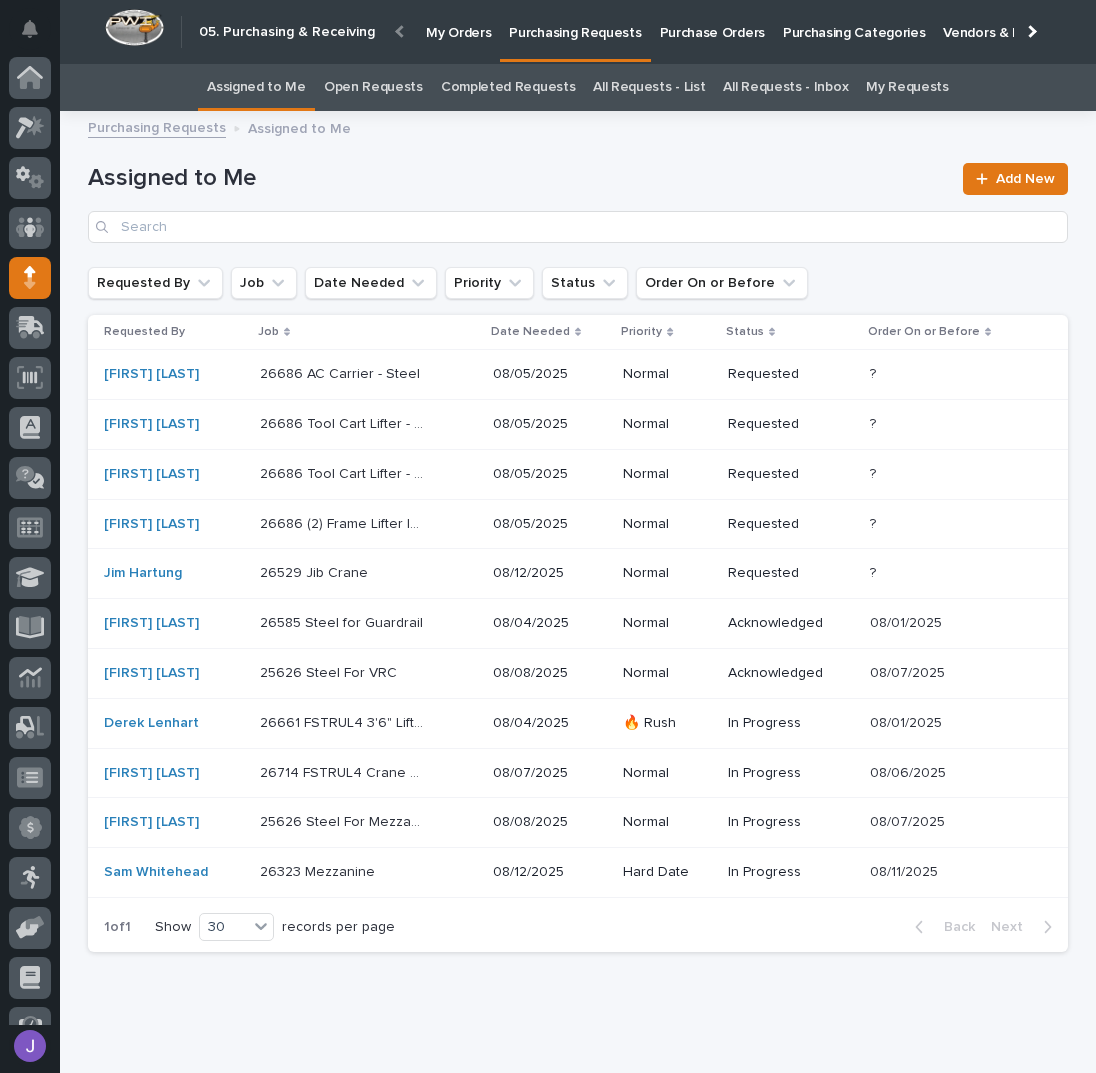 scroll, scrollTop: 0, scrollLeft: 0, axis: both 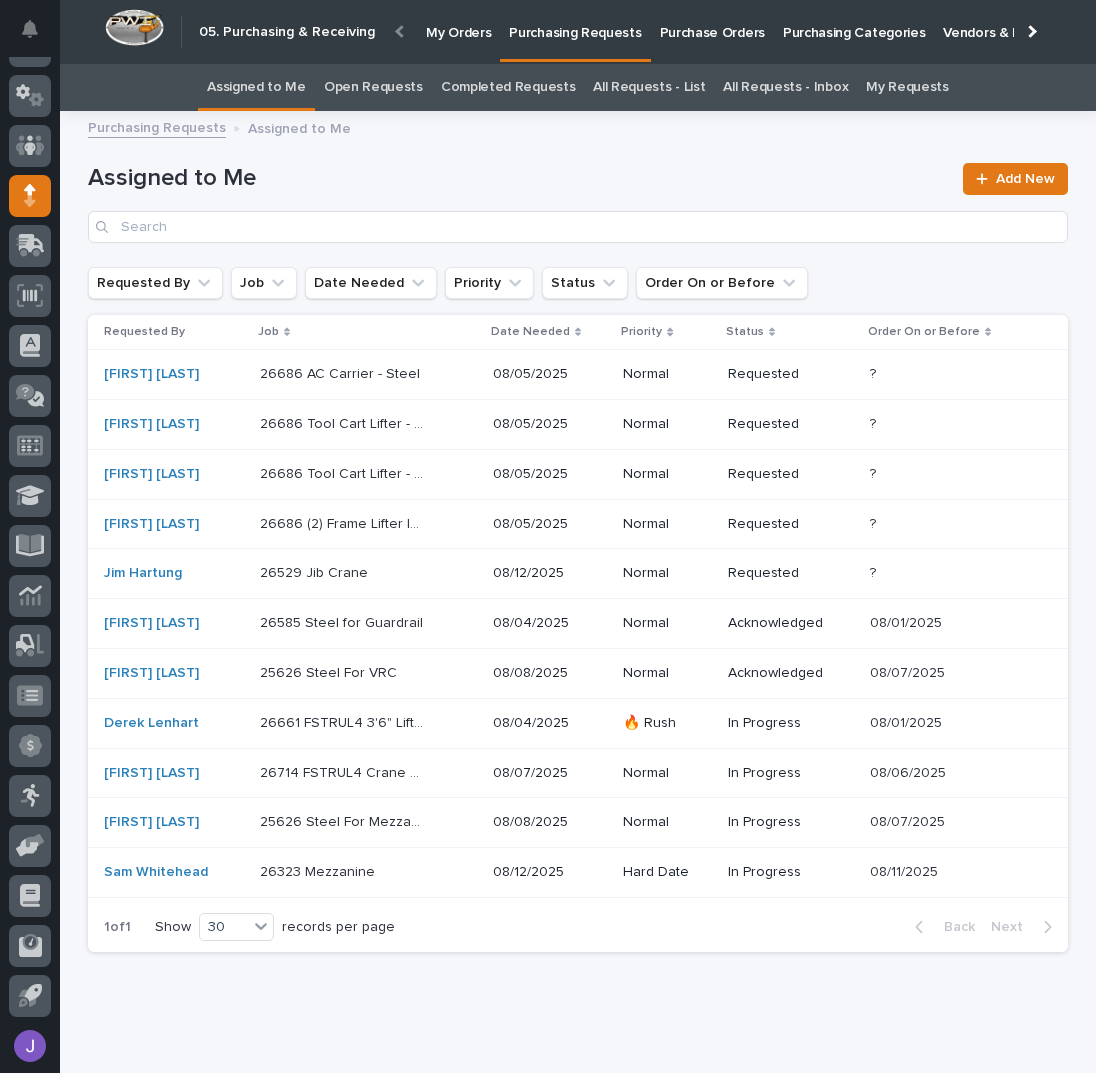 click at bounding box center [343, 573] 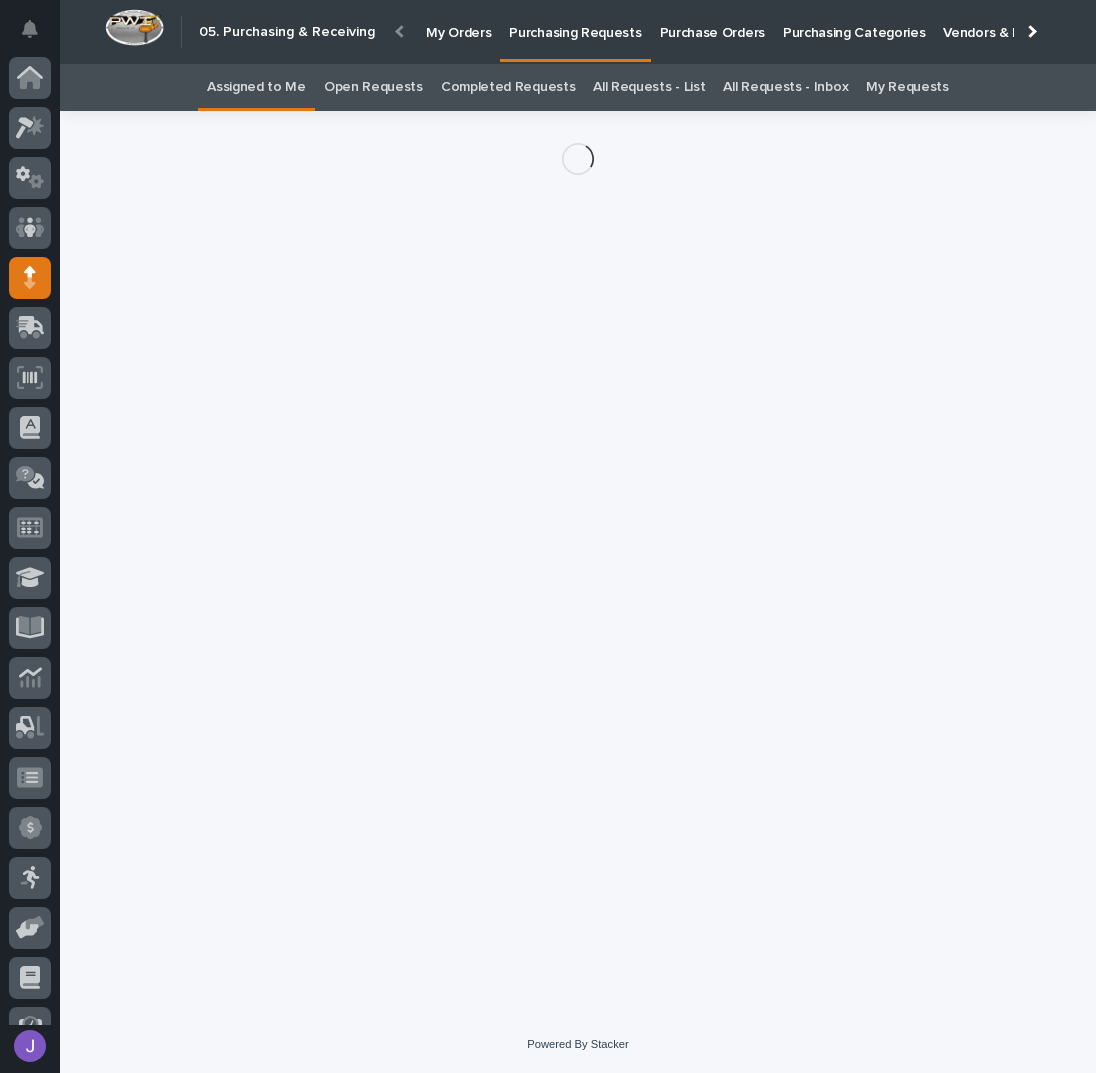 scroll, scrollTop: 82, scrollLeft: 0, axis: vertical 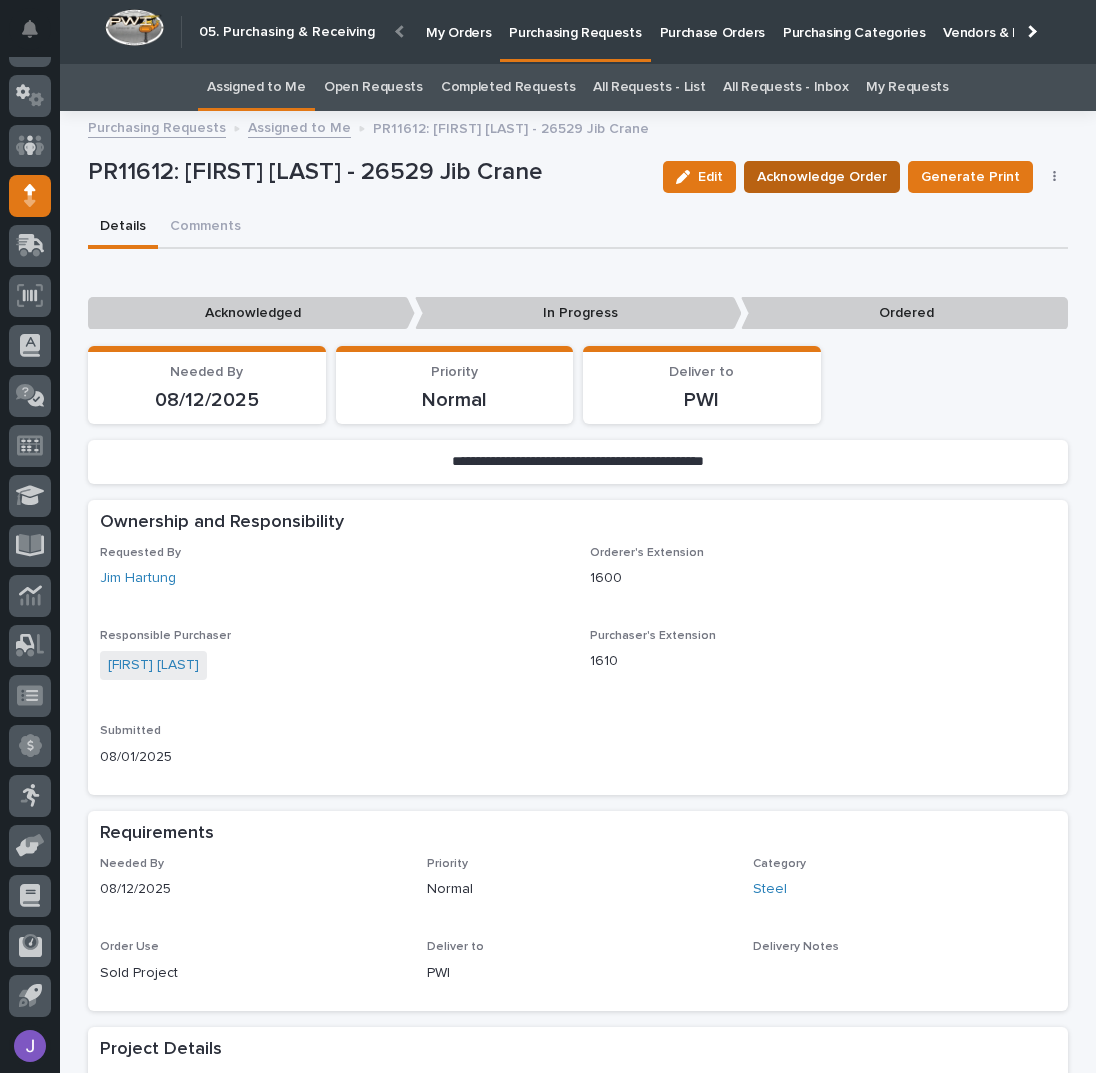 click on "Acknowledge Order" at bounding box center [822, 177] 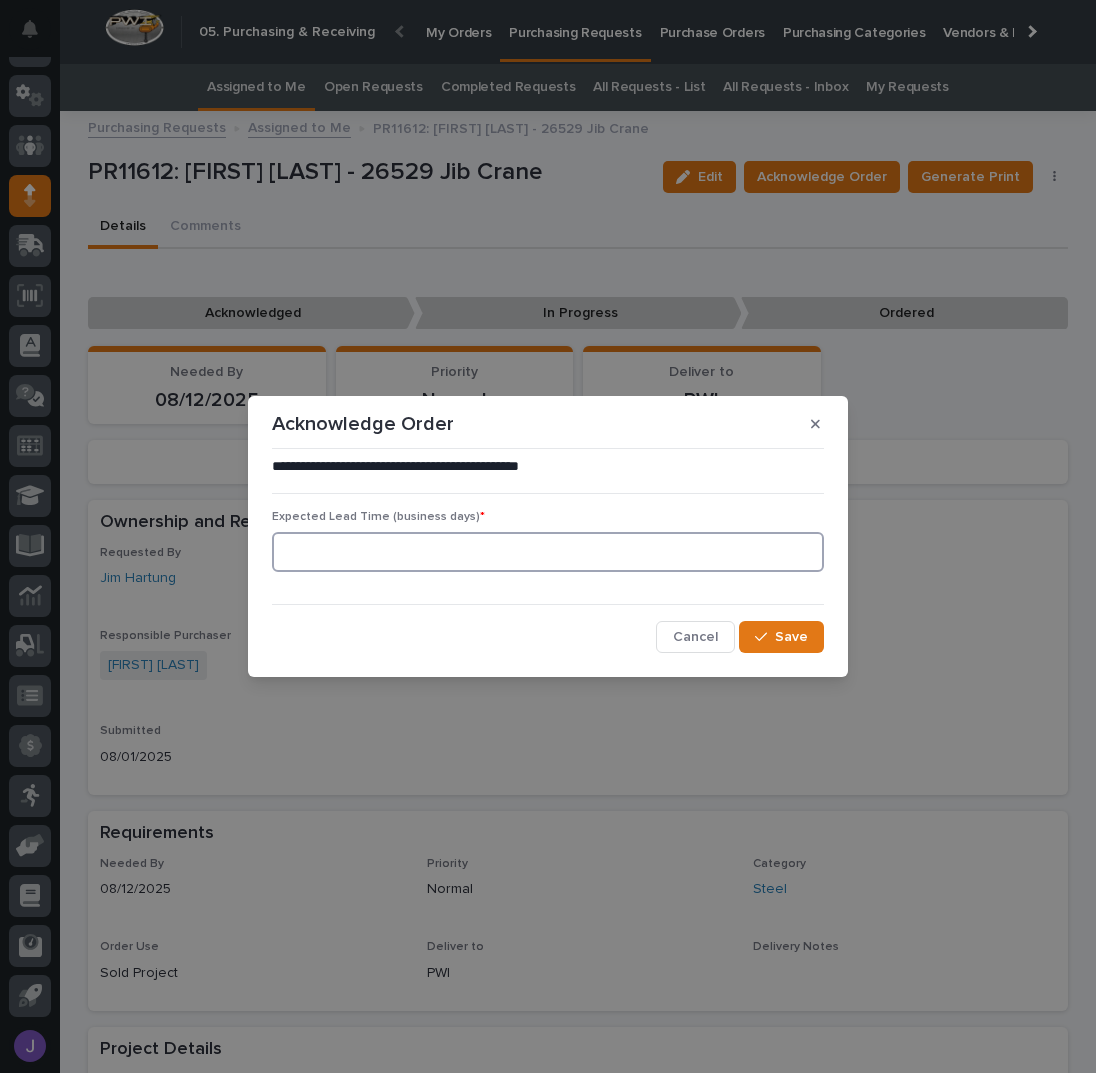 click at bounding box center (548, 552) 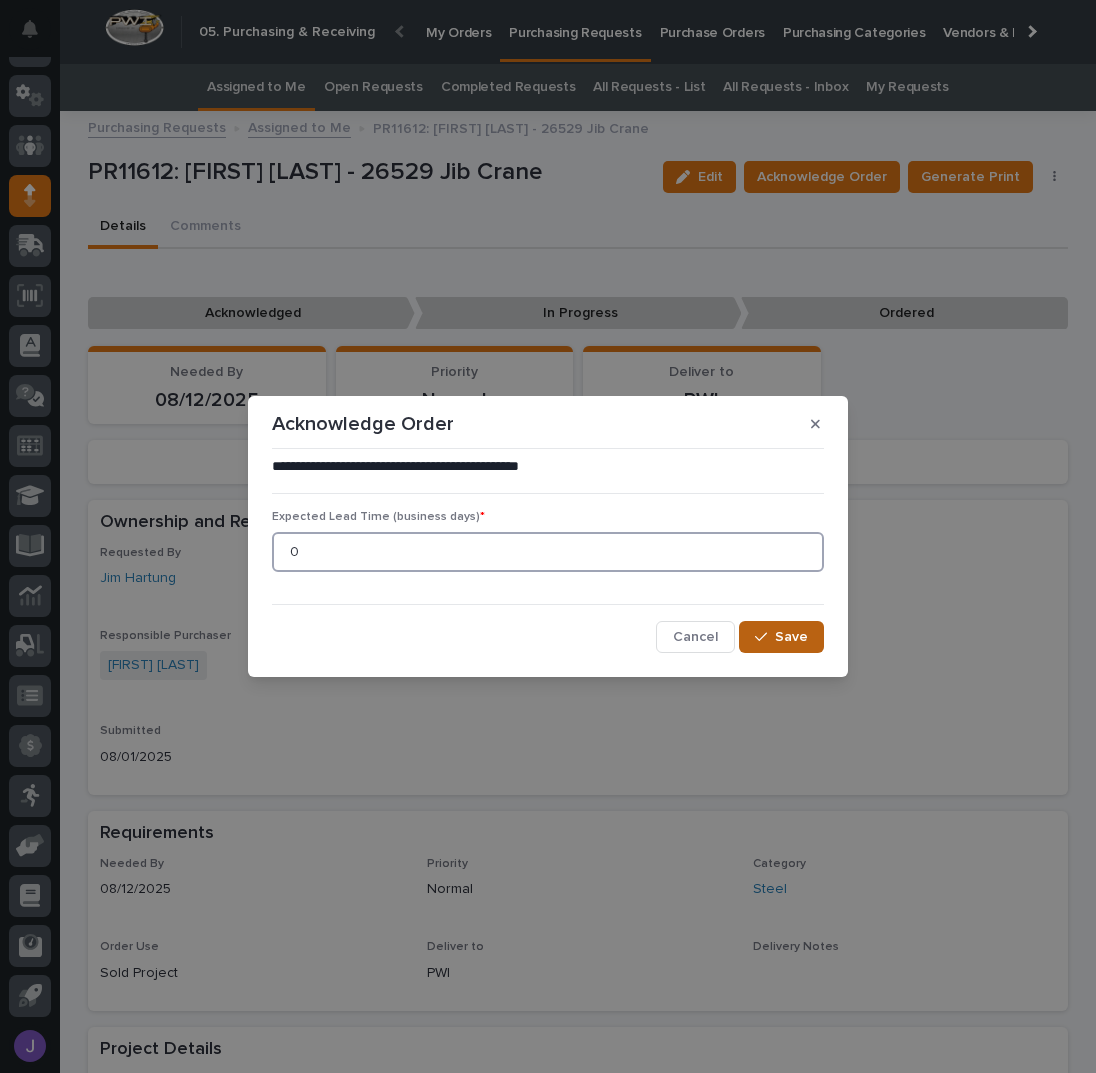 type on "0" 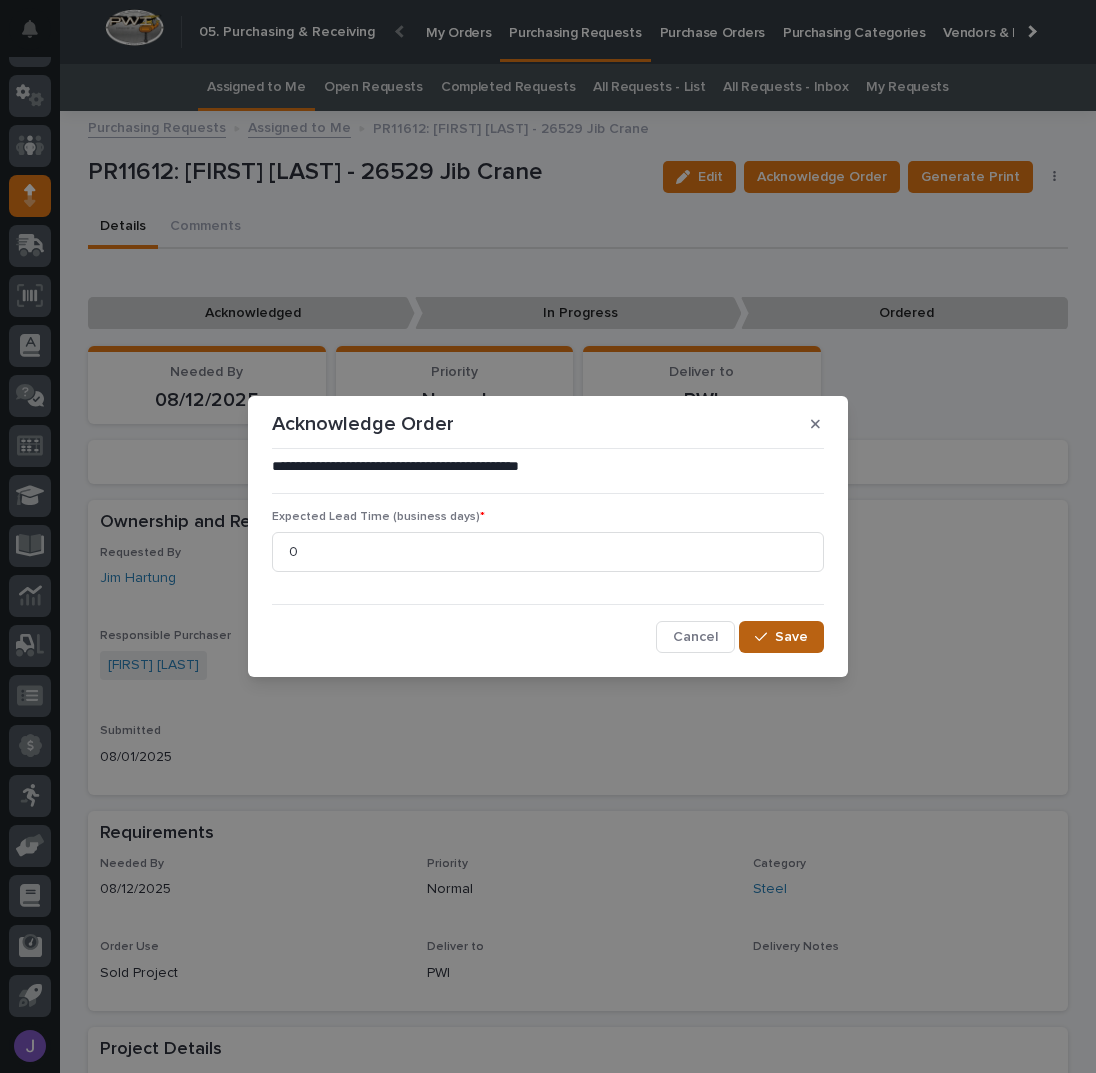 click on "Save" at bounding box center [781, 637] 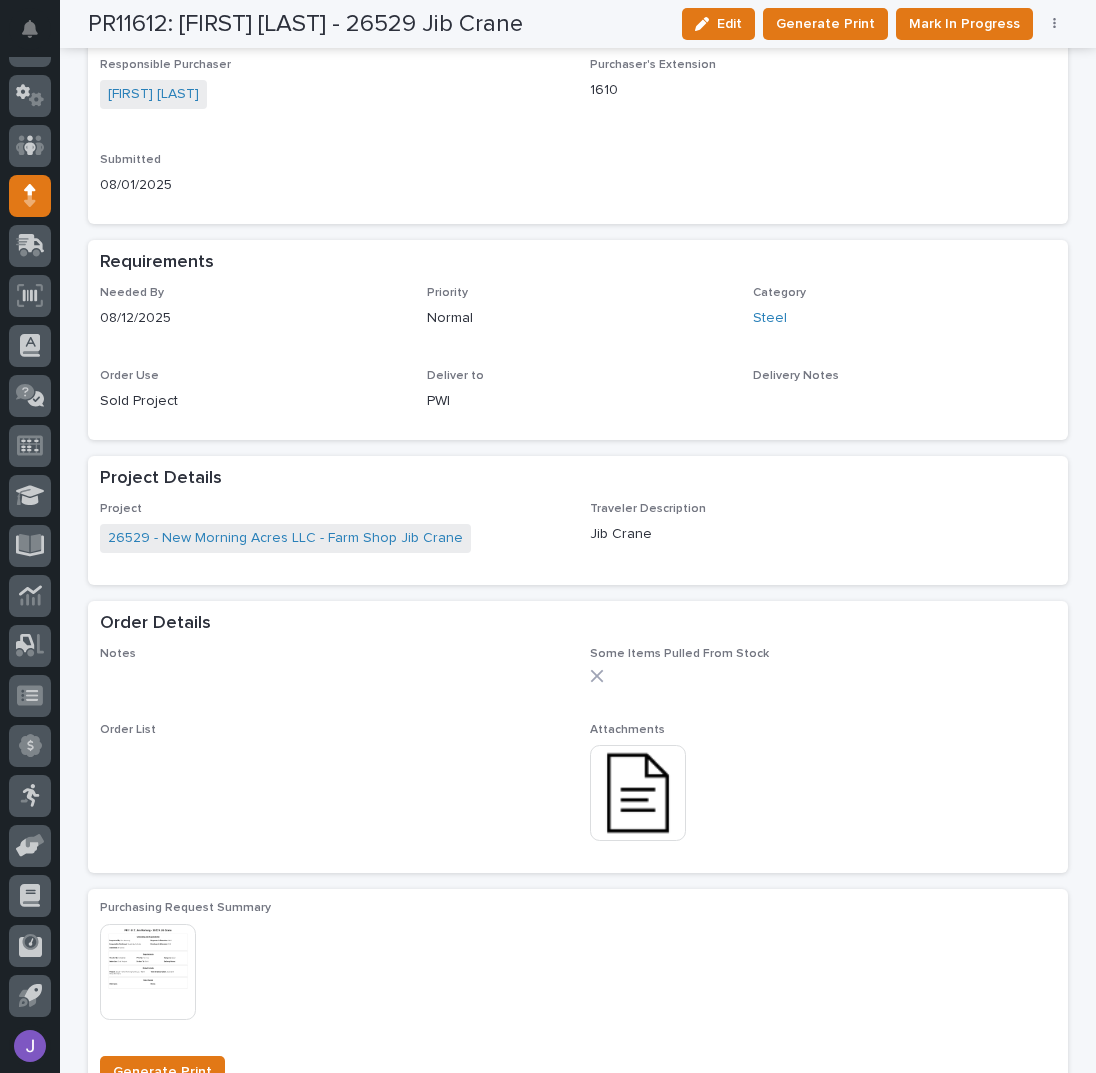 scroll, scrollTop: 666, scrollLeft: 0, axis: vertical 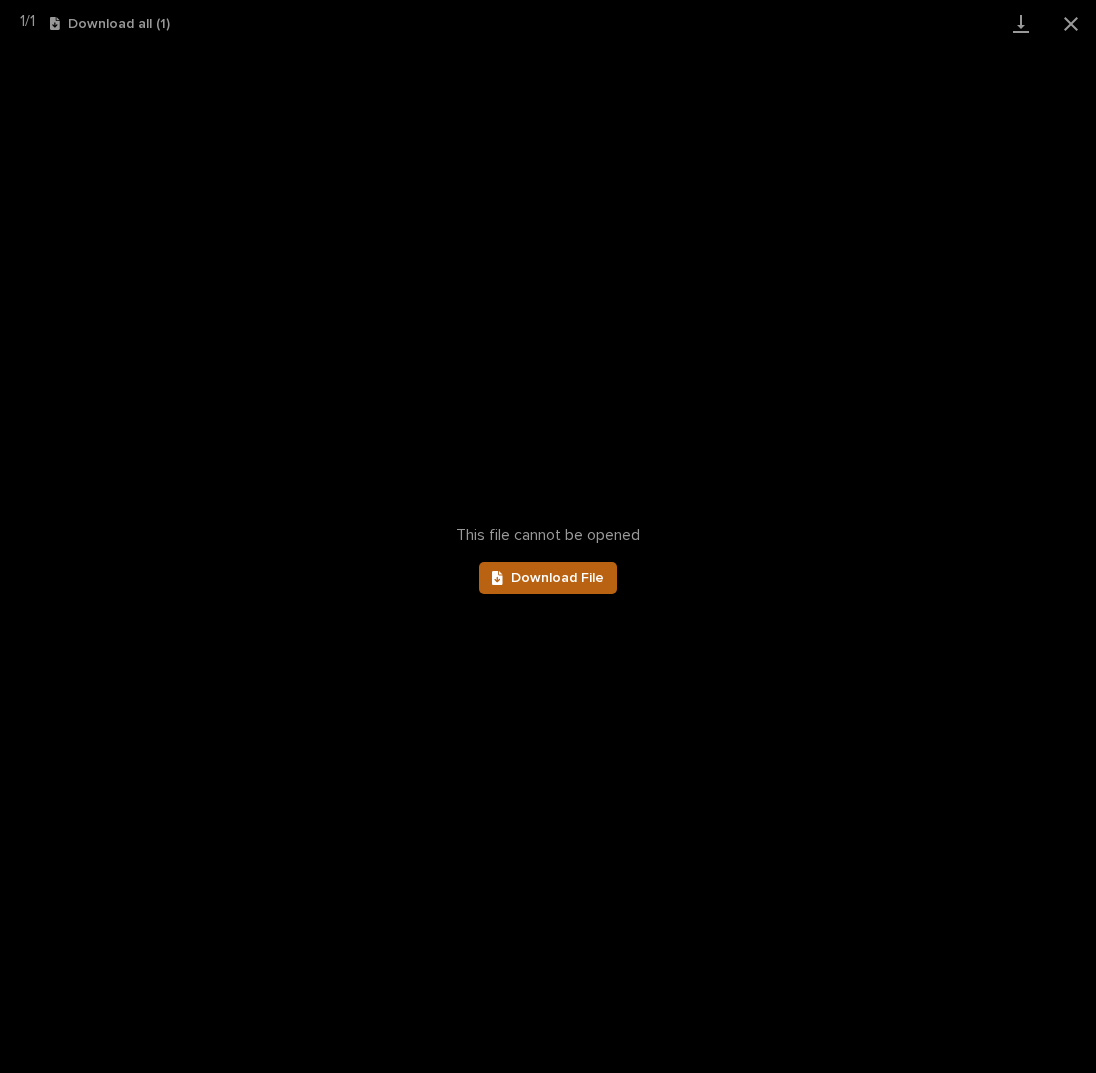 click on "Download File" at bounding box center (557, 578) 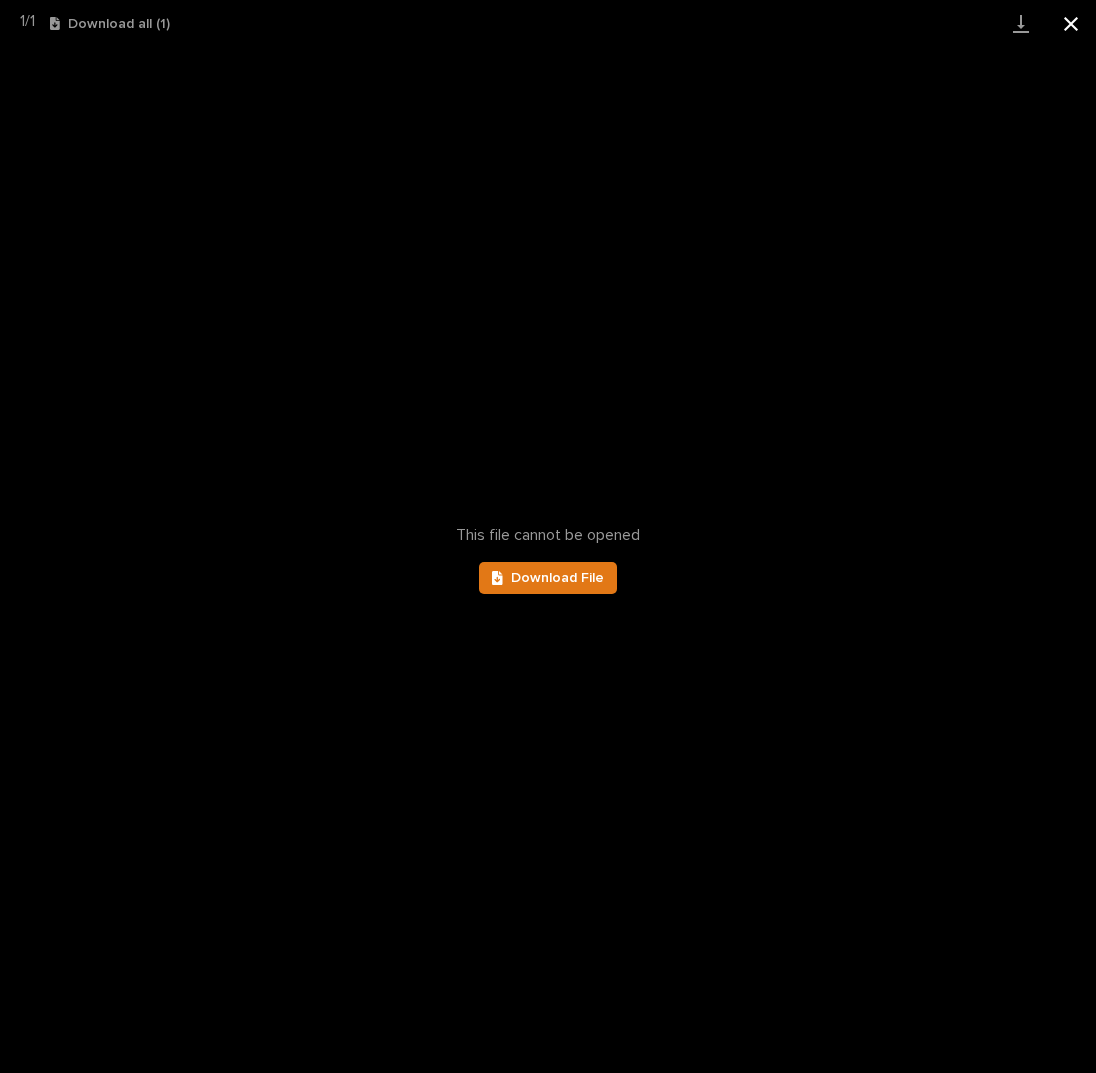 click at bounding box center (1071, 23) 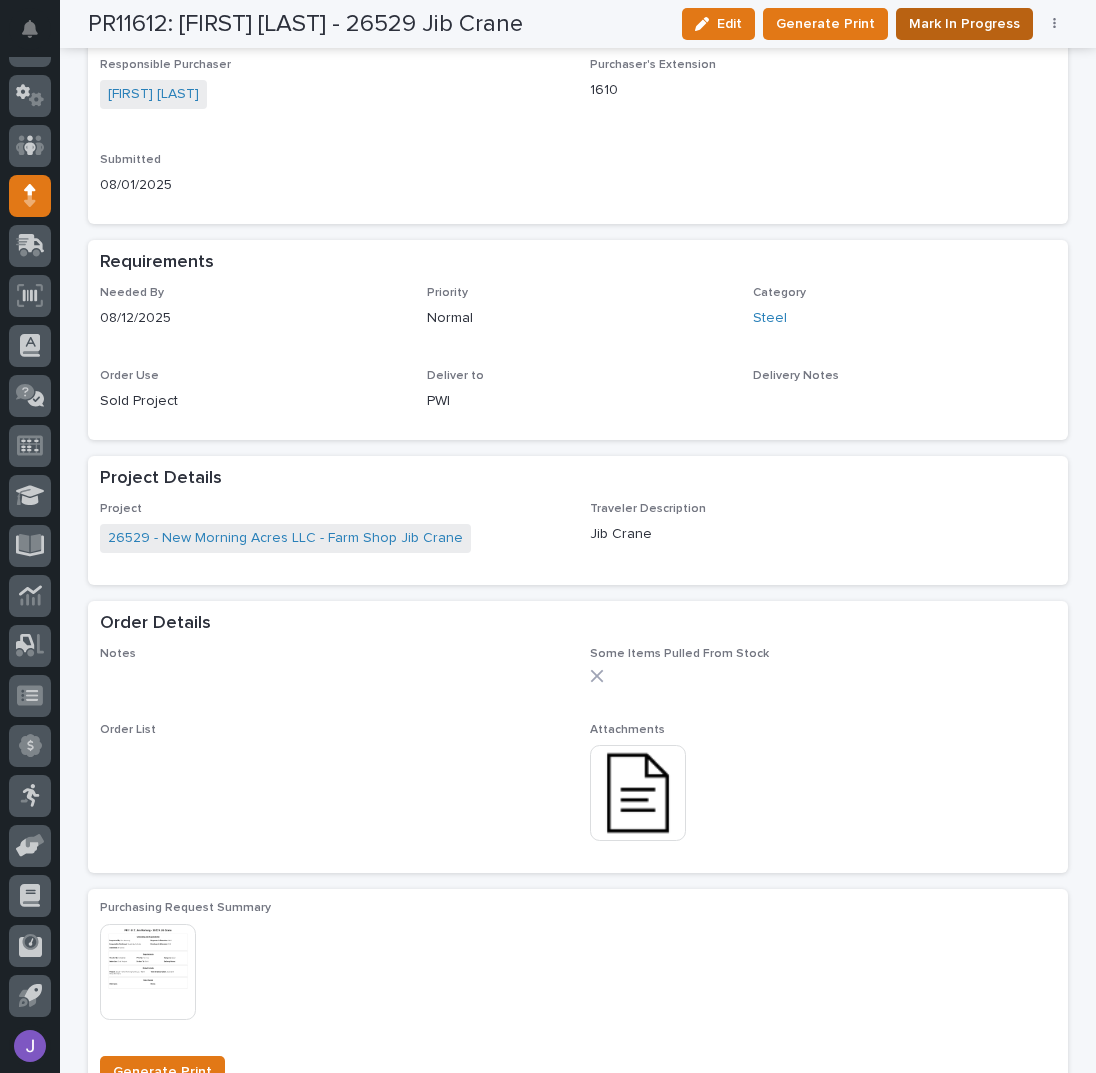 click on "Mark In Progress" at bounding box center (964, 24) 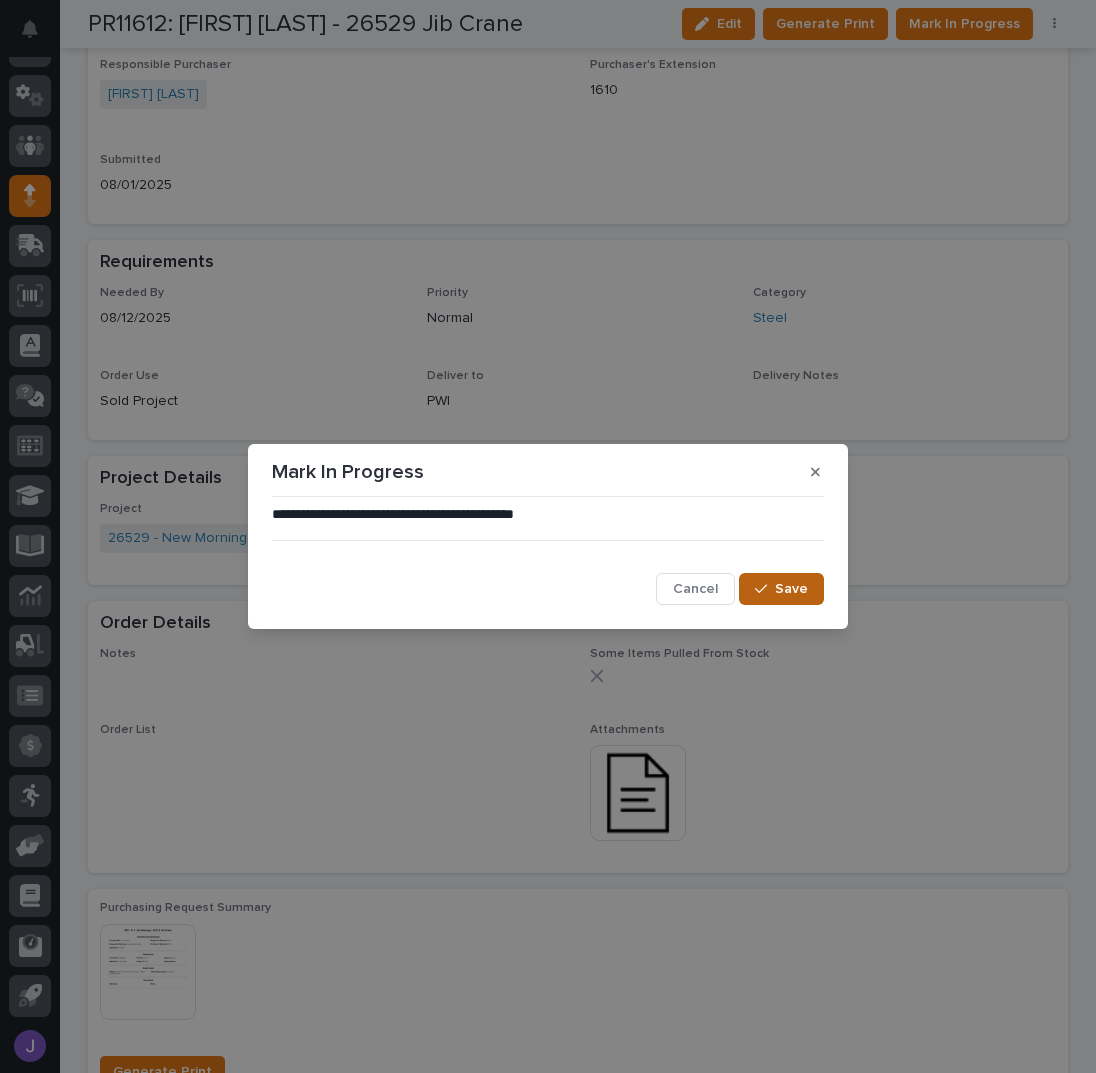 drag, startPoint x: 757, startPoint y: 588, endPoint x: 780, endPoint y: 588, distance: 23 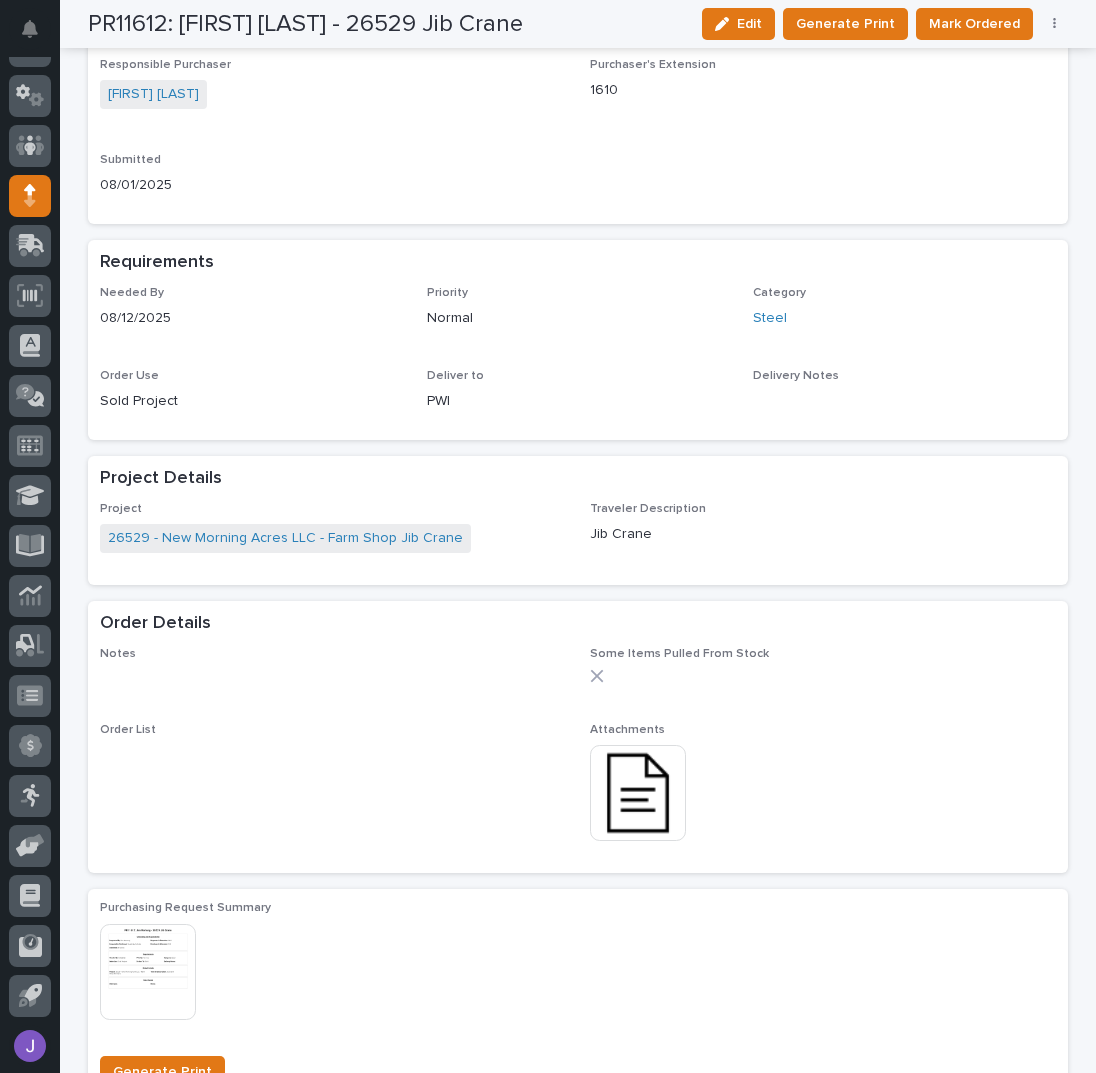 click on "Submitted" at bounding box center [333, 160] 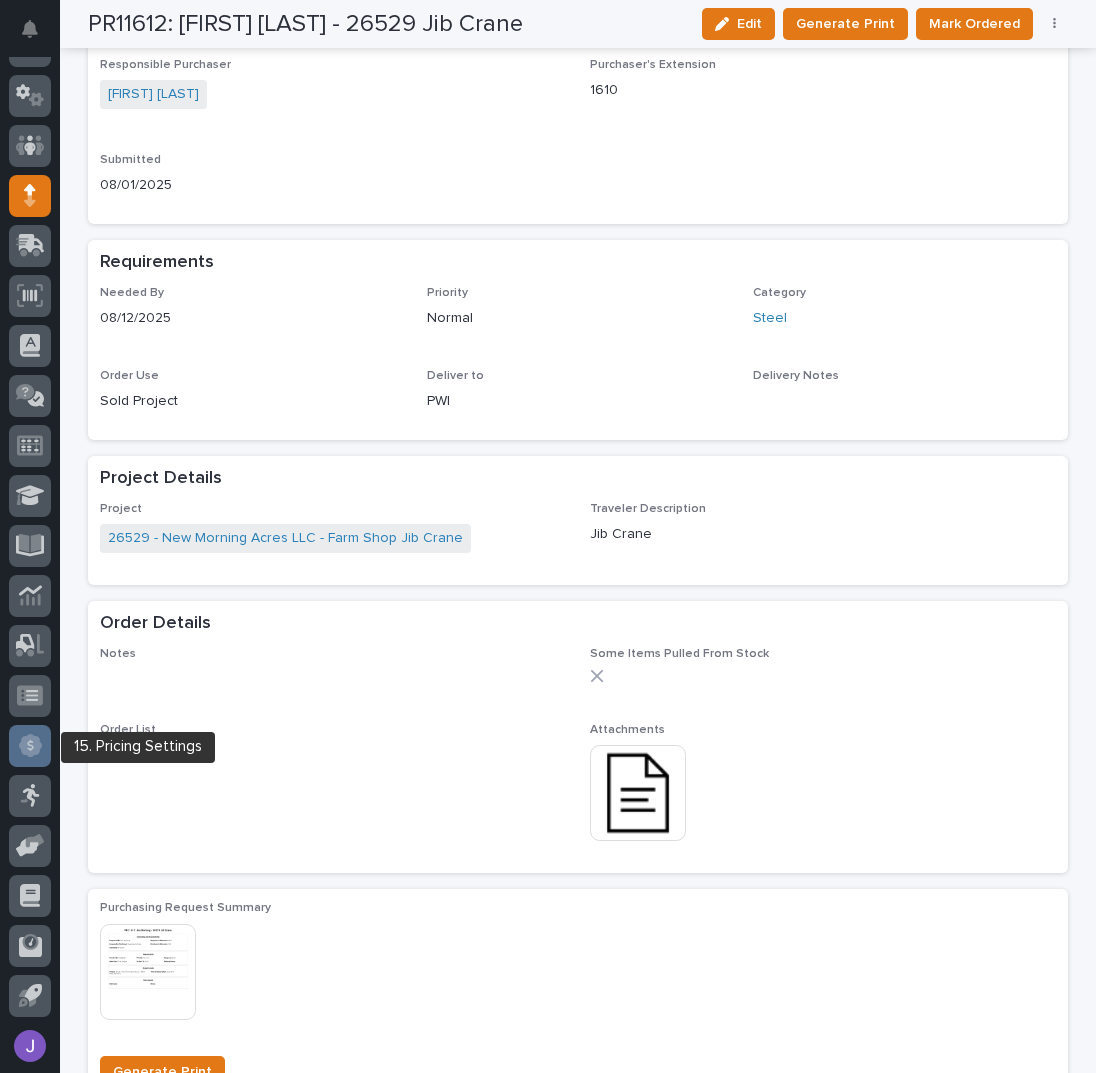 click 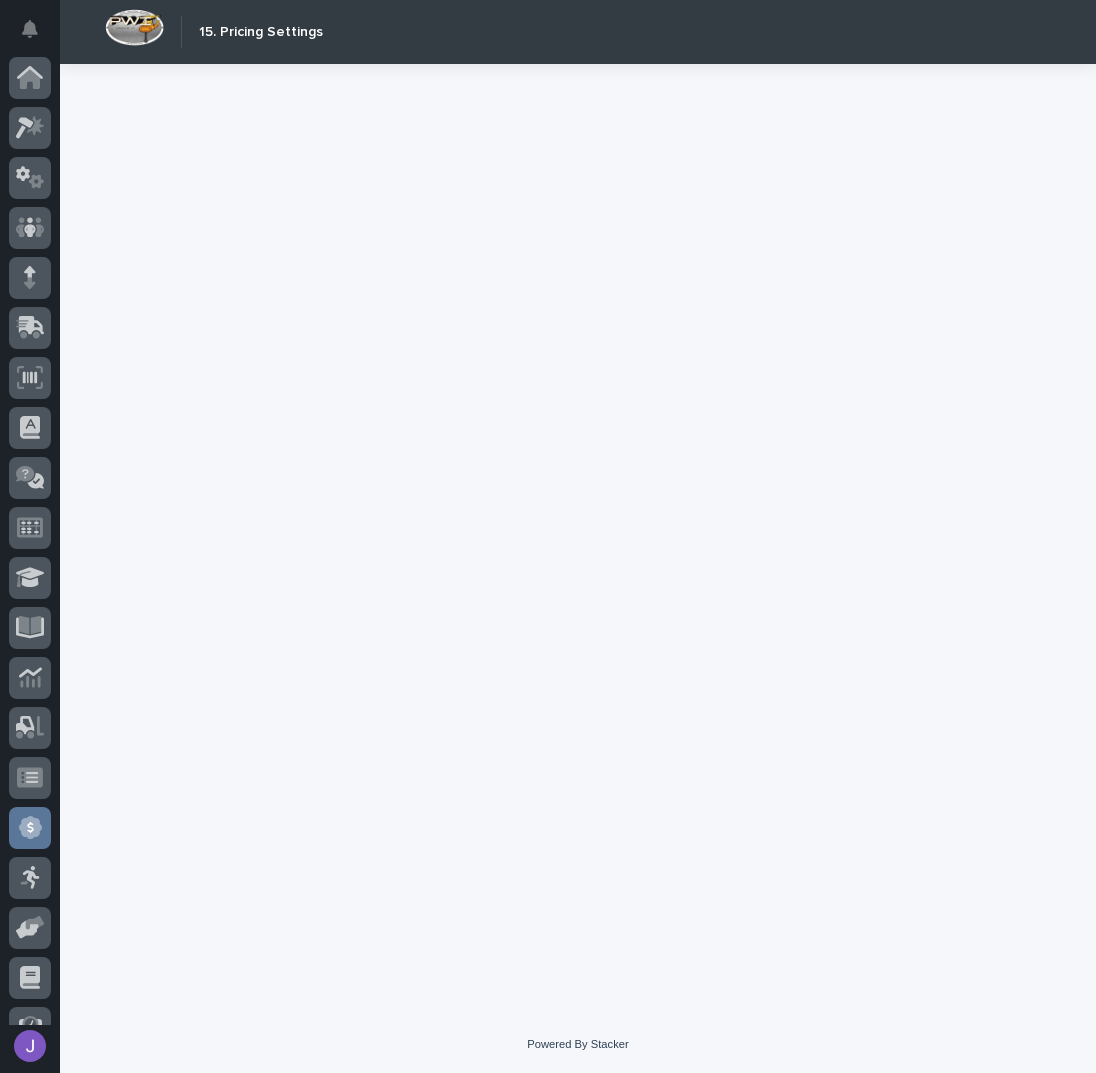 scroll, scrollTop: 82, scrollLeft: 0, axis: vertical 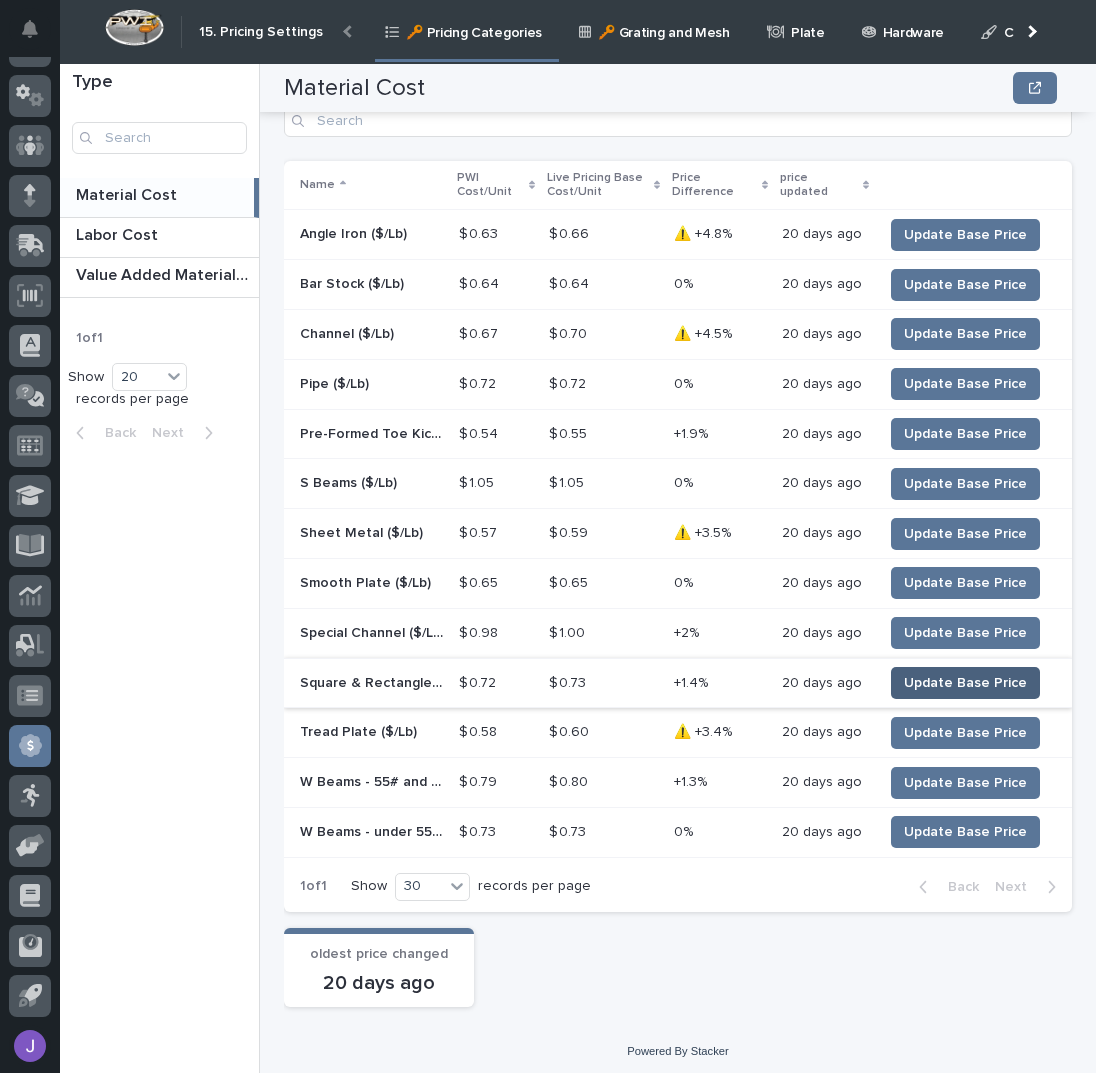 click on "Update Base Price" at bounding box center [965, 683] 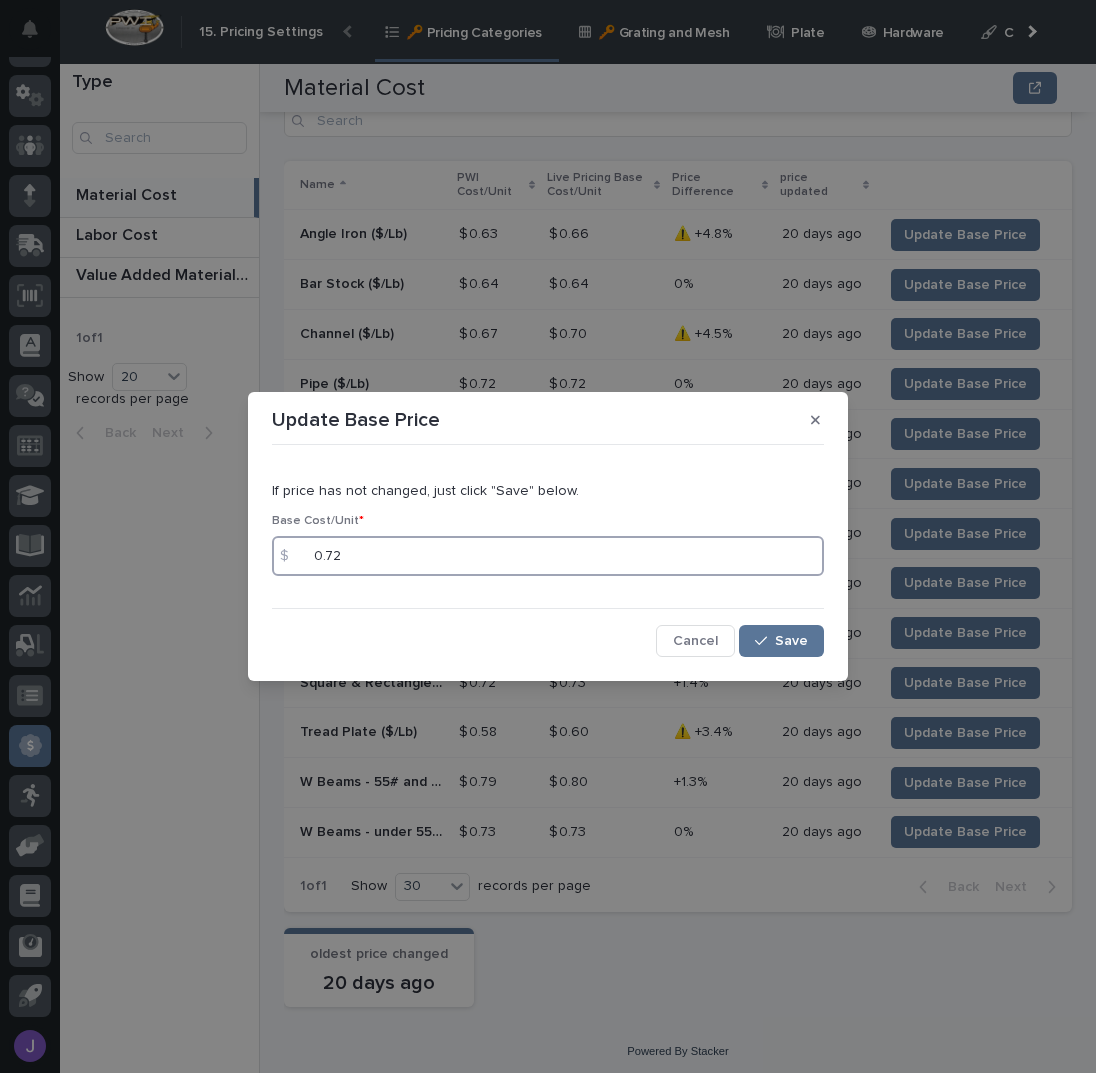 click on "0.72" at bounding box center [548, 556] 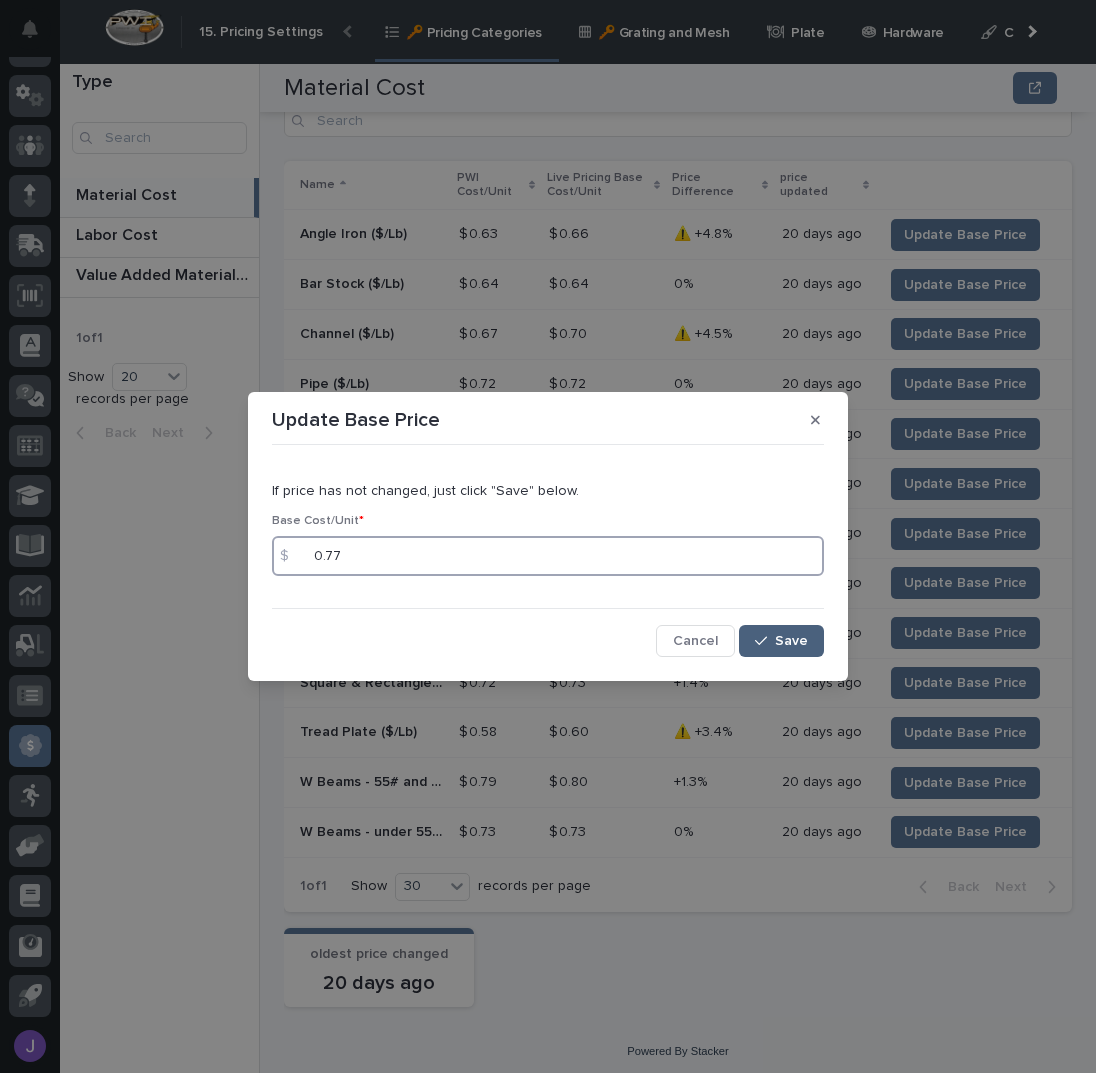 type on "0.77" 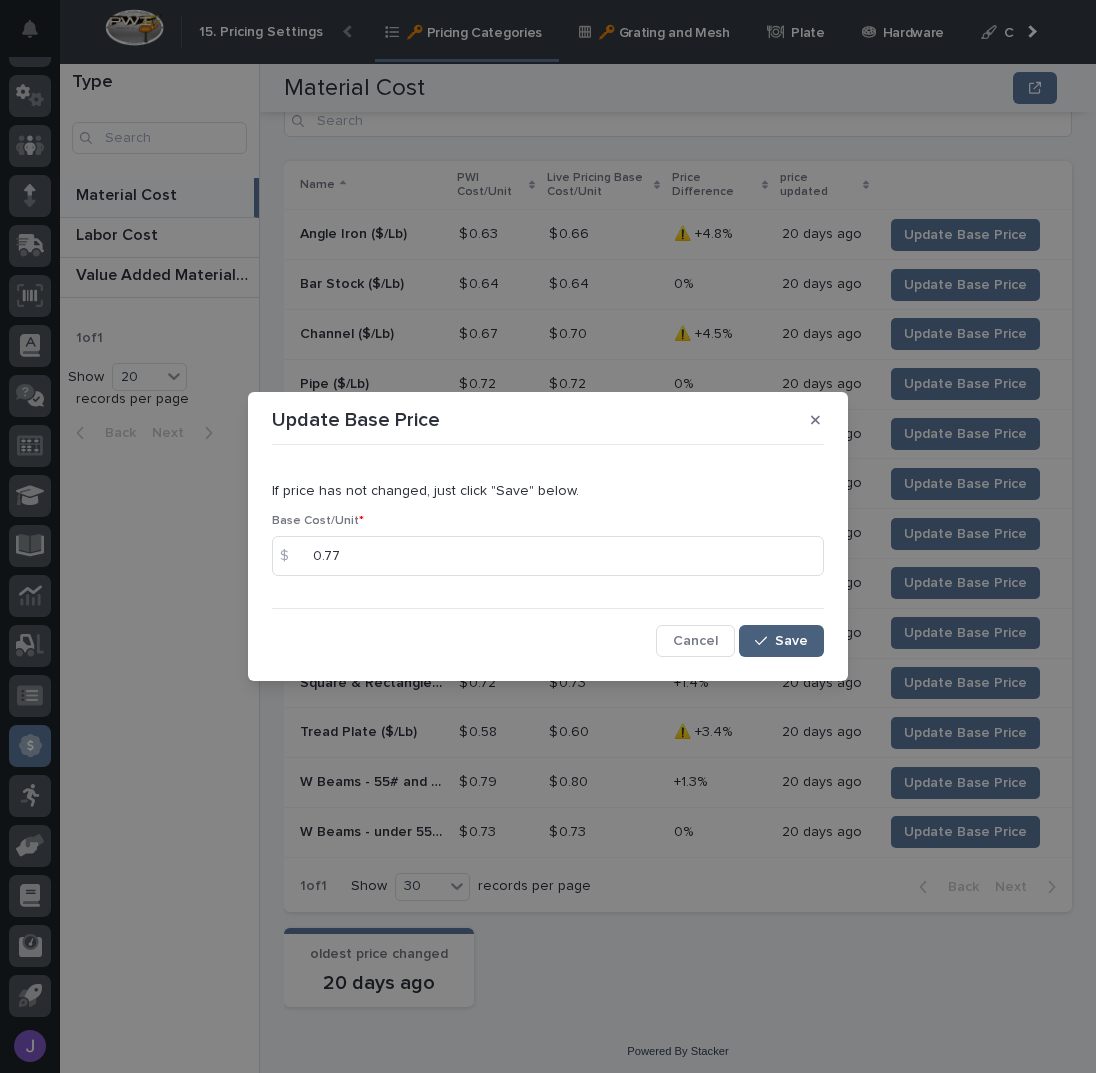 click on "Save" at bounding box center (791, 641) 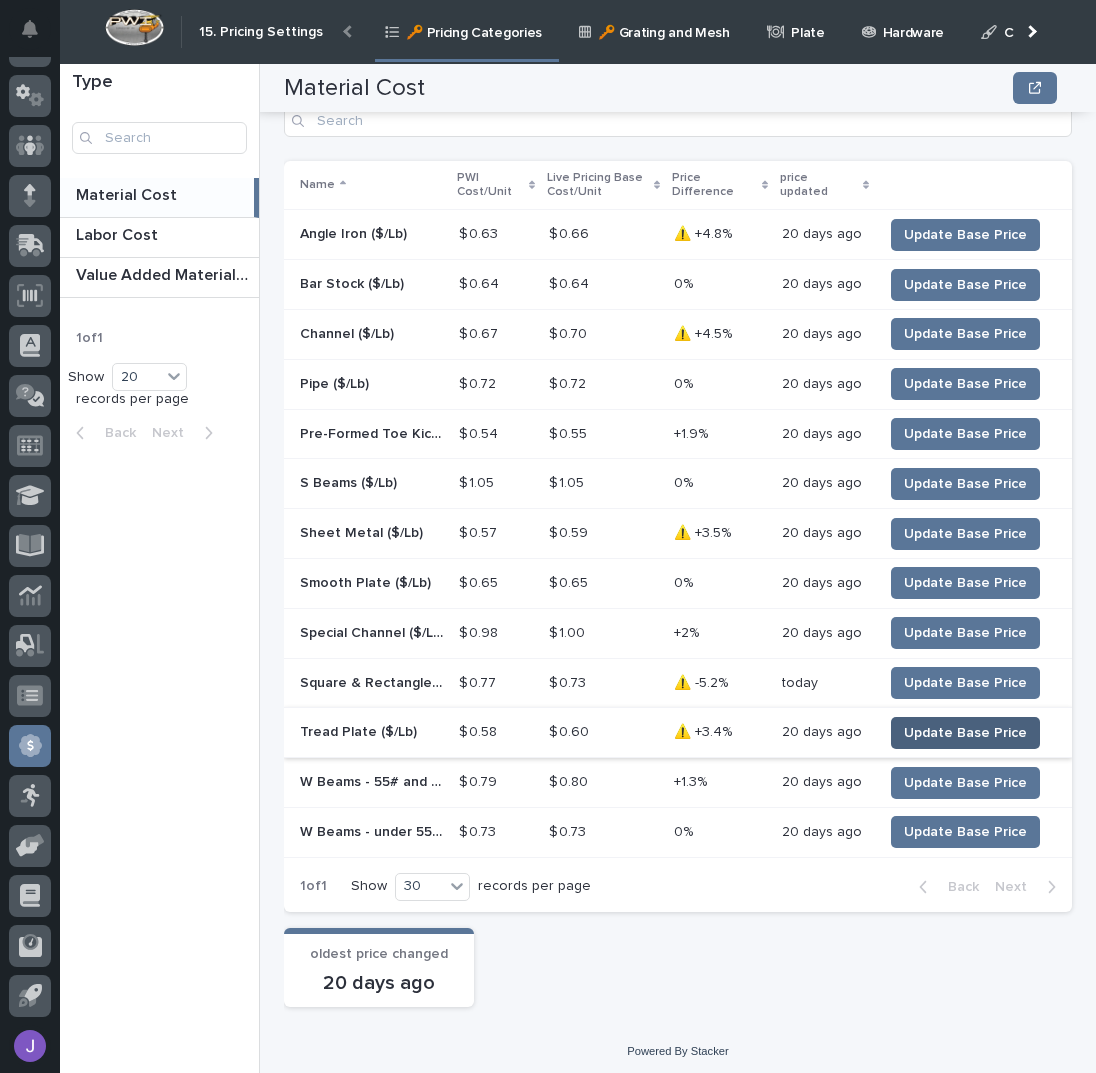 click on "Update Base Price" at bounding box center (965, 733) 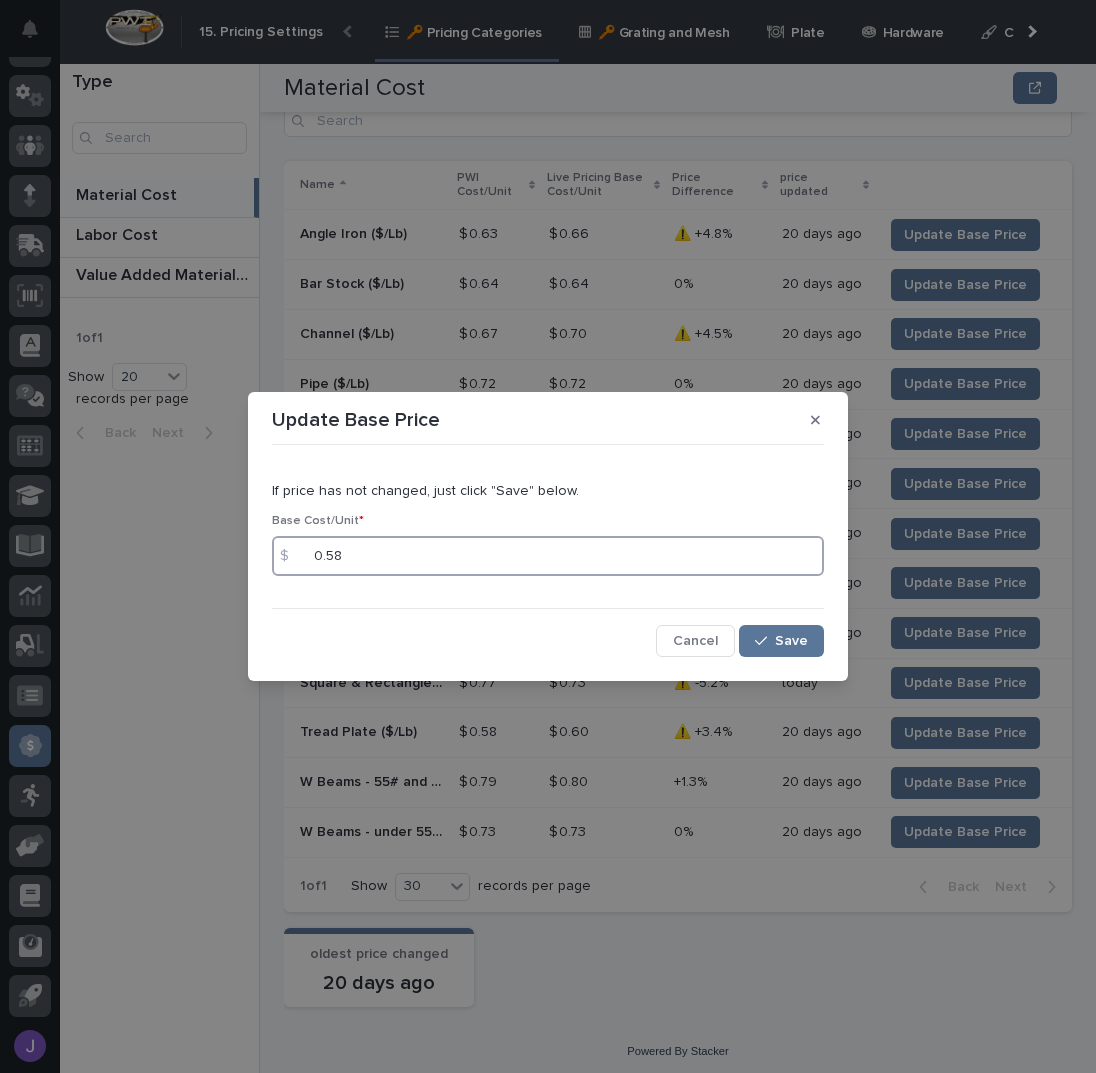 click on "0.58" at bounding box center (548, 556) 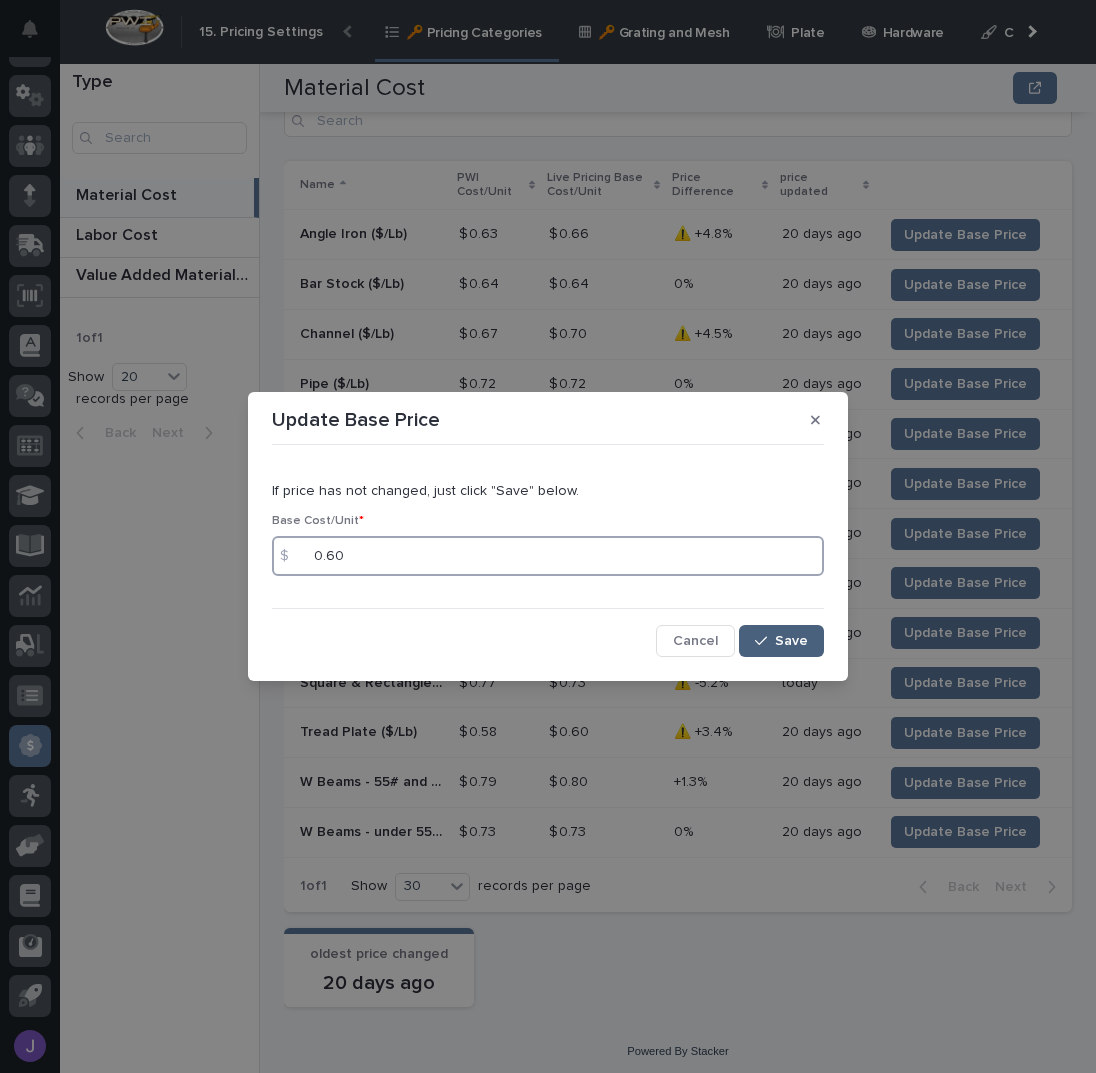 type on "0.60" 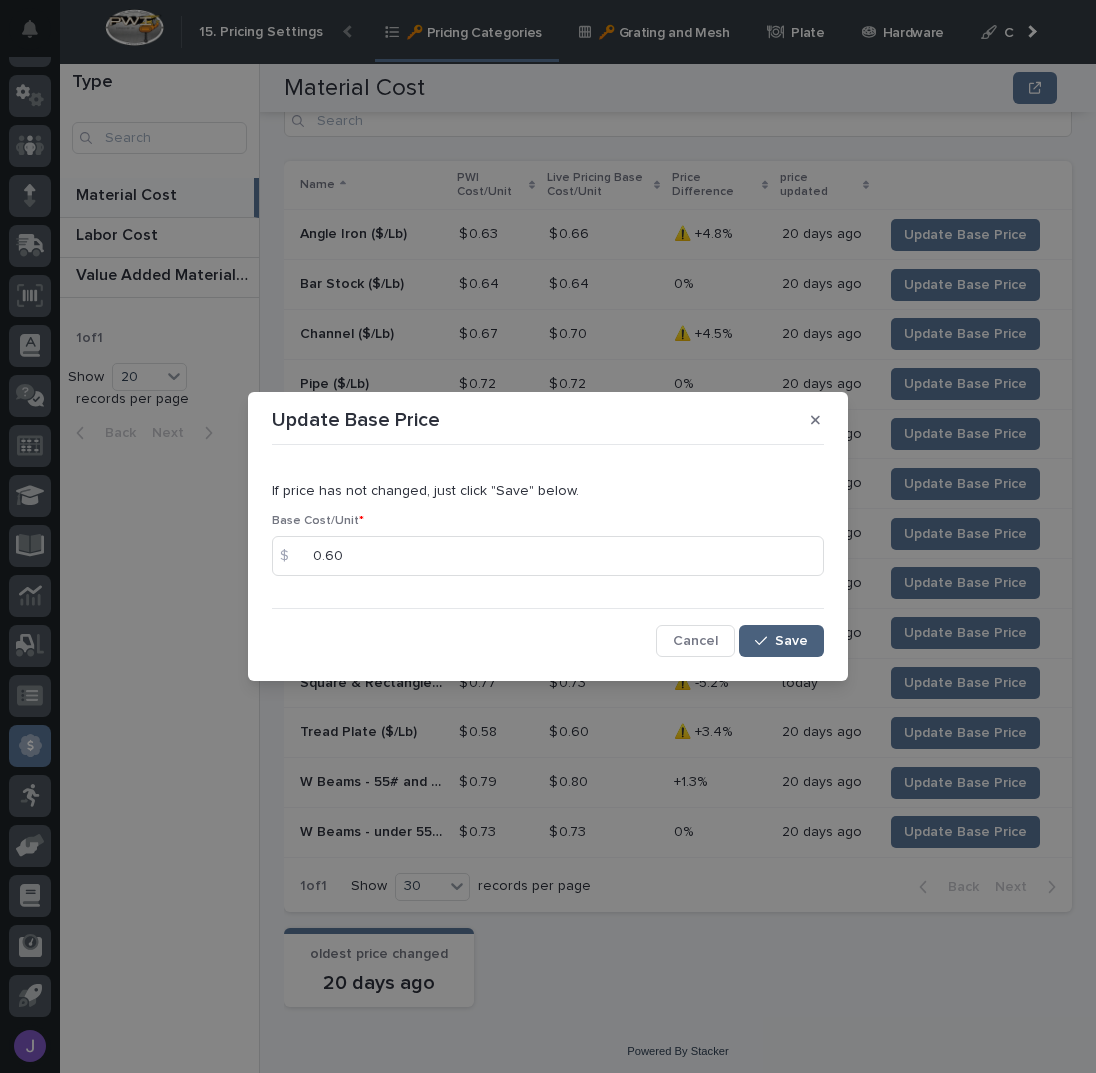 click on "Save" at bounding box center [791, 641] 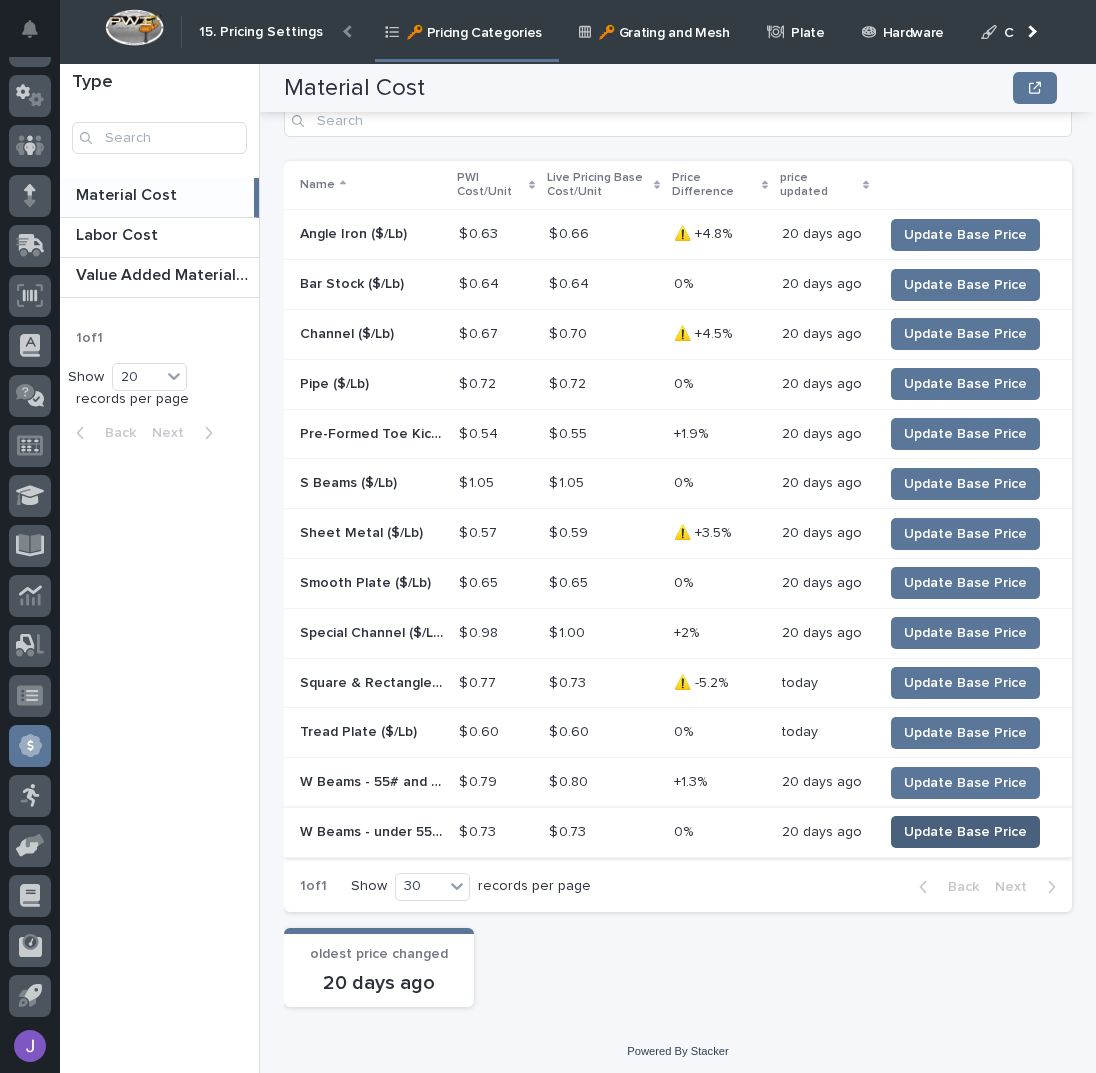 click on "Update Base Price" at bounding box center (965, 832) 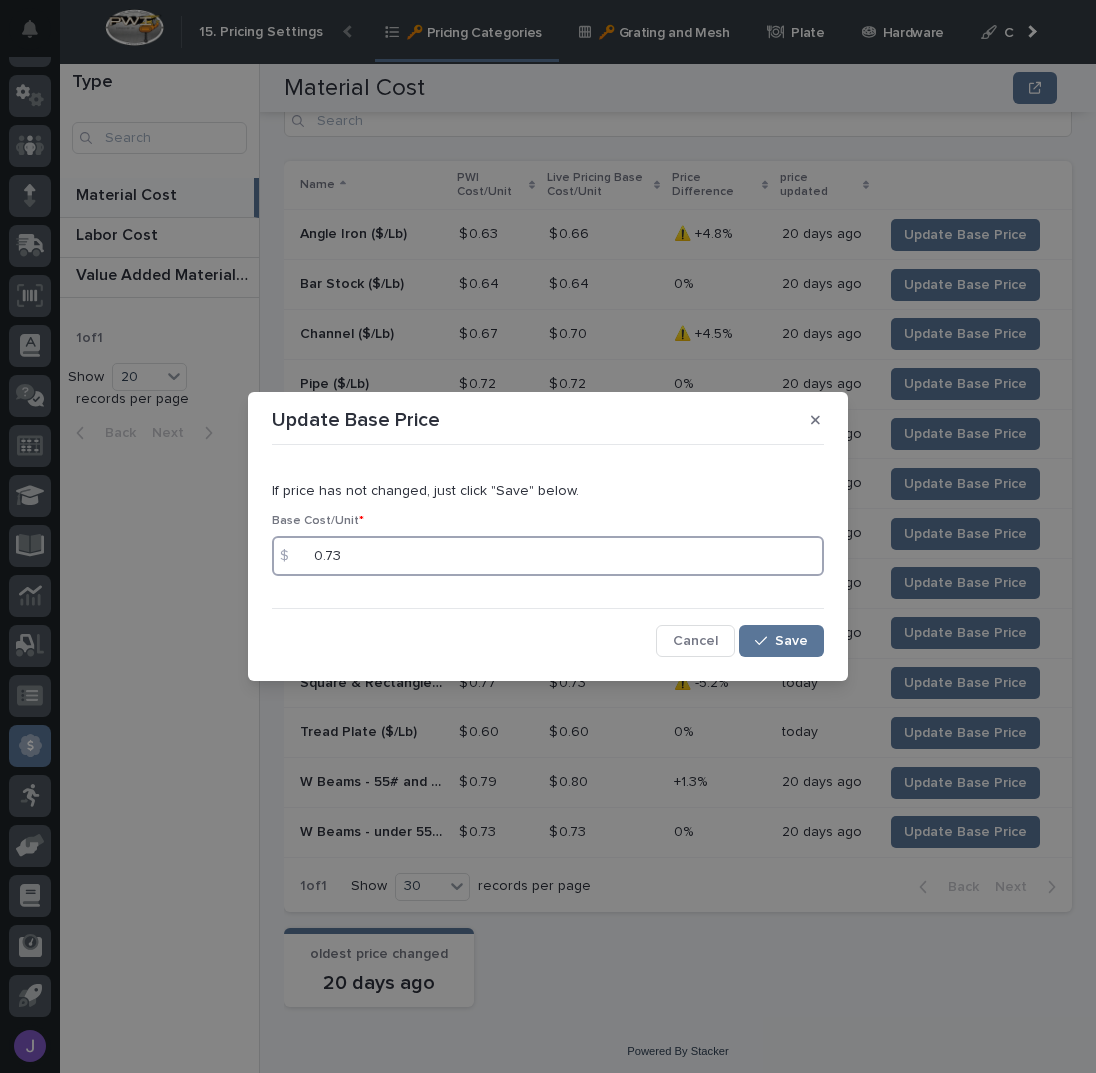 click on "0.73" at bounding box center [548, 556] 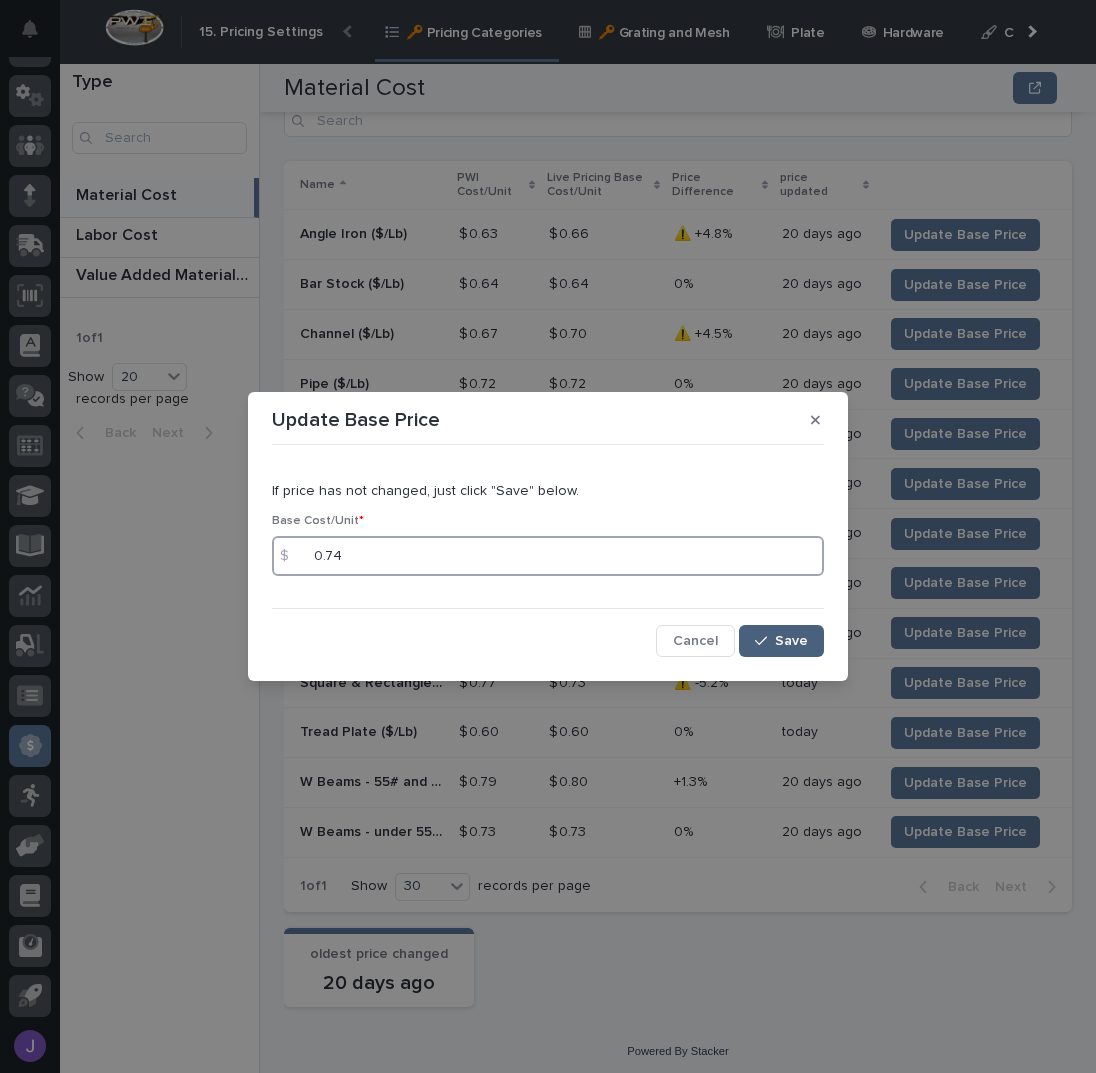 type on "0.74" 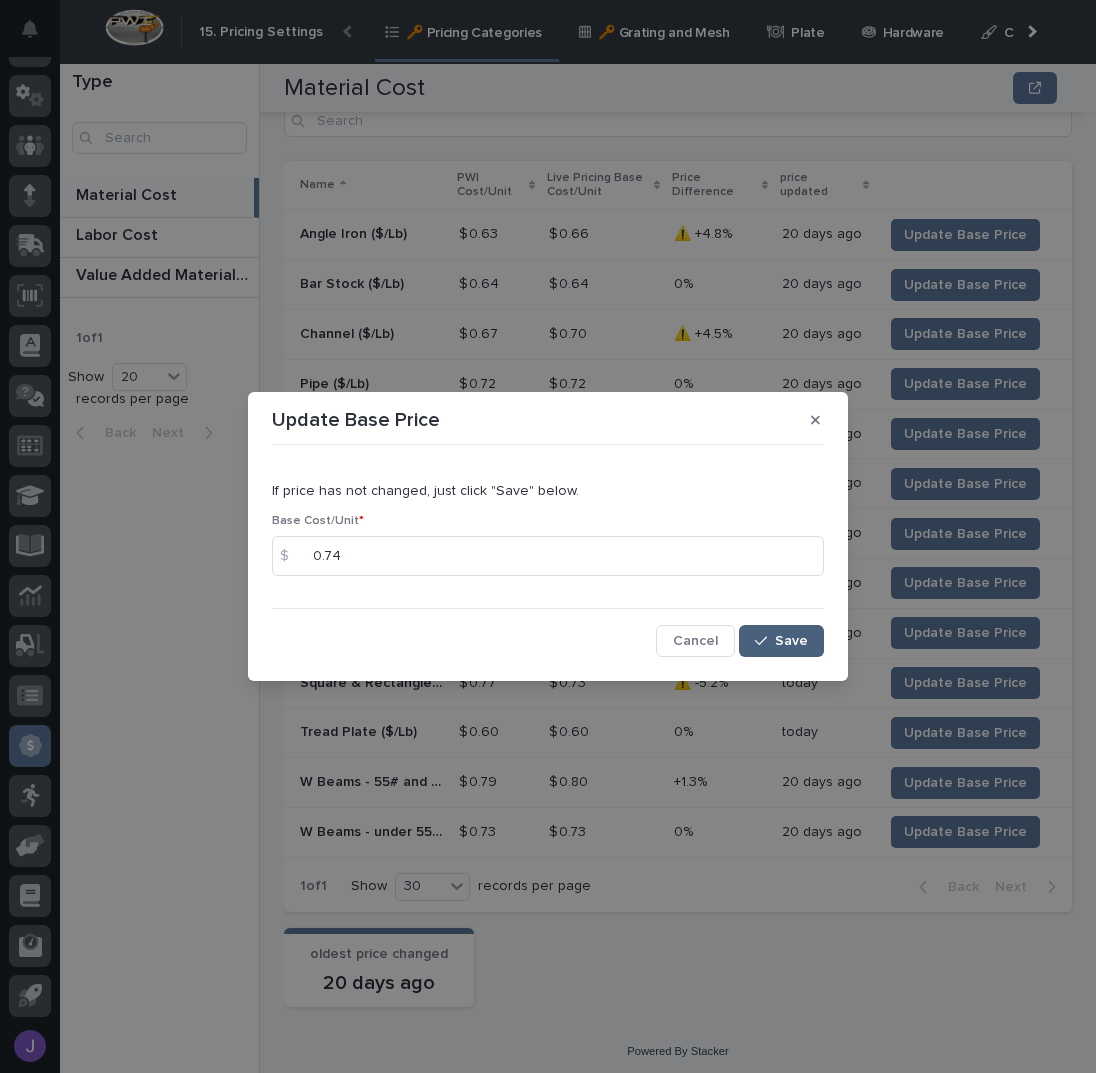 click at bounding box center [765, 641] 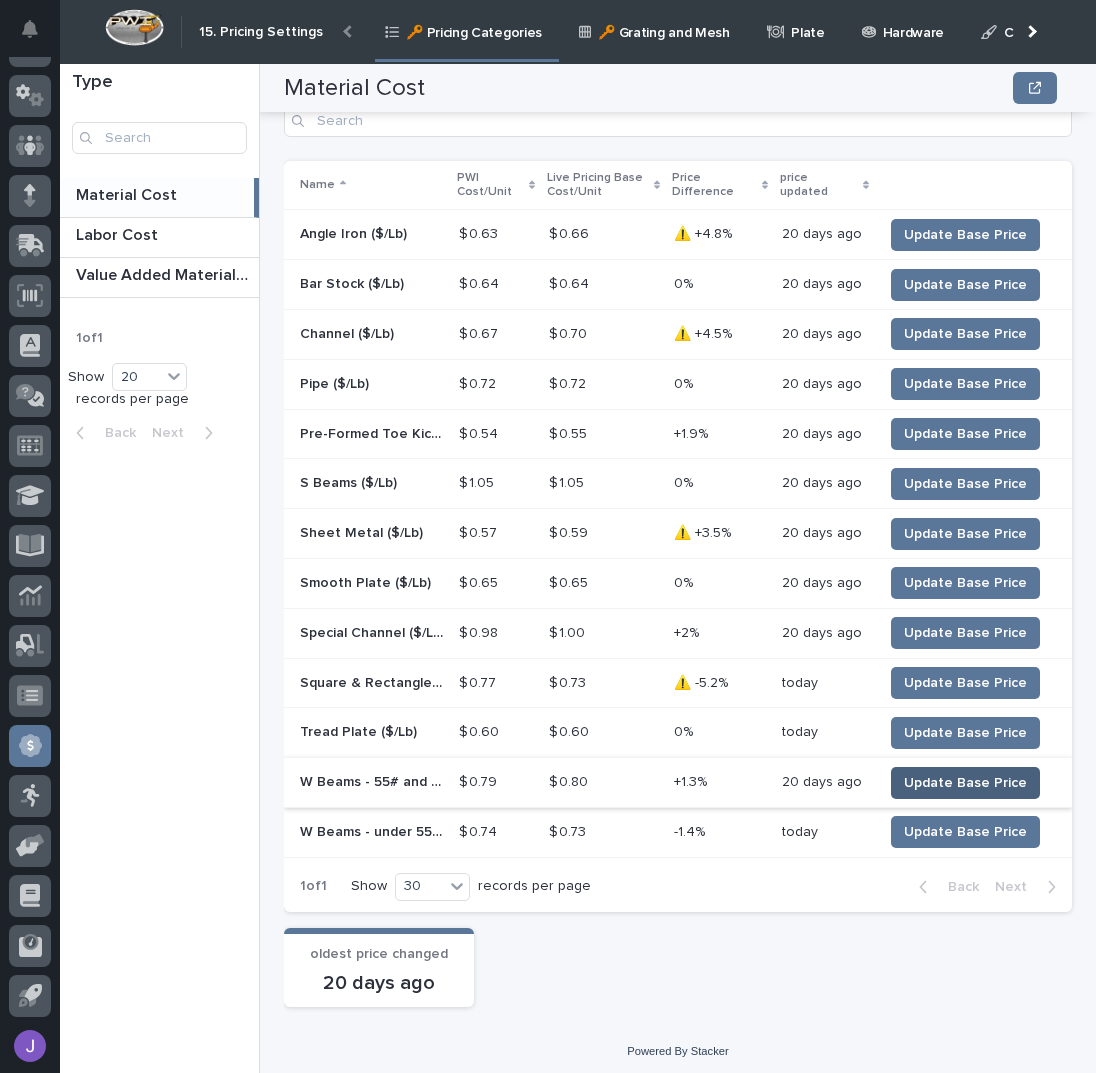 click on "Update Base Price" at bounding box center [965, 783] 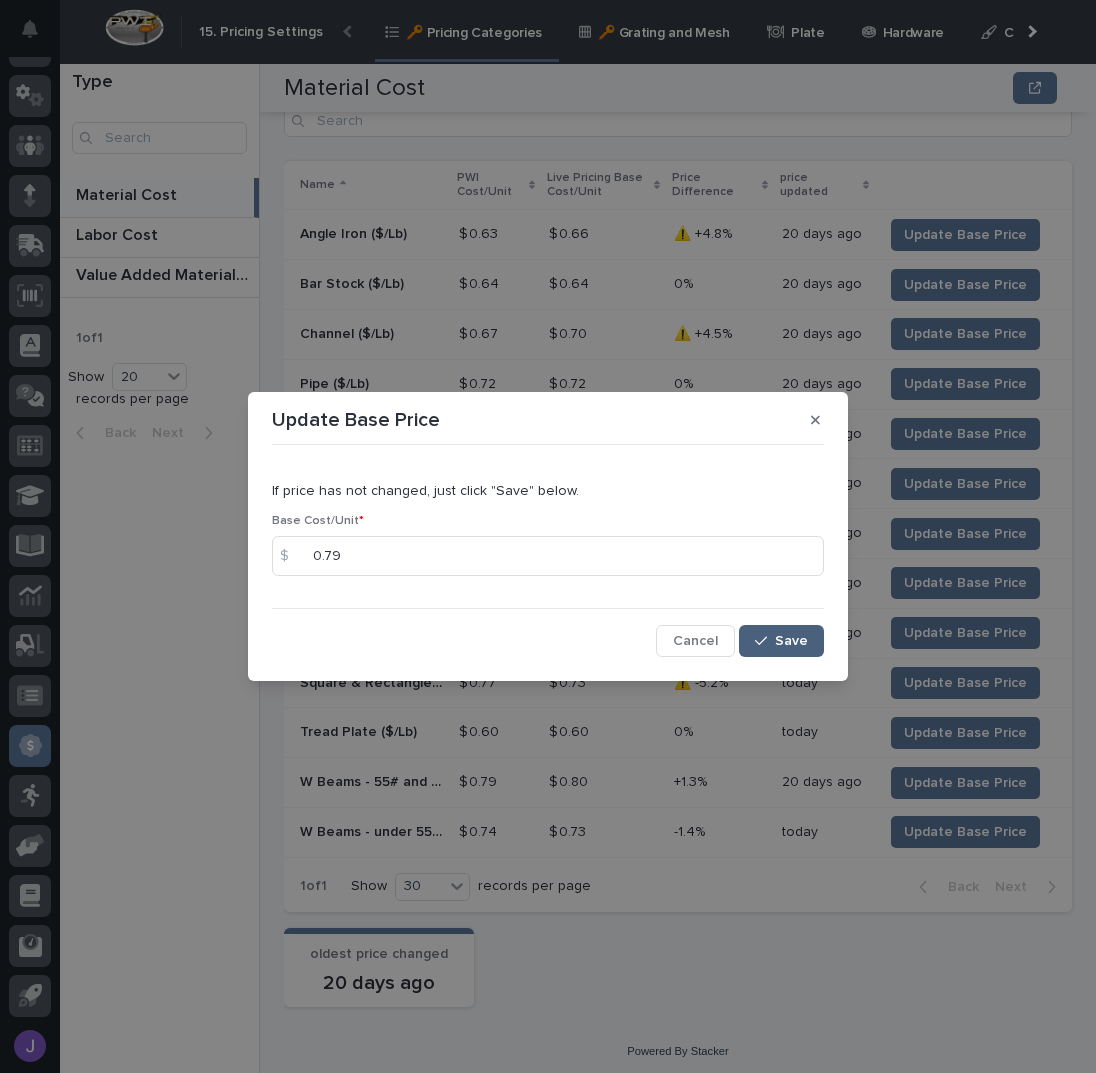 click on "Save" at bounding box center (791, 641) 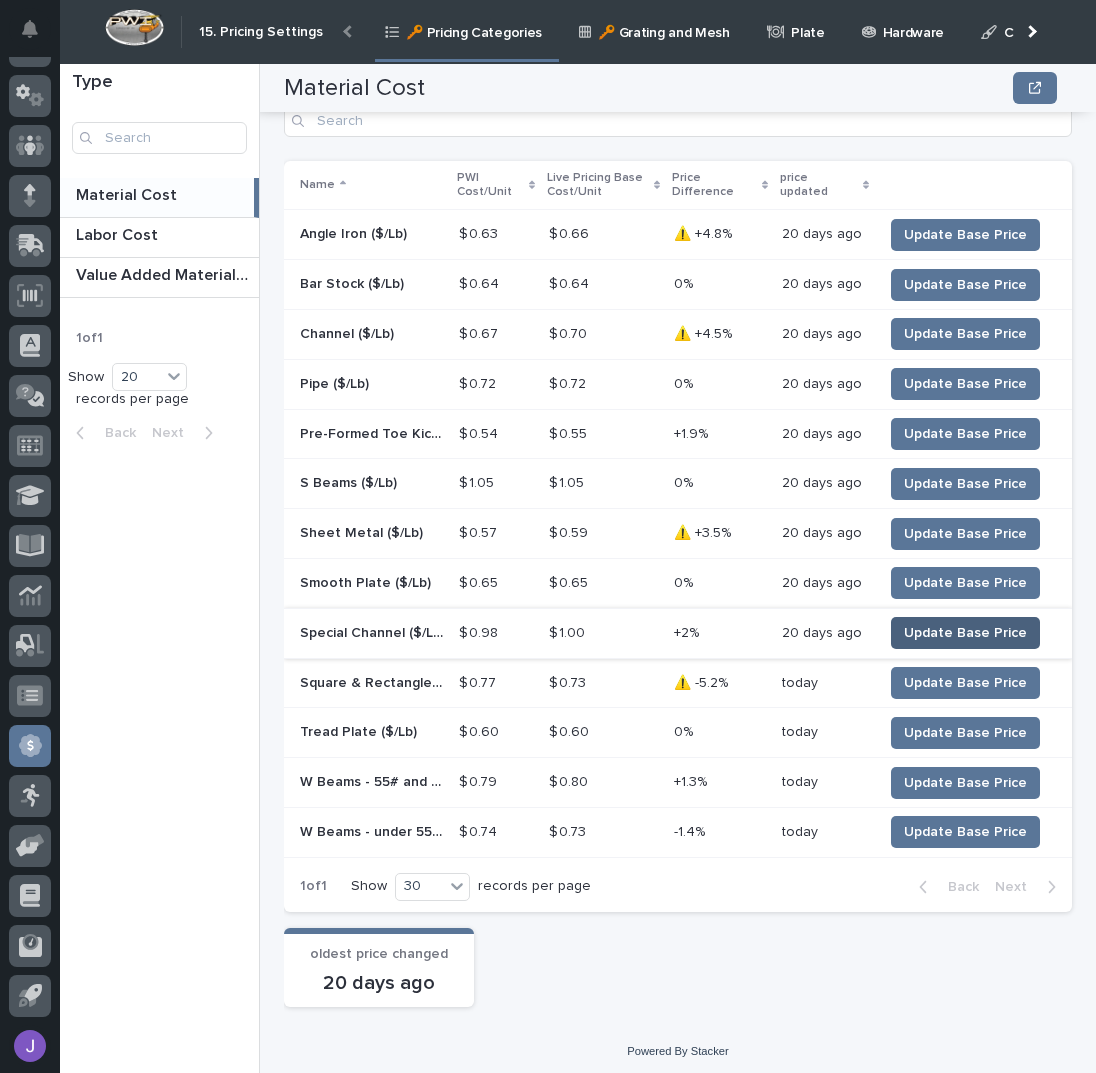 click on "Update Base Price" at bounding box center (965, 633) 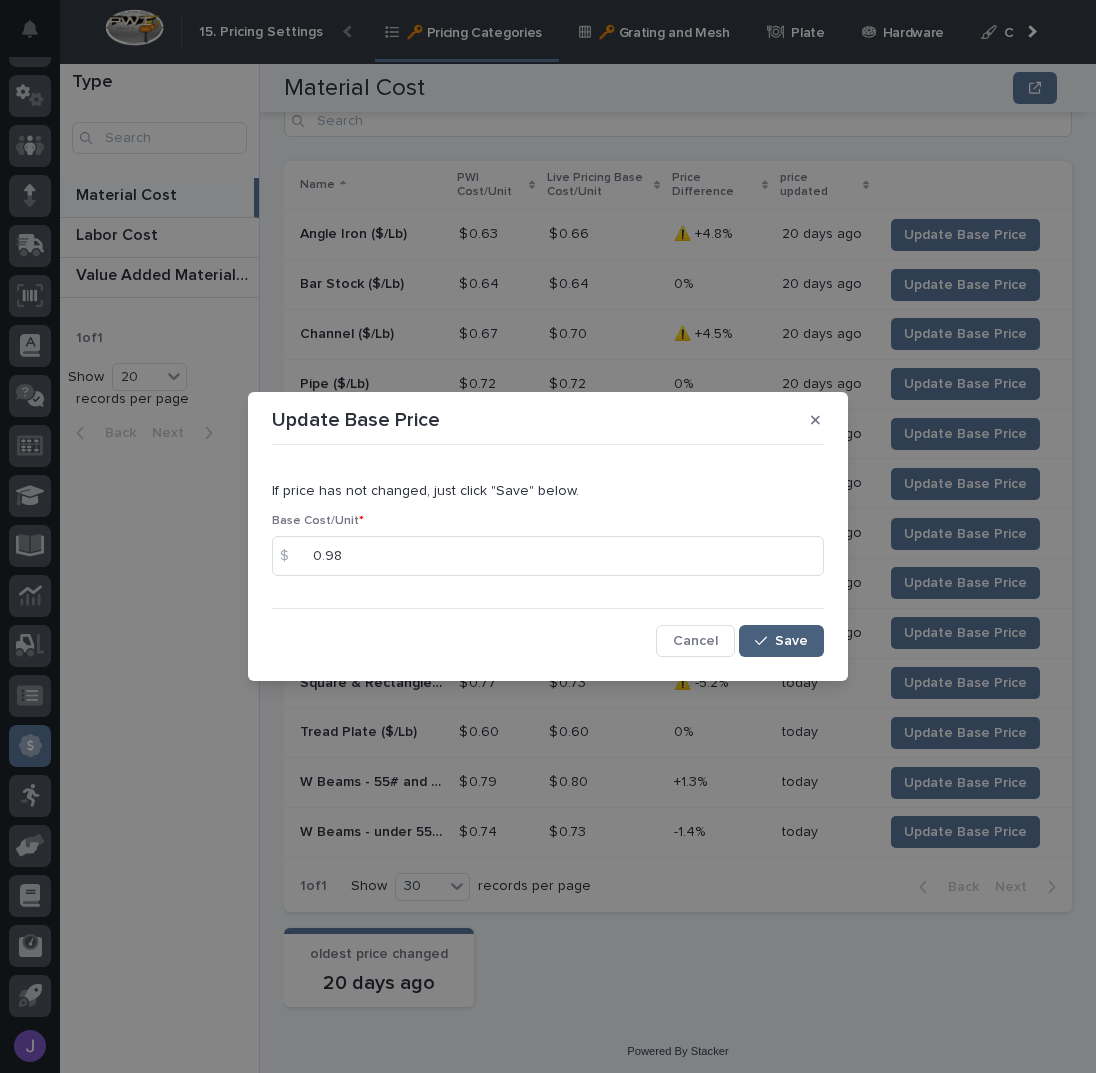 click on "Save" at bounding box center [781, 641] 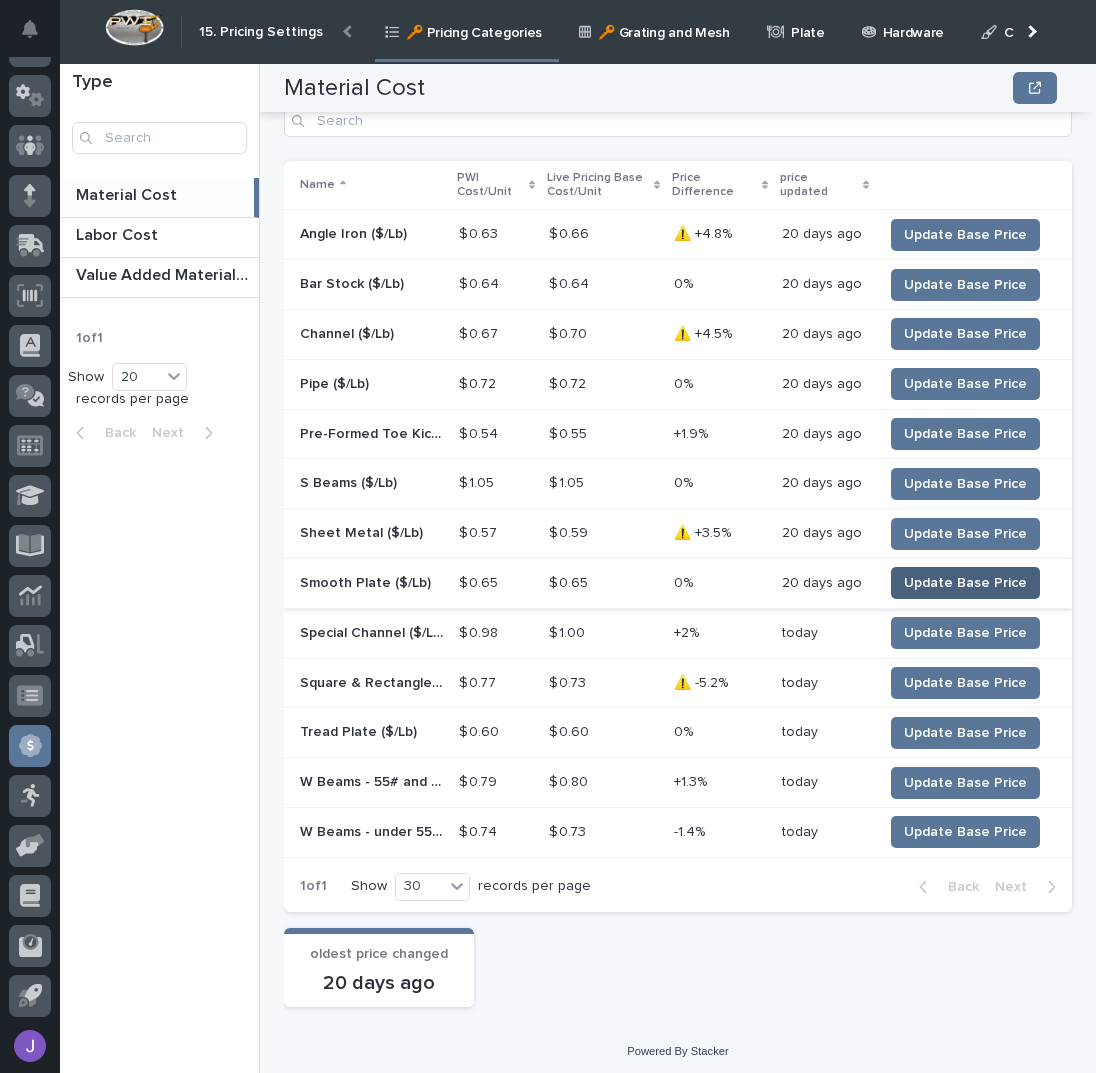 click on "Update Base Price" at bounding box center [965, 583] 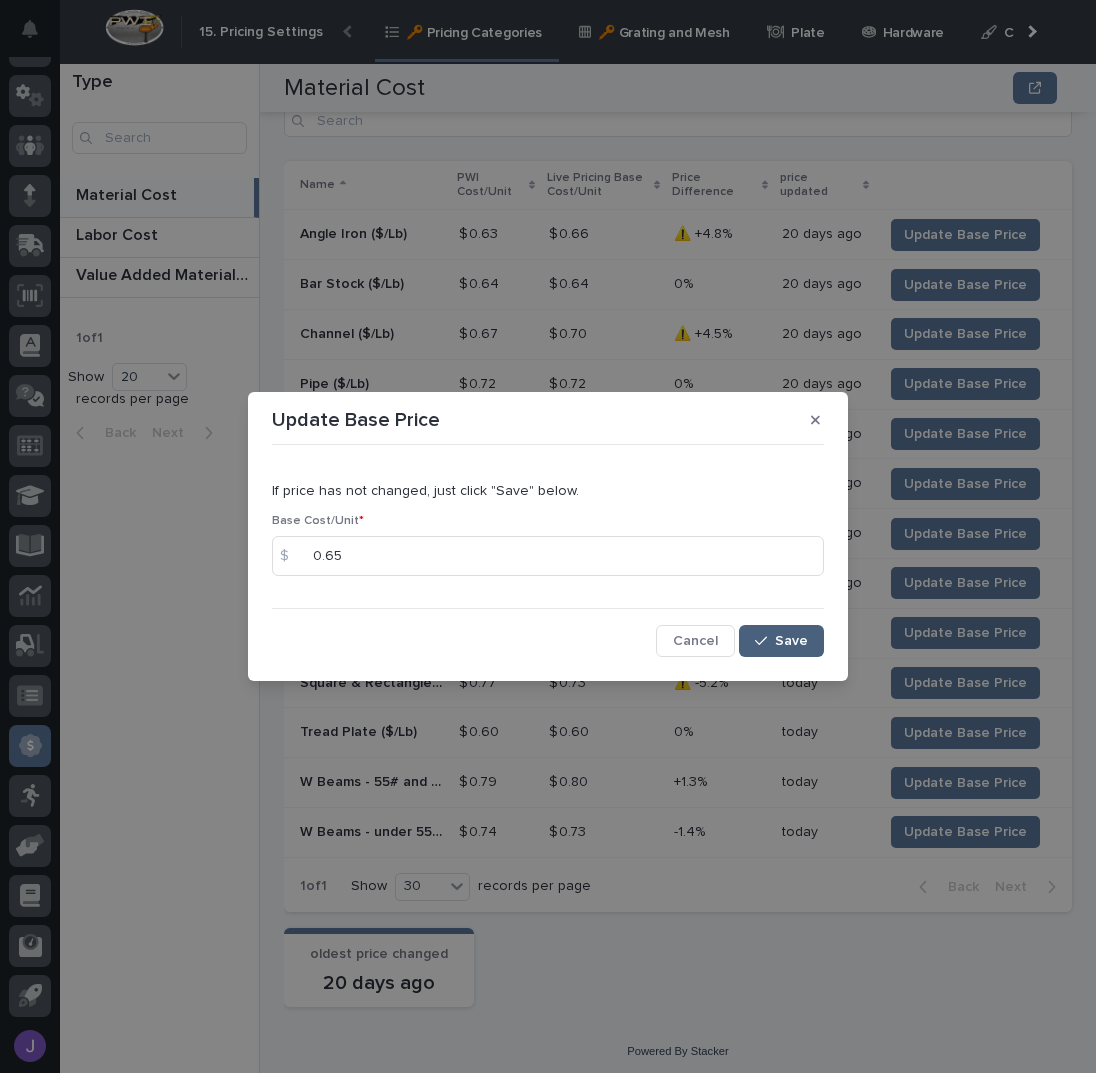 click on "Save" at bounding box center [781, 641] 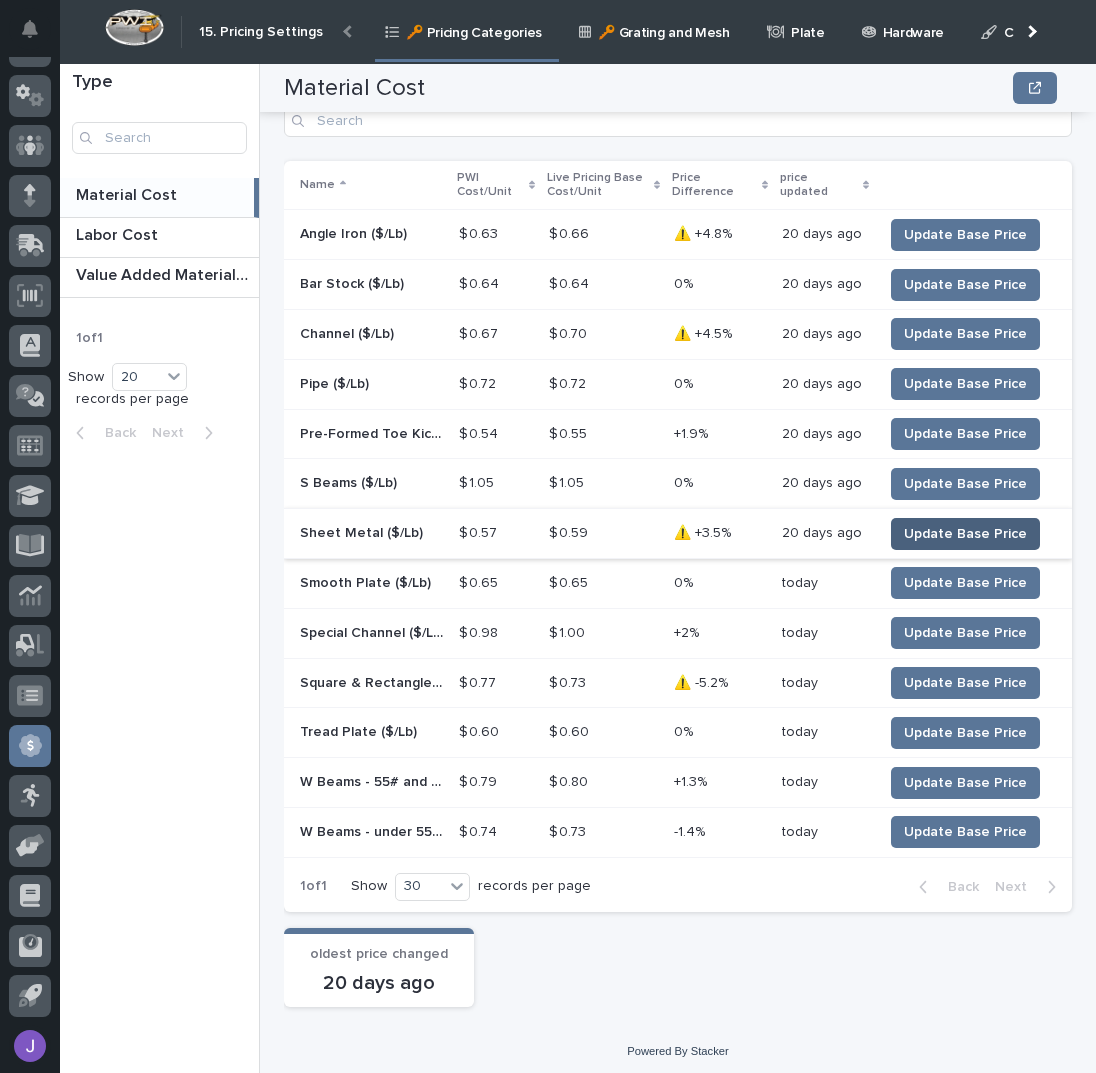 click on "Update Base Price" at bounding box center (965, 534) 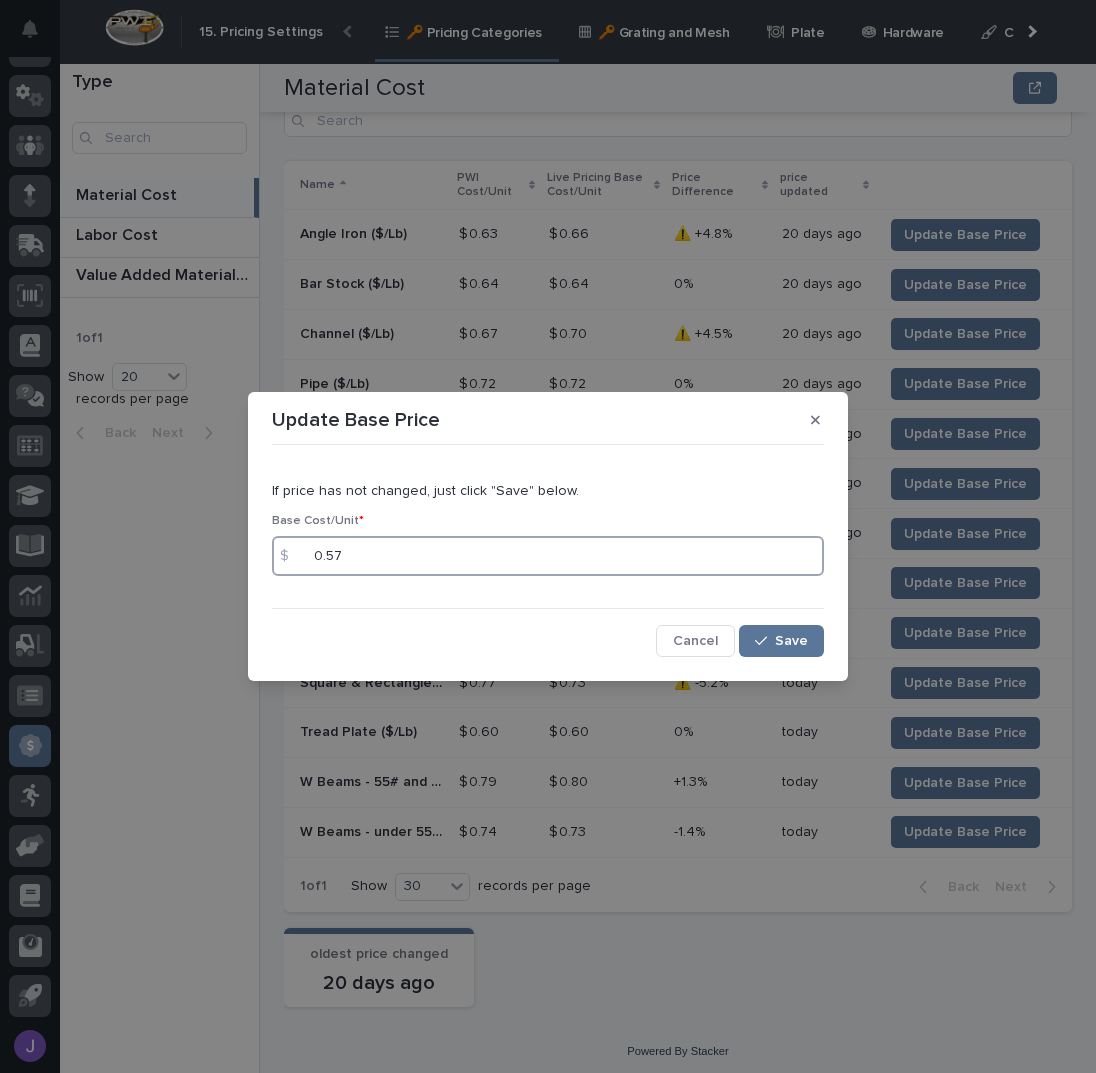click on "0.57" at bounding box center (548, 556) 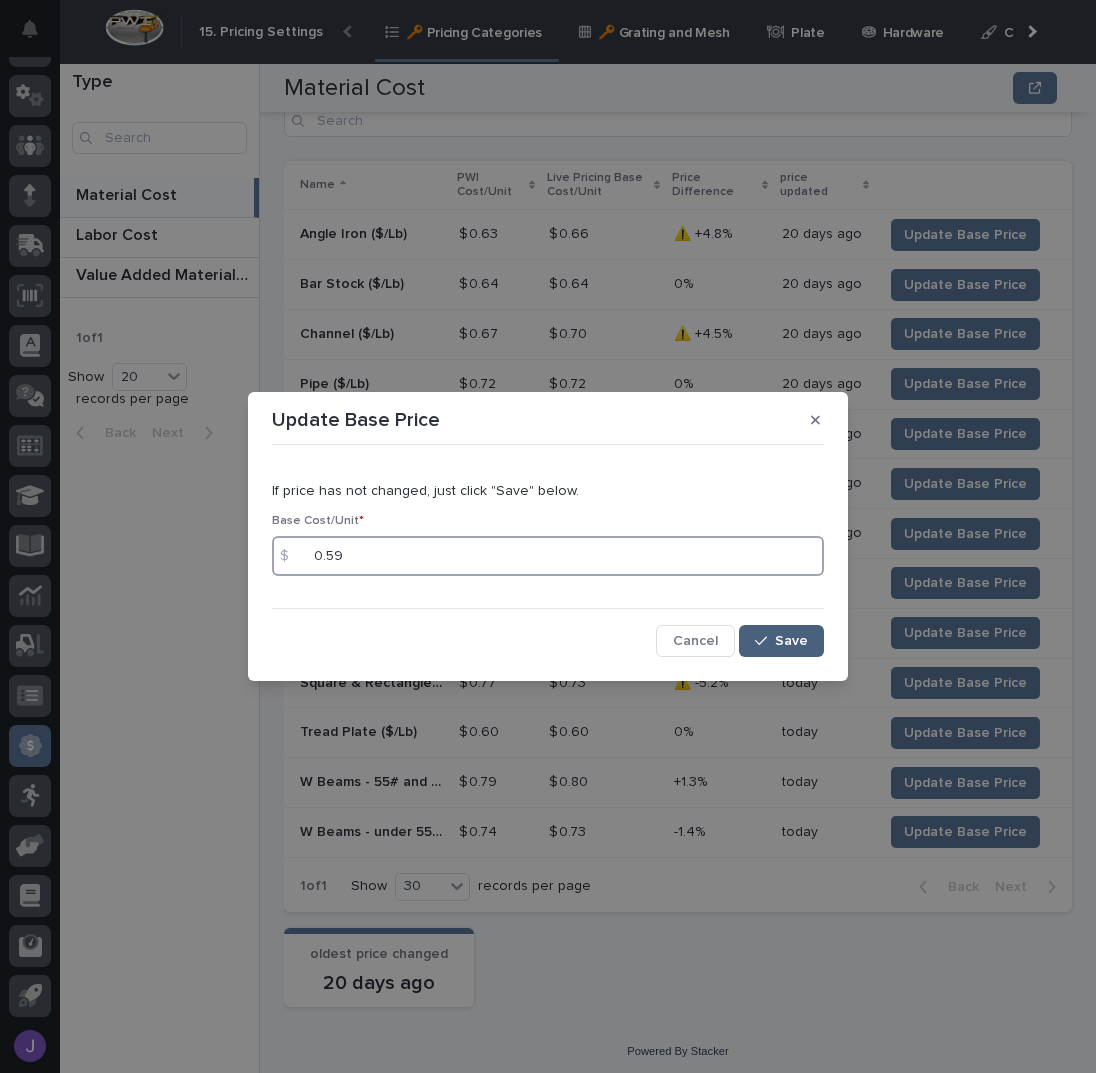 type on "0.59" 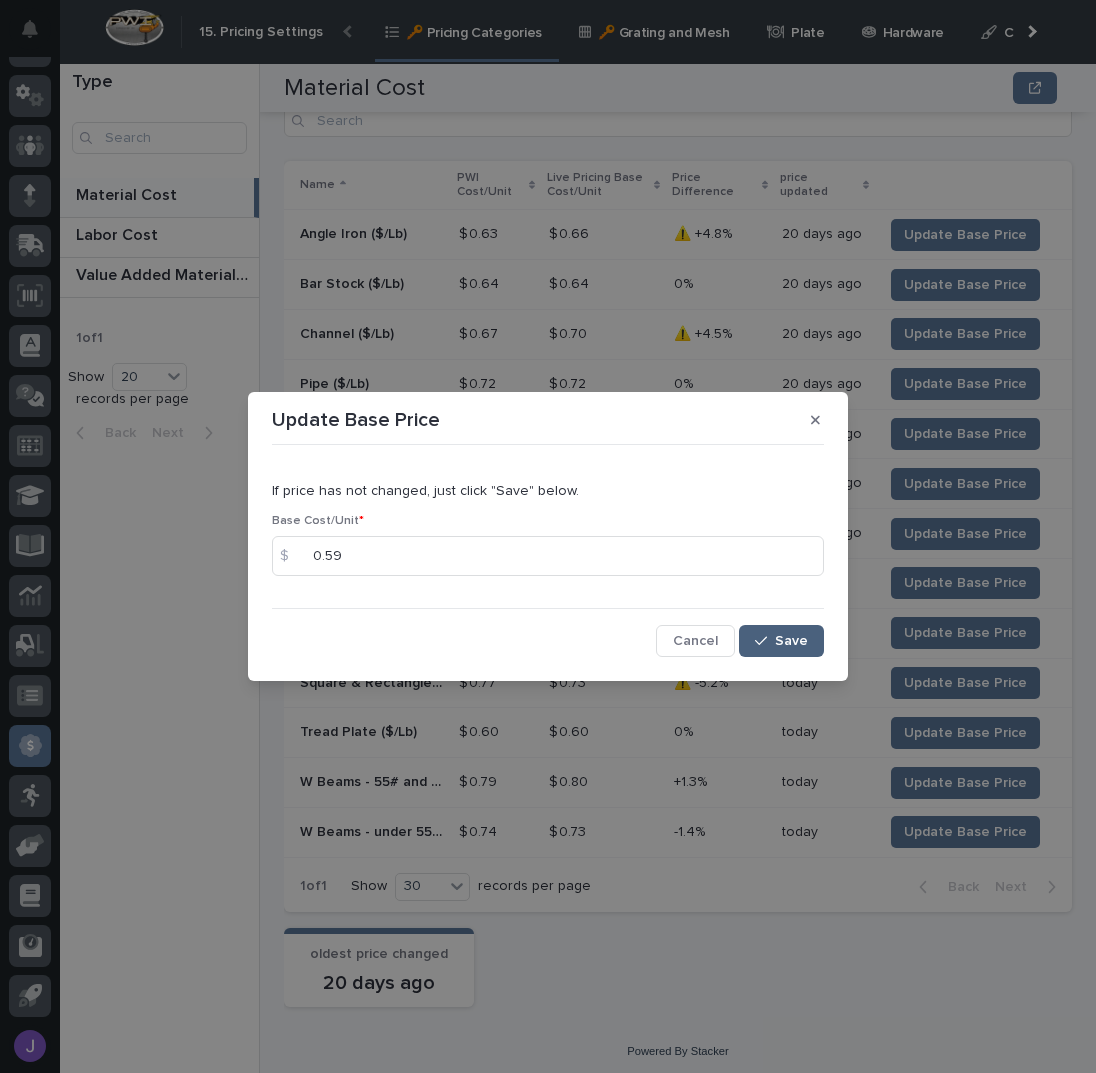 click on "Save" at bounding box center [791, 641] 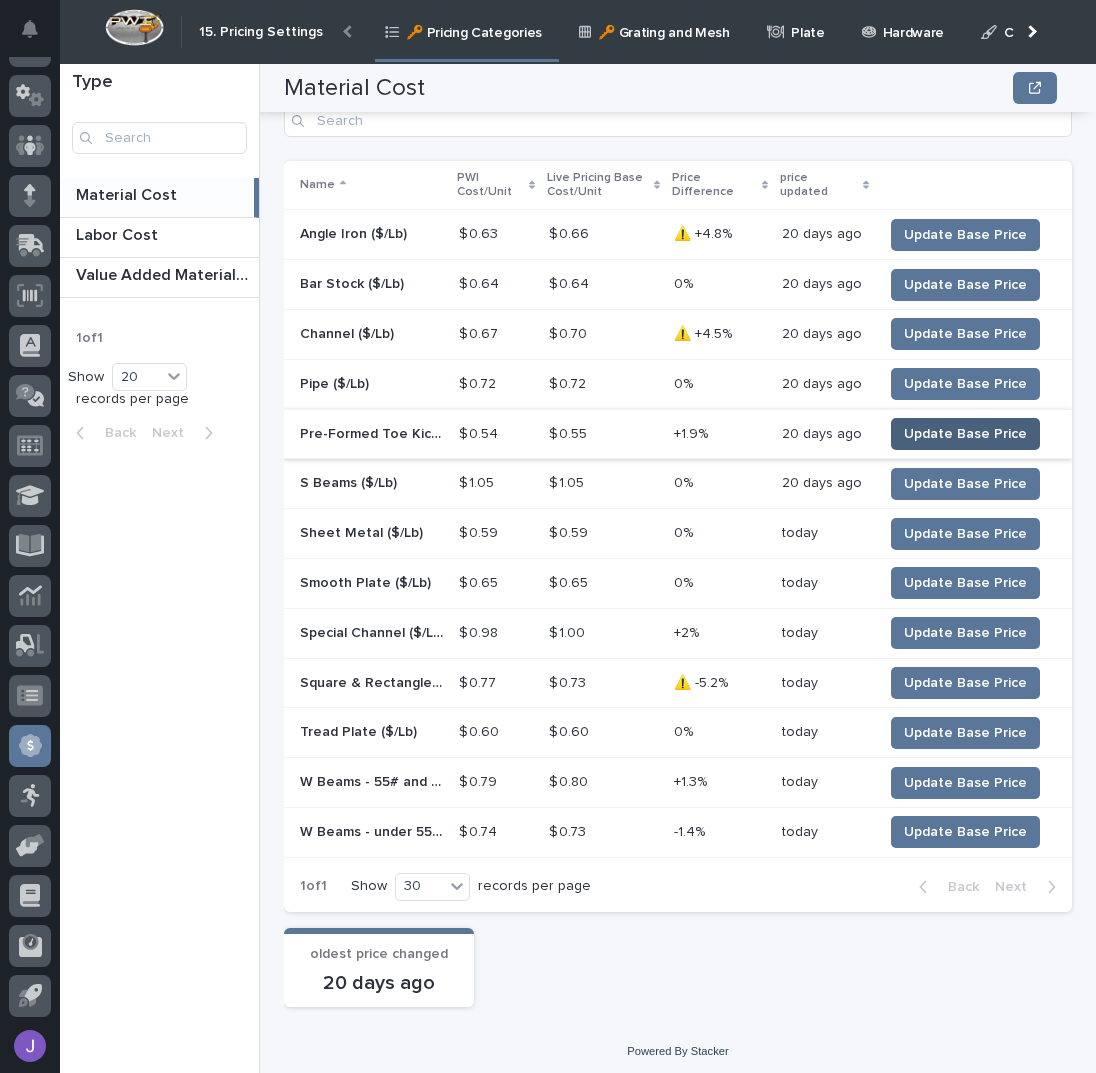 click on "Update Base Price" at bounding box center [965, 434] 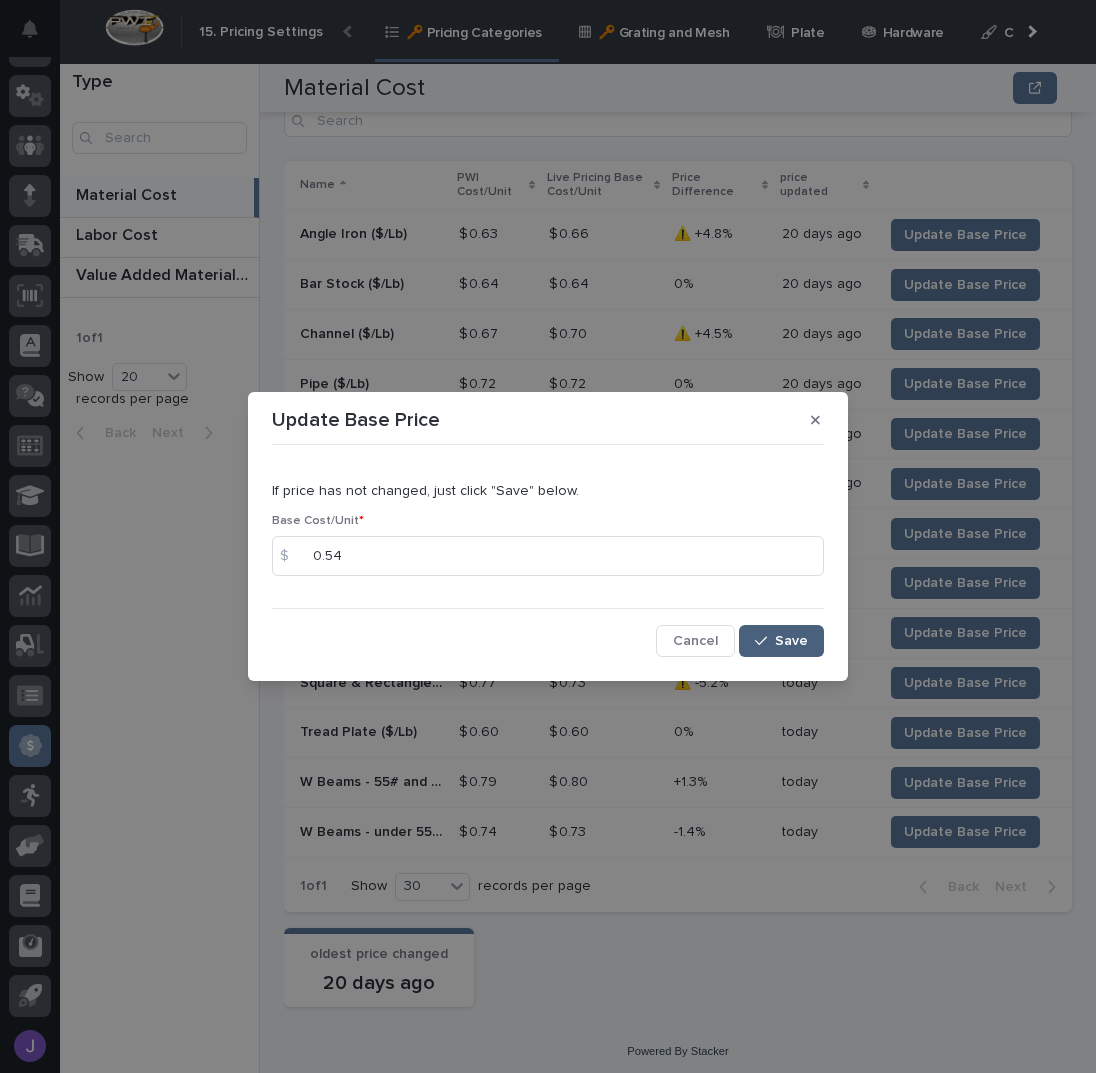 click on "Save" at bounding box center [791, 641] 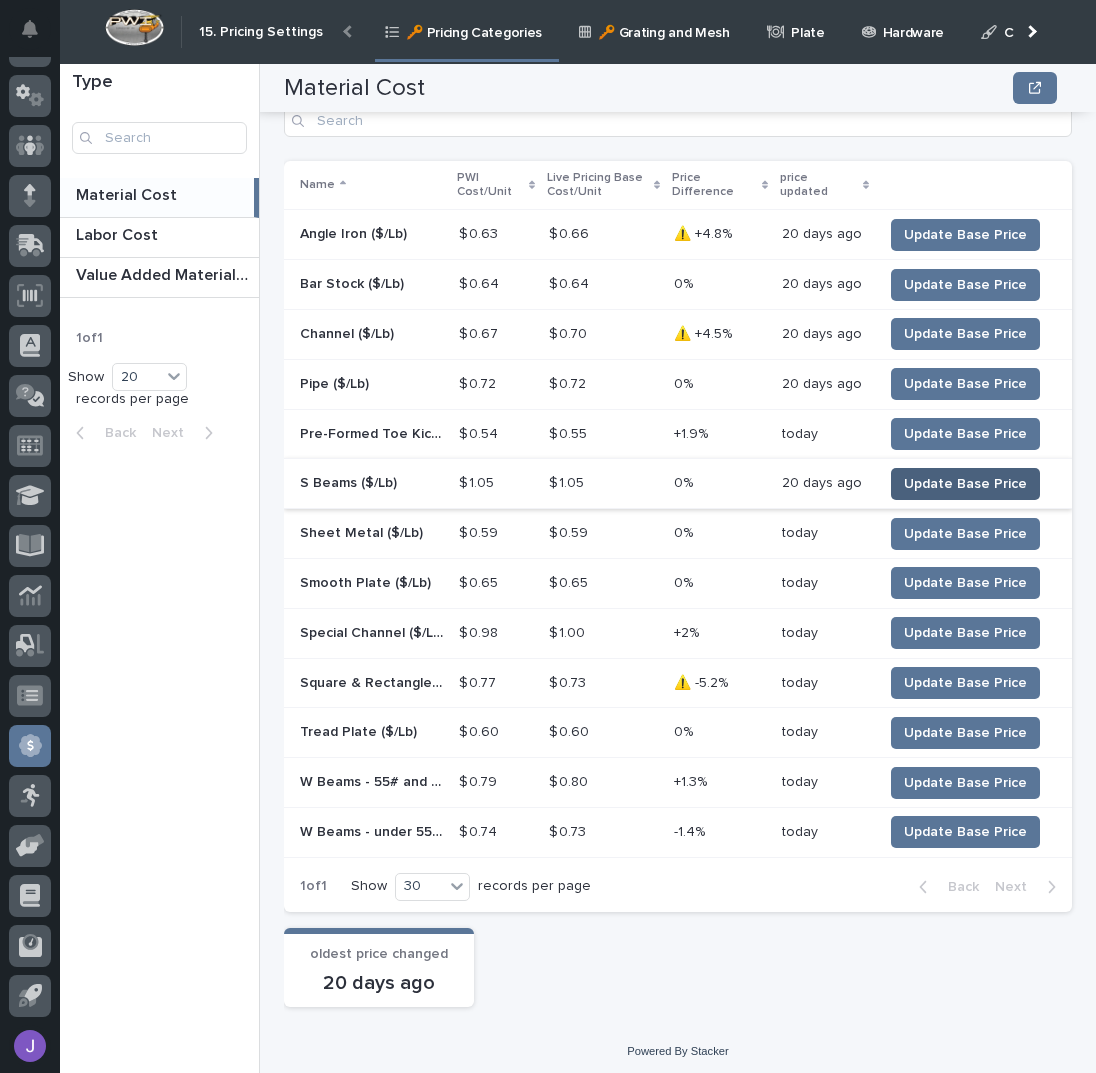 click on "Update Base Price" at bounding box center (965, 484) 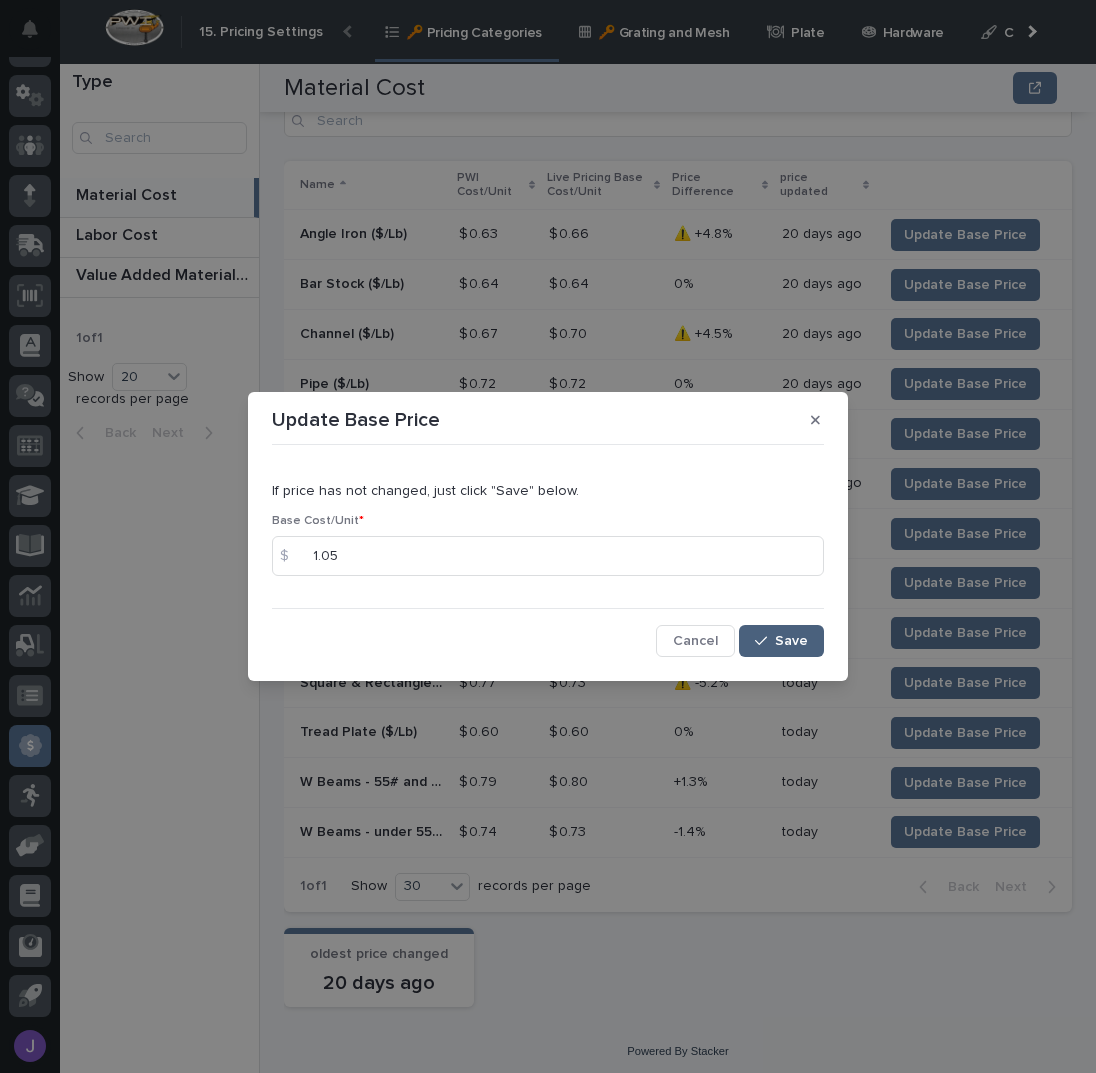 click on "Save" at bounding box center [781, 641] 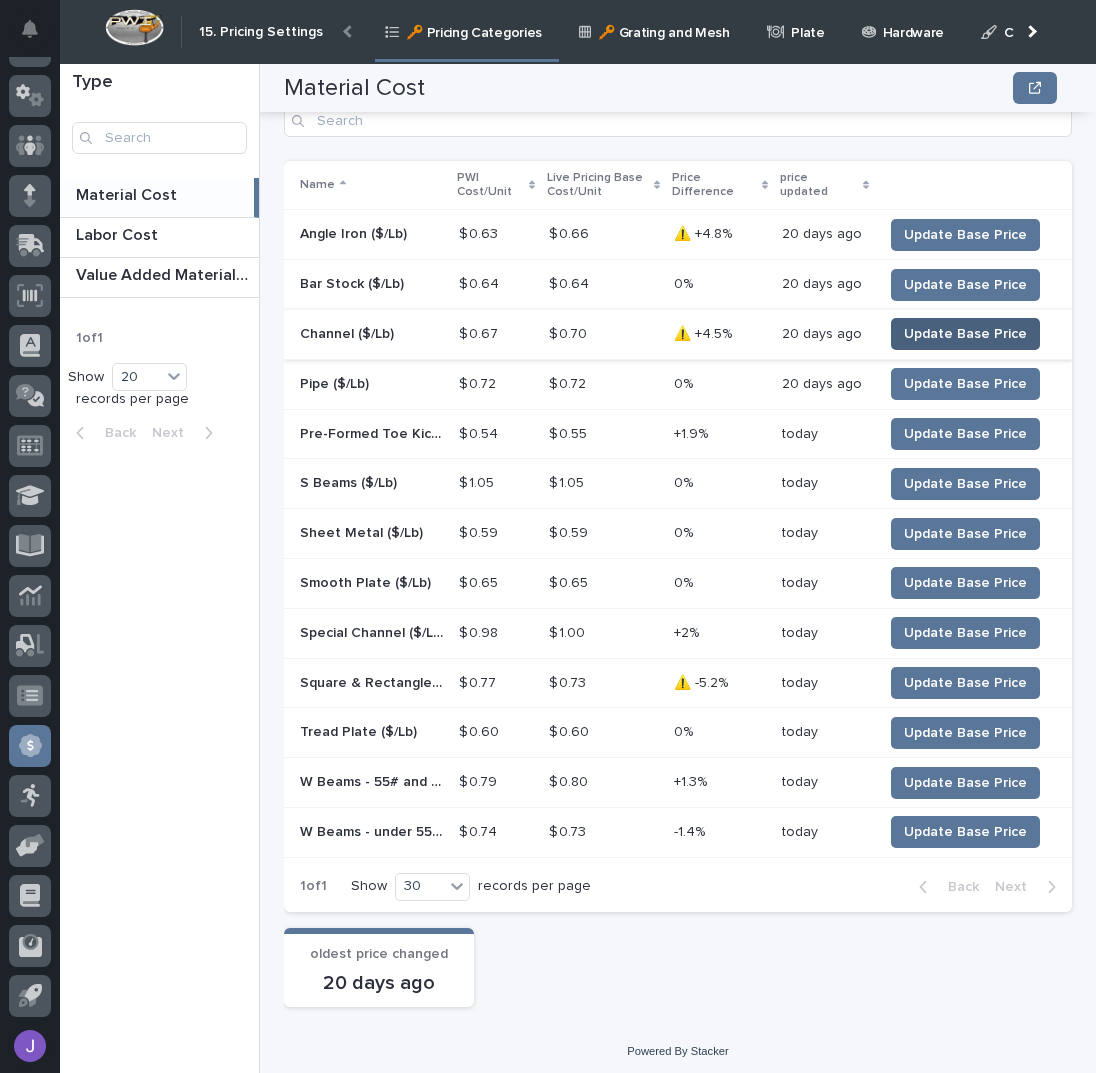 click on "Update Base Price" at bounding box center [965, 334] 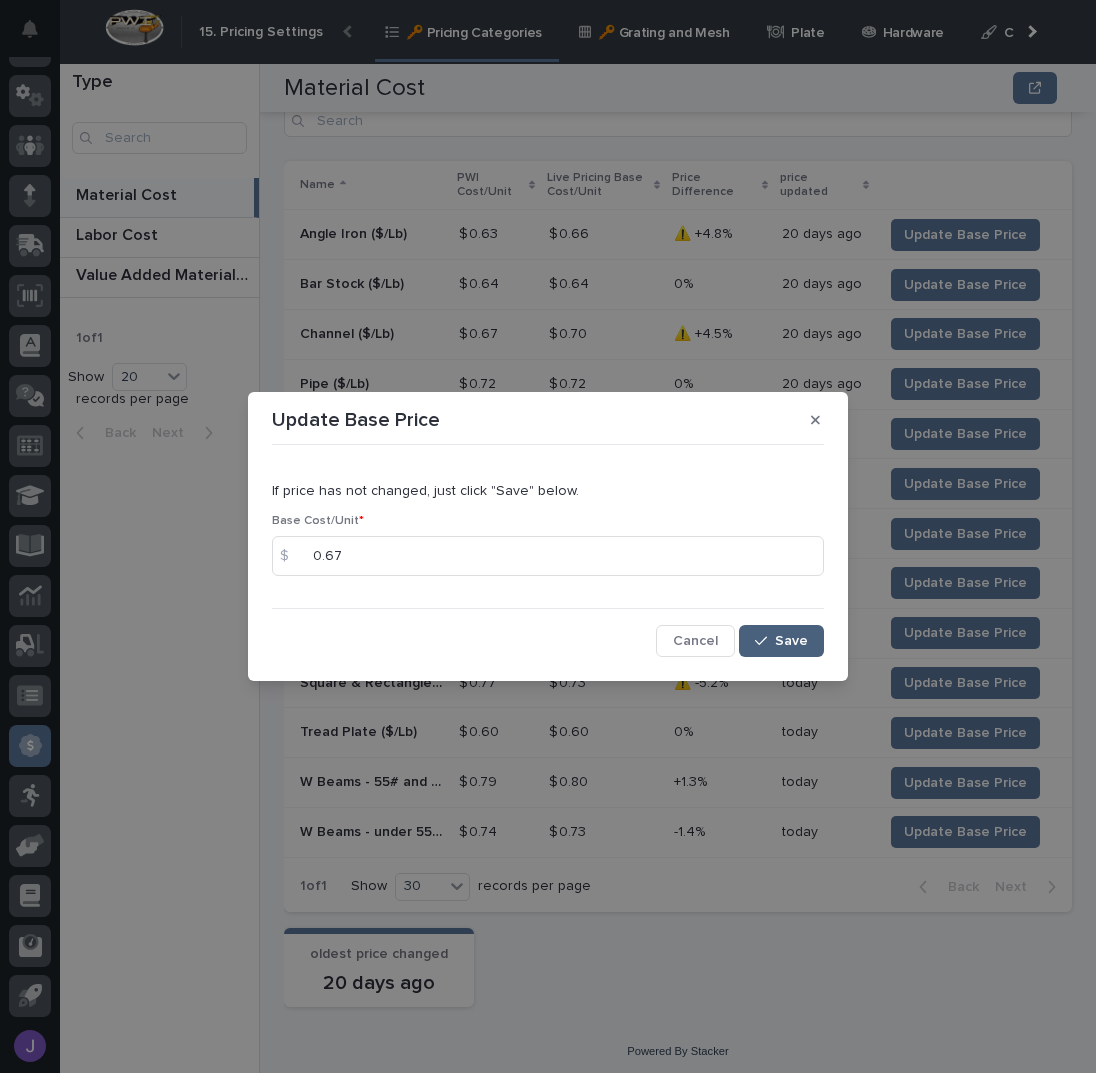 click on "Save" at bounding box center [791, 641] 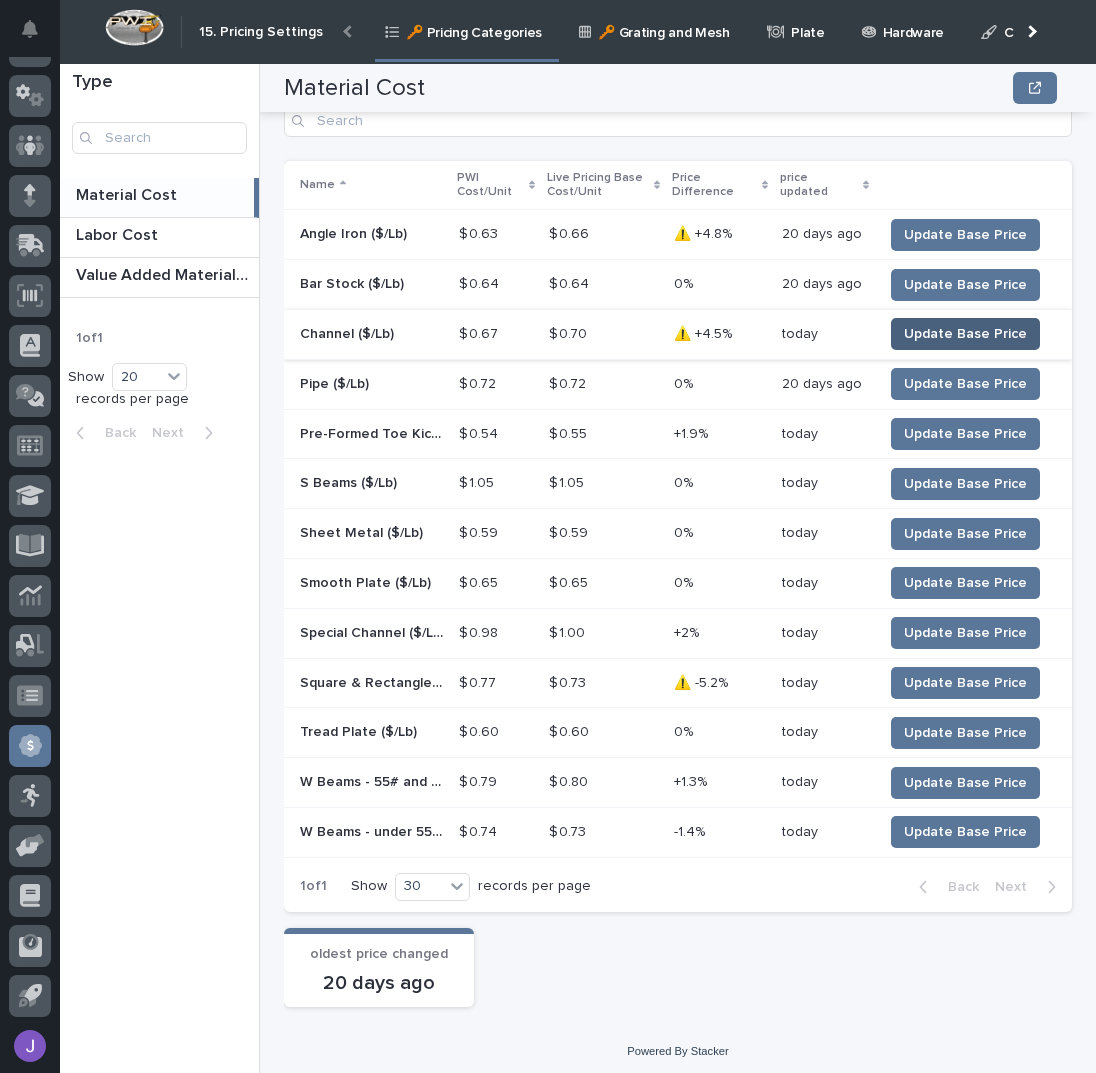 click on "Update Base Price" at bounding box center [965, 334] 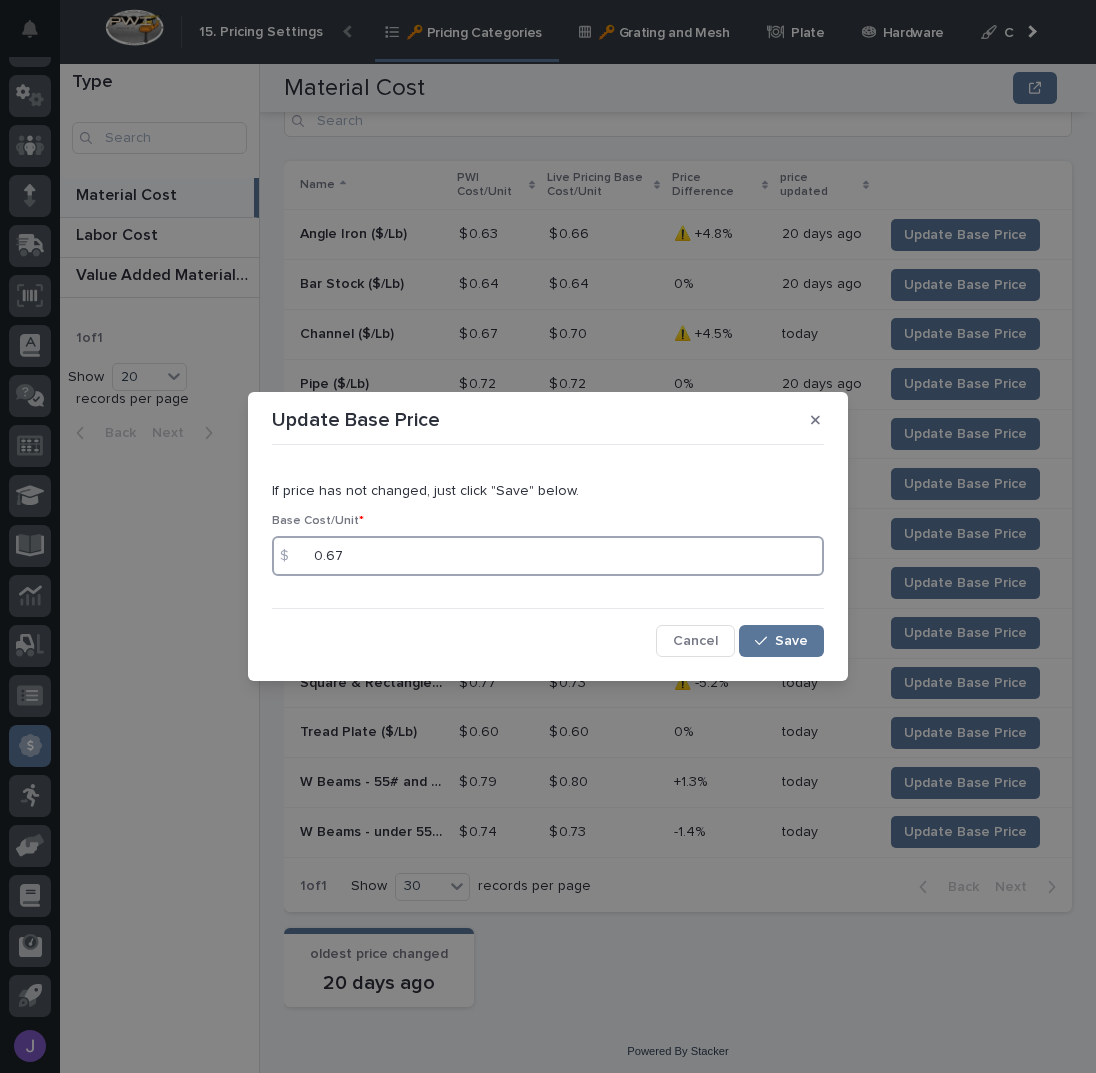 click on "0.67" at bounding box center (548, 556) 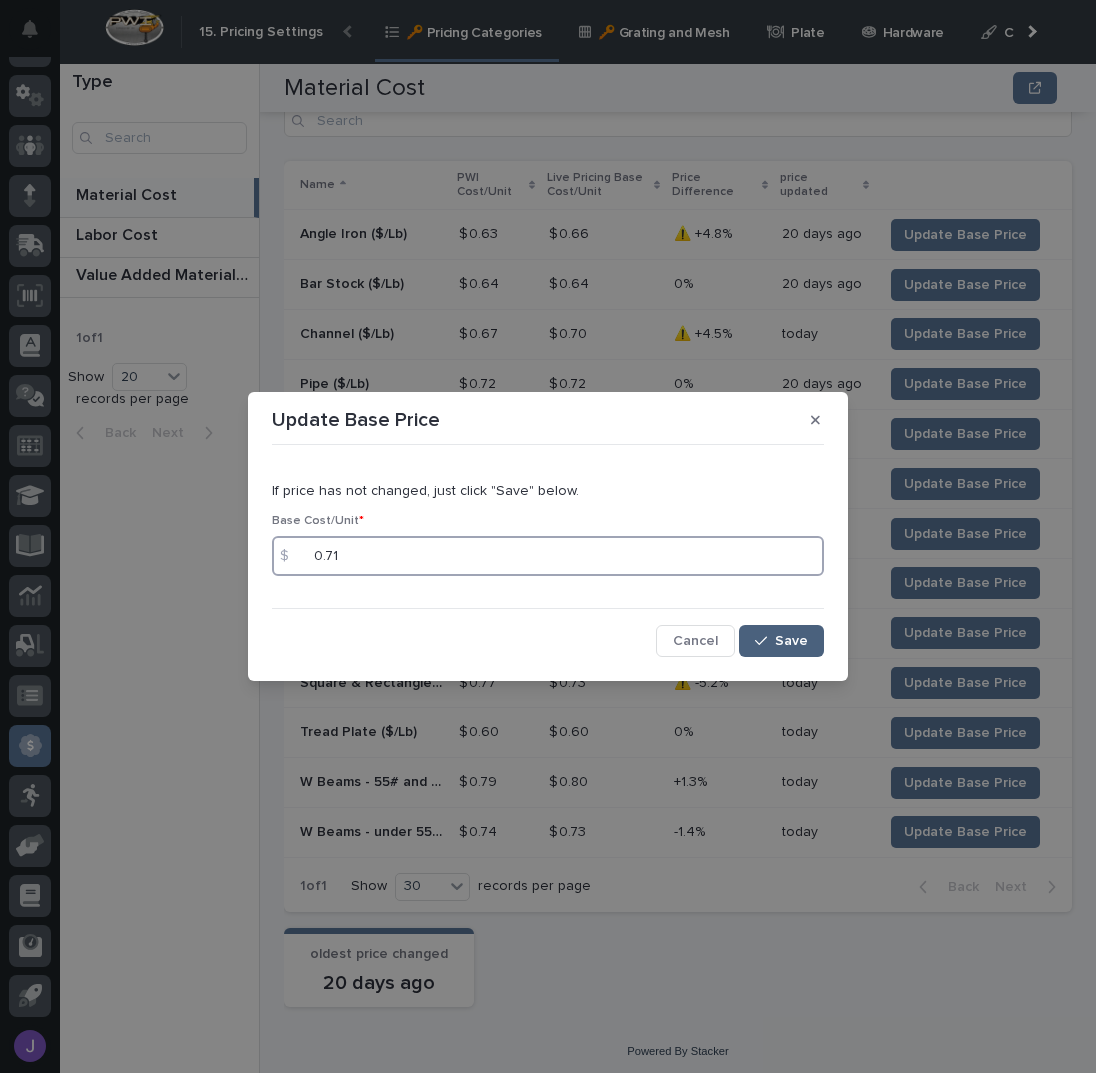 type on "0.71" 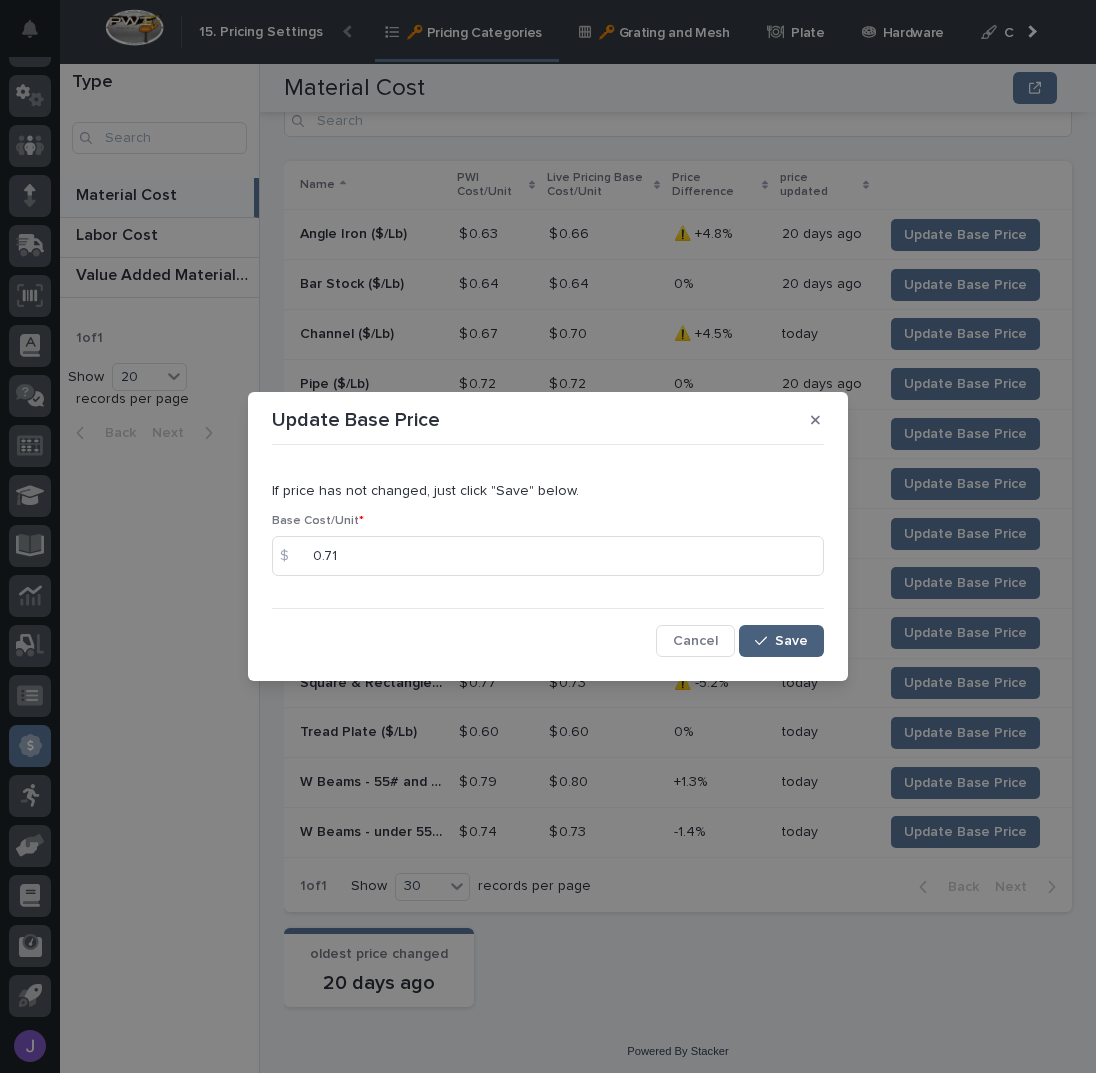 click on "Save" at bounding box center [791, 641] 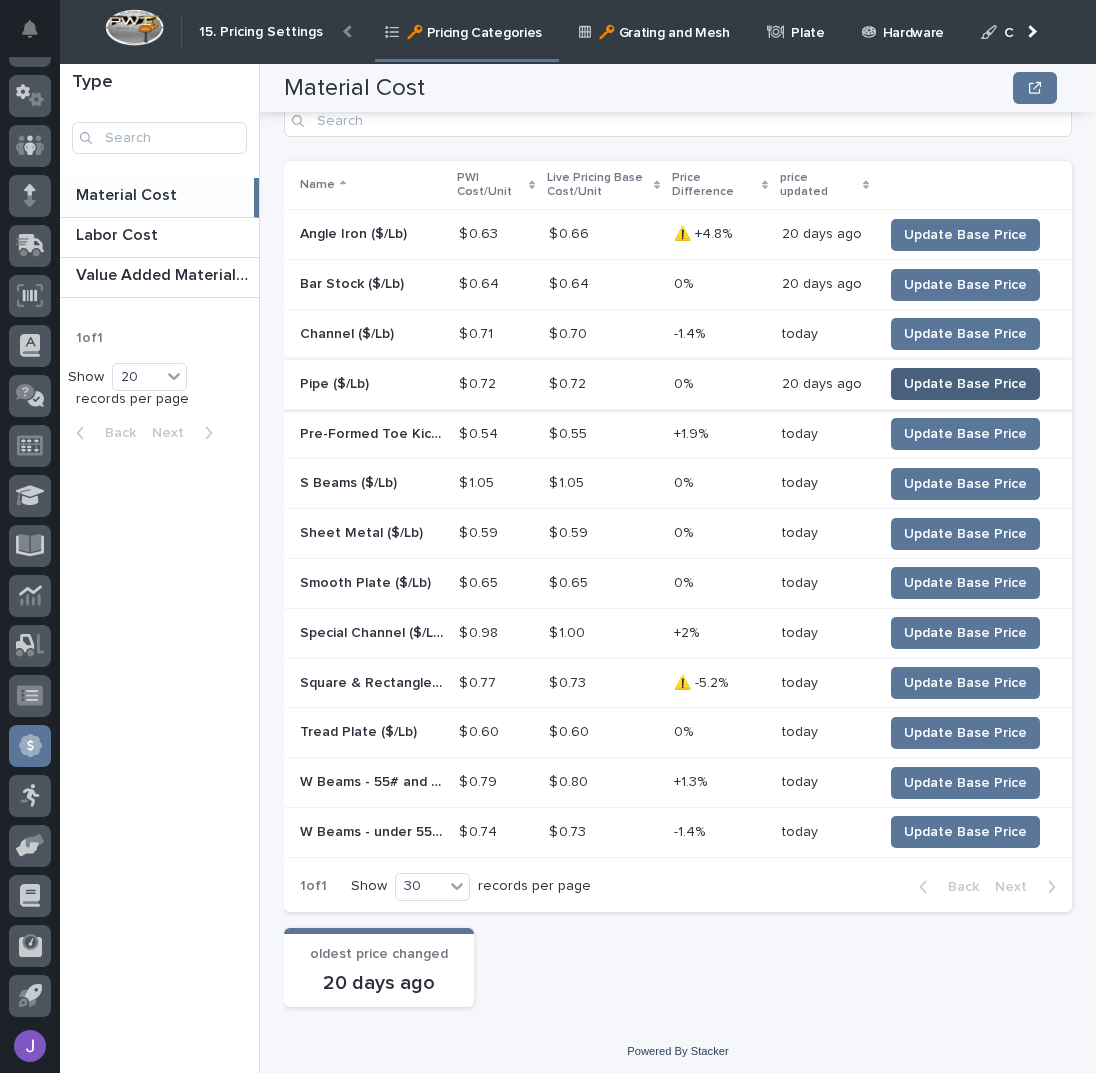 click on "Update Base Price" at bounding box center (965, 384) 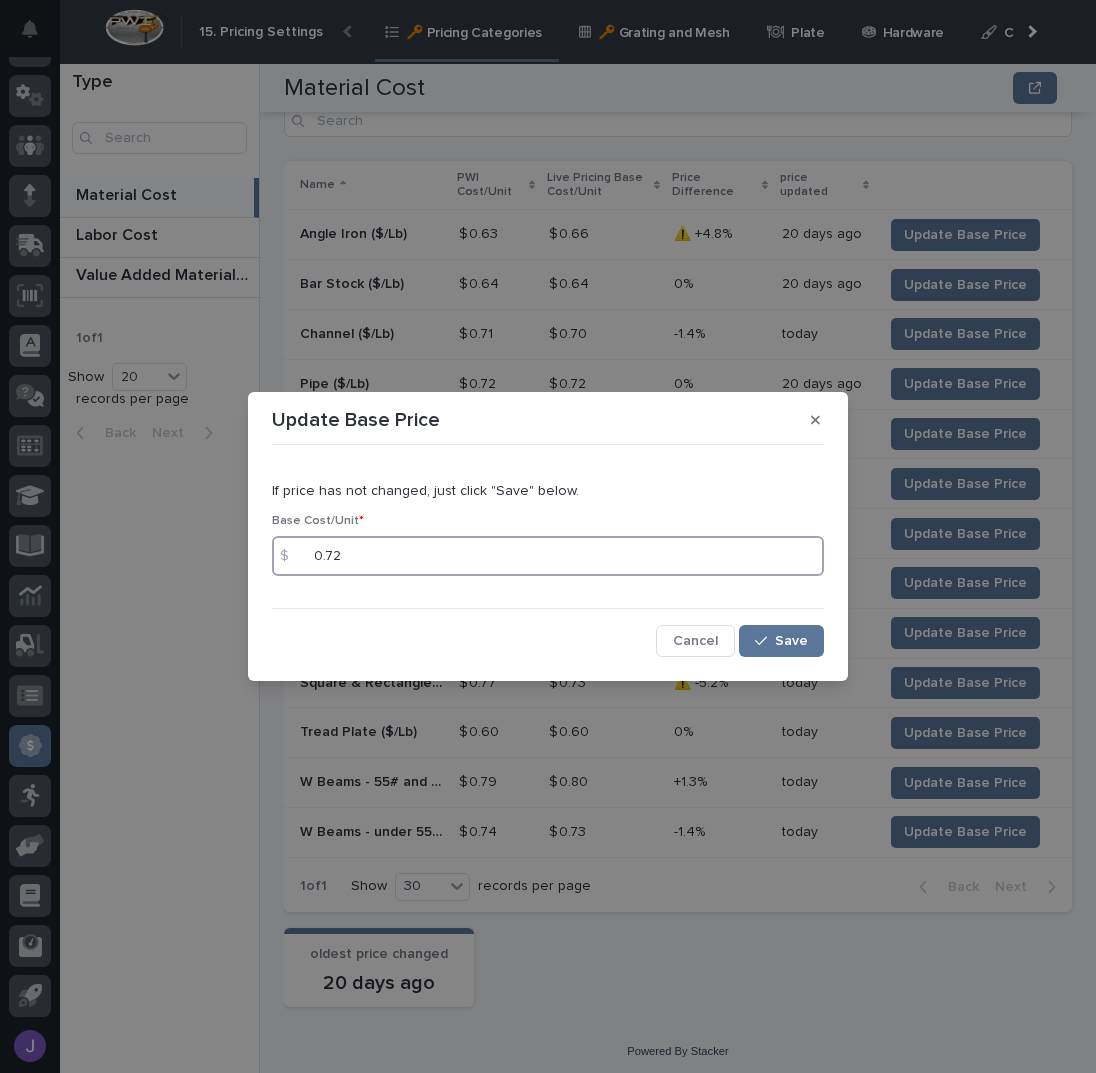 click on "0.72" at bounding box center (548, 556) 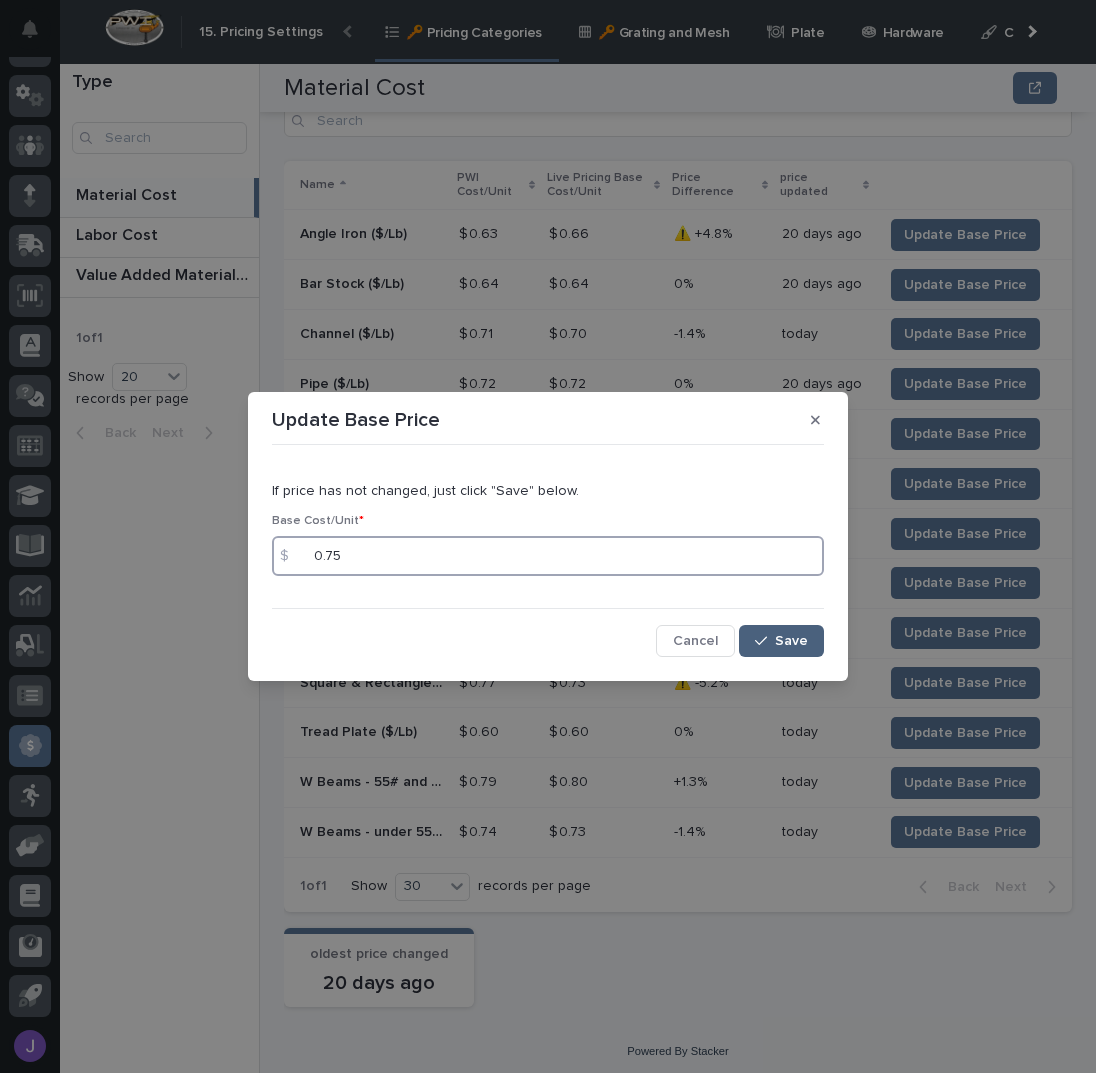 type on "0.75" 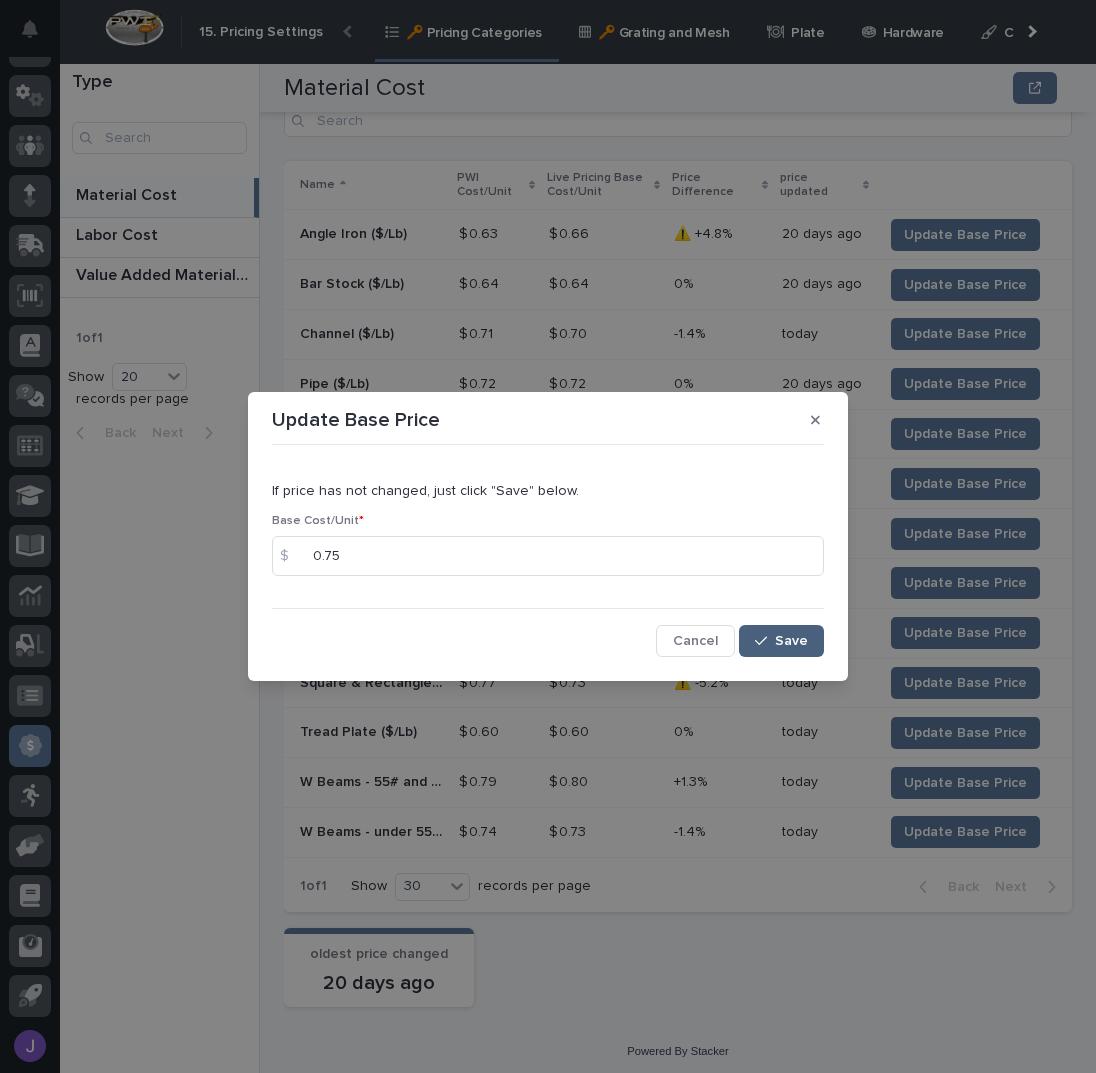 click on "Save" at bounding box center [781, 641] 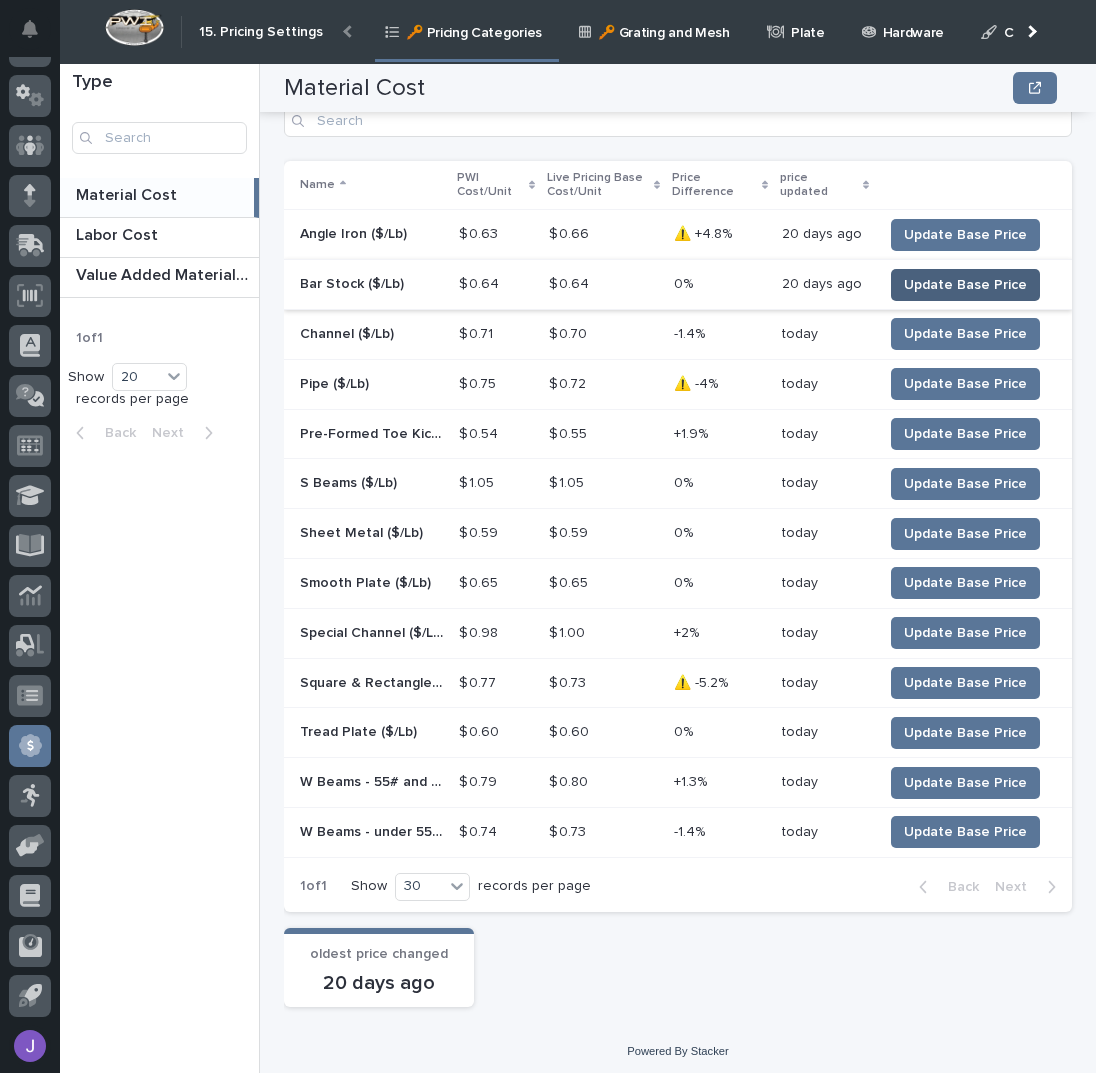 click on "Update Base Price" at bounding box center (965, 285) 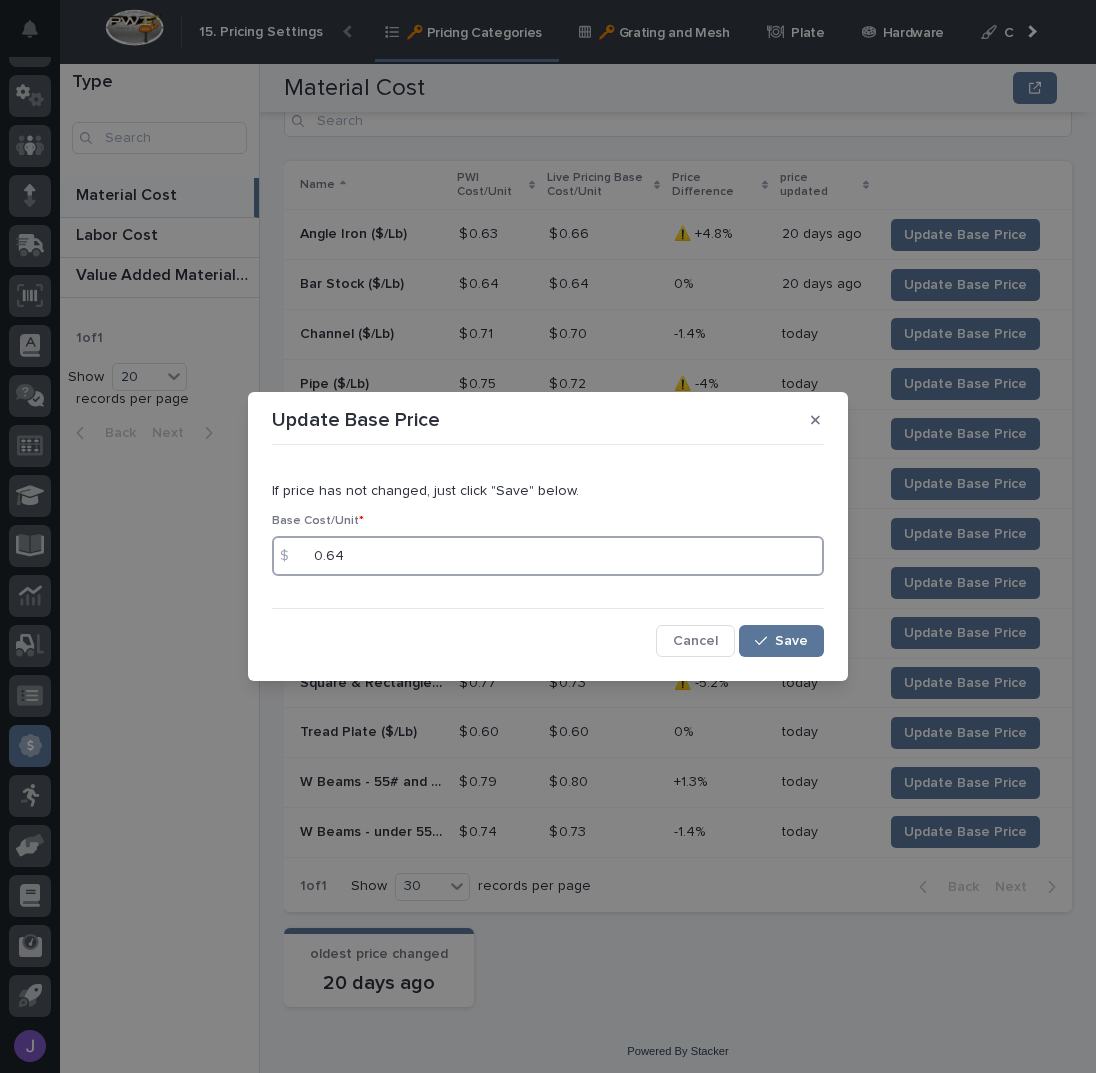 click on "0.64" at bounding box center [548, 556] 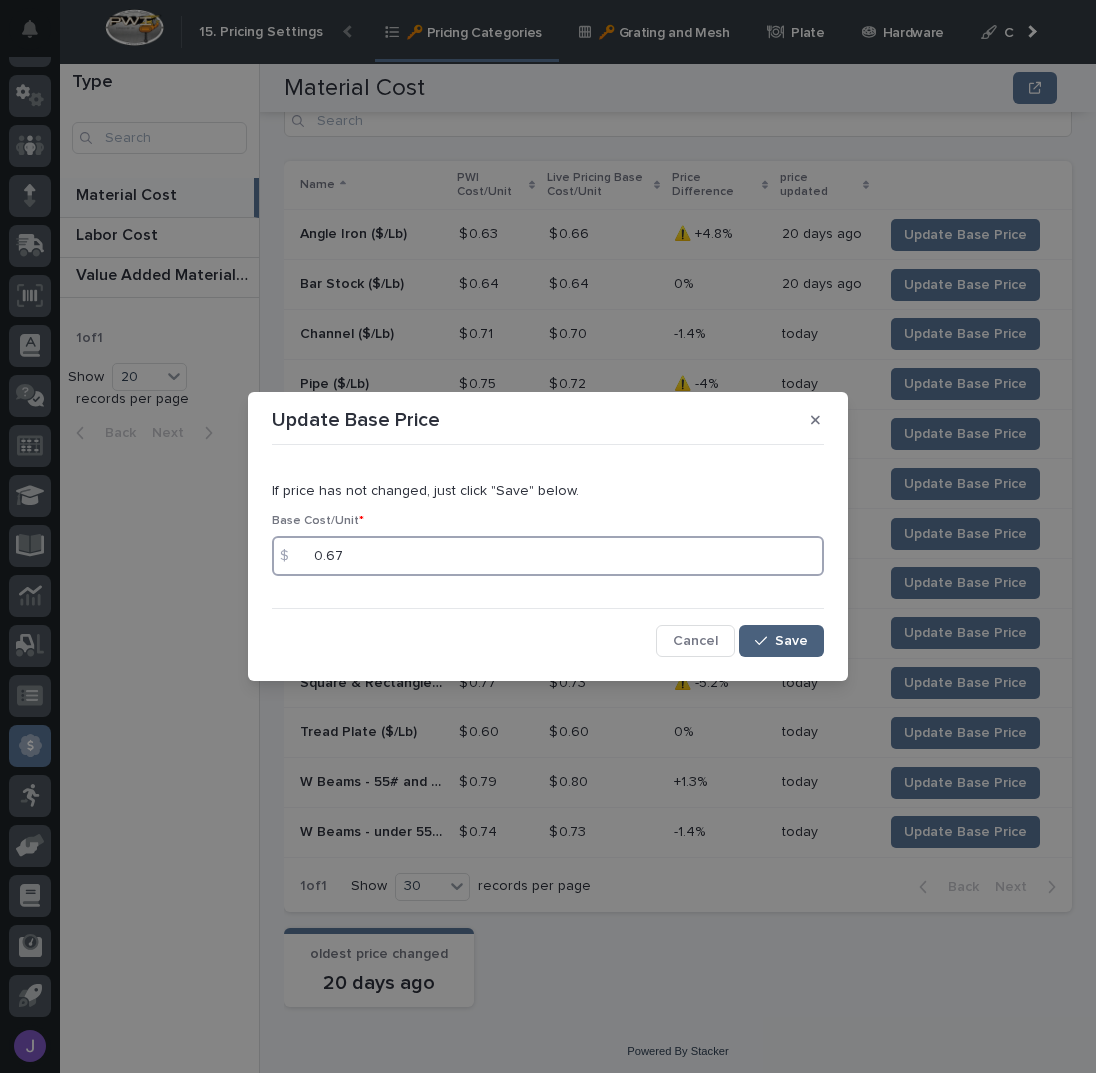 type on "0.67" 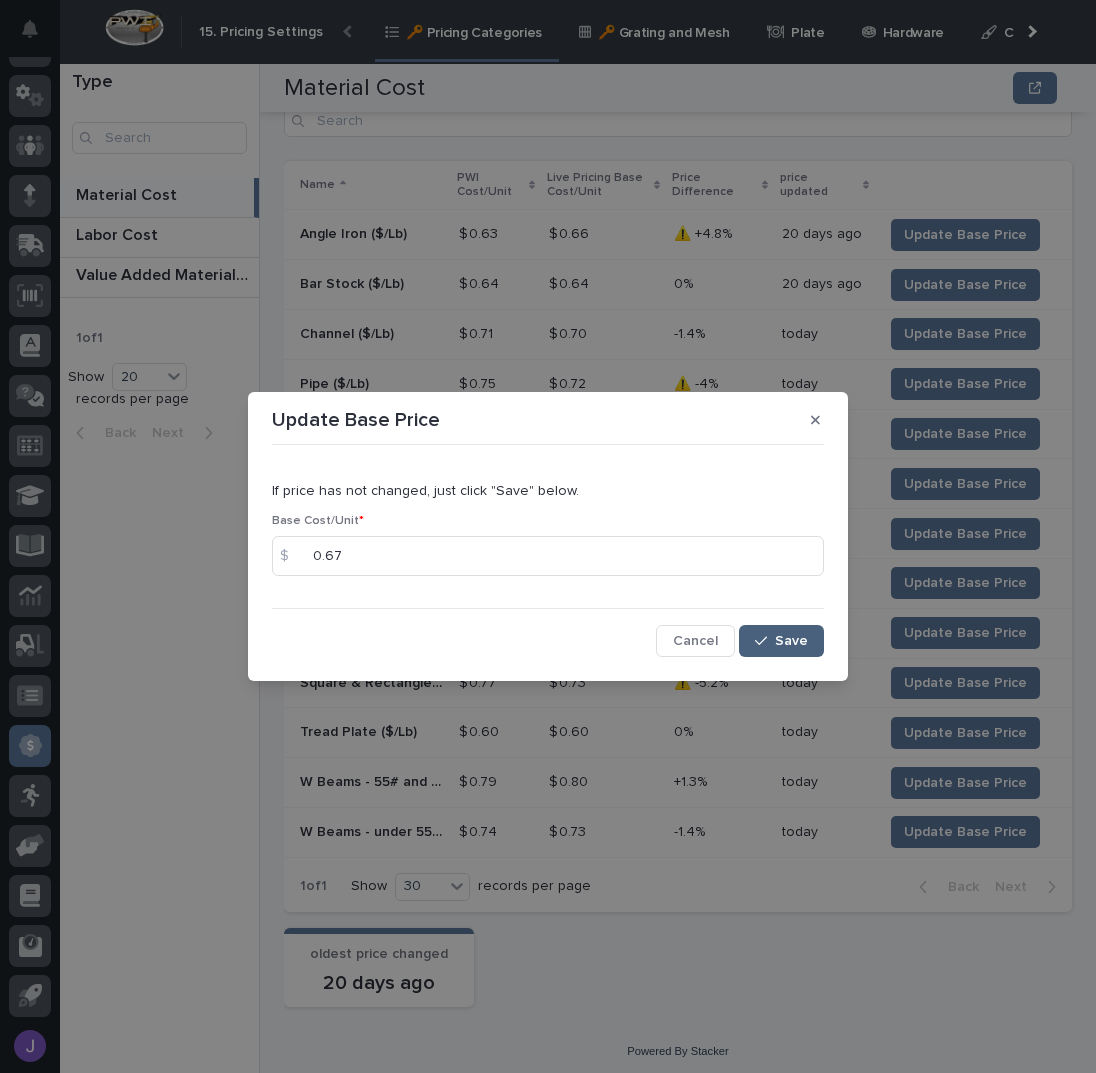 click on "Save" at bounding box center [781, 641] 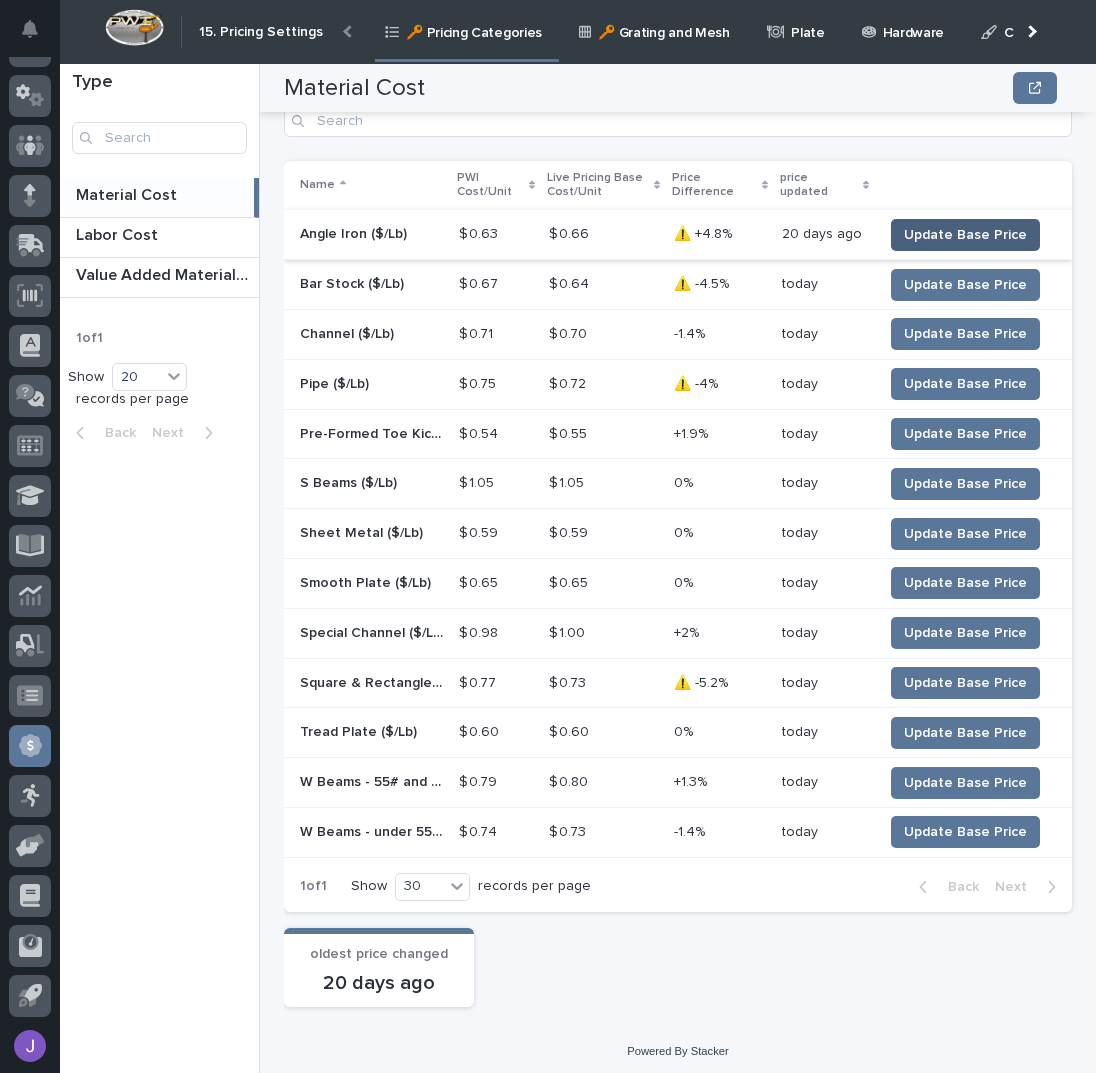 click on "Update Base Price" at bounding box center [965, 235] 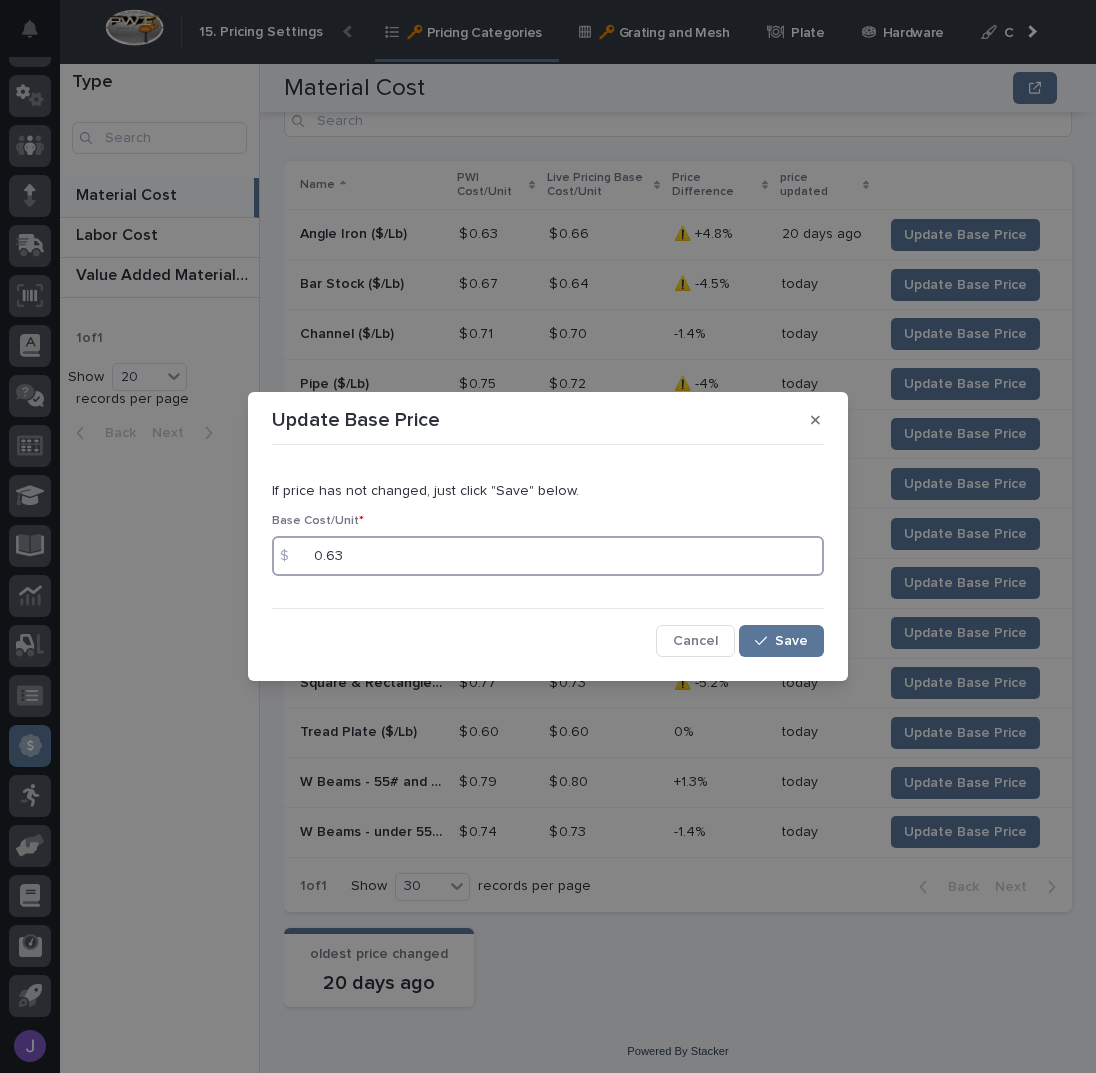 click on "0.63" at bounding box center (548, 556) 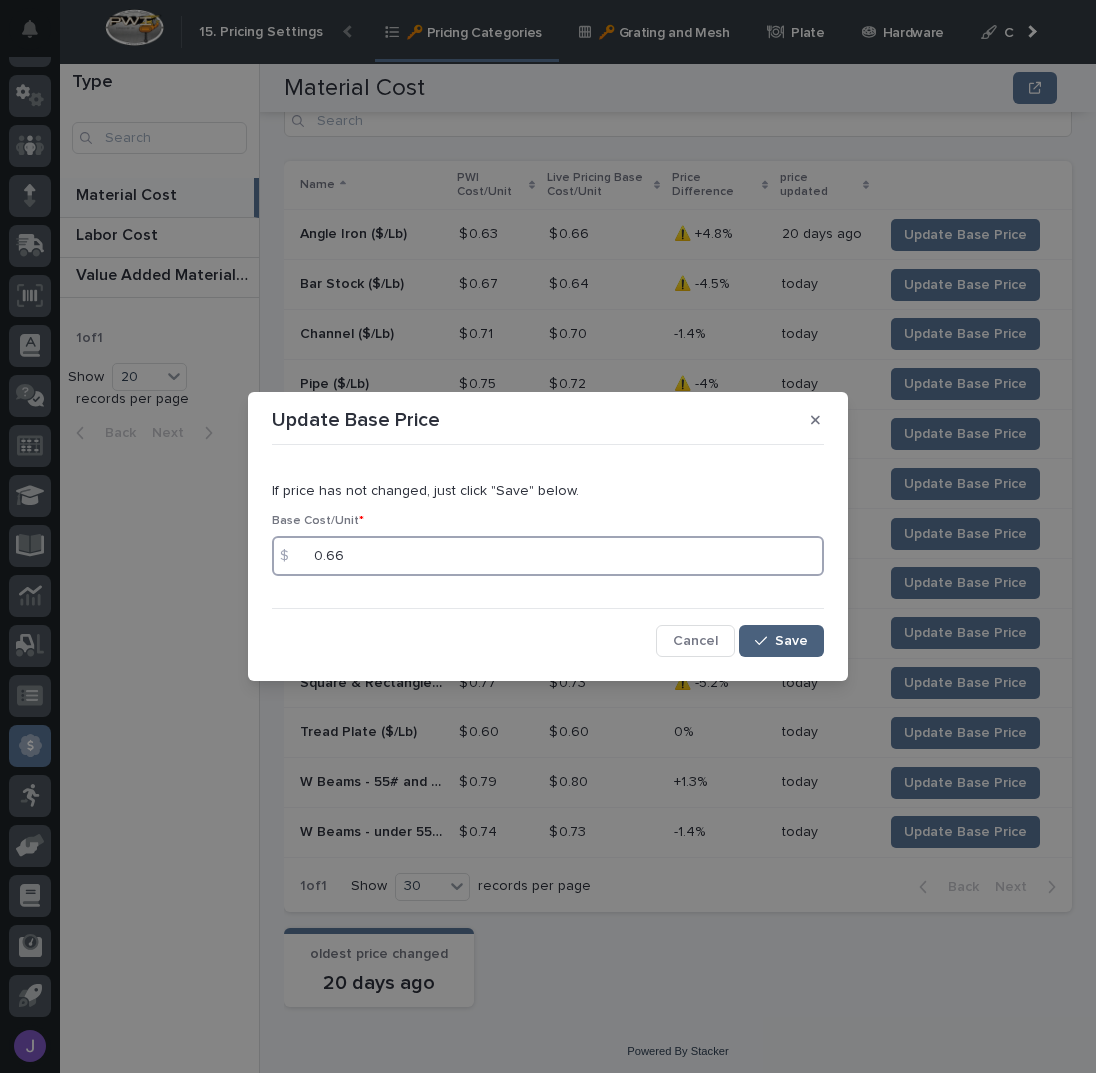 type on "0.66" 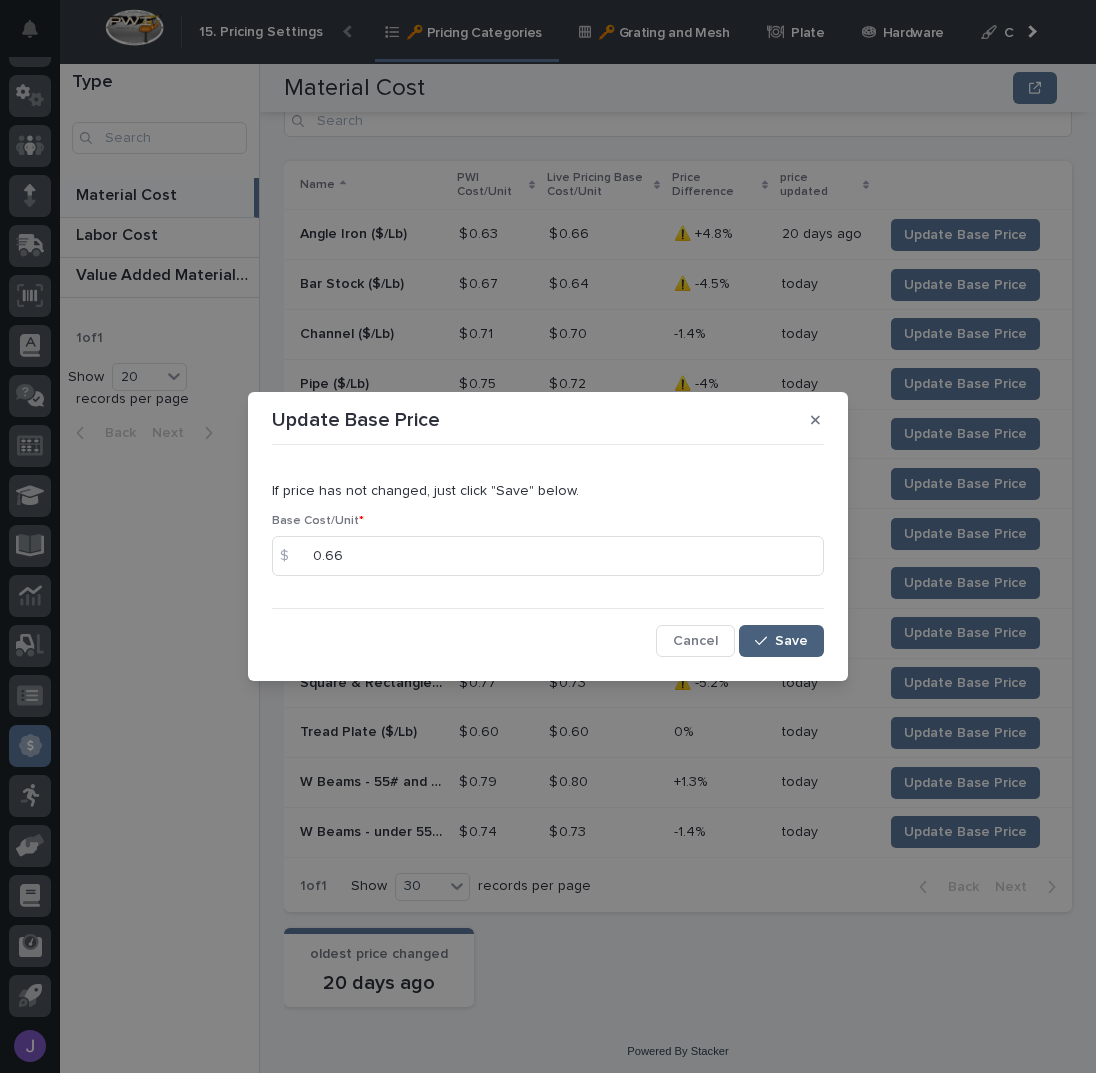 click 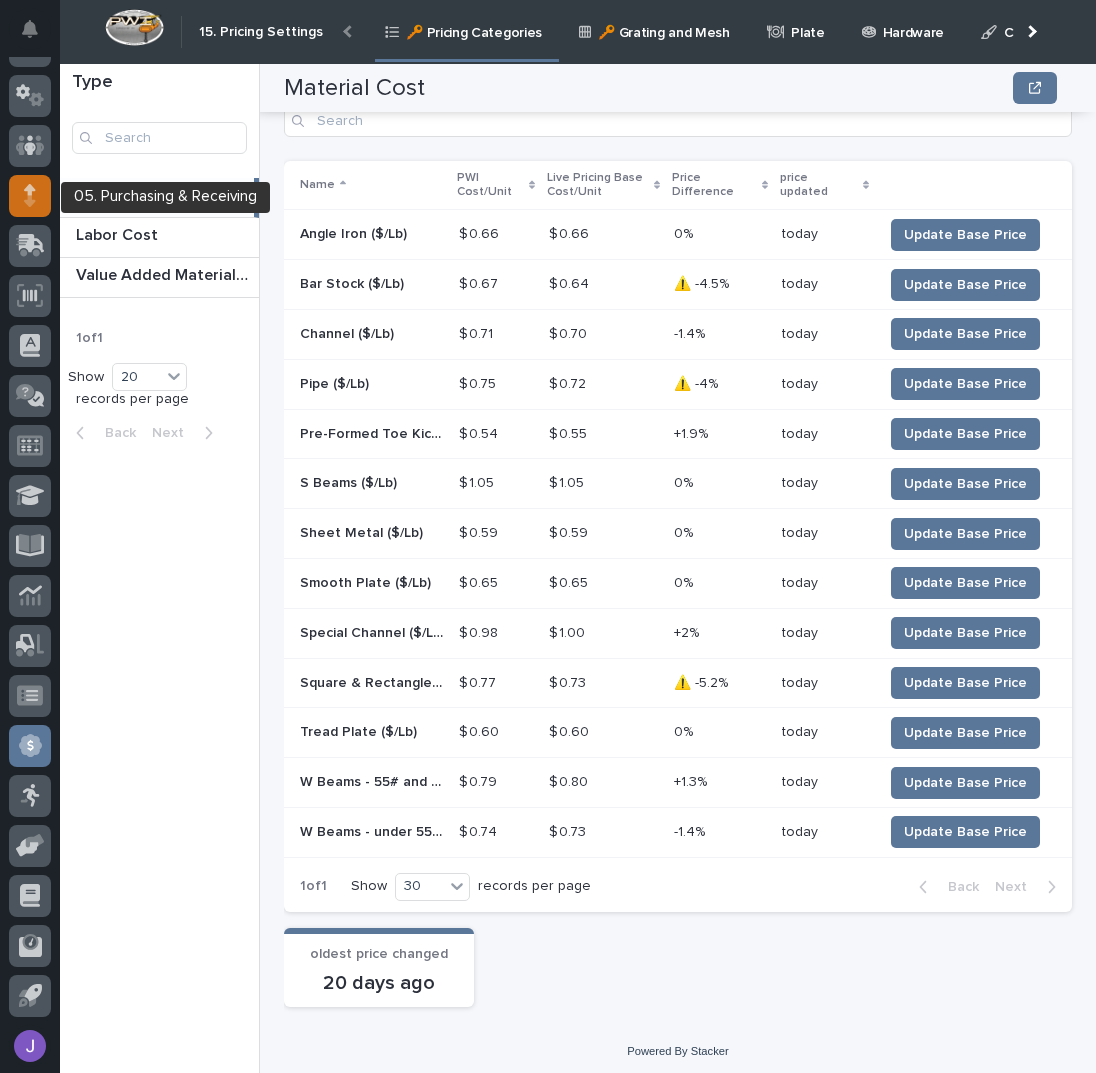 click at bounding box center [30, 196] 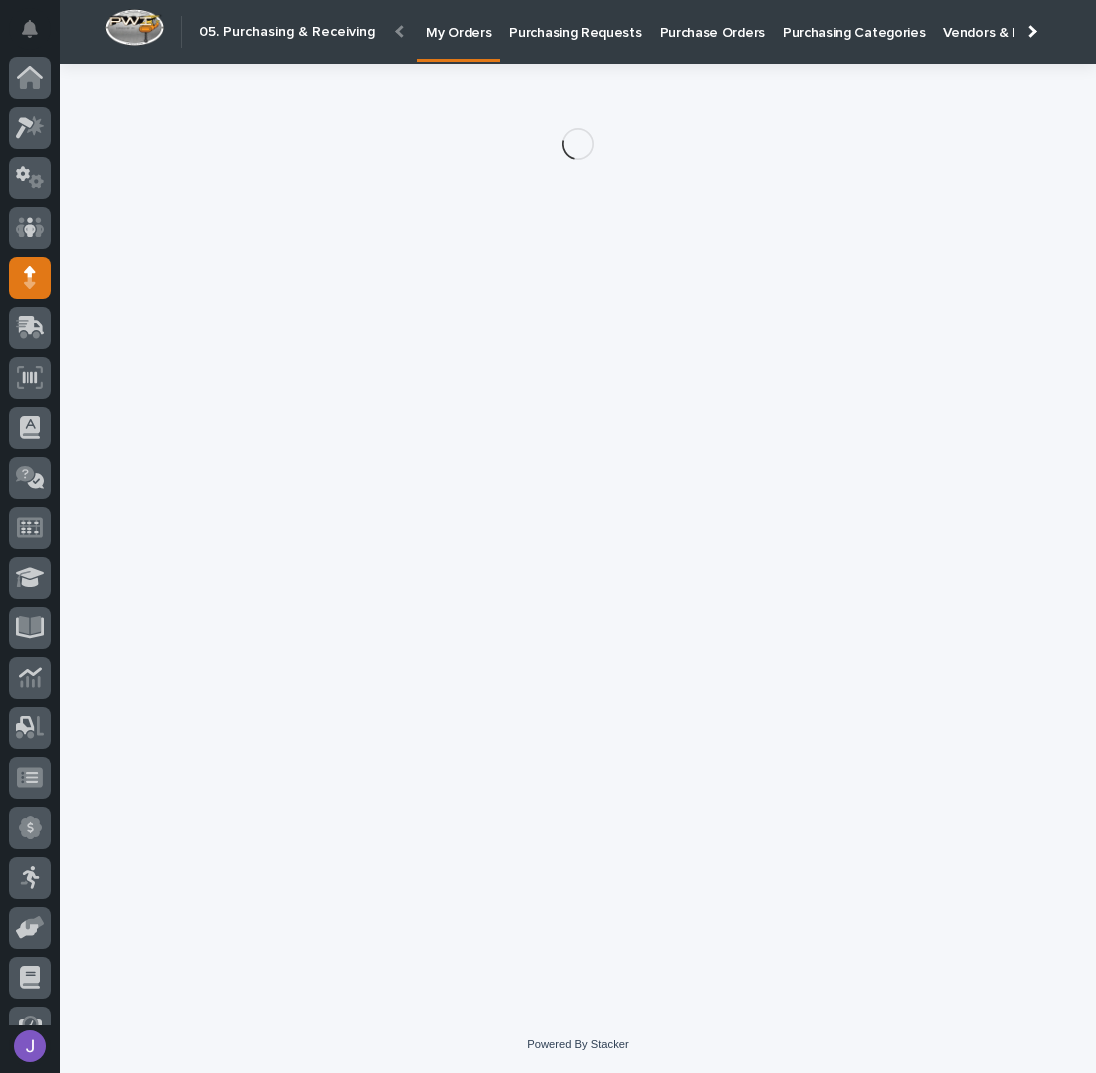scroll, scrollTop: 82, scrollLeft: 0, axis: vertical 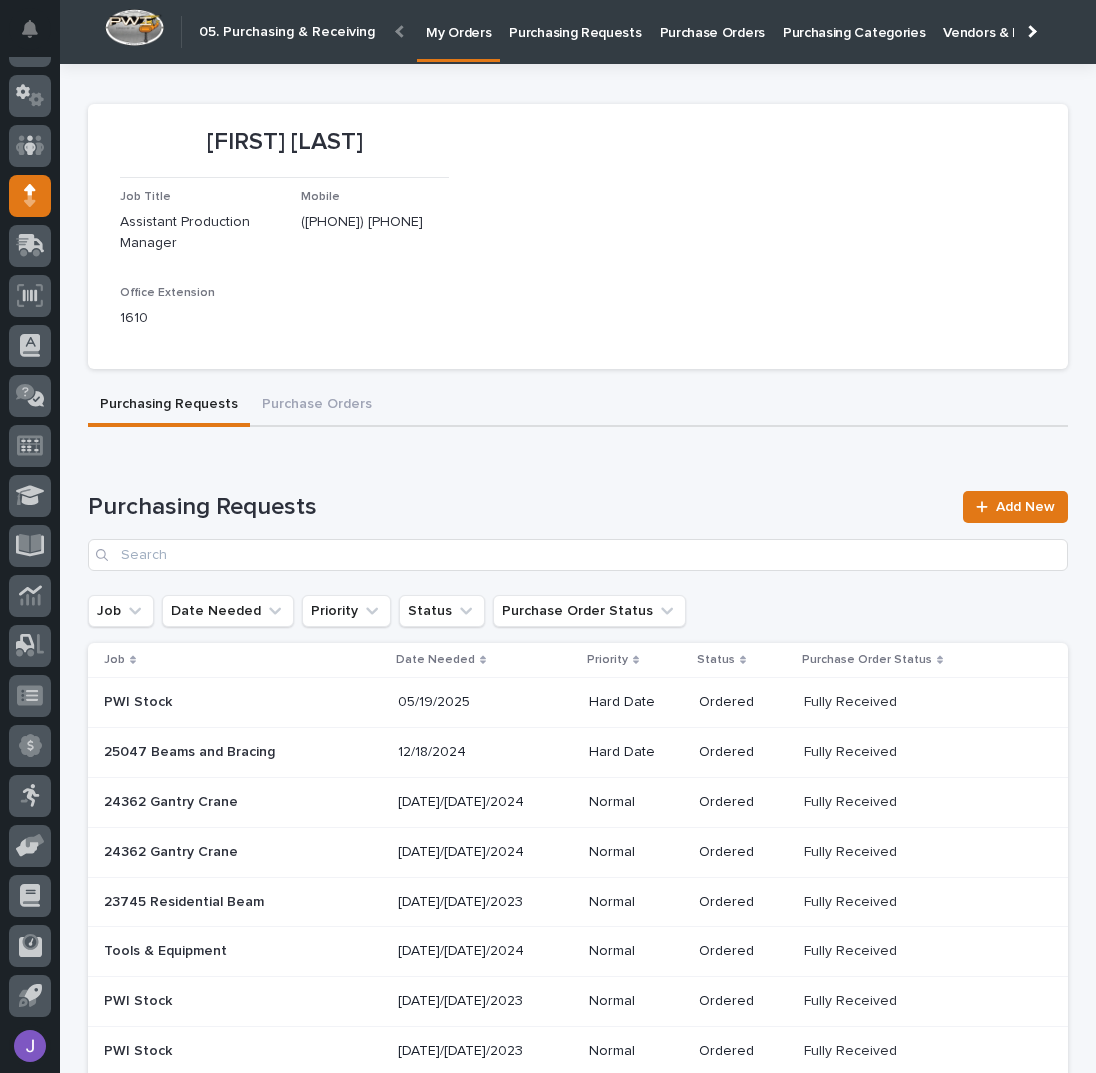 click on "Purchasing Requests" at bounding box center [575, 21] 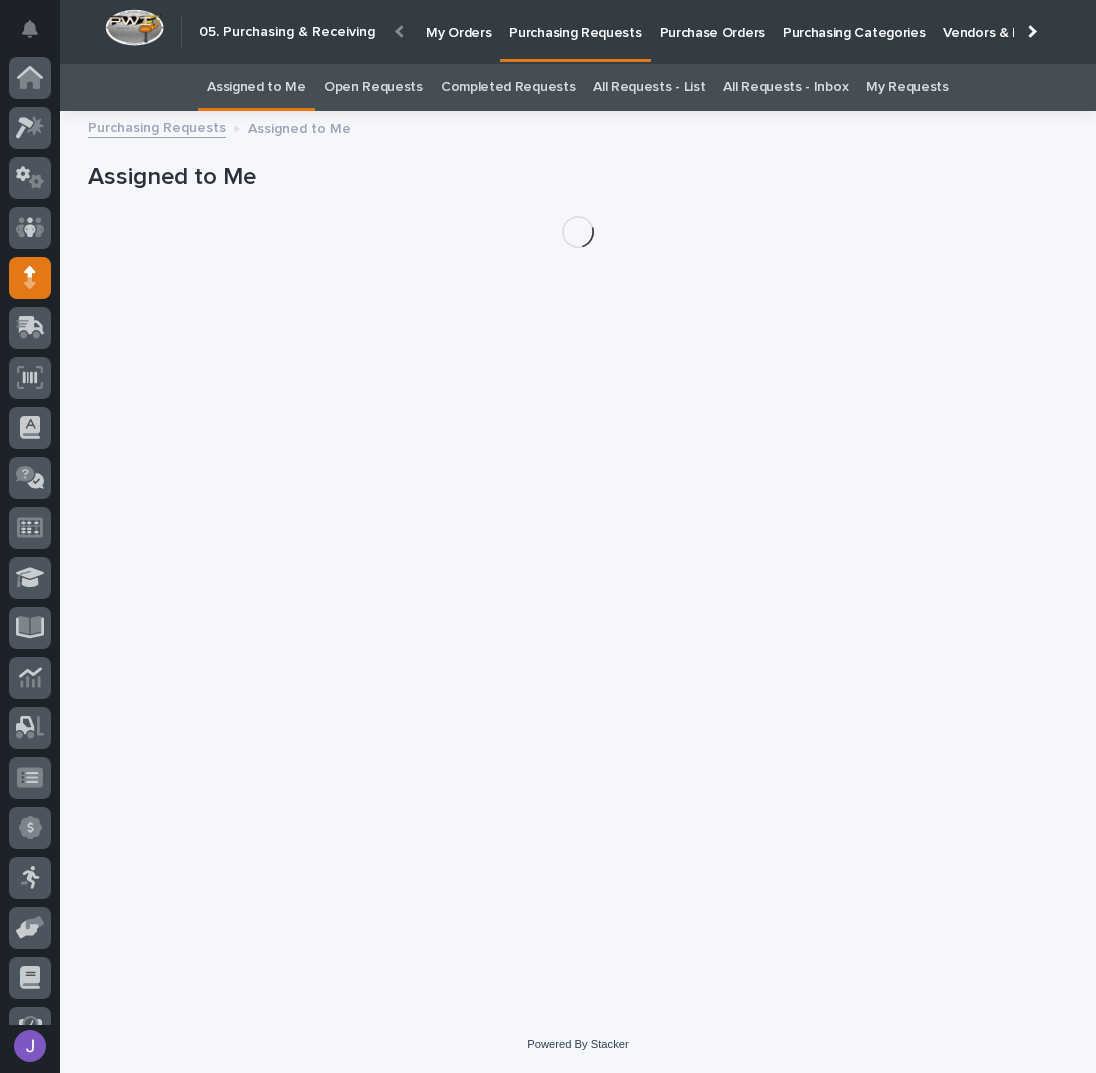 scroll, scrollTop: 82, scrollLeft: 0, axis: vertical 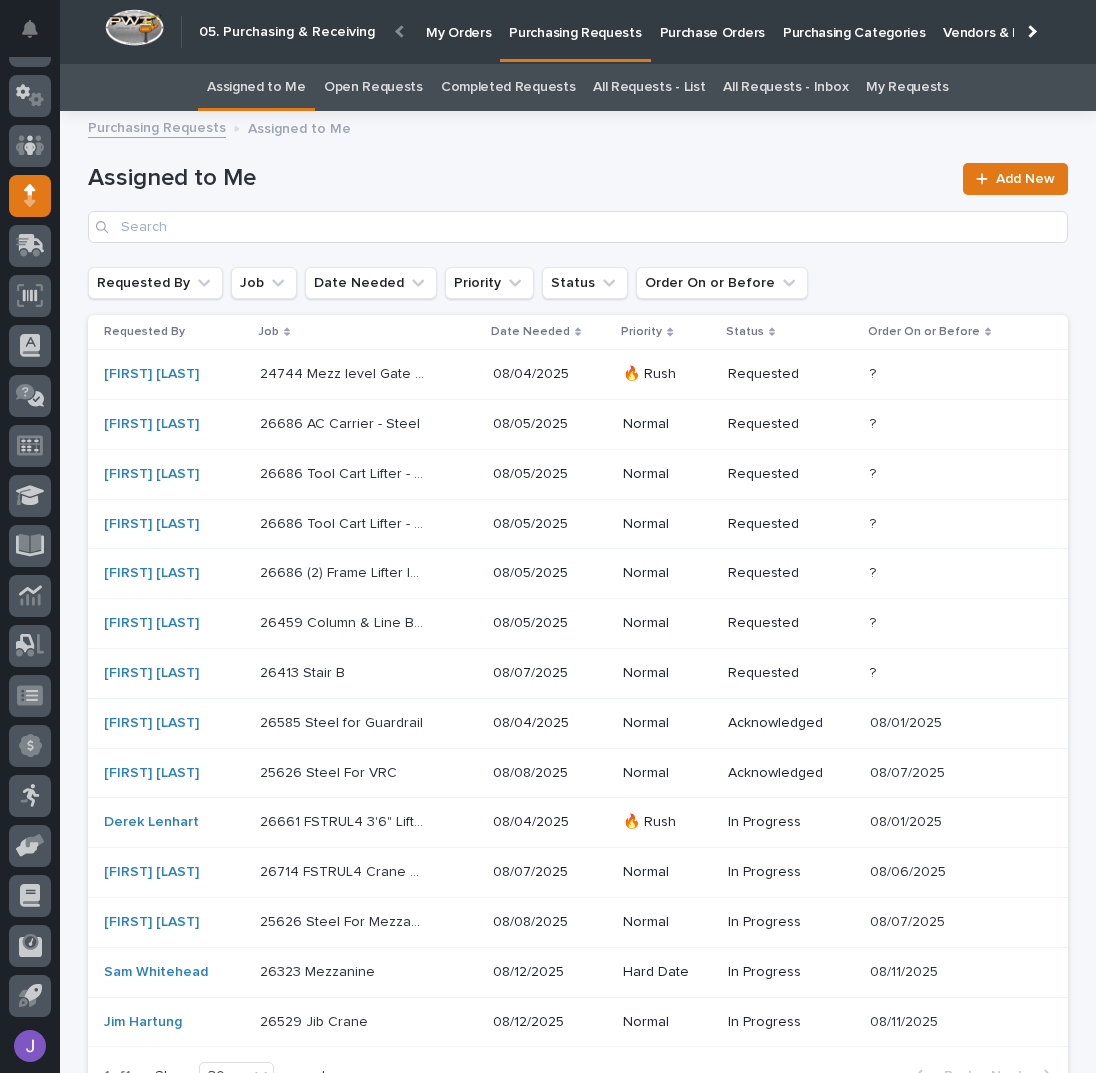 click on "24744 Mezz level Gate Covers - Steel  24744 Mezz level Gate Covers - Steel" at bounding box center (368, 374) 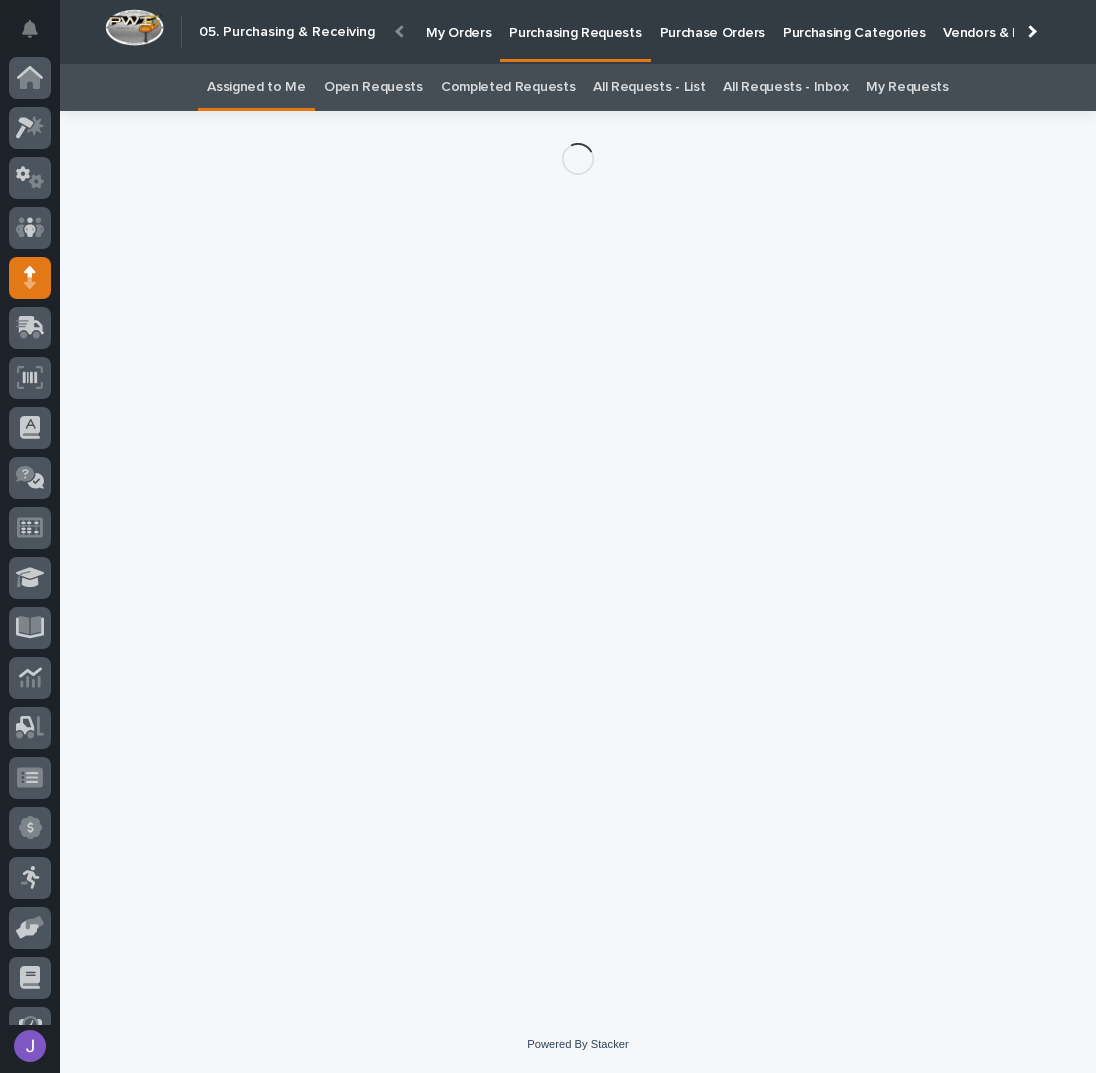 scroll, scrollTop: 82, scrollLeft: 0, axis: vertical 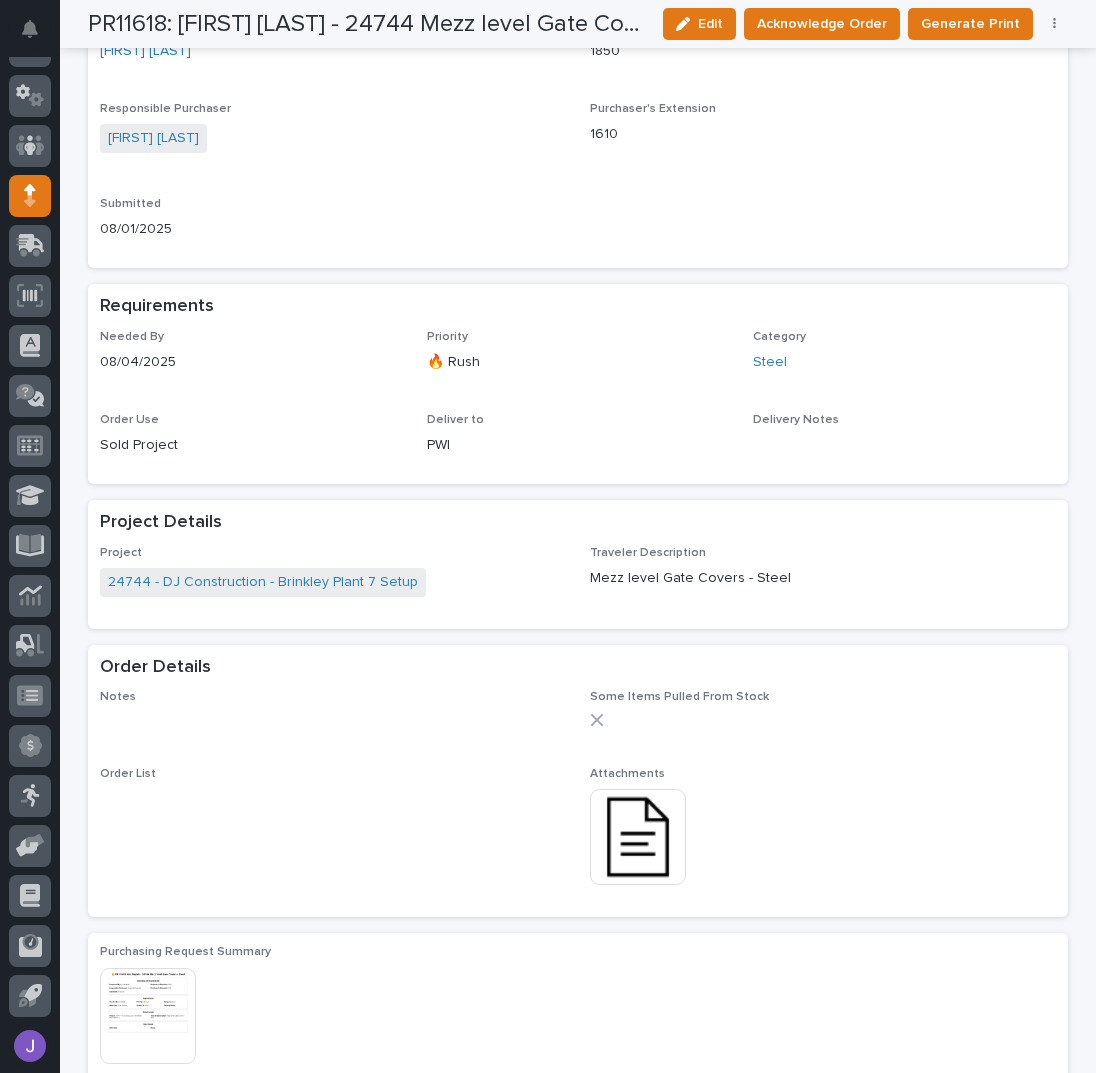 click at bounding box center (638, 837) 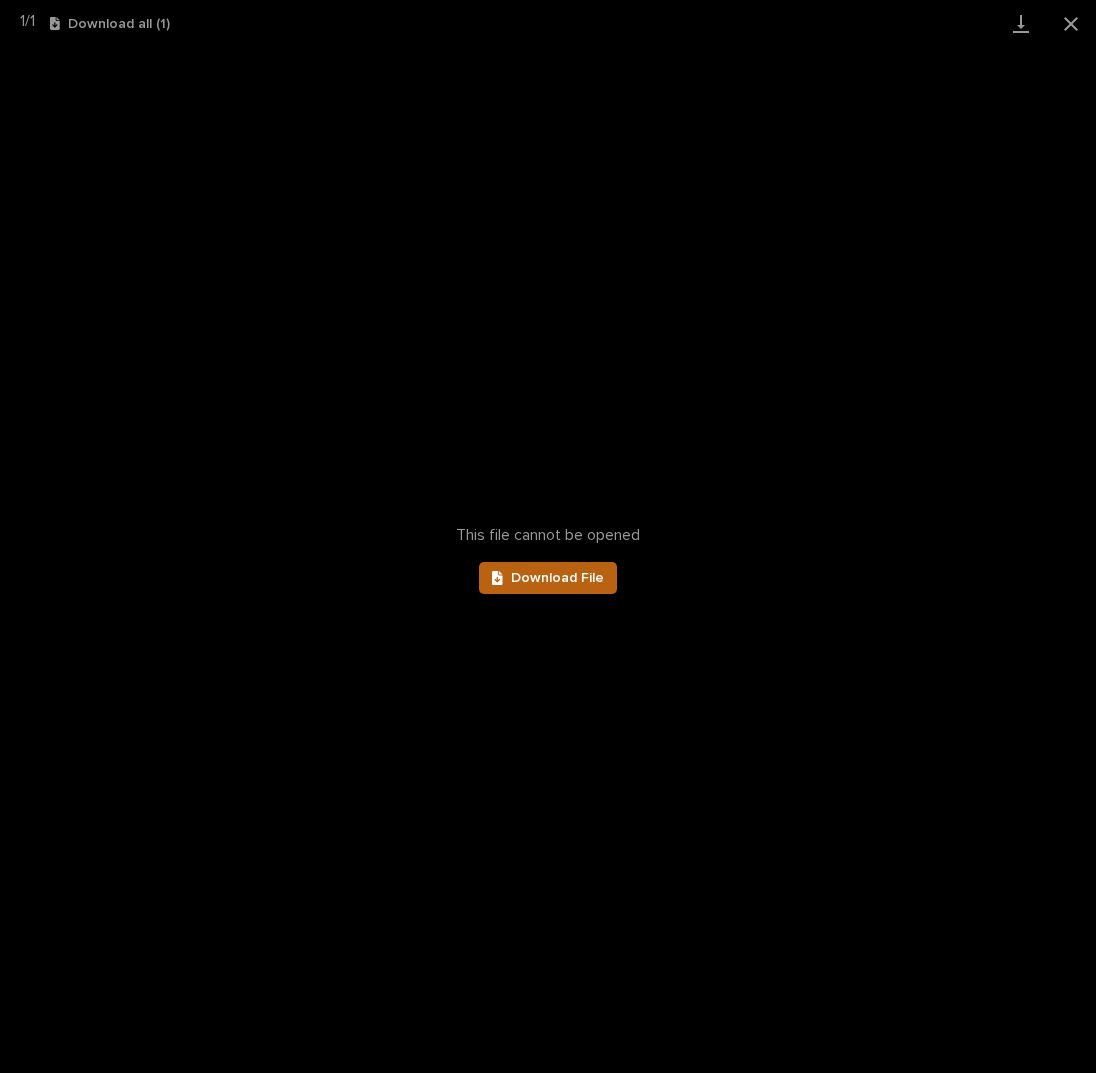 click on "Download File" at bounding box center (548, 578) 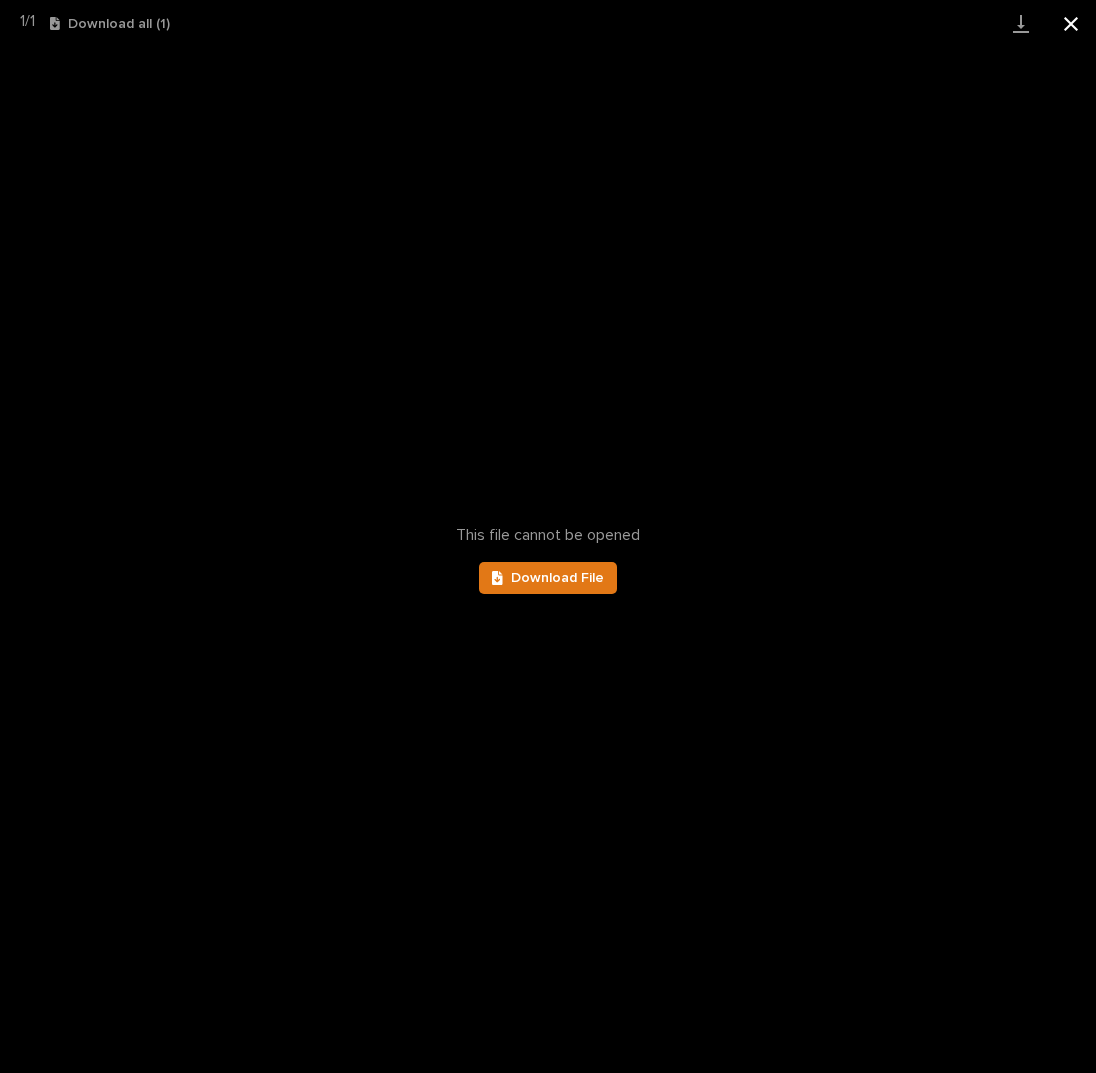 click at bounding box center [1071, 23] 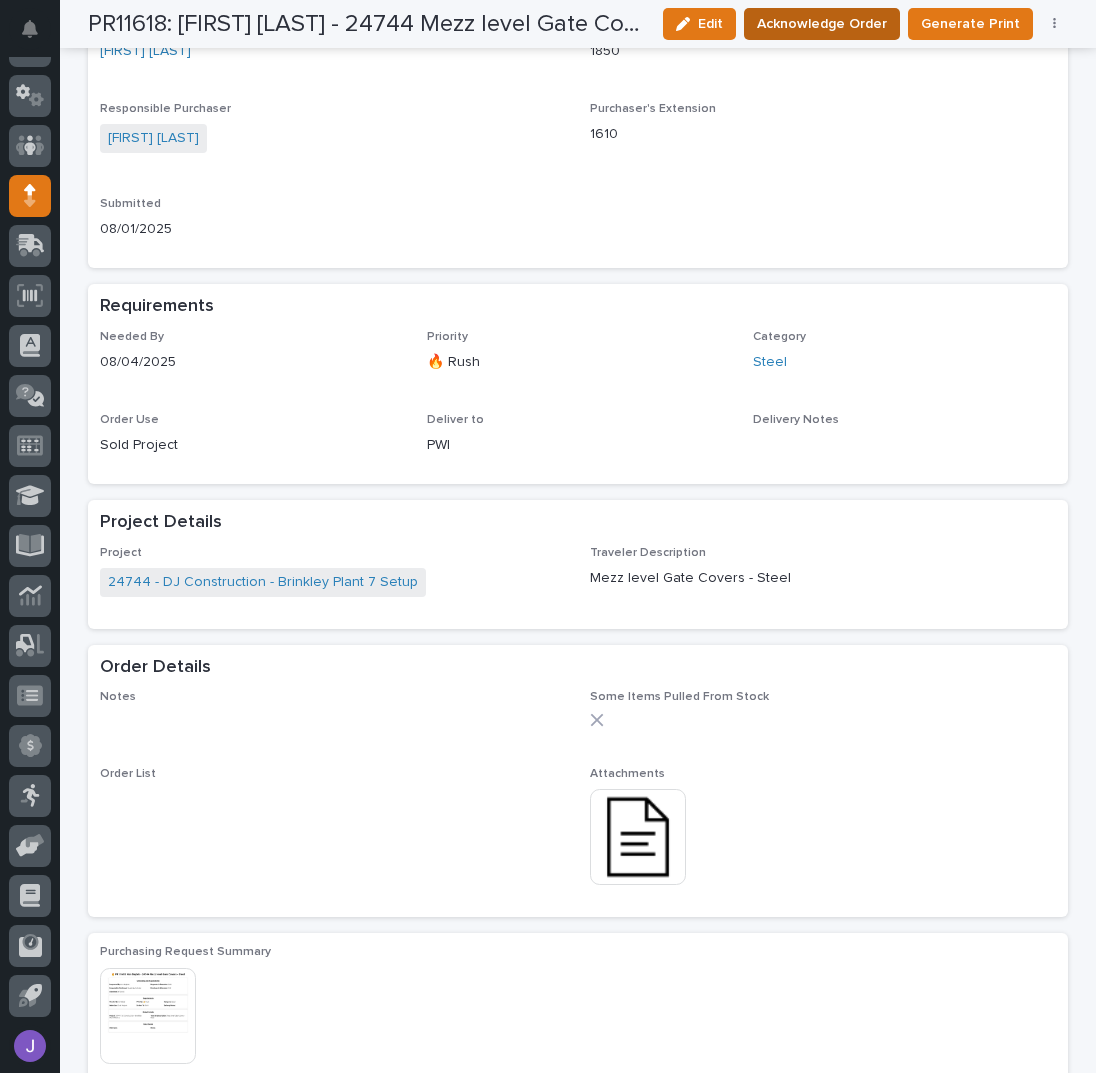 click on "Acknowledge Order" at bounding box center (822, 24) 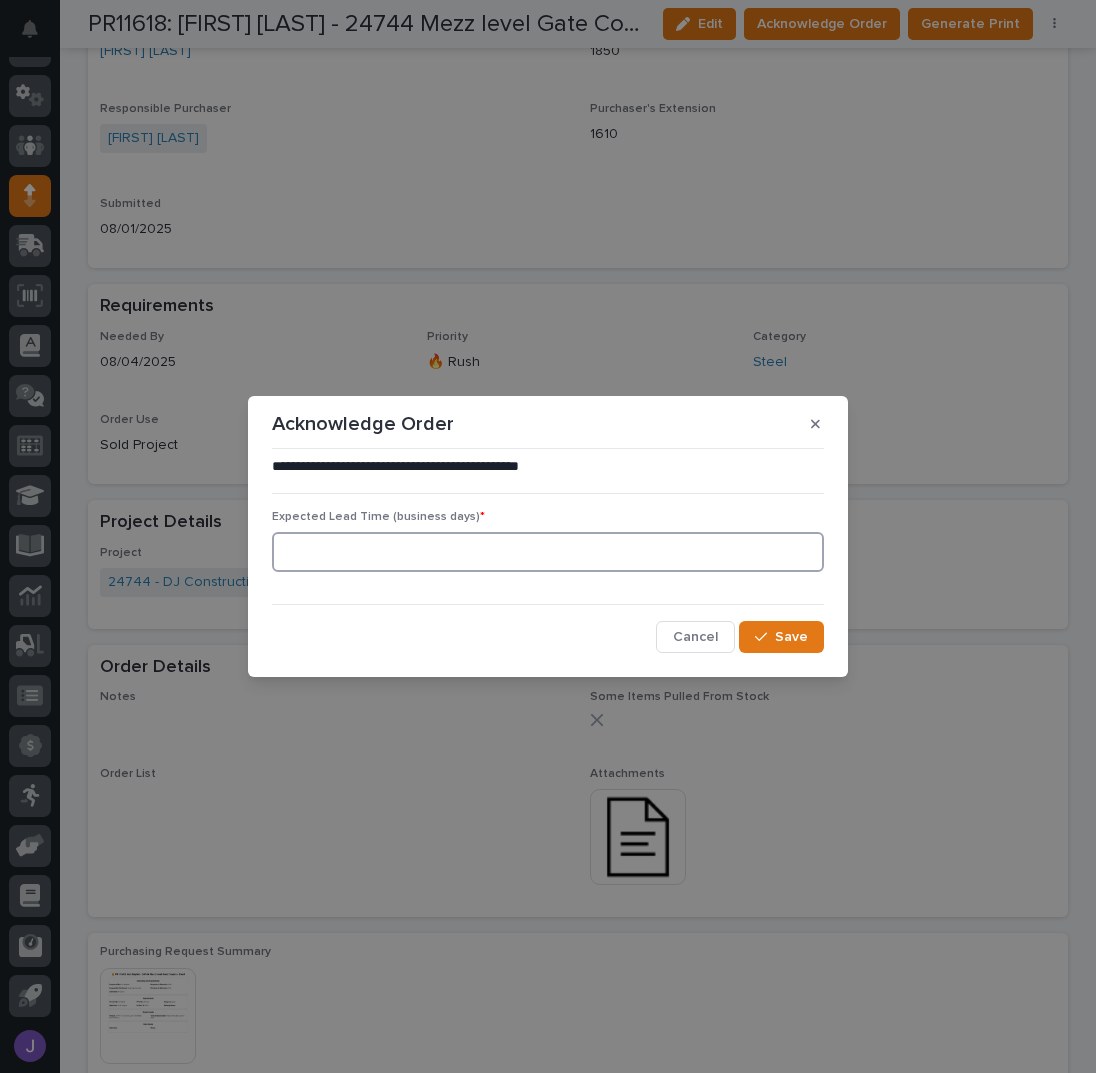 click at bounding box center (548, 552) 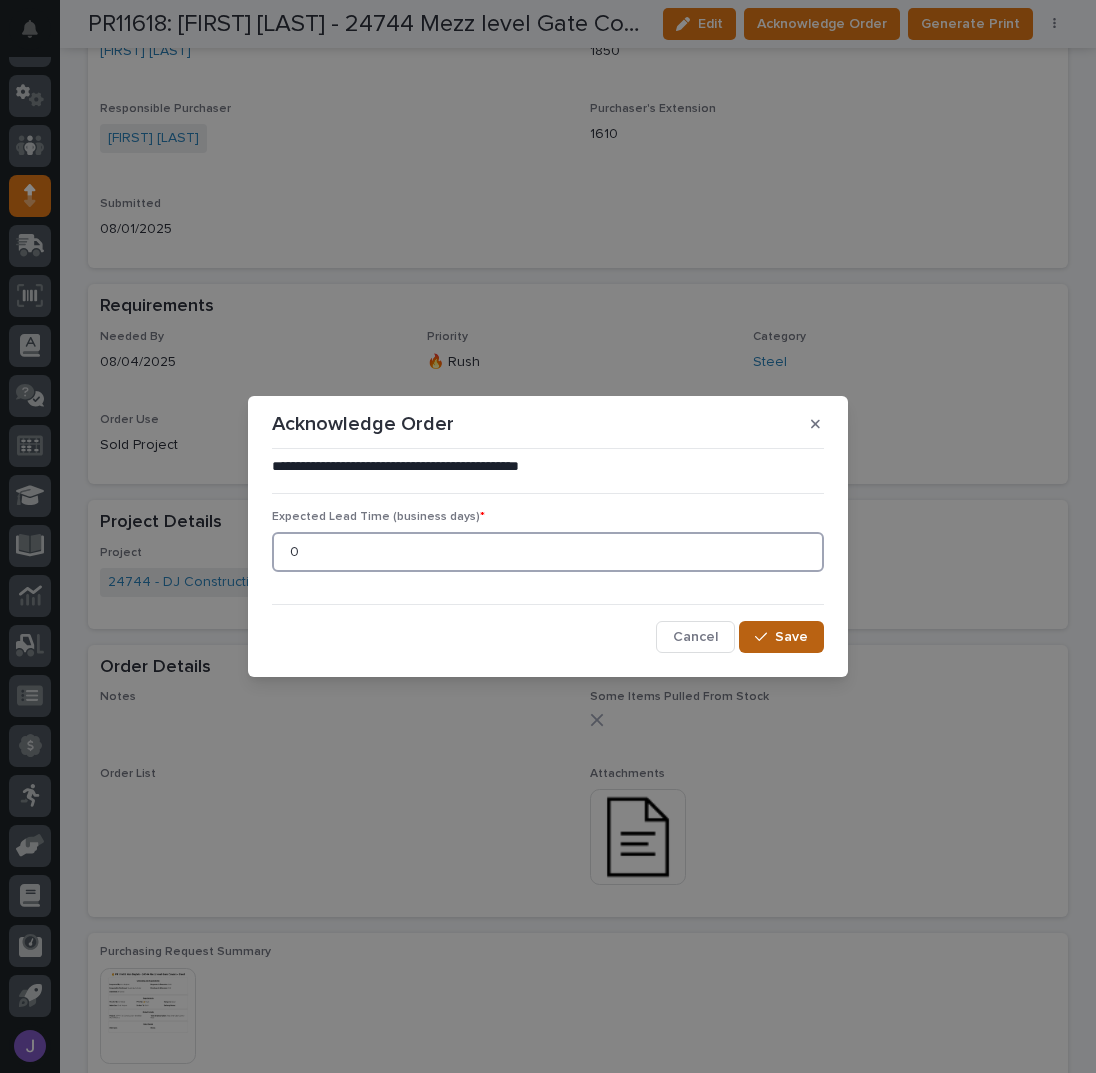 type on "0" 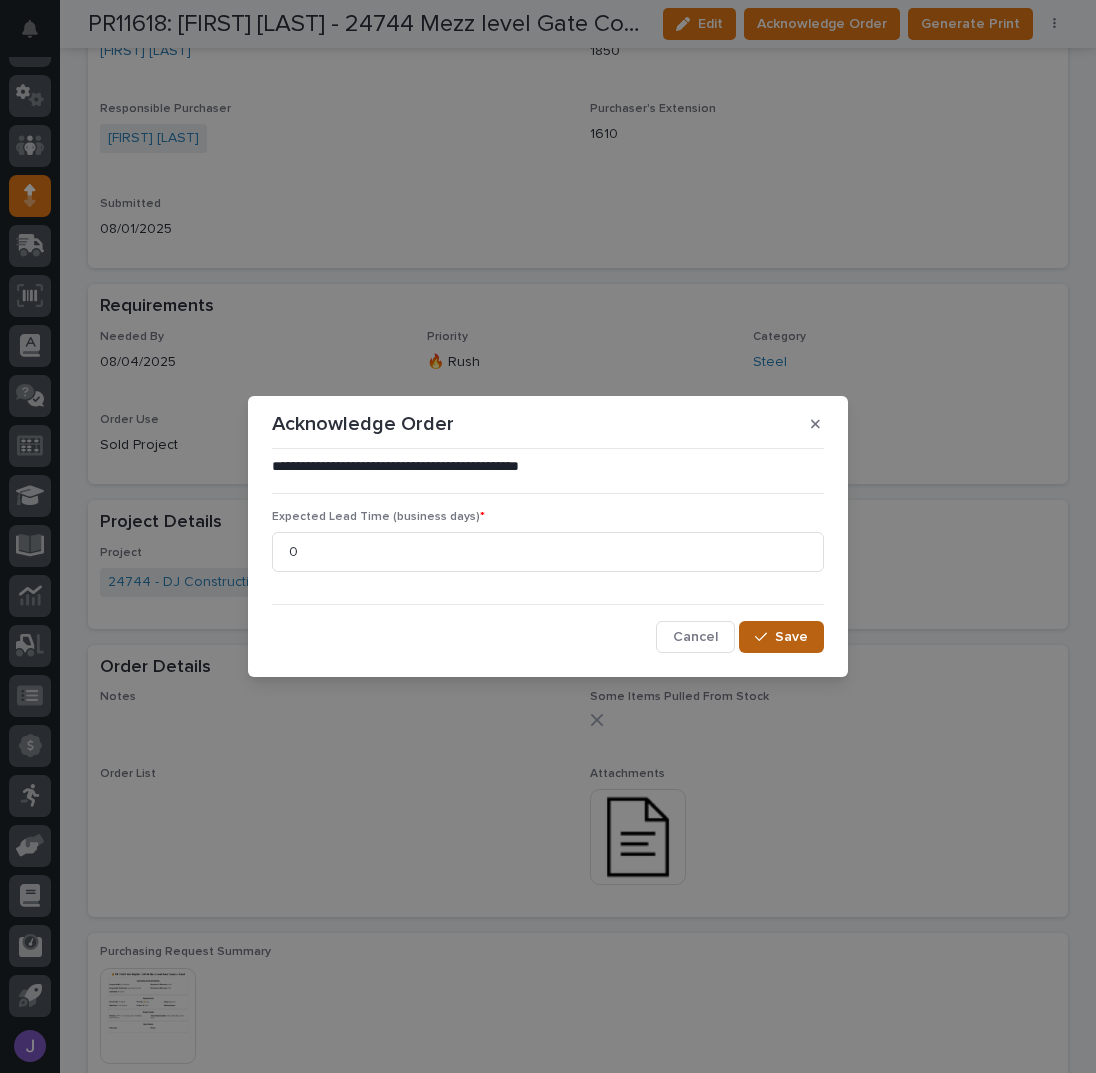 click at bounding box center [765, 637] 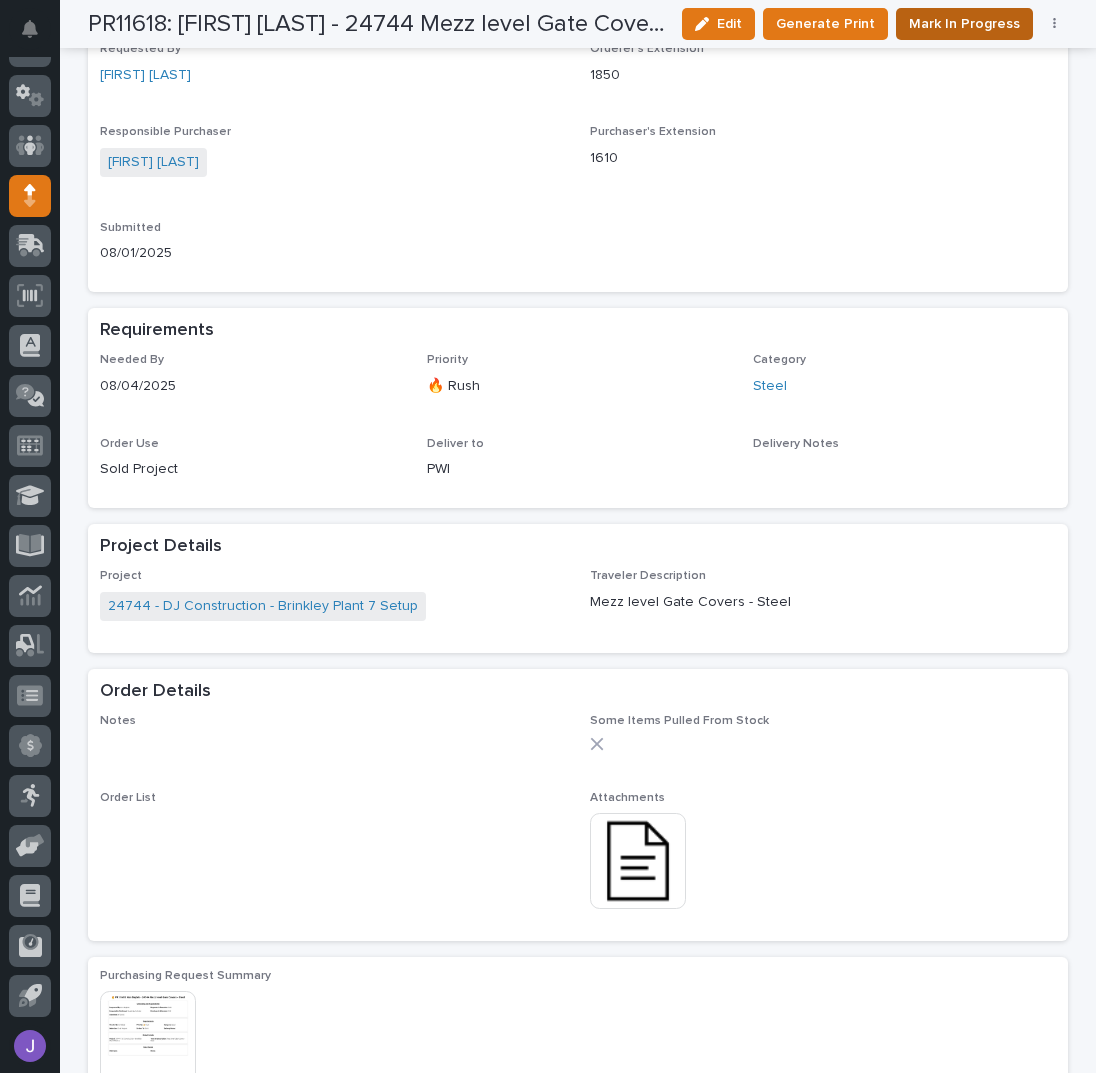 click on "Mark In Progress" at bounding box center [964, 24] 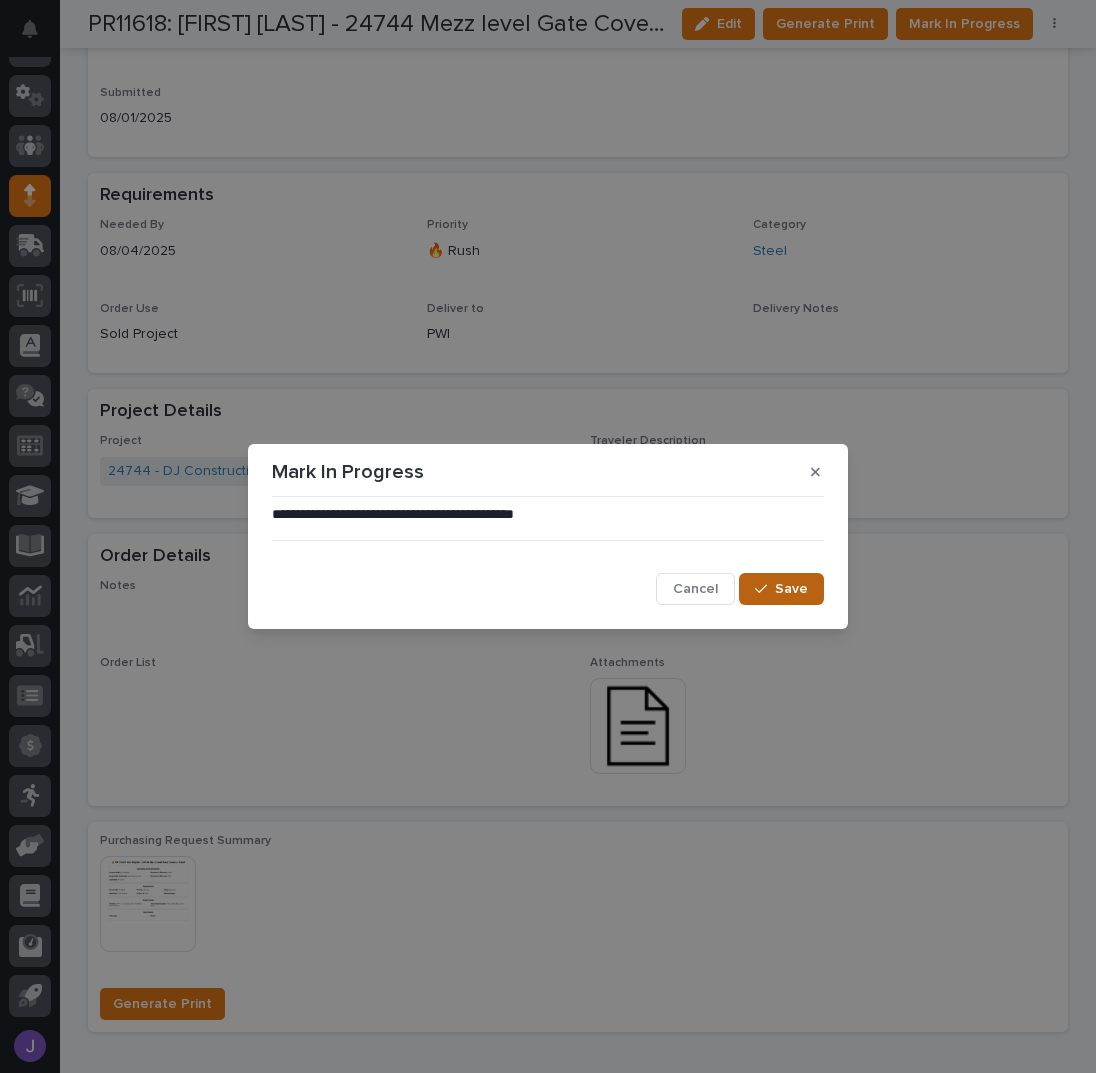 click on "Save" at bounding box center [781, 589] 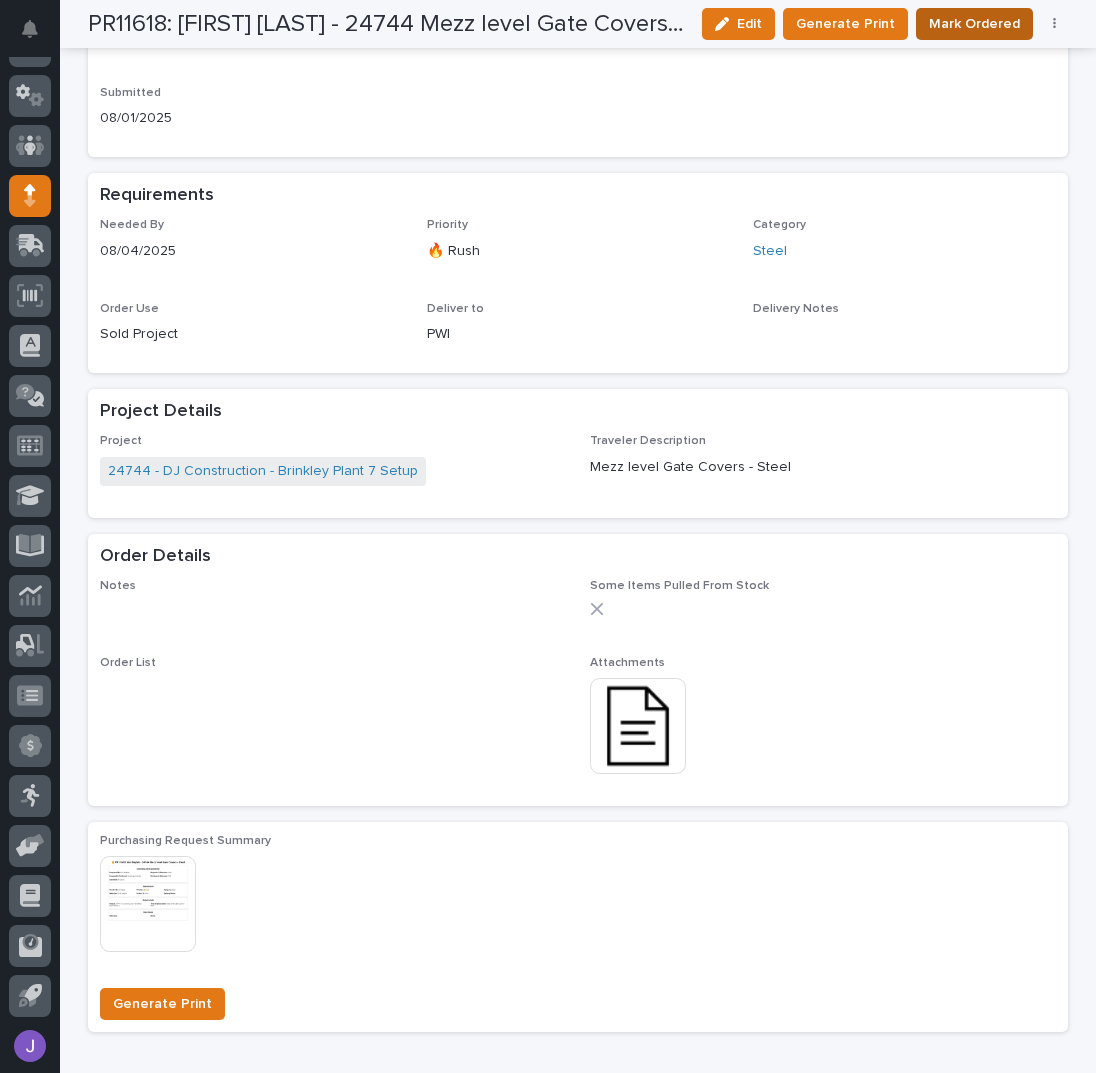 click on "Mark Ordered" at bounding box center (974, 24) 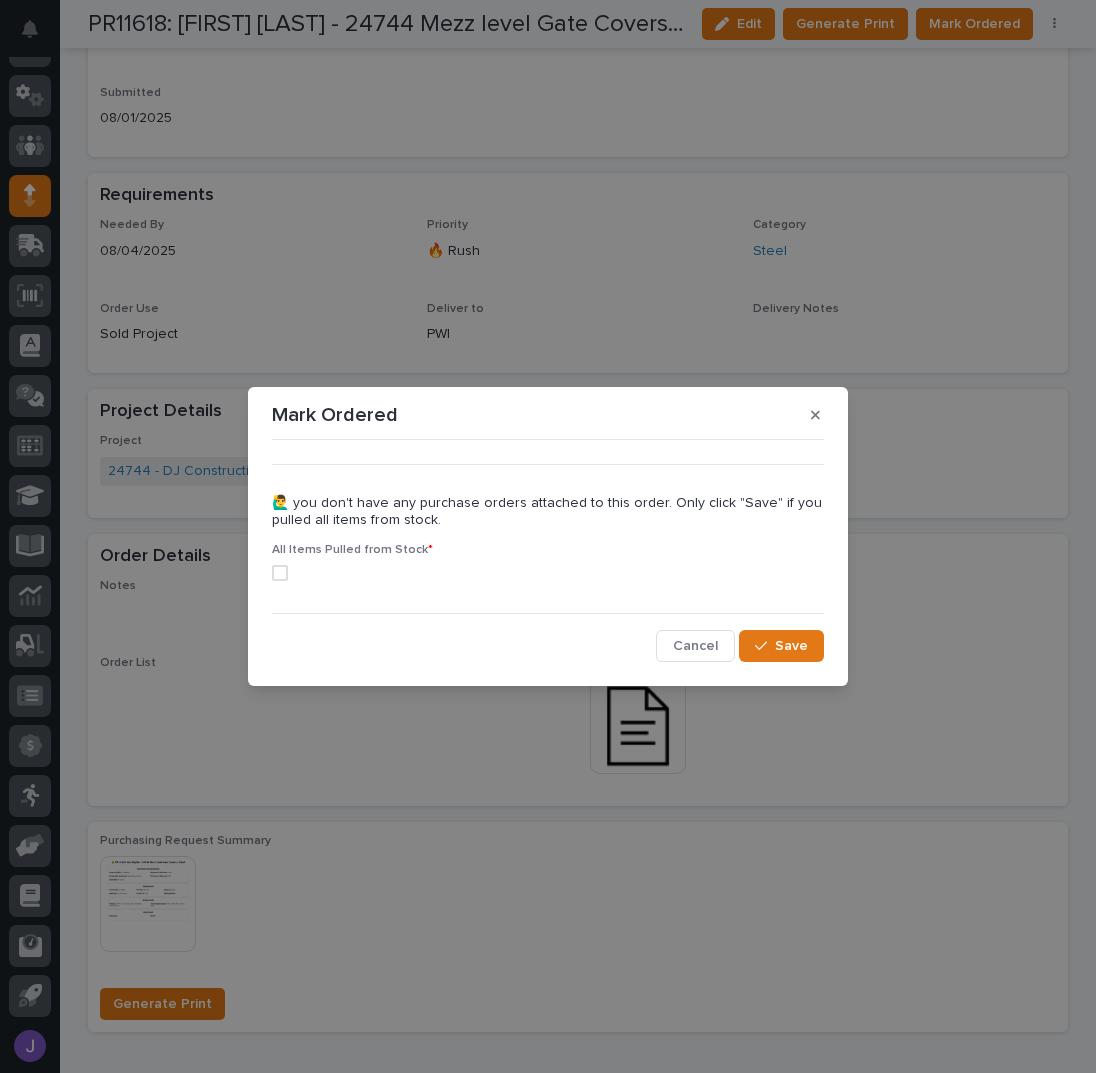click at bounding box center [280, 573] 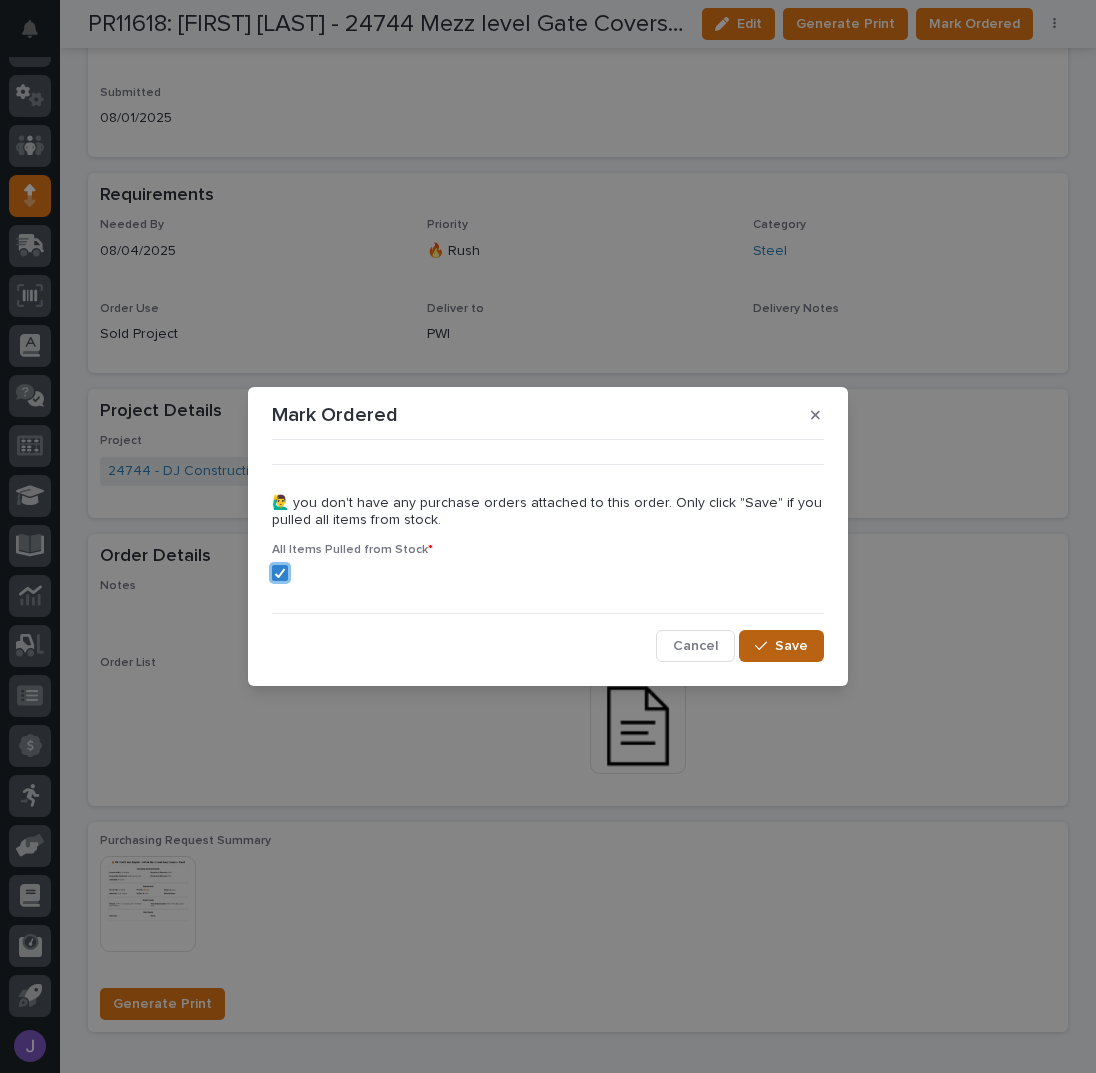 click on "Save" at bounding box center (781, 646) 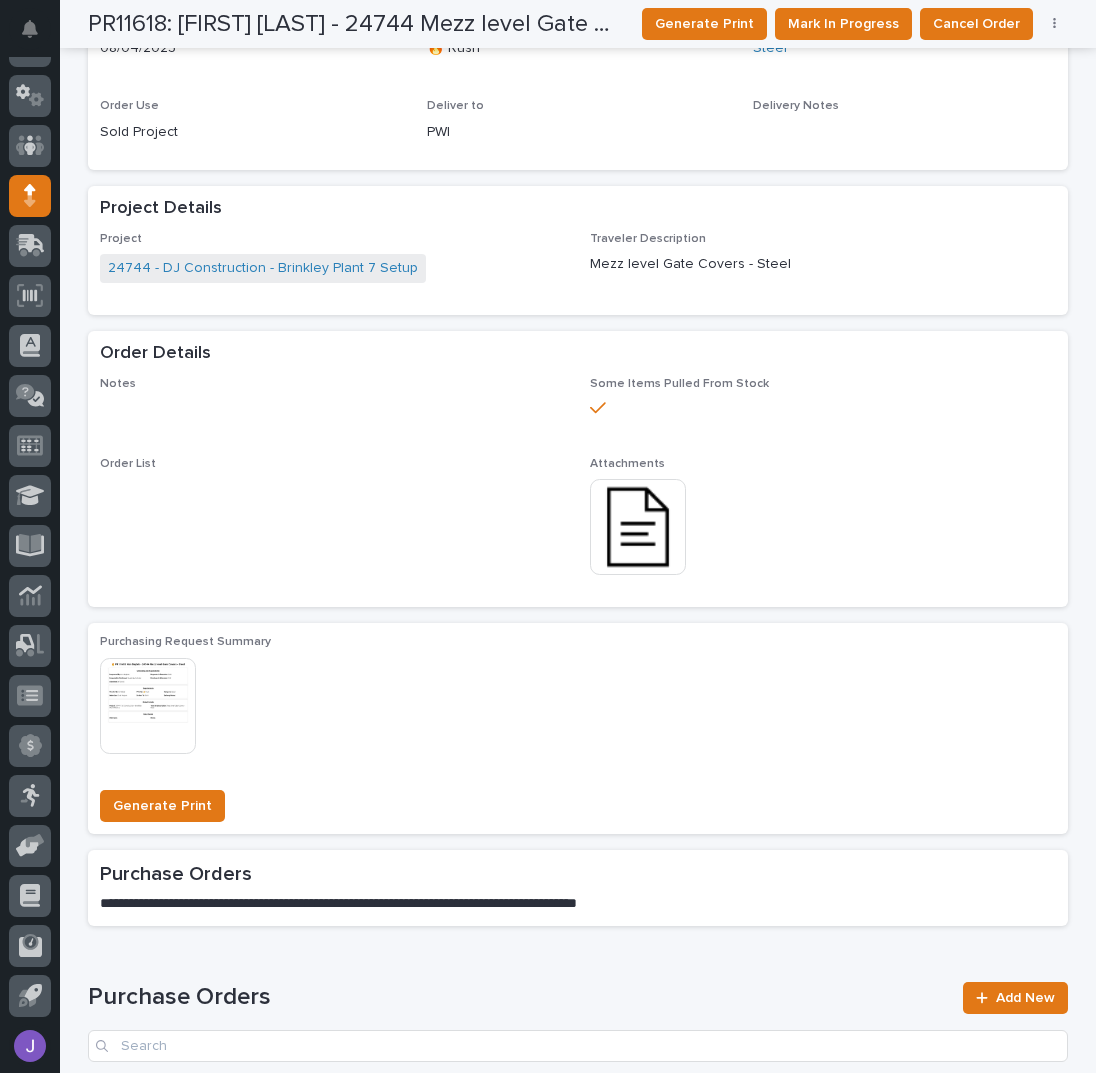scroll, scrollTop: 0, scrollLeft: 0, axis: both 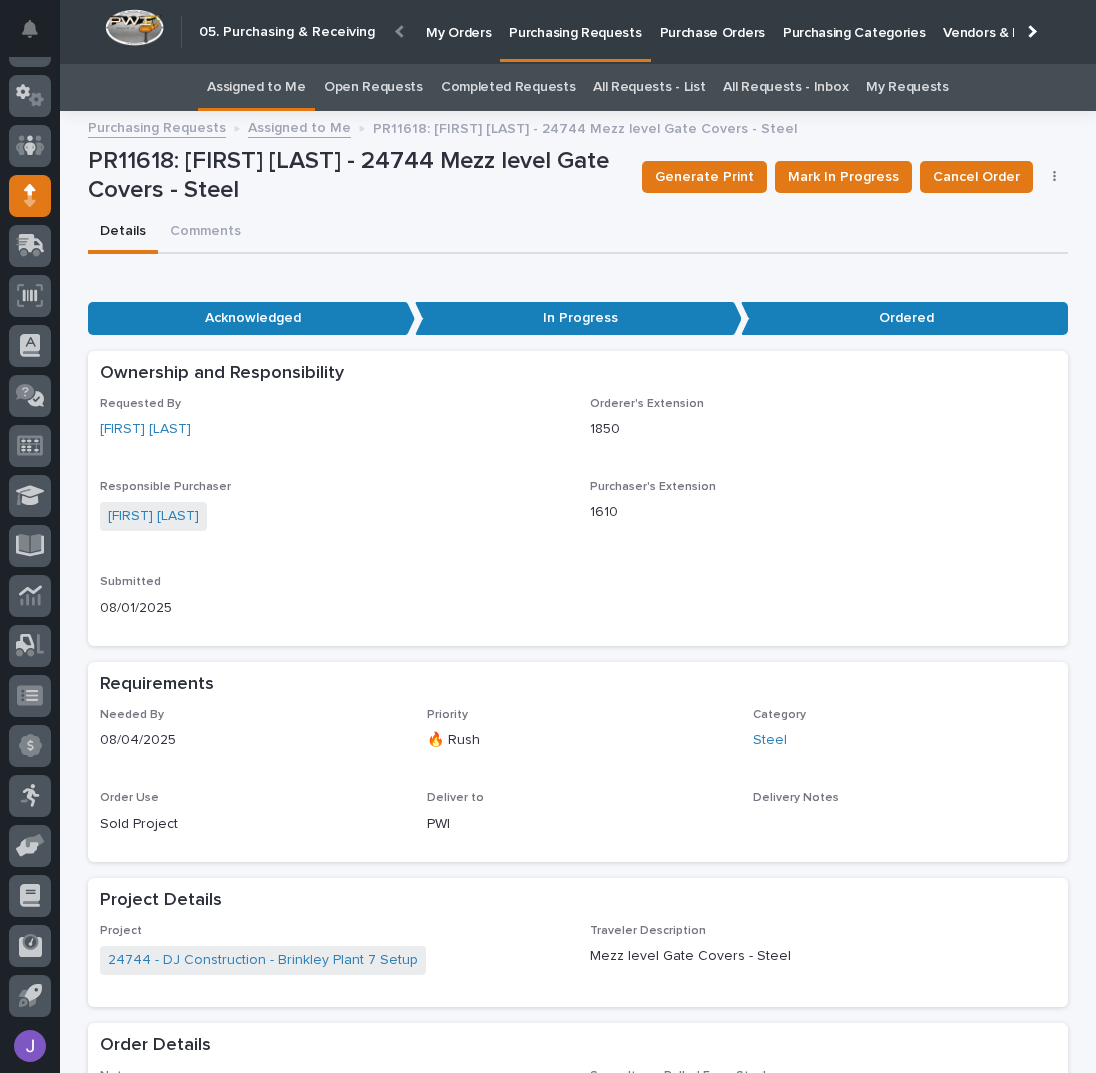 click on "Assigned to Me" at bounding box center (256, 87) 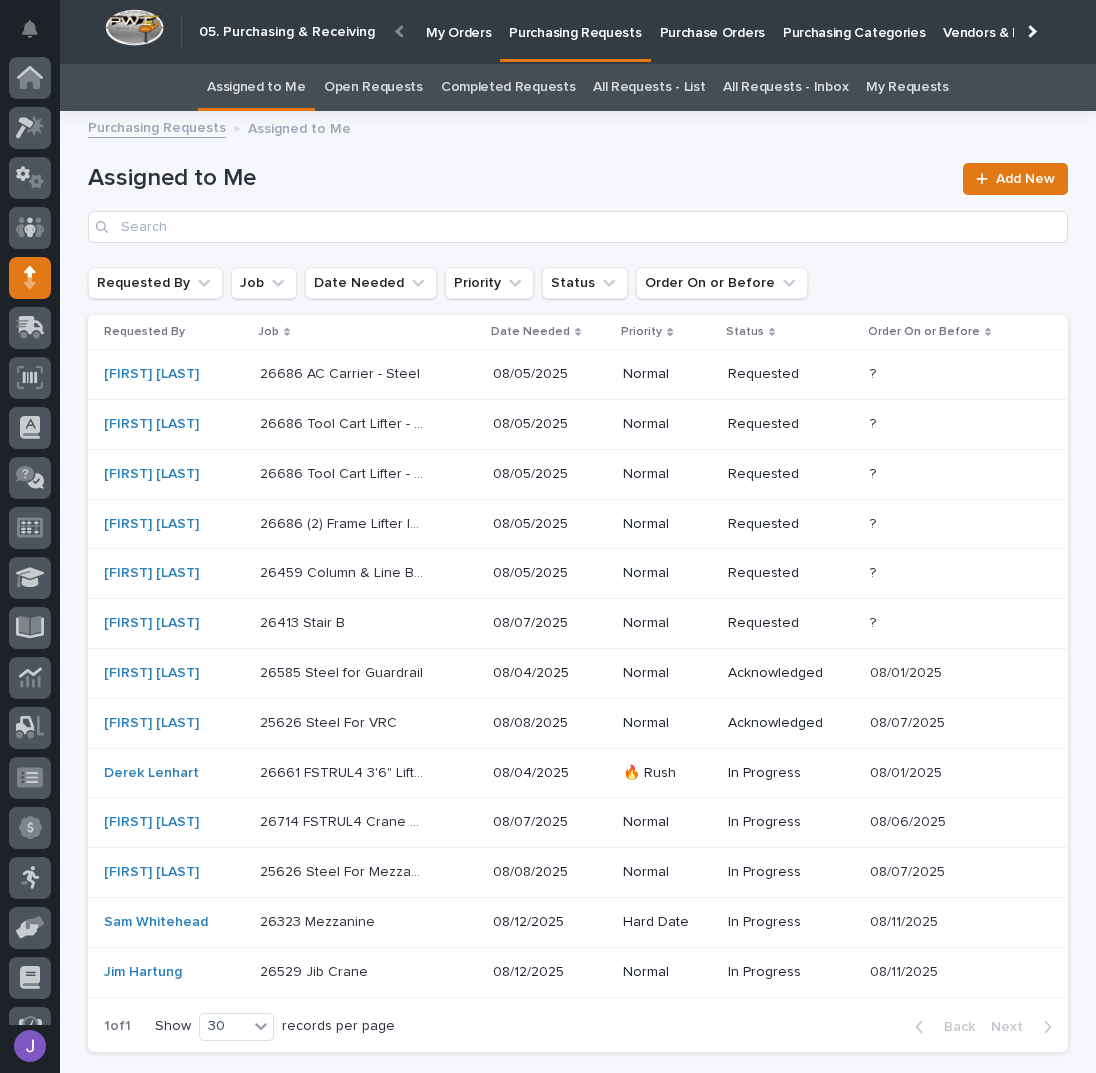 scroll, scrollTop: 82, scrollLeft: 0, axis: vertical 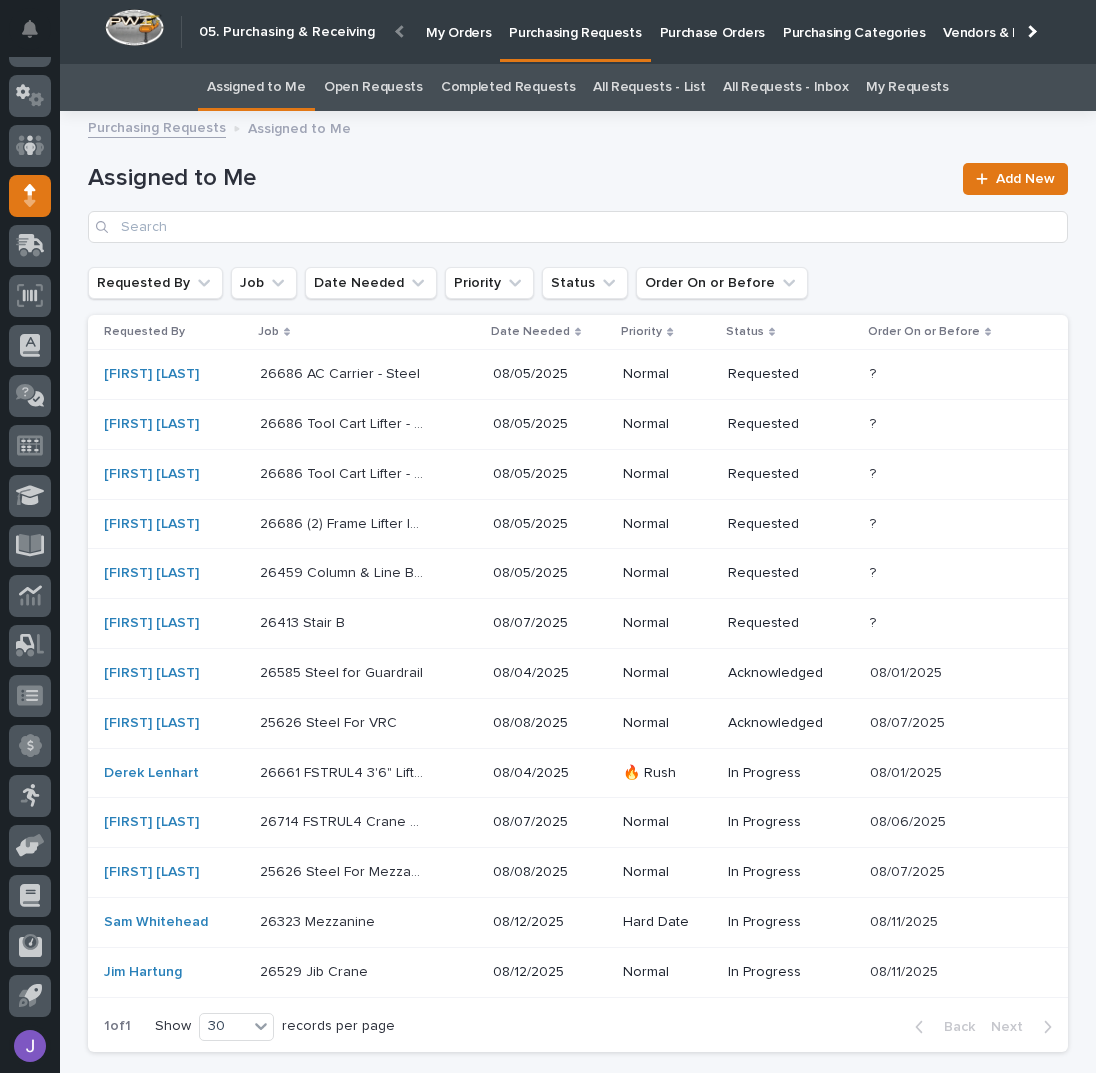 click on "26413 Stair B 26413 Stair B" at bounding box center [368, 623] 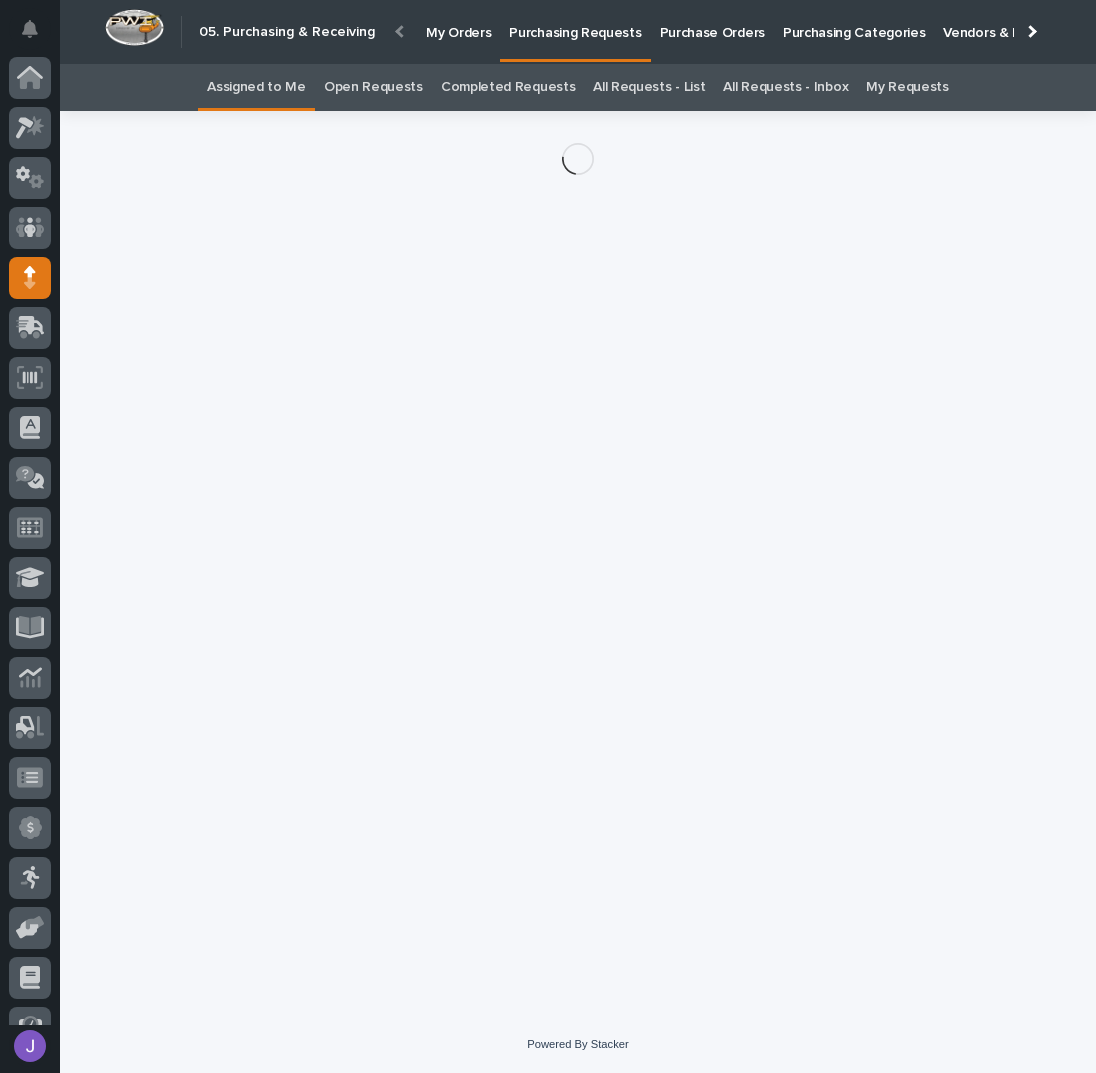 scroll, scrollTop: 82, scrollLeft: 0, axis: vertical 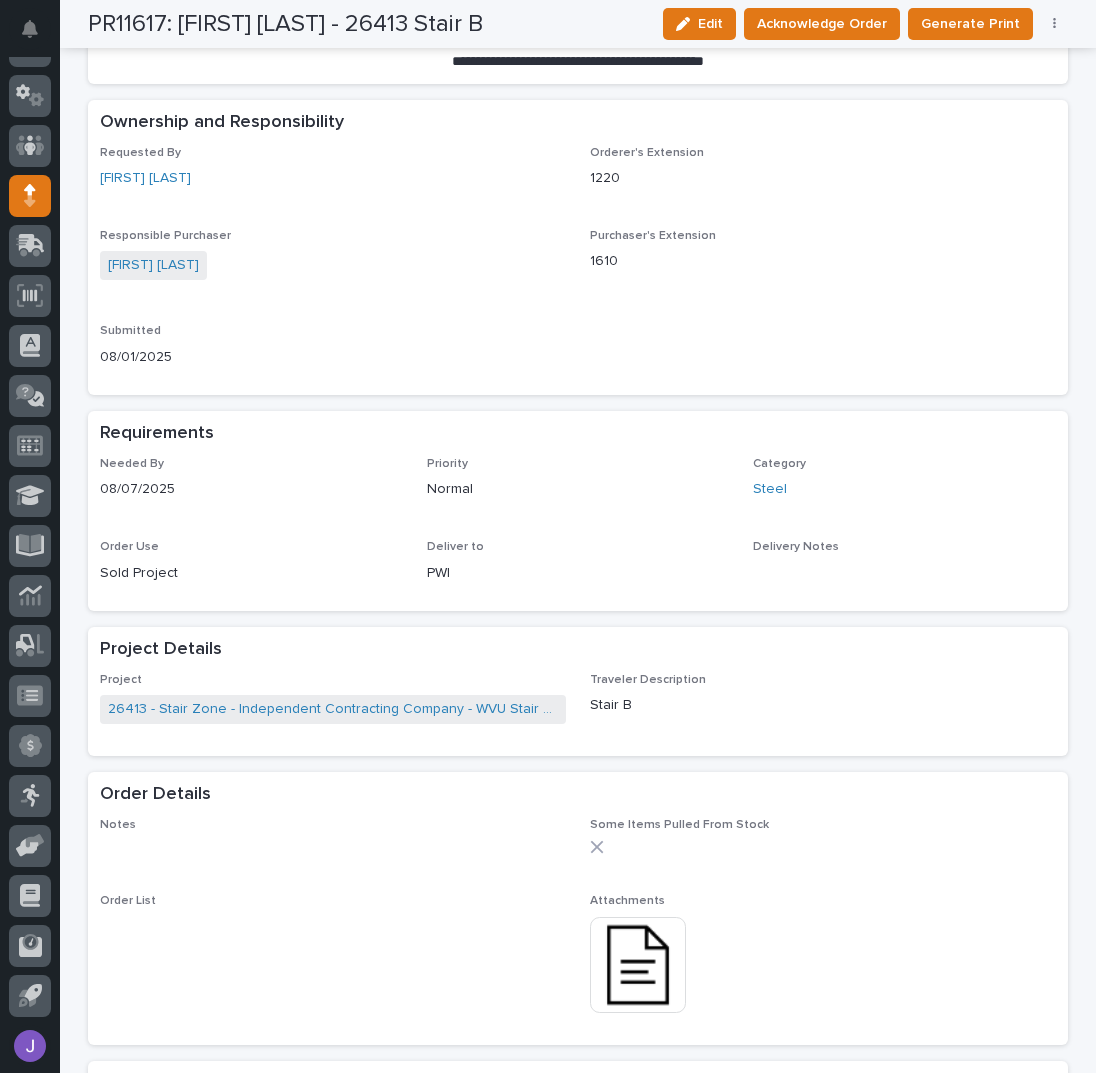 click at bounding box center (638, 965) 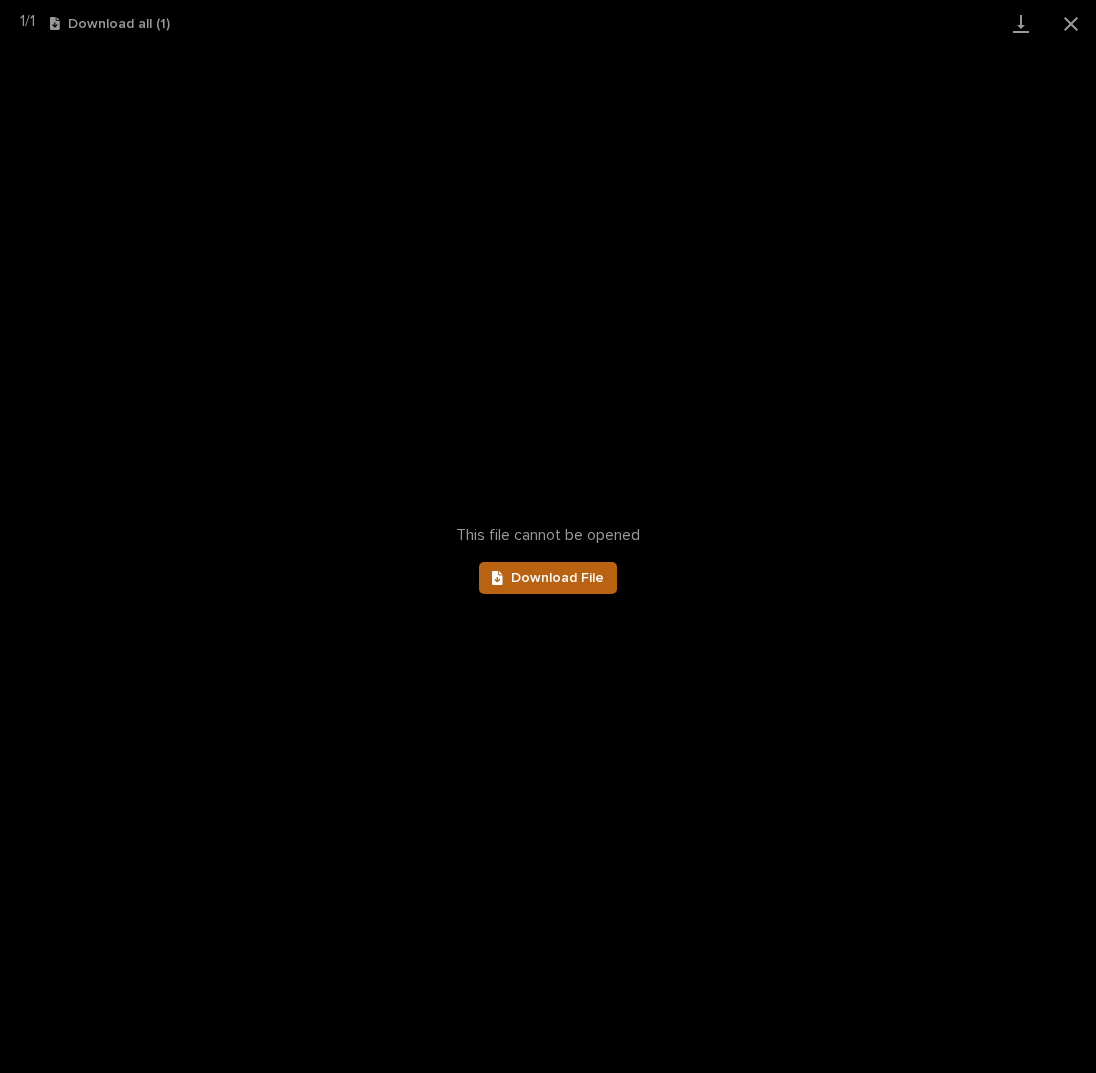 click on "Download File" at bounding box center [557, 578] 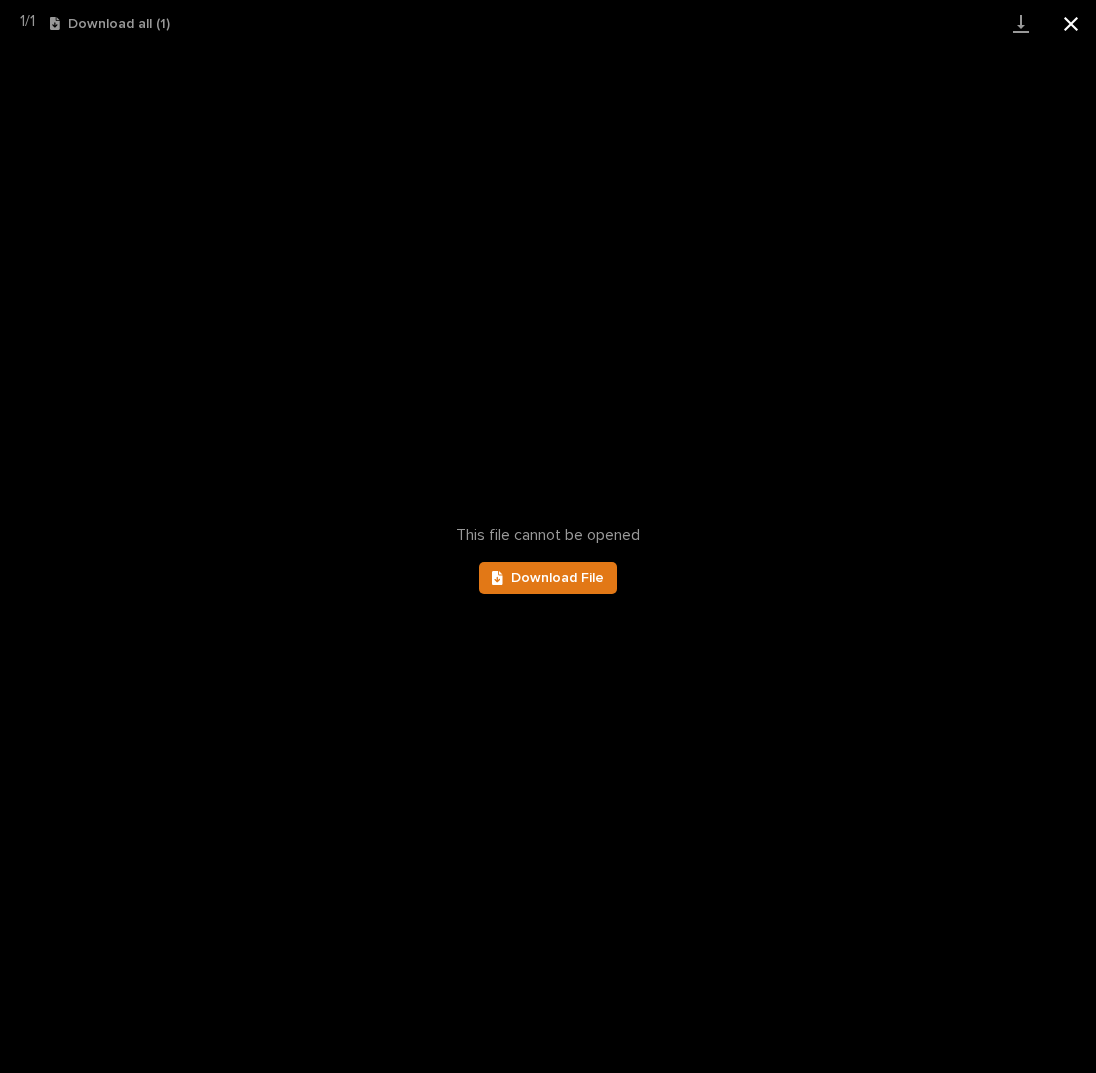 click at bounding box center [1071, 23] 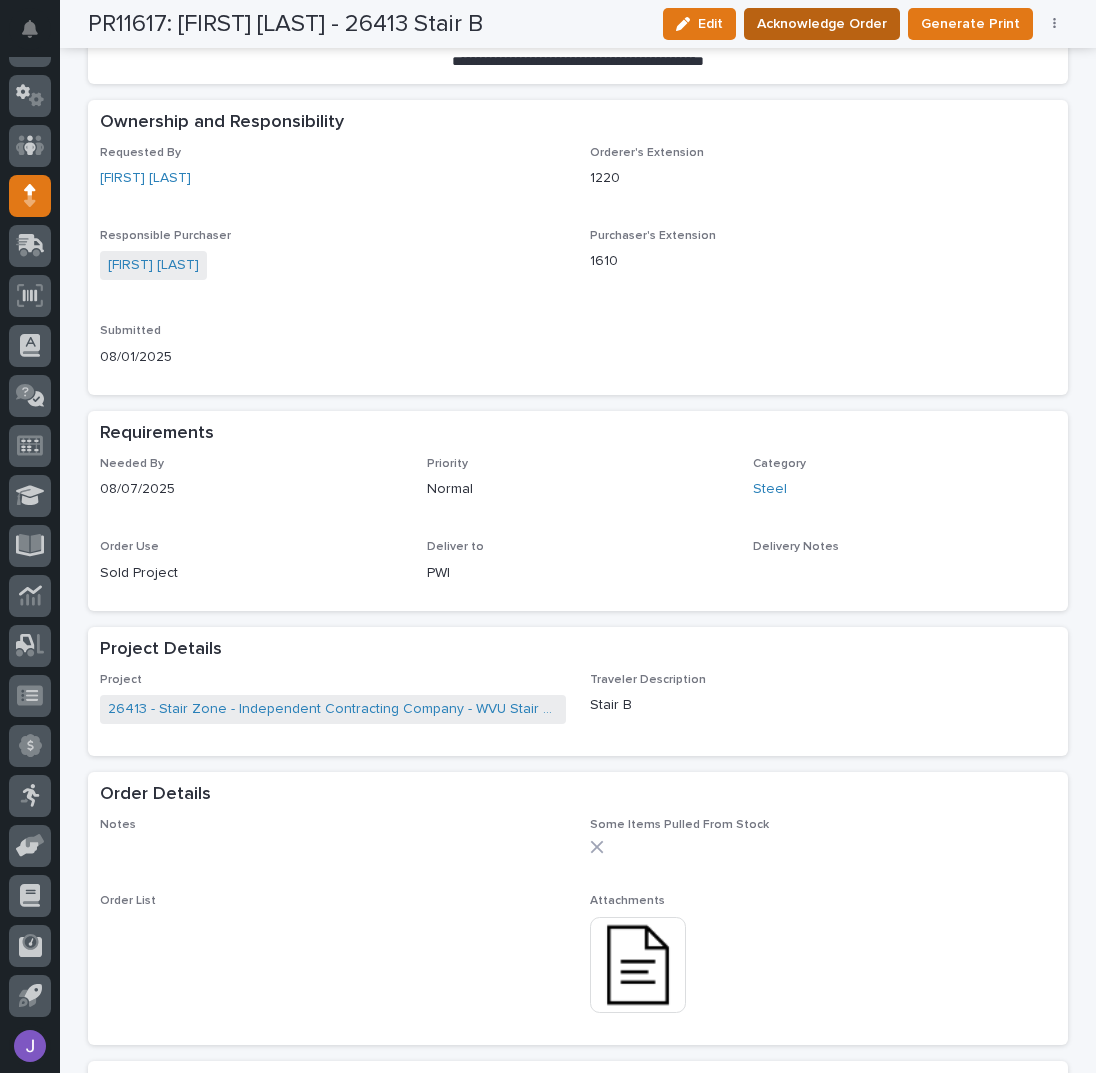 click on "Acknowledge Order" at bounding box center (822, 24) 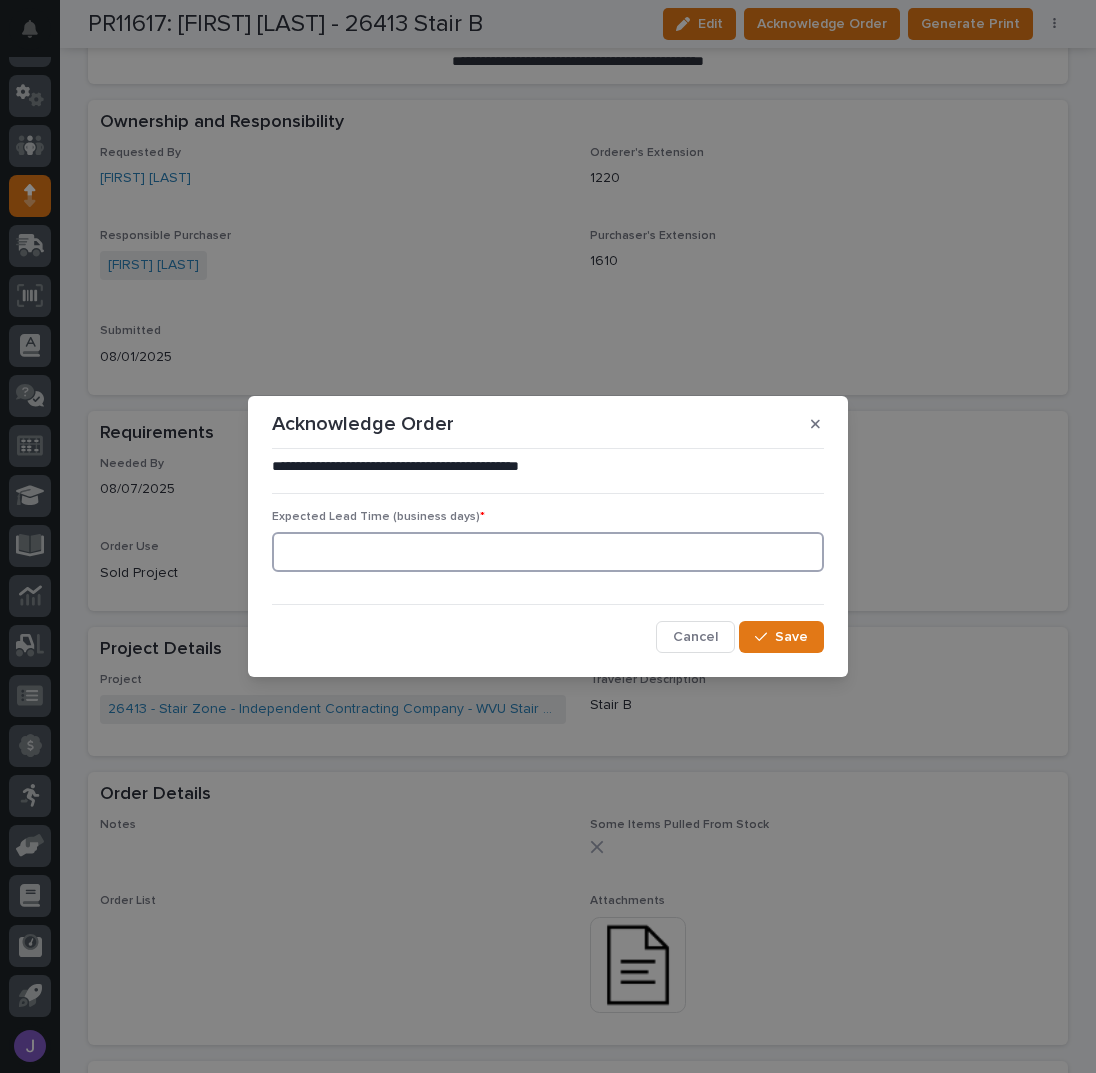 click at bounding box center (548, 552) 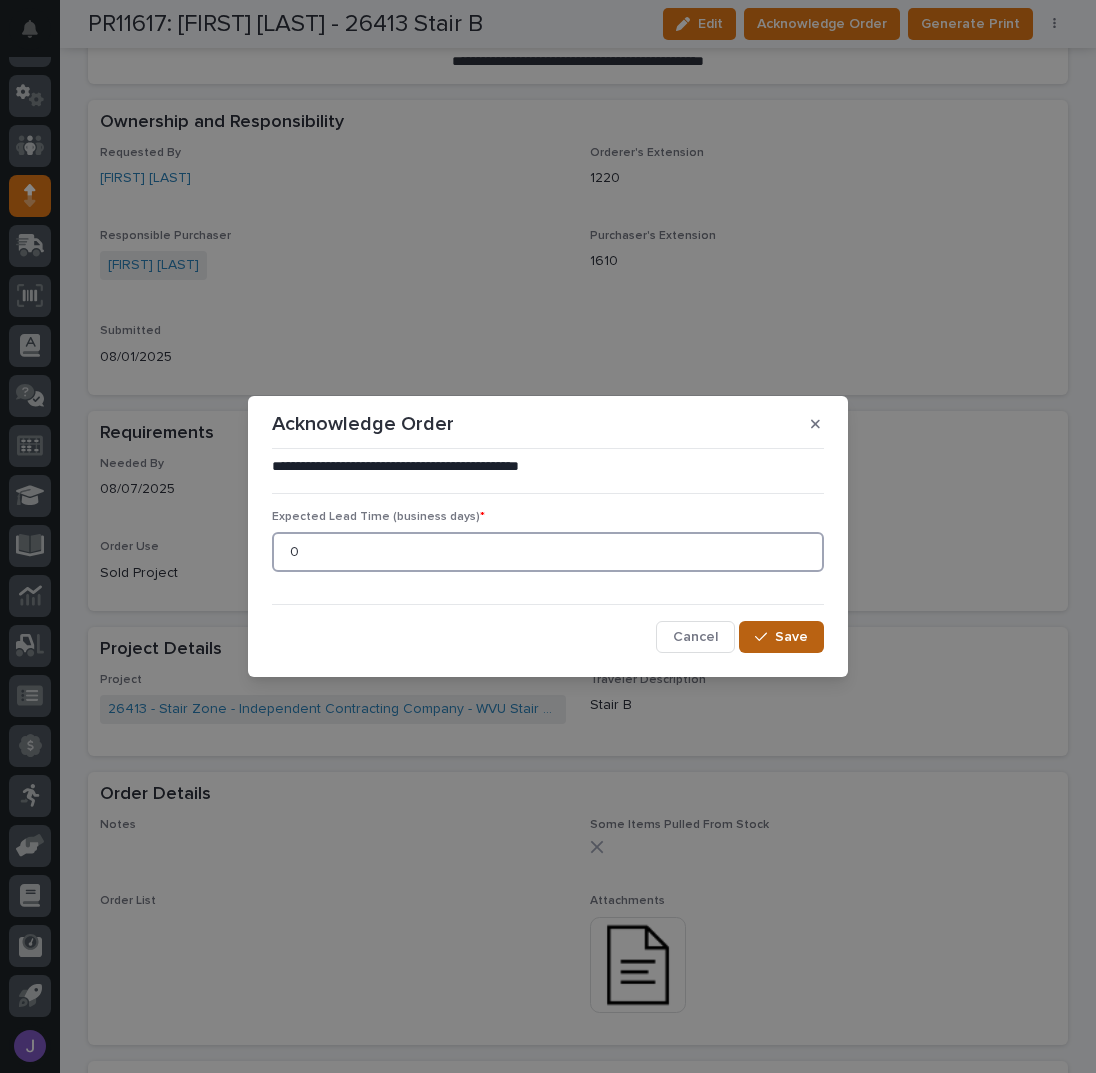 type on "0" 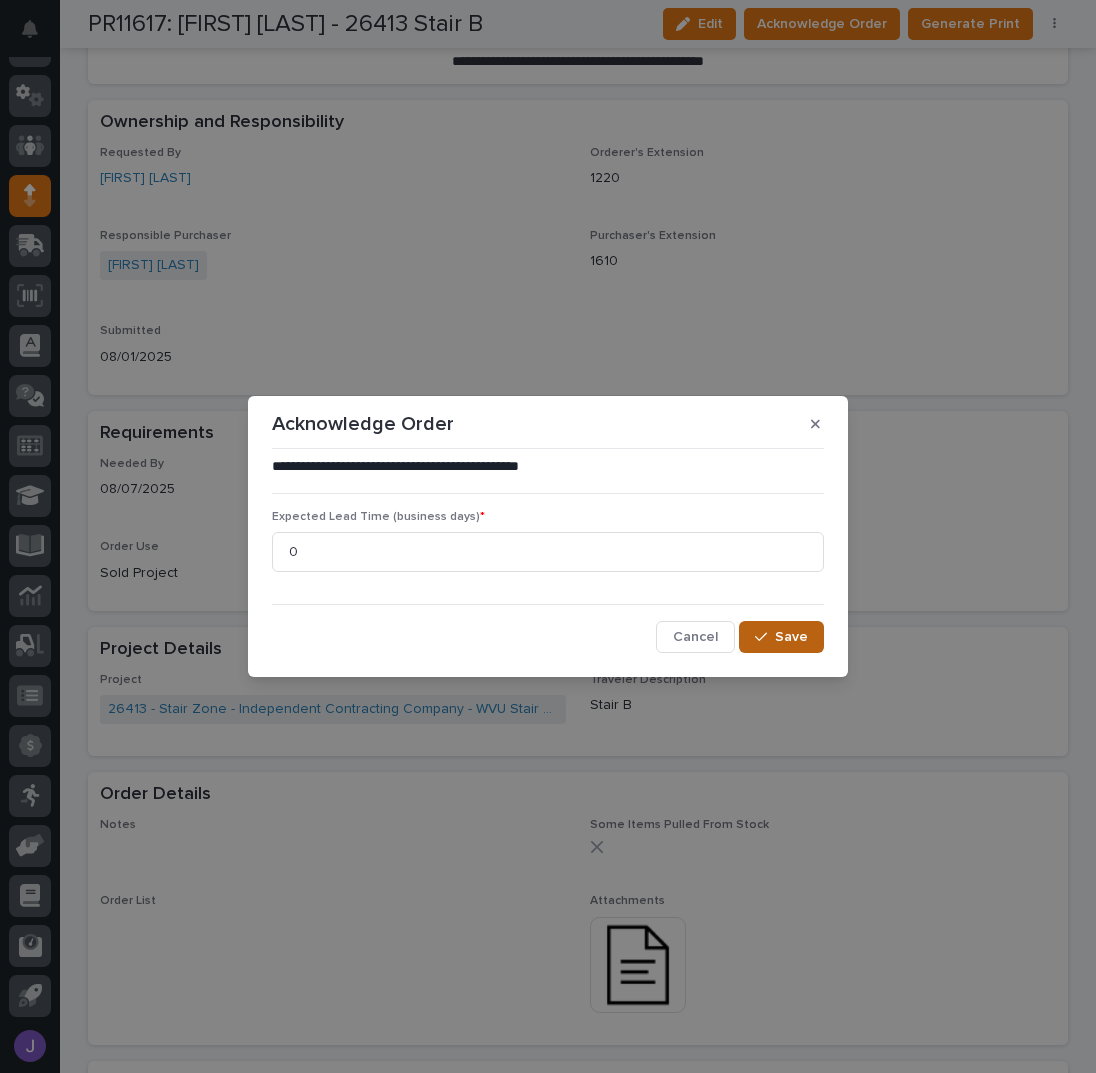 click on "Save" at bounding box center (791, 637) 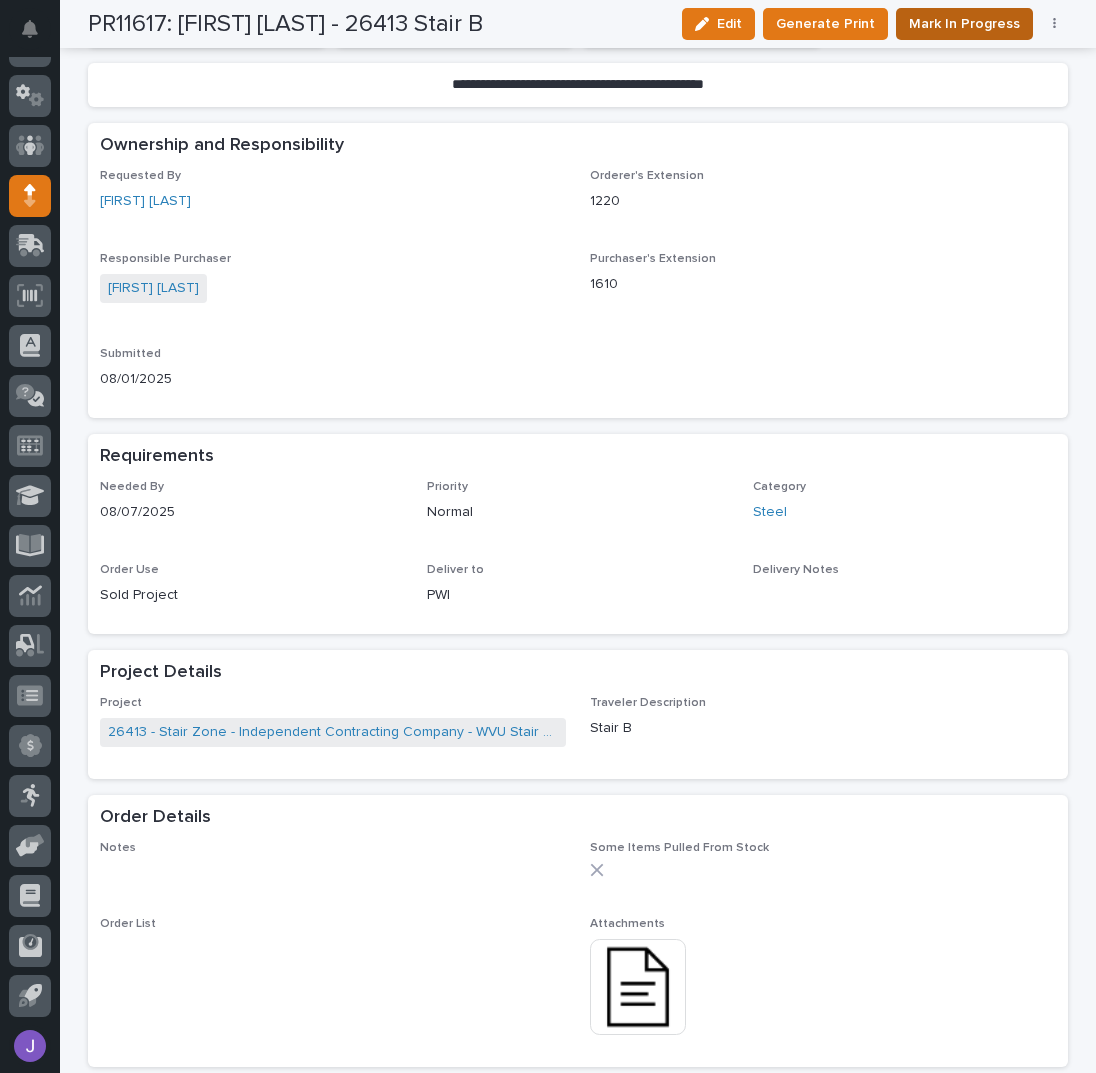 click on "Mark In Progress" at bounding box center (964, 24) 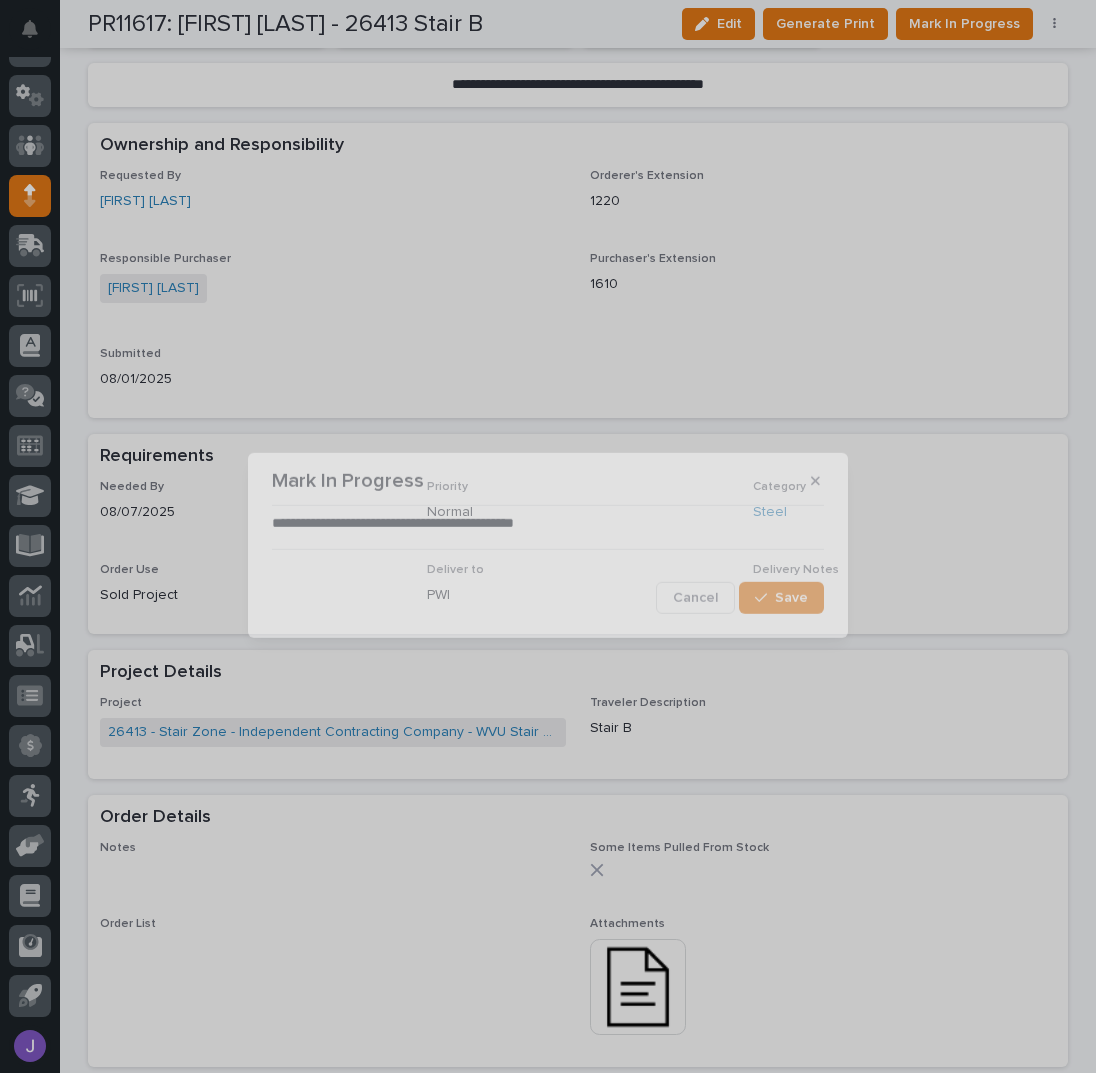scroll, scrollTop: 606, scrollLeft: 0, axis: vertical 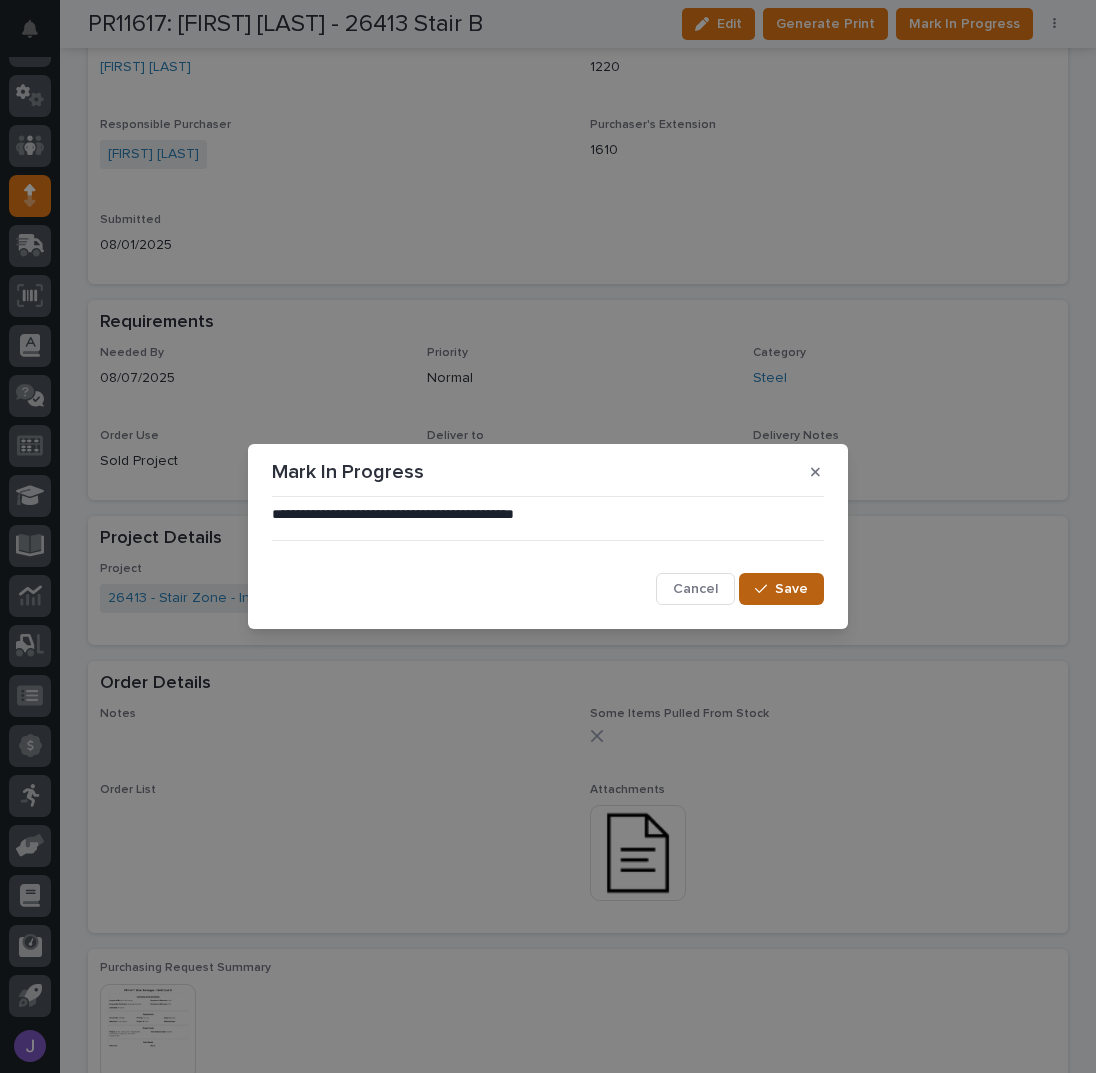 click on "Save" at bounding box center (791, 589) 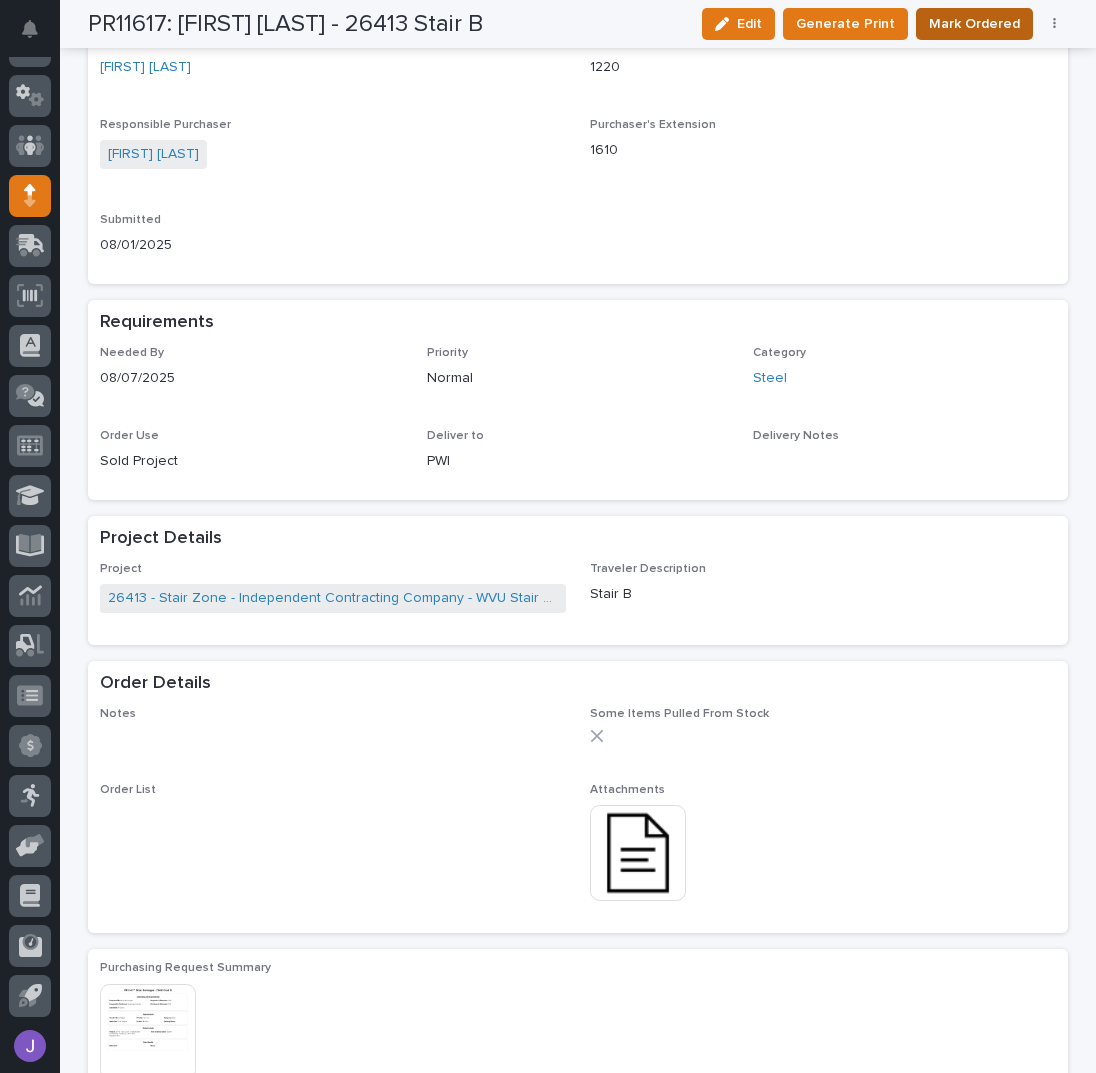 click on "Mark Ordered" at bounding box center [974, 24] 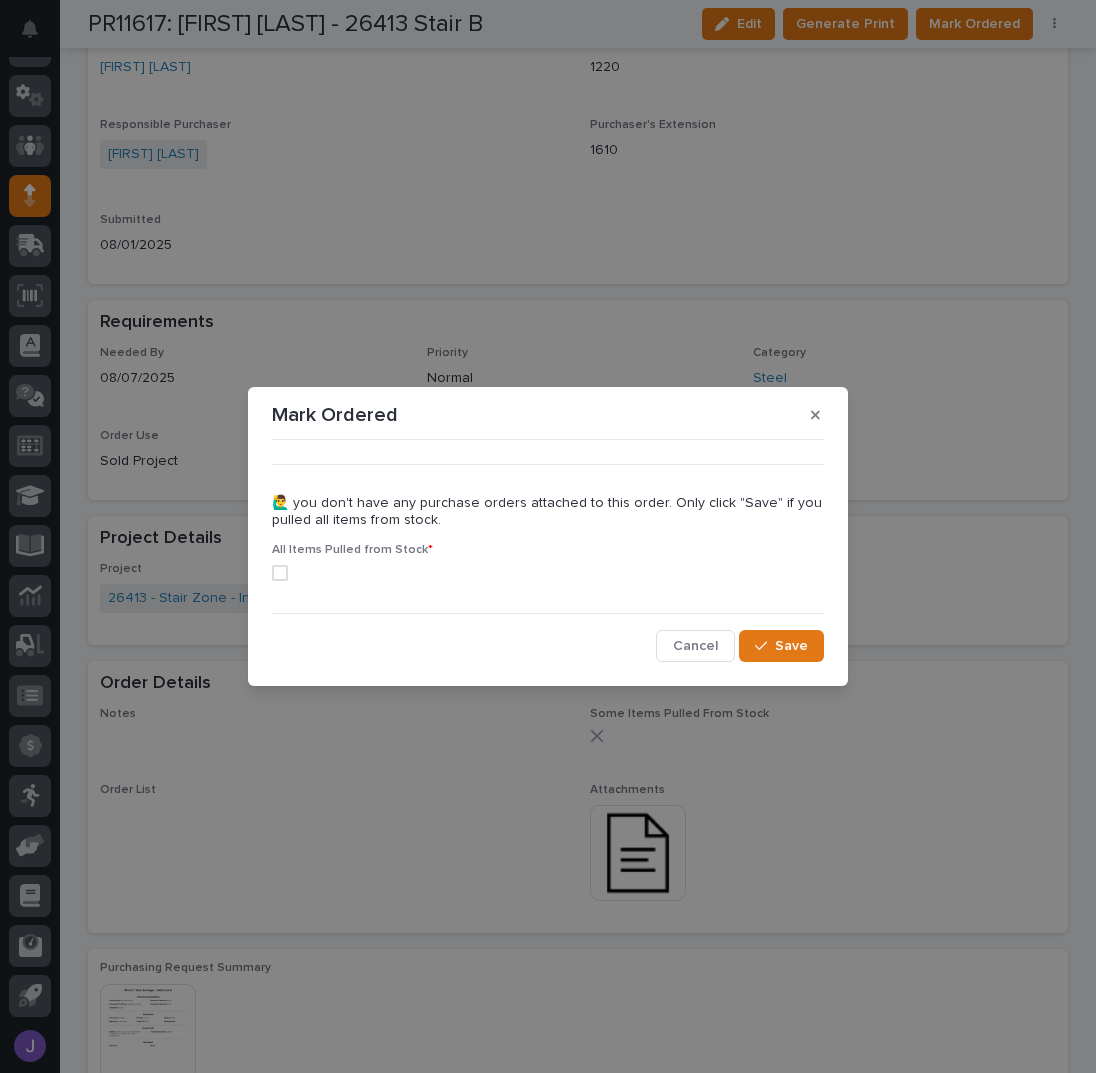 click at bounding box center (280, 573) 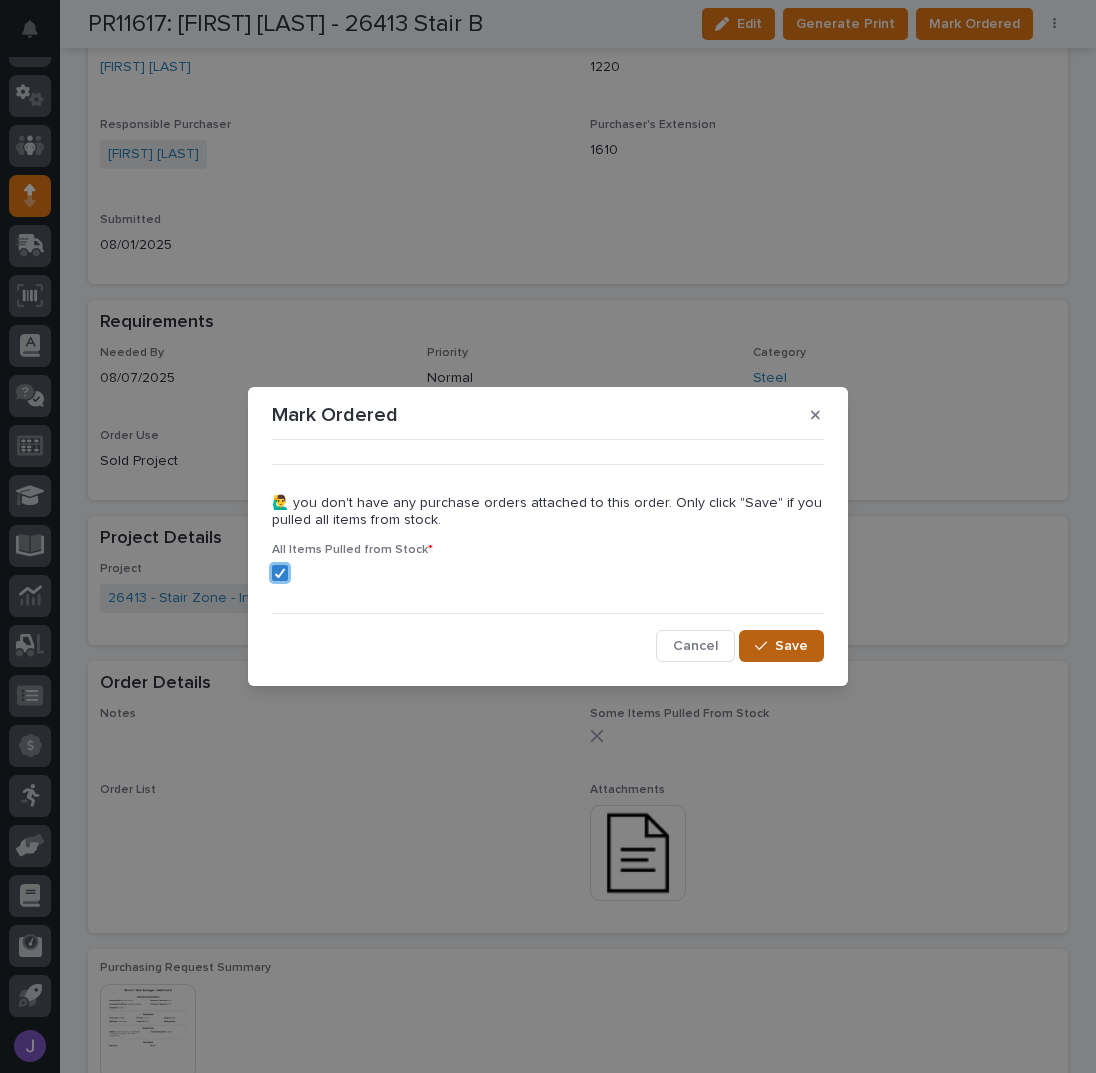 click on "Save" at bounding box center (781, 646) 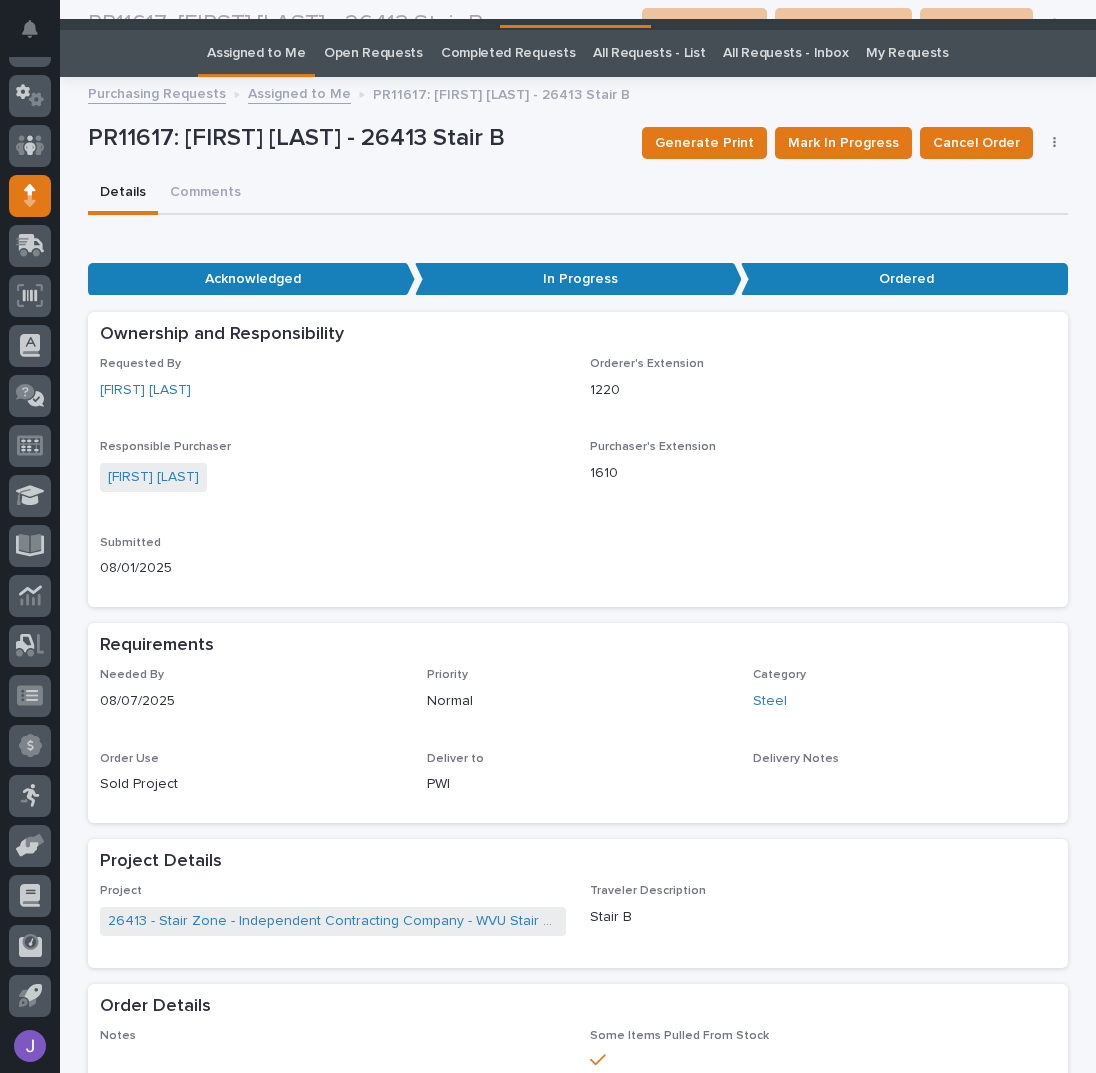 scroll, scrollTop: 0, scrollLeft: 0, axis: both 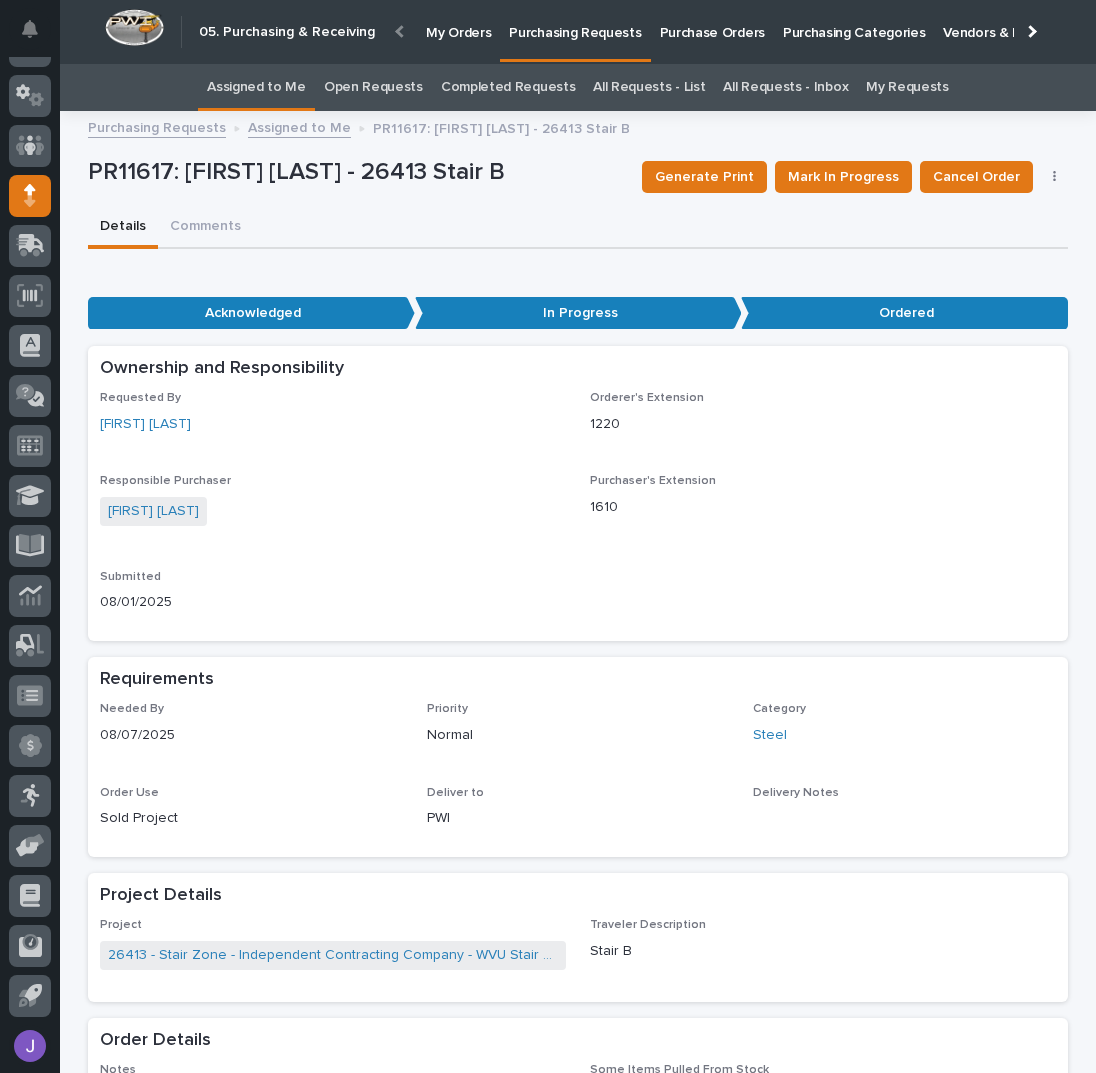 click on "Assigned to Me" at bounding box center [256, 87] 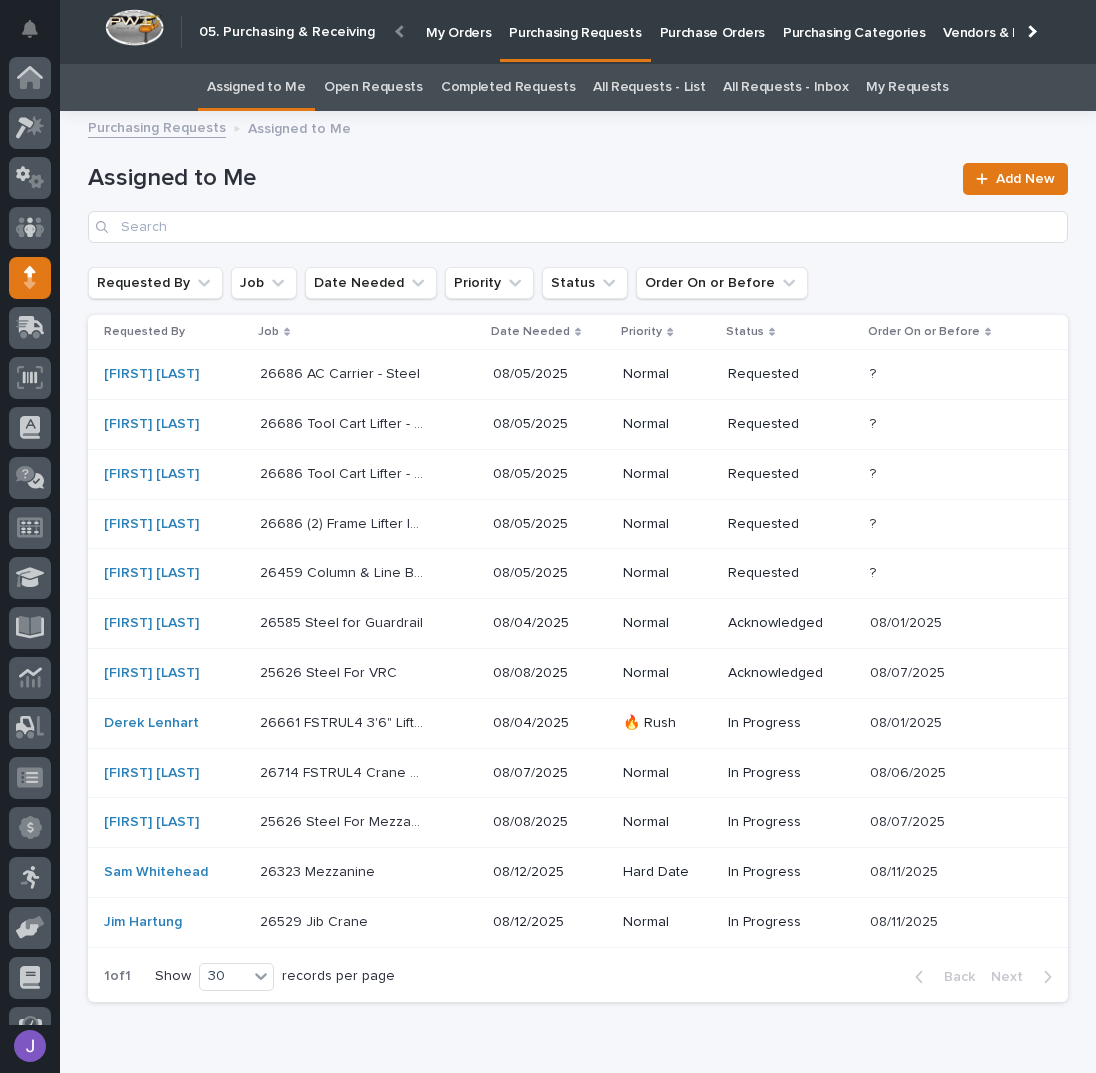 scroll, scrollTop: 82, scrollLeft: 0, axis: vertical 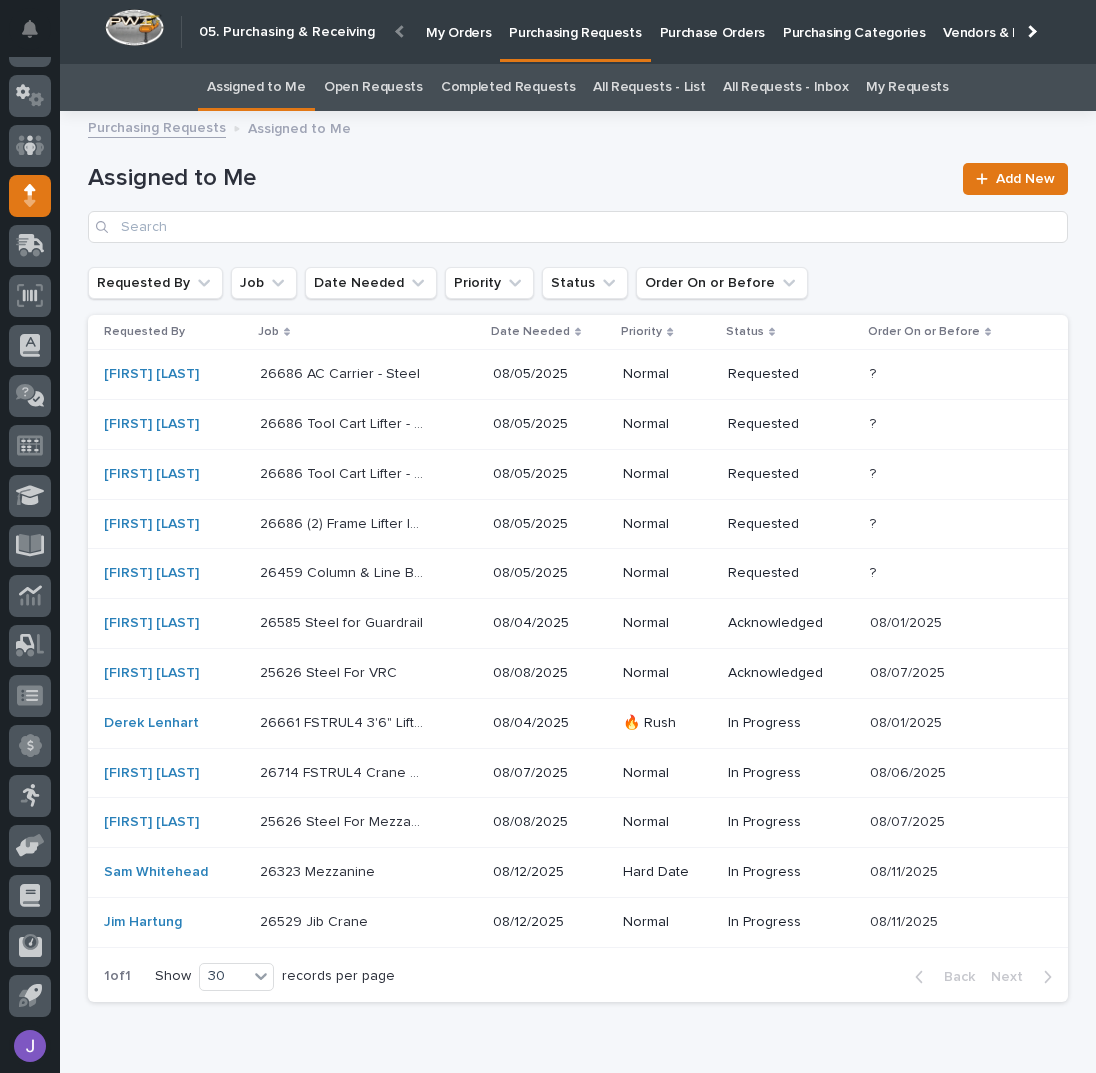 click on "All Requests - List" at bounding box center [649, 87] 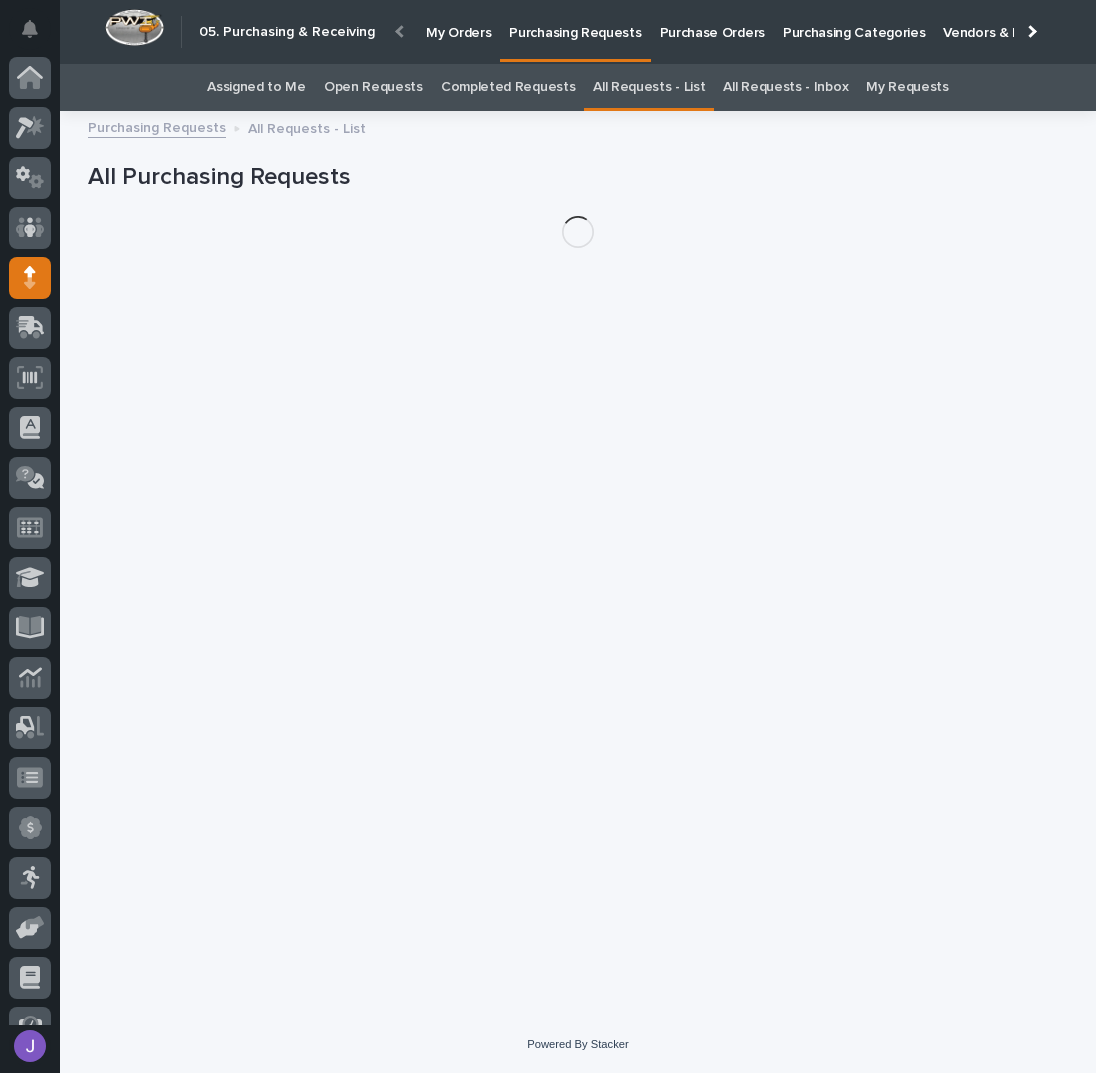 scroll, scrollTop: 82, scrollLeft: 0, axis: vertical 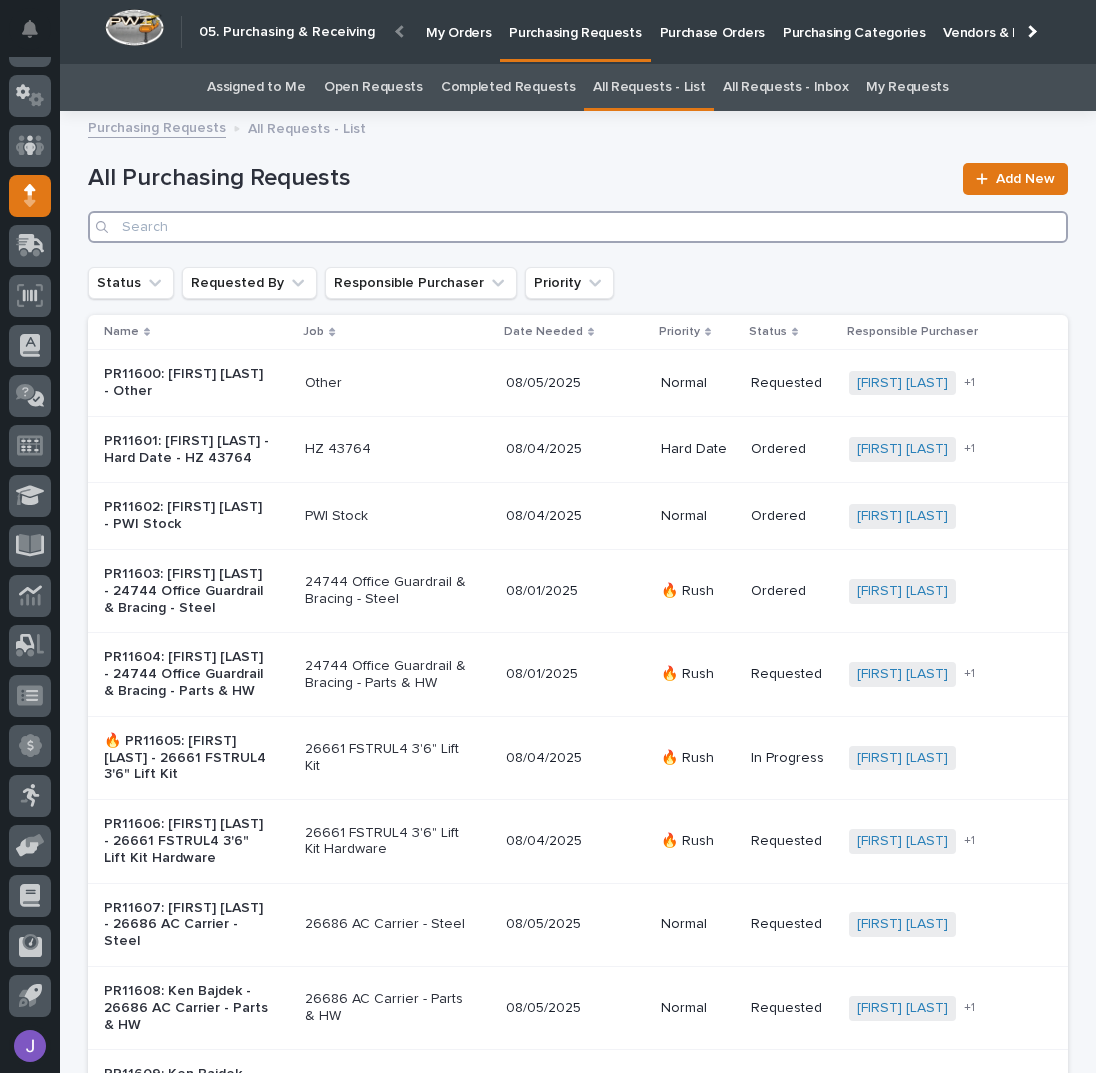 click at bounding box center (578, 227) 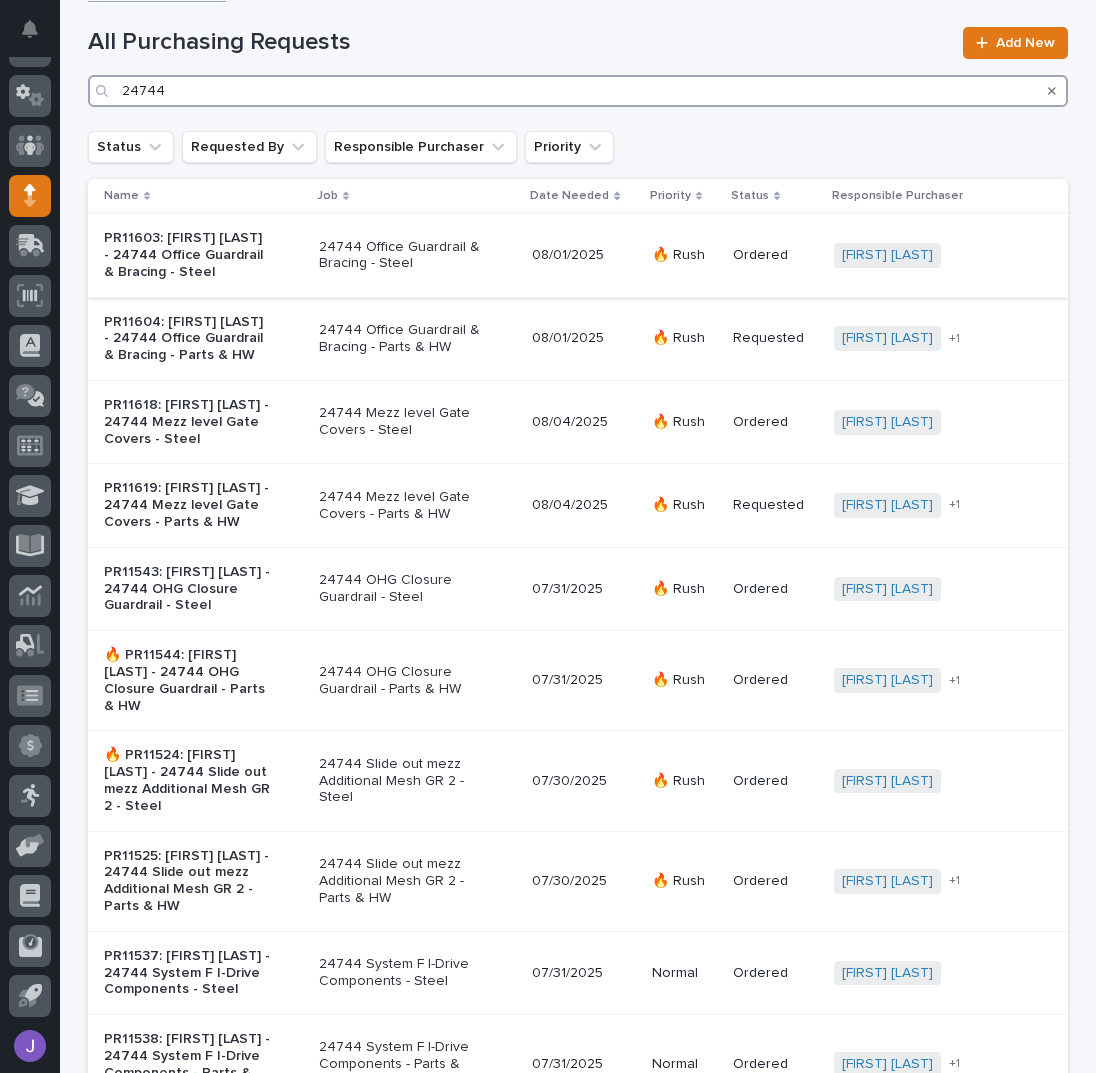 scroll, scrollTop: 0, scrollLeft: 0, axis: both 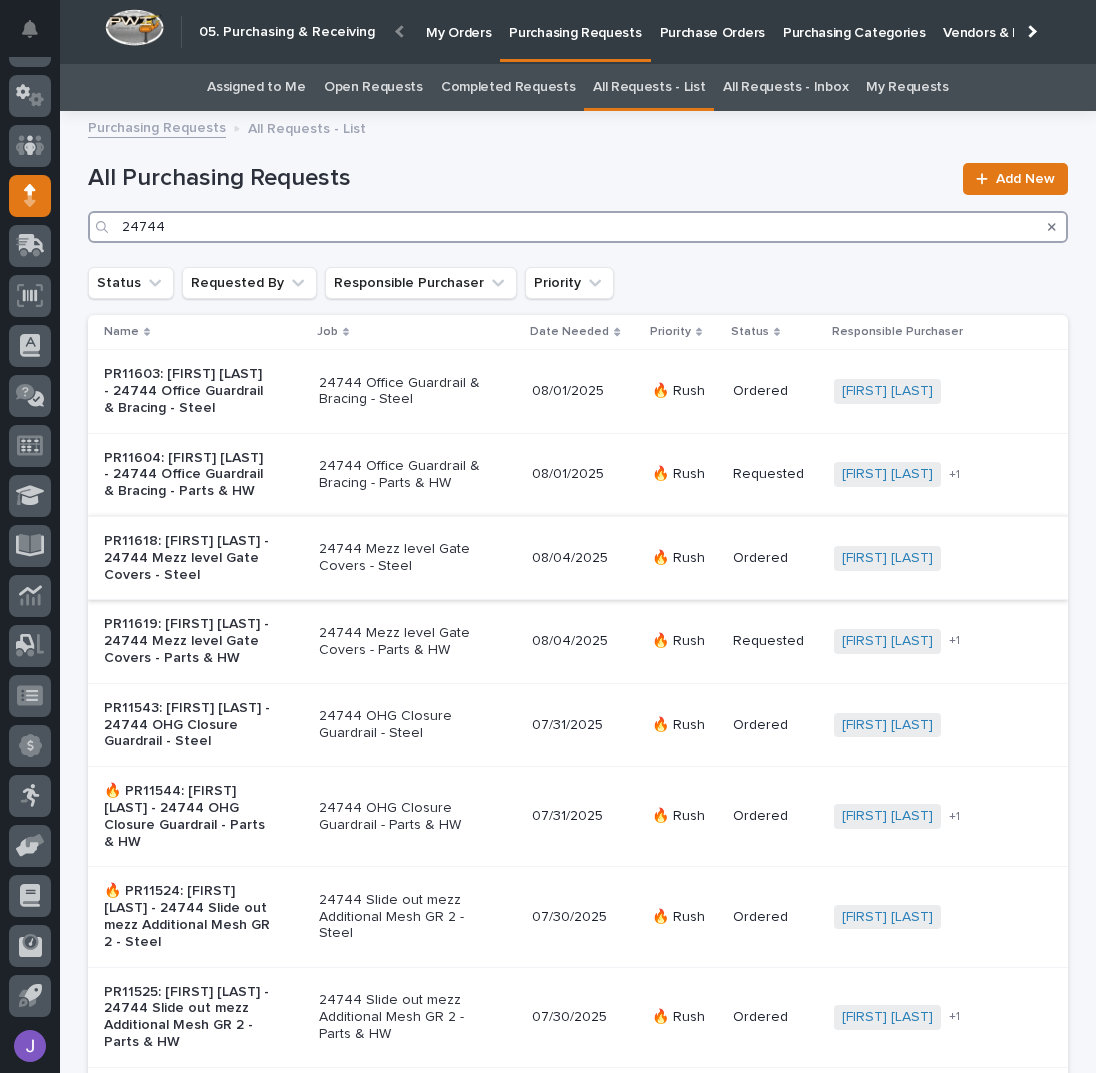 type on "24744" 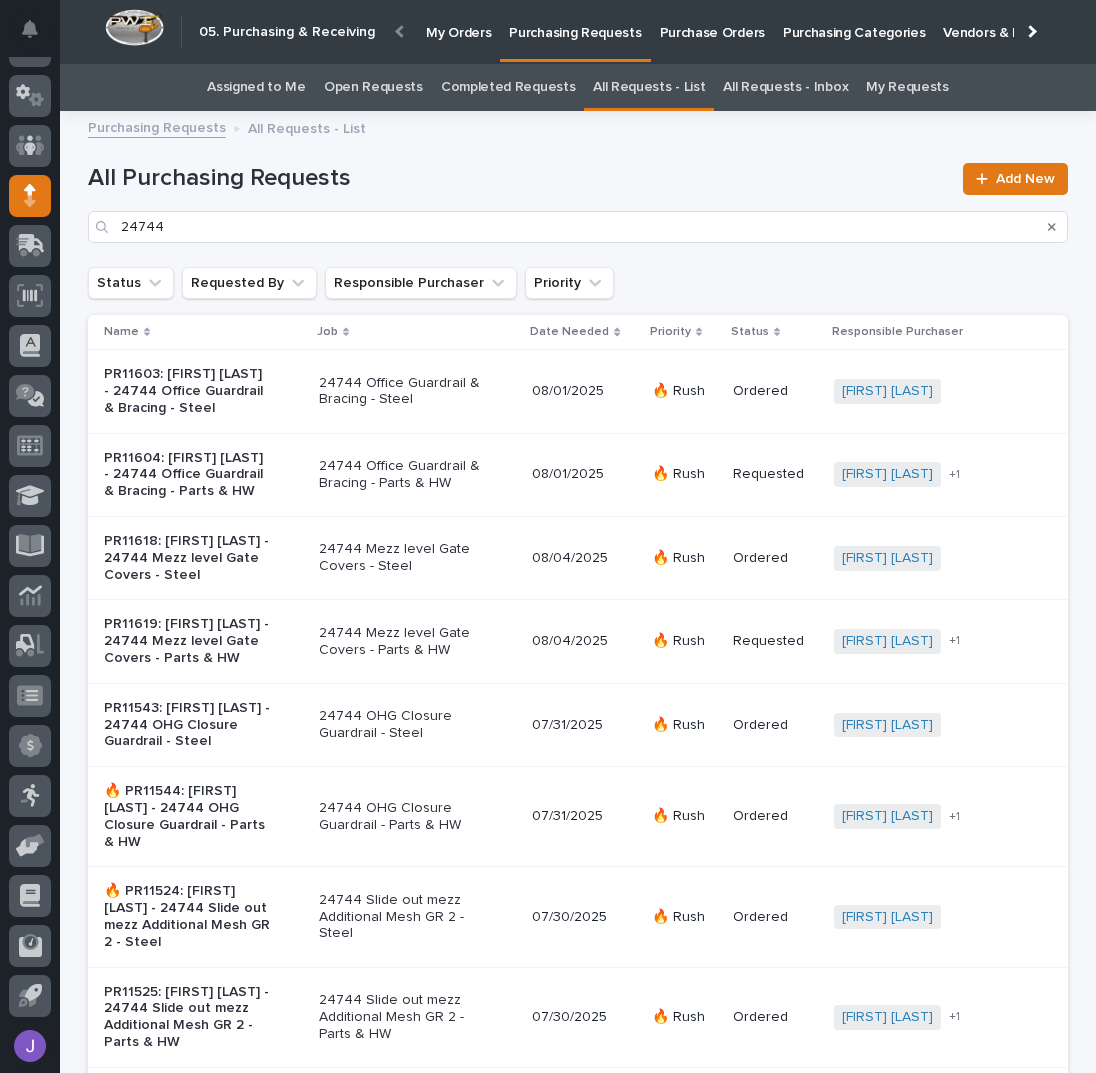 click on "PR11618: [FIRST] [LAST] - 24744 Mezz level Gate Covers - Steel" at bounding box center (203, 558) 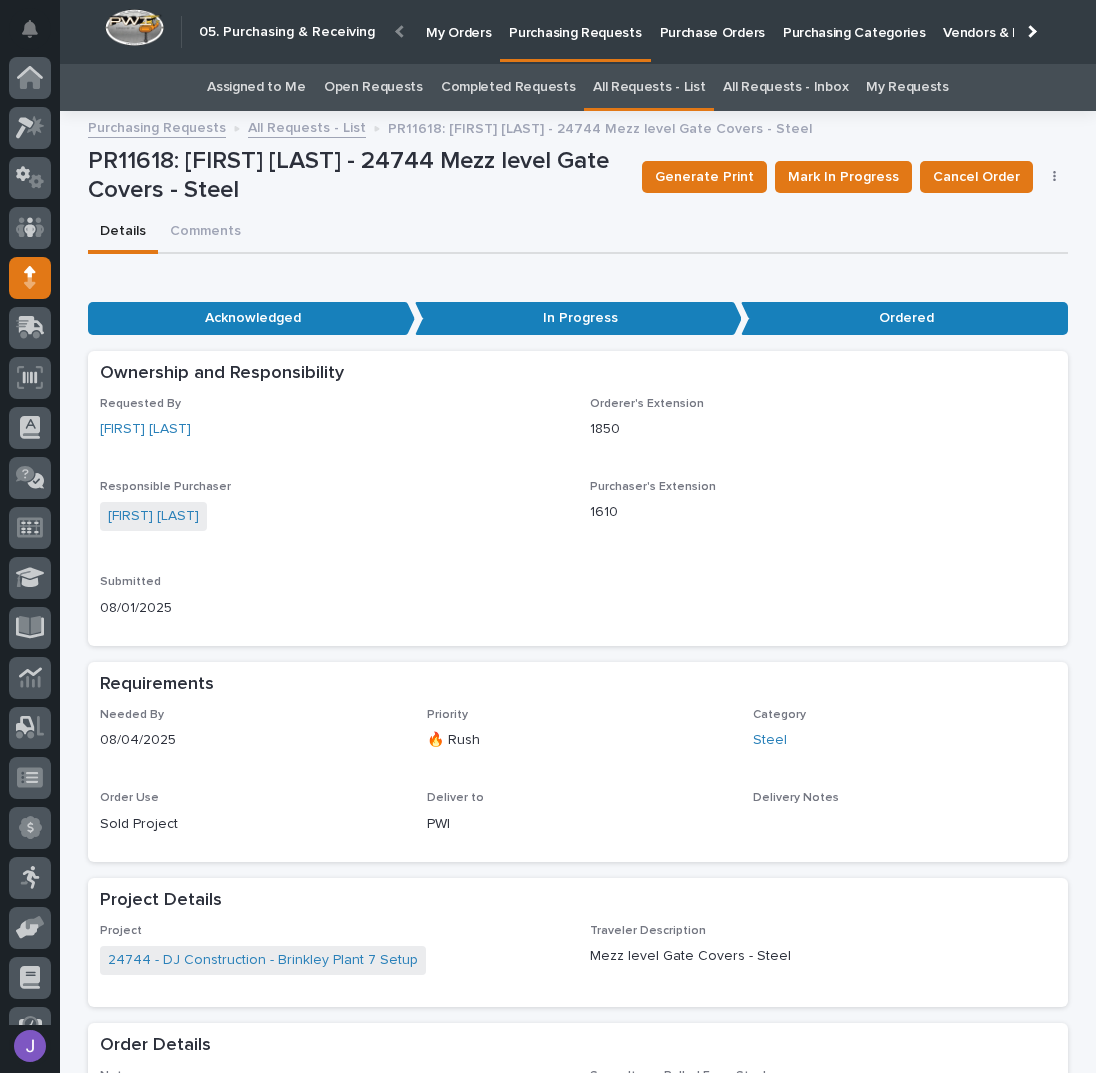scroll, scrollTop: 60, scrollLeft: 0, axis: vertical 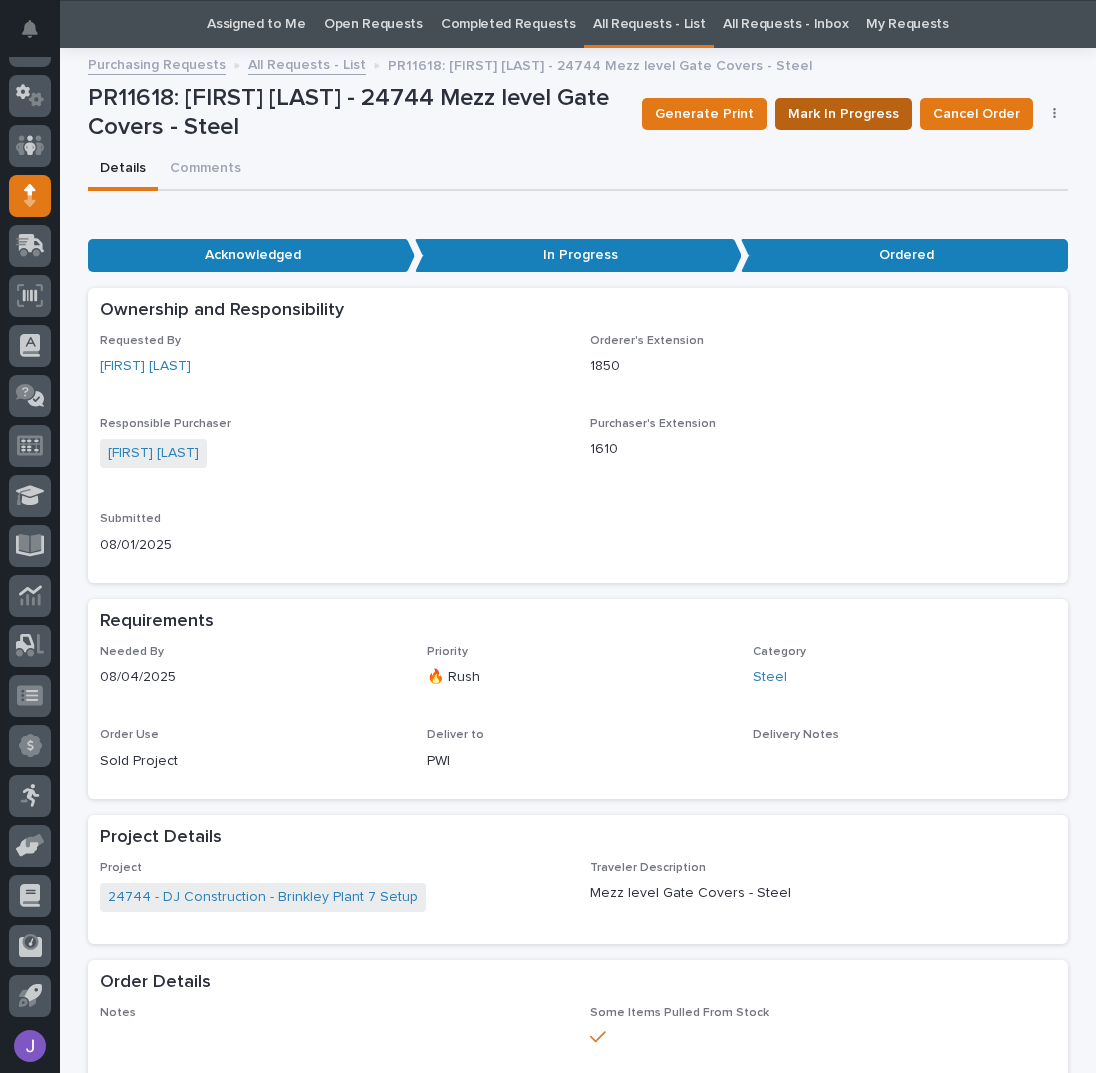 click on "Mark In Progress" at bounding box center [843, 114] 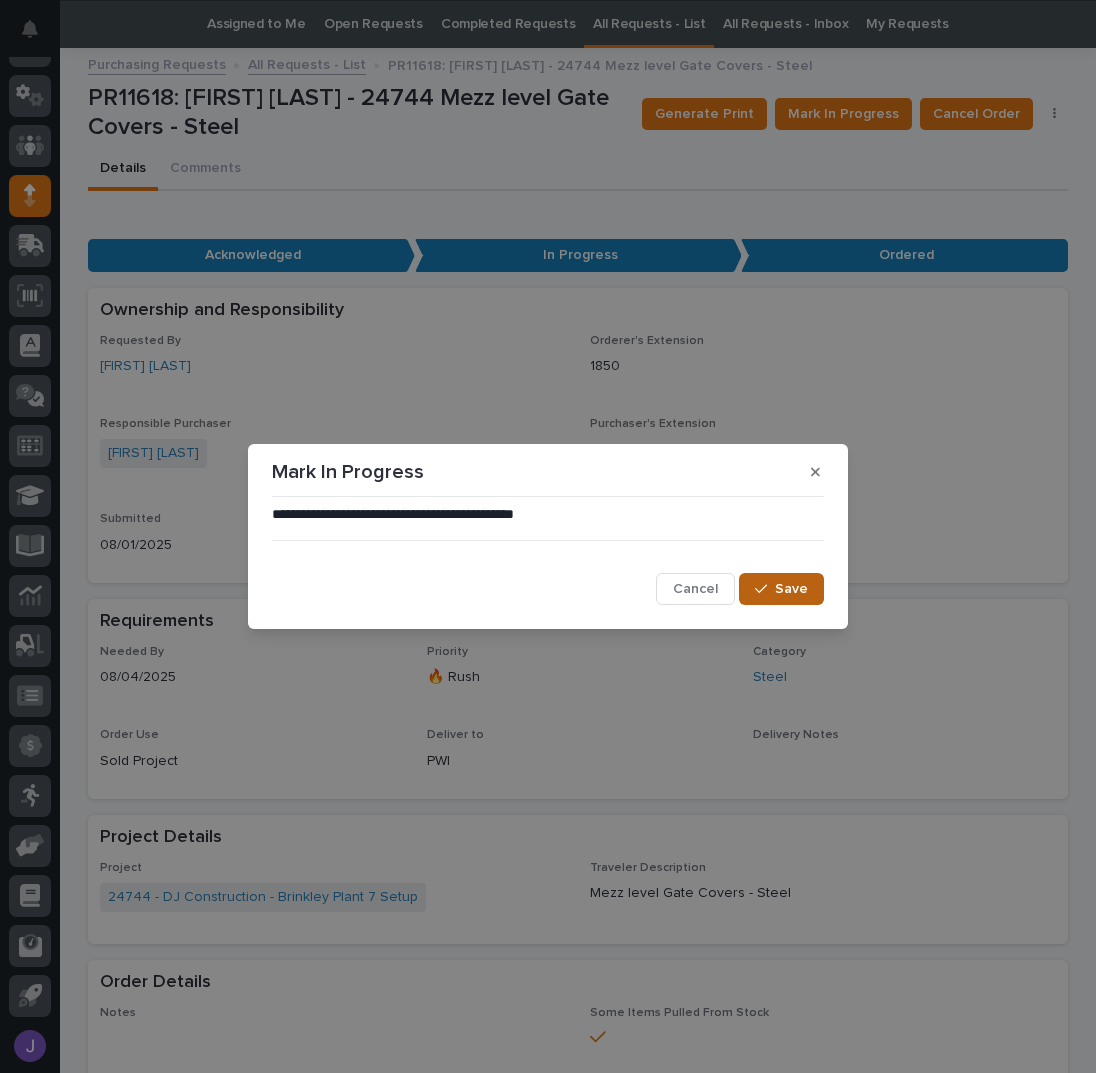 click on "Save" at bounding box center (791, 589) 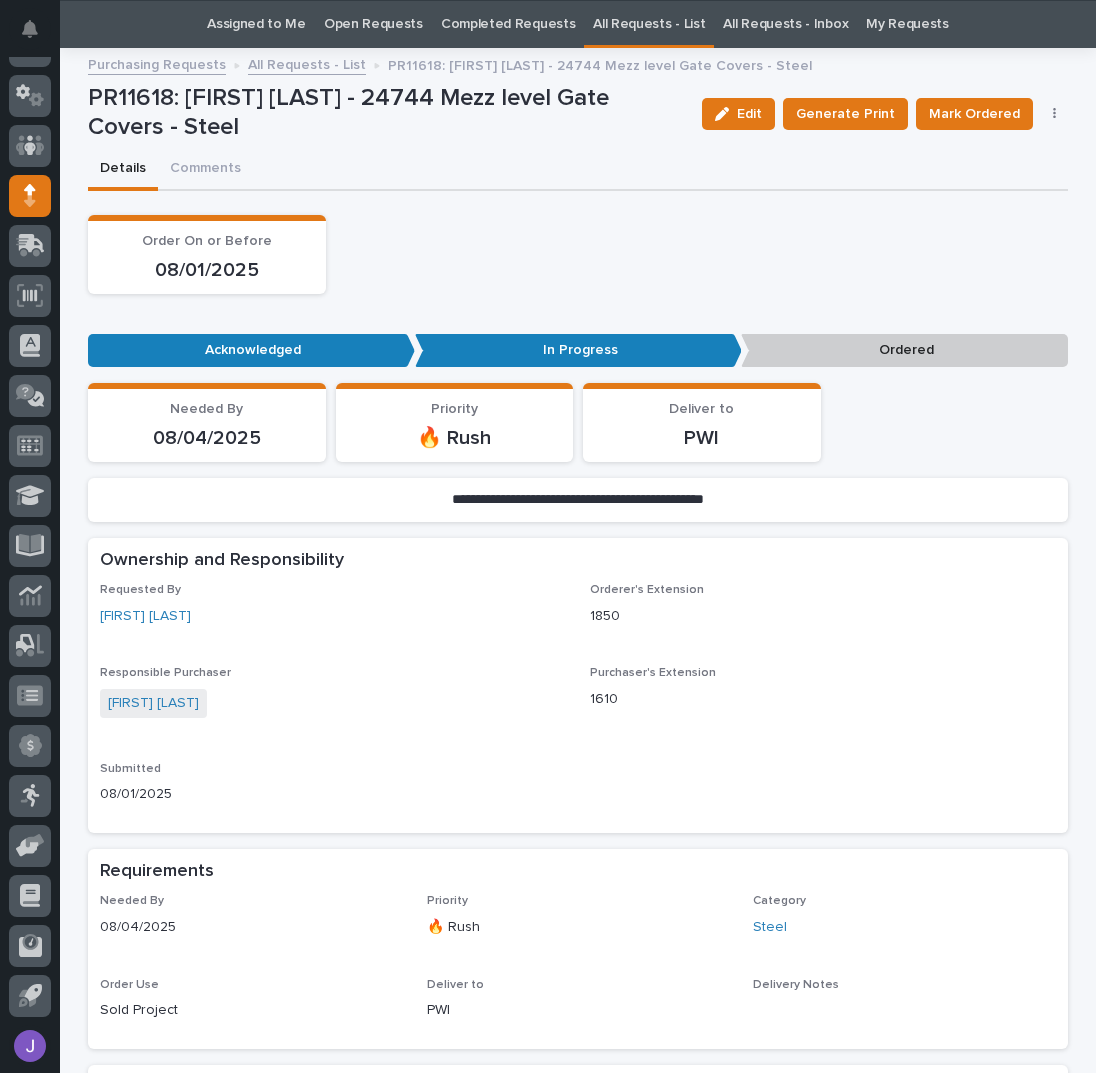 scroll, scrollTop: 463, scrollLeft: 0, axis: vertical 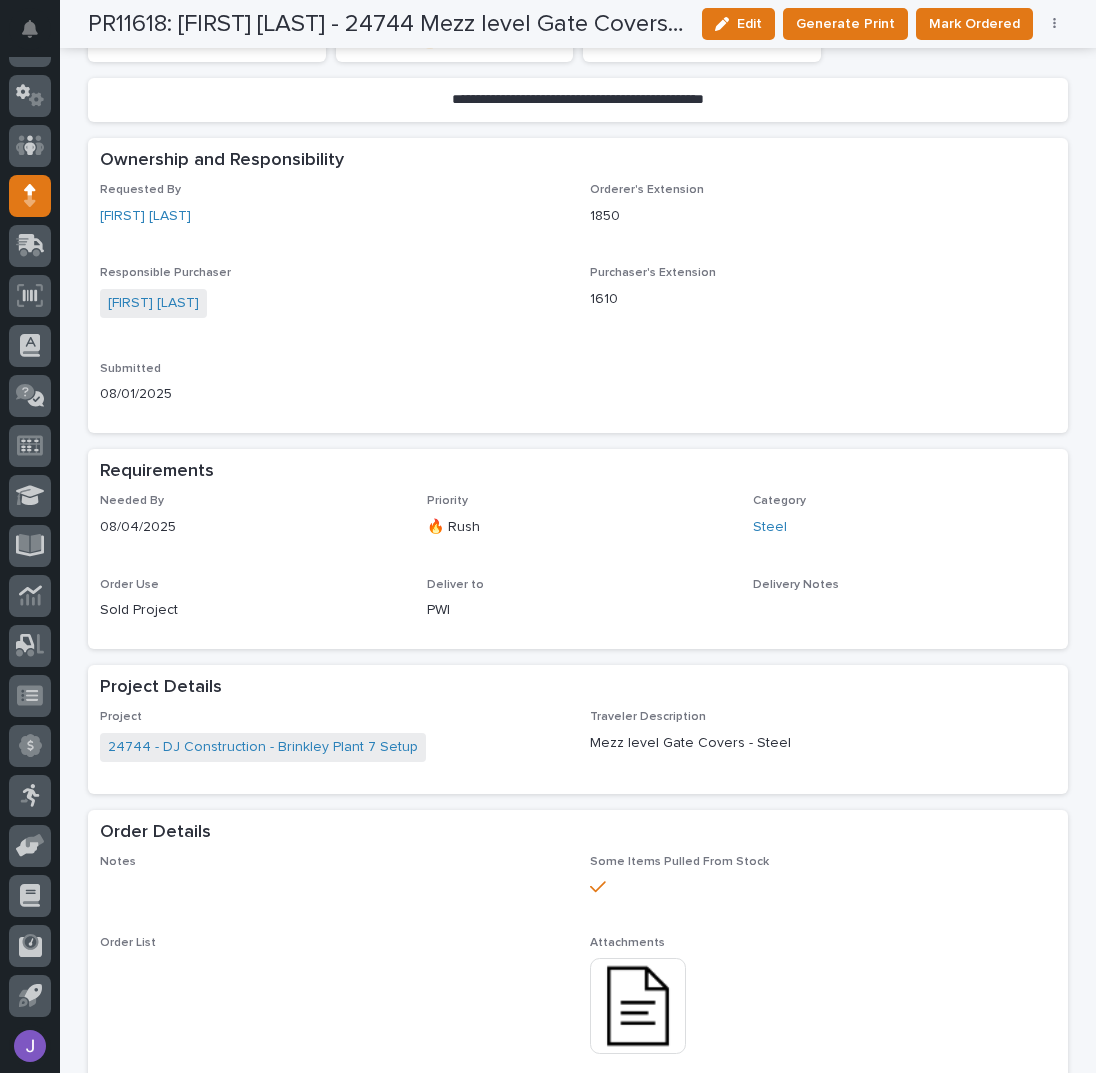 click at bounding box center [638, 1006] 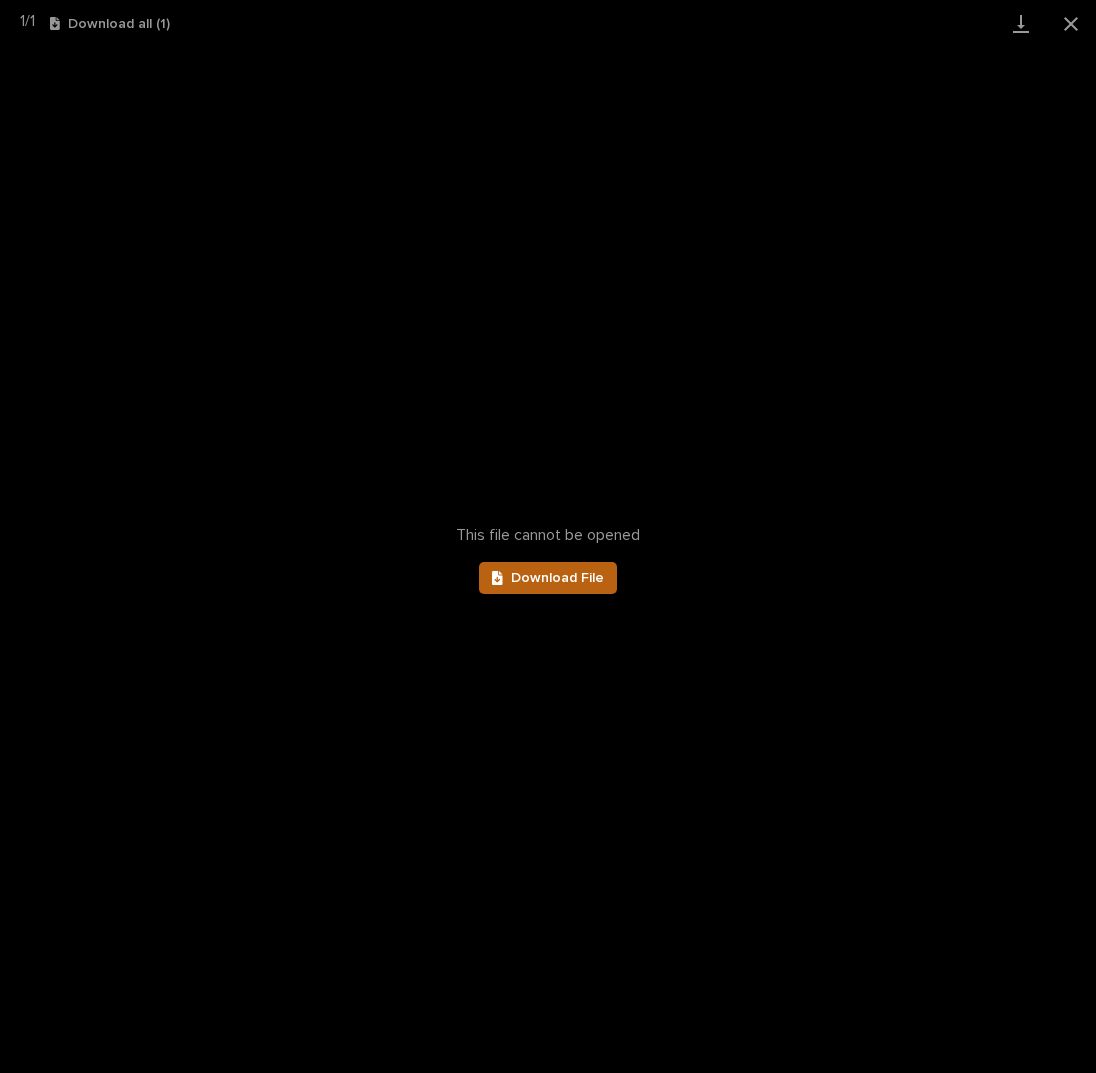 click on "Download File" at bounding box center [557, 578] 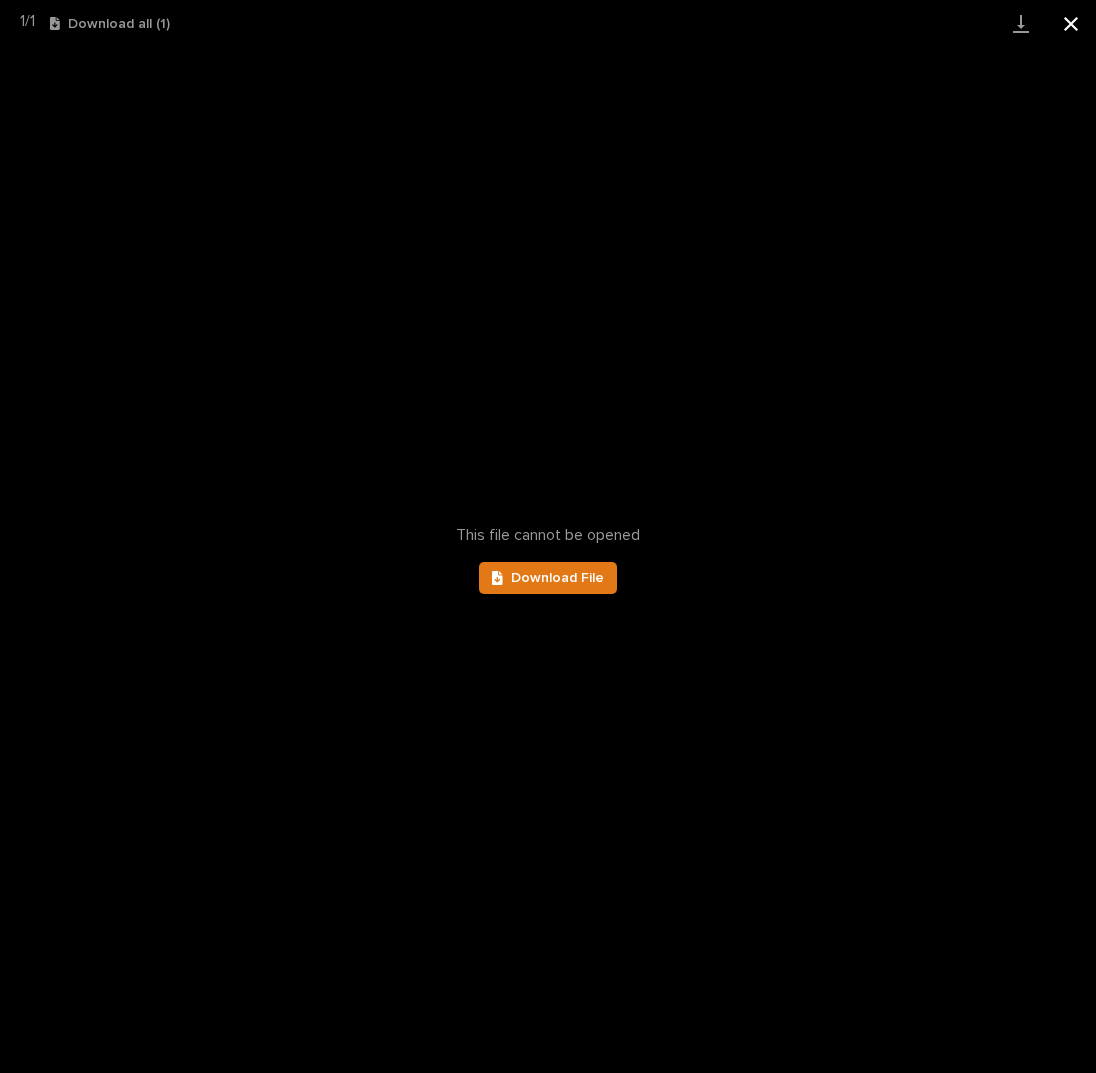 click at bounding box center (1071, 23) 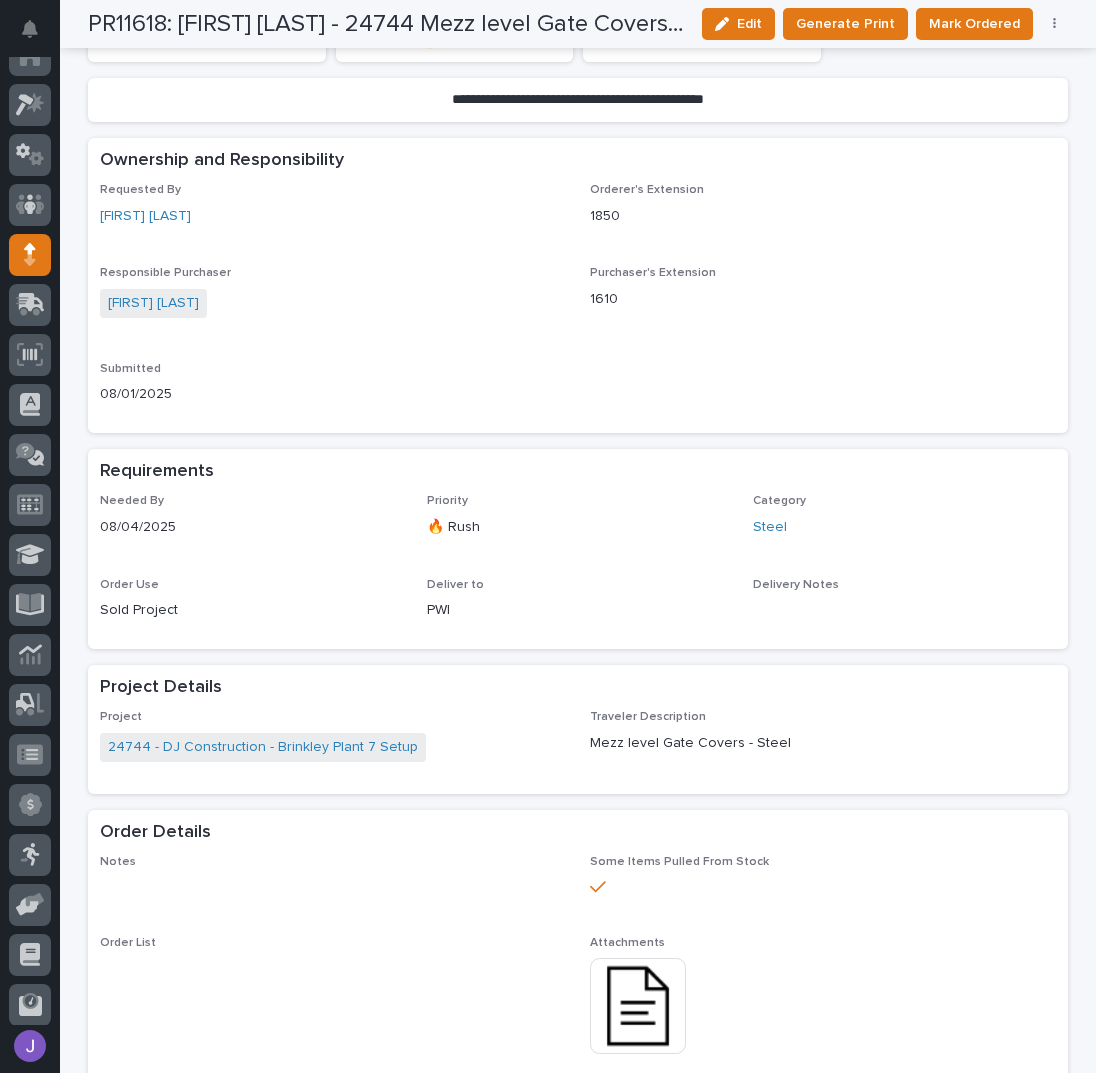scroll, scrollTop: 0, scrollLeft: 0, axis: both 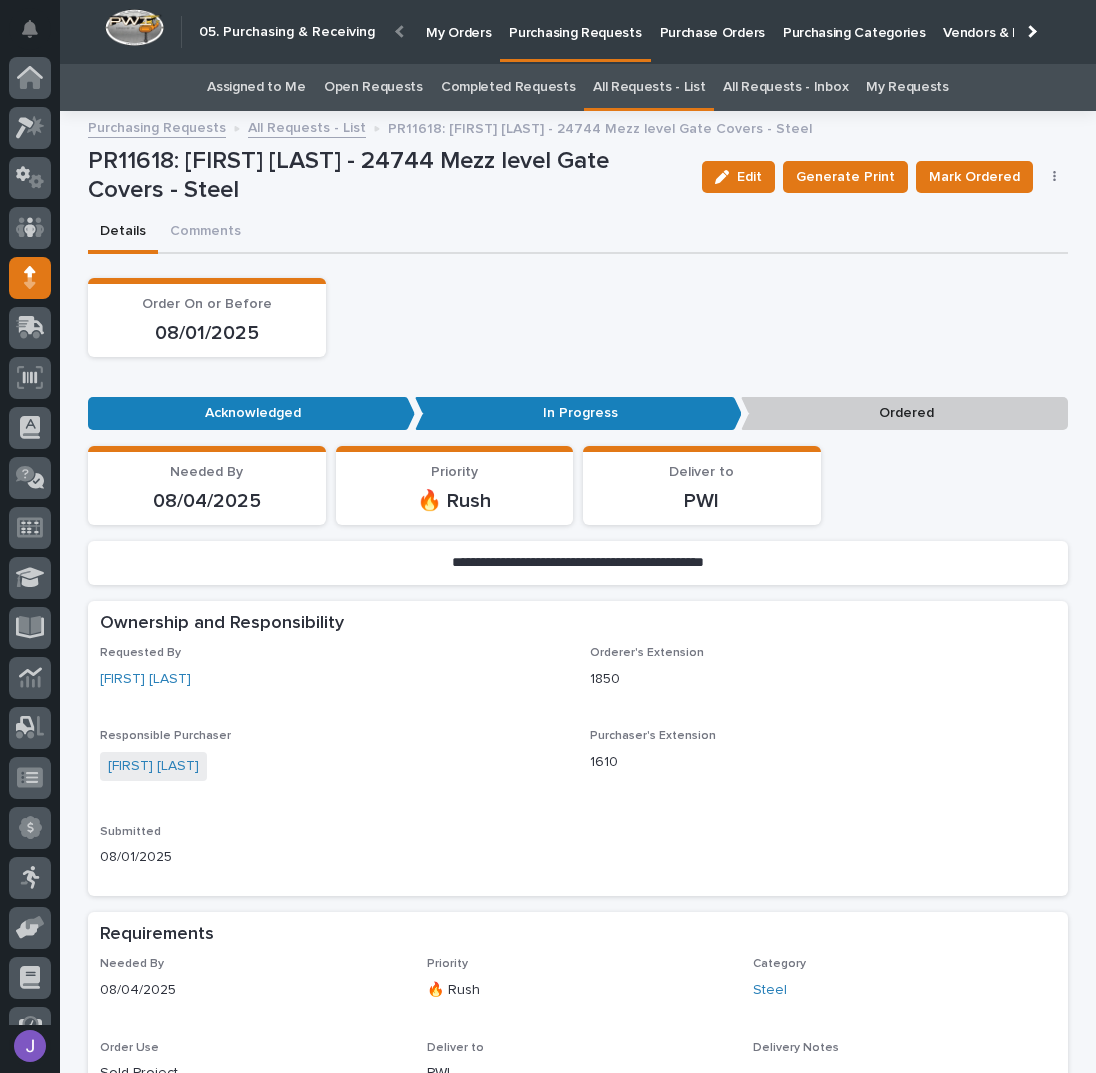 click on "Assigned to Me" at bounding box center (256, 87) 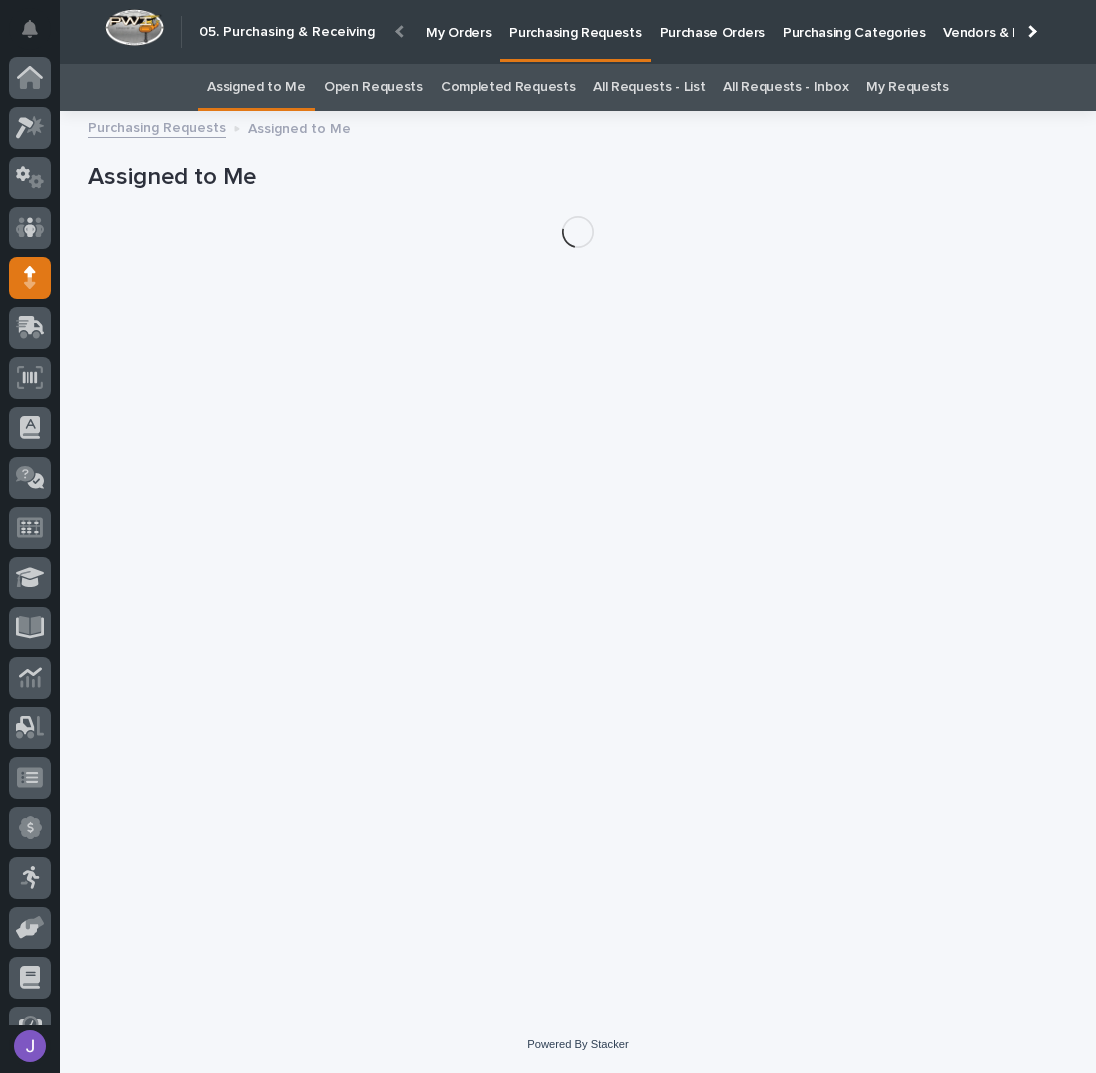 scroll, scrollTop: 82, scrollLeft: 0, axis: vertical 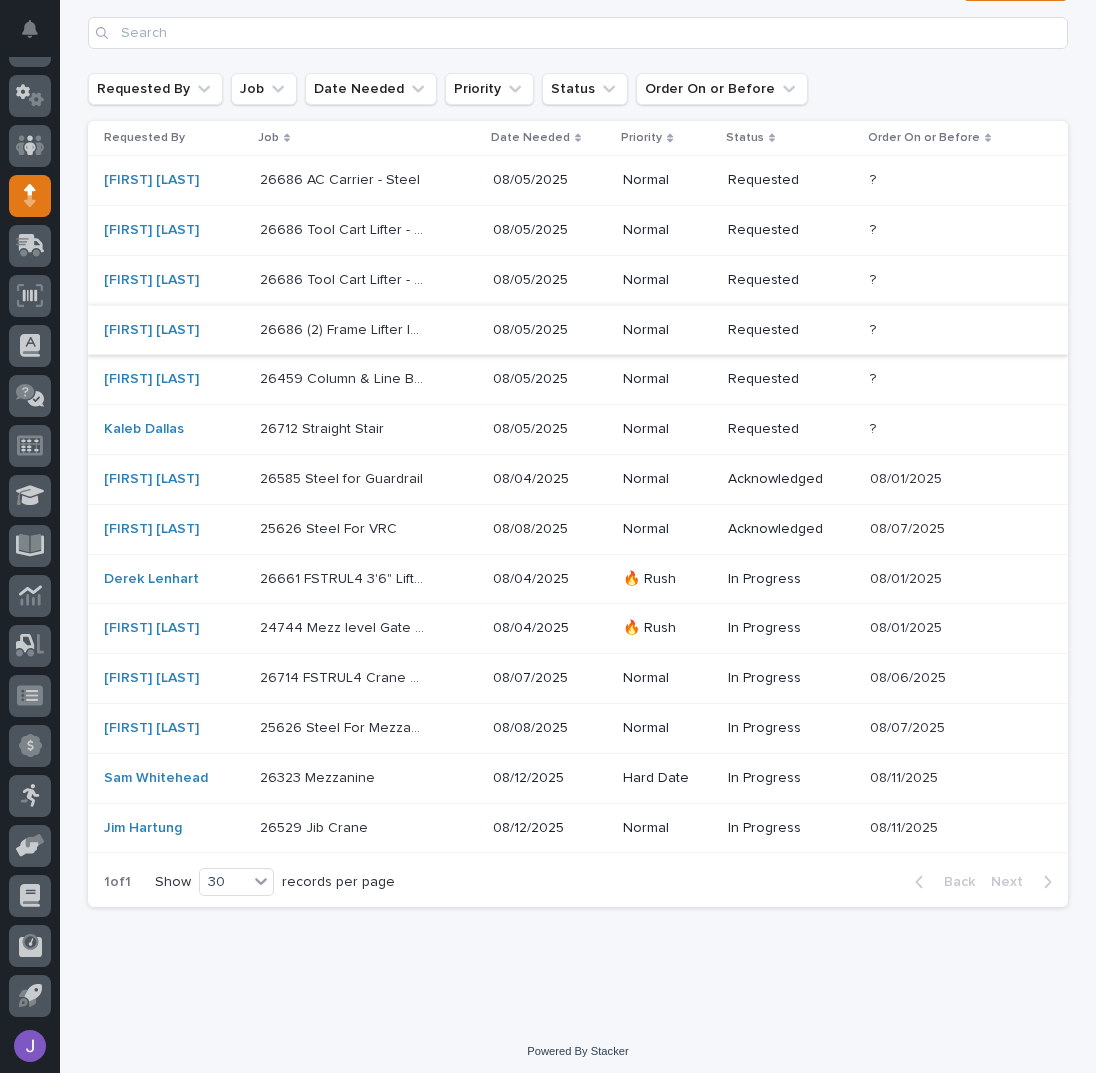 click on "26714 FSTRUL4 Crane System 26714 FSTRUL4 Crane System" at bounding box center (368, 679) 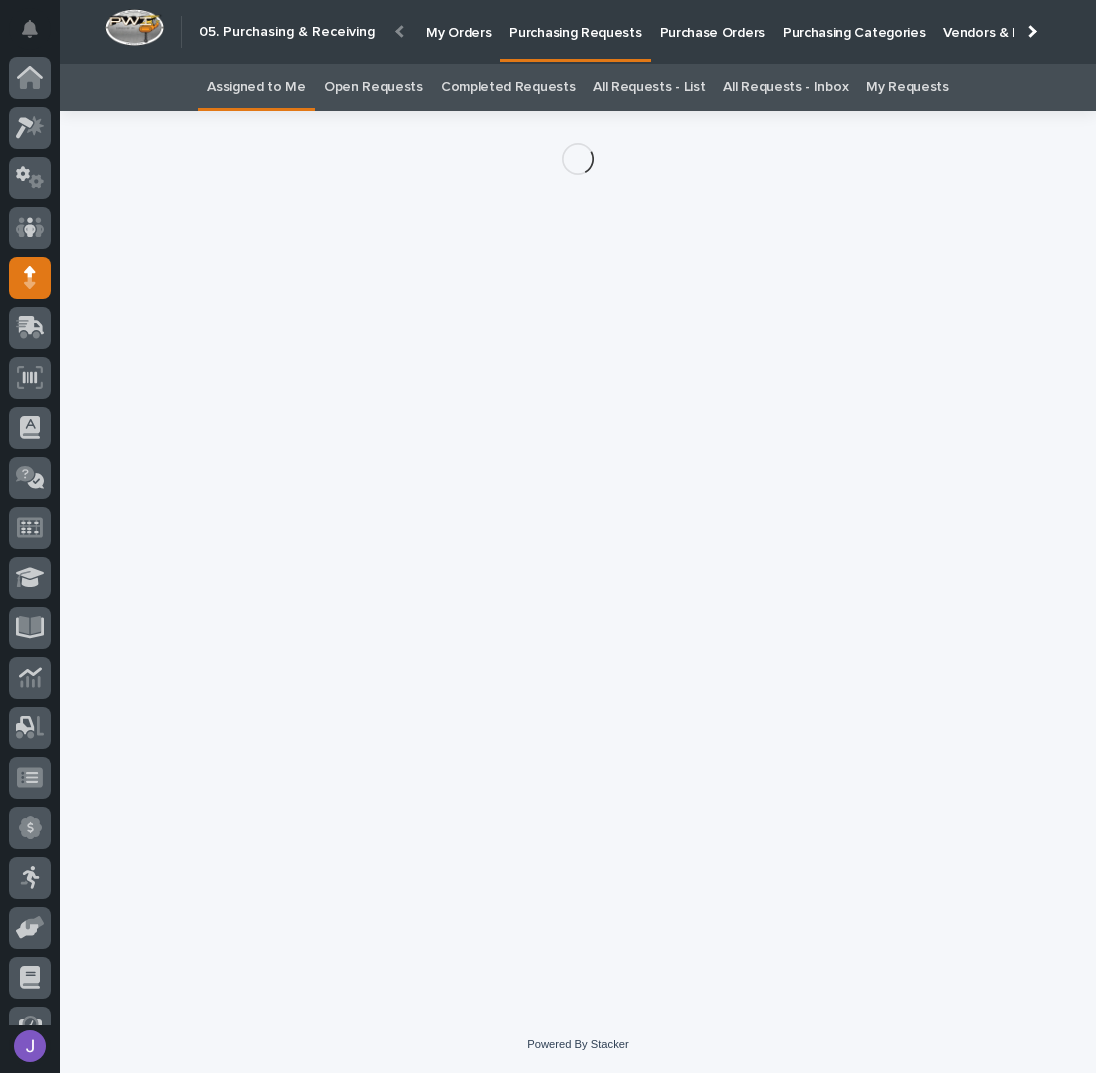 scroll, scrollTop: 82, scrollLeft: 0, axis: vertical 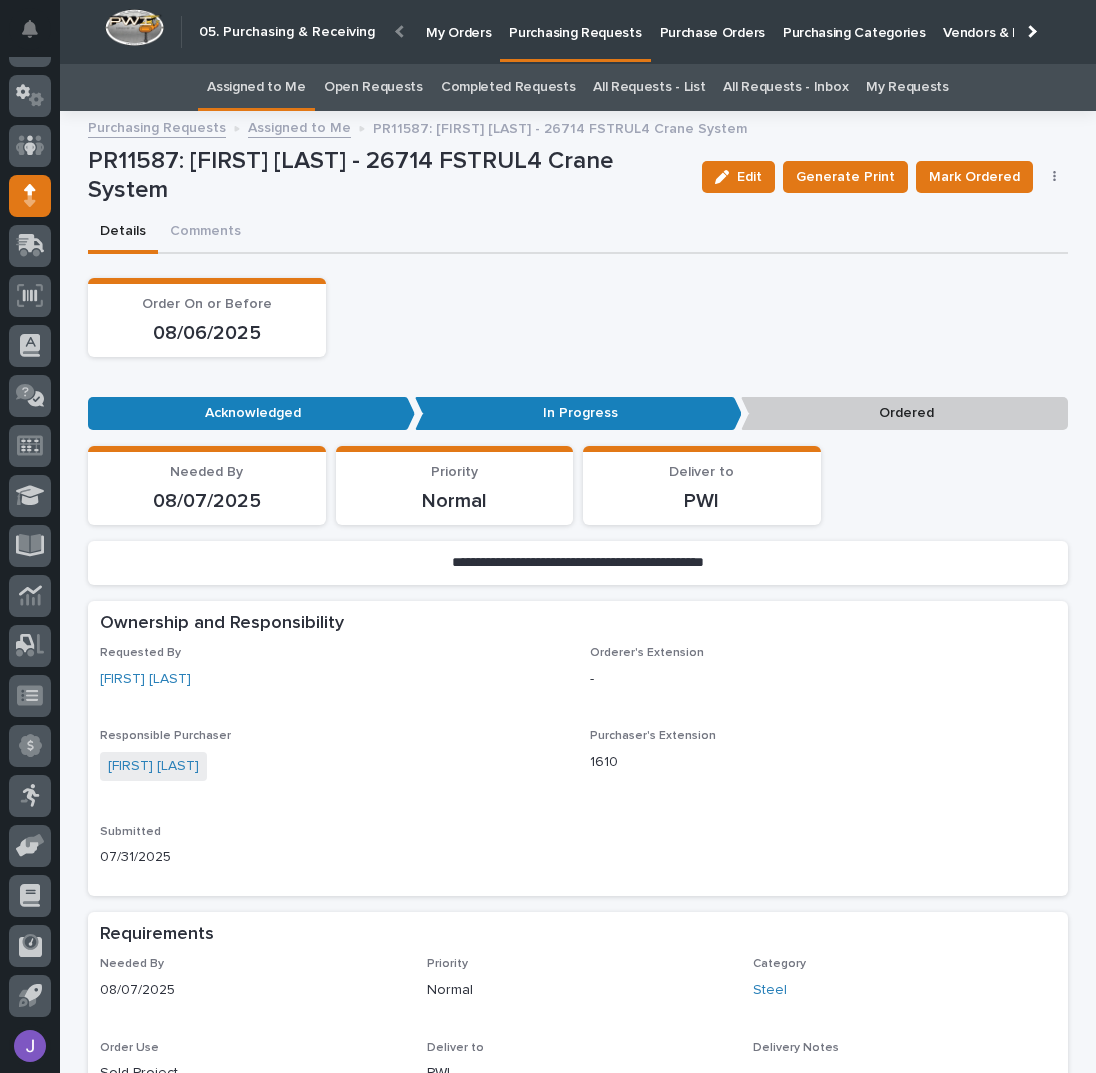 click 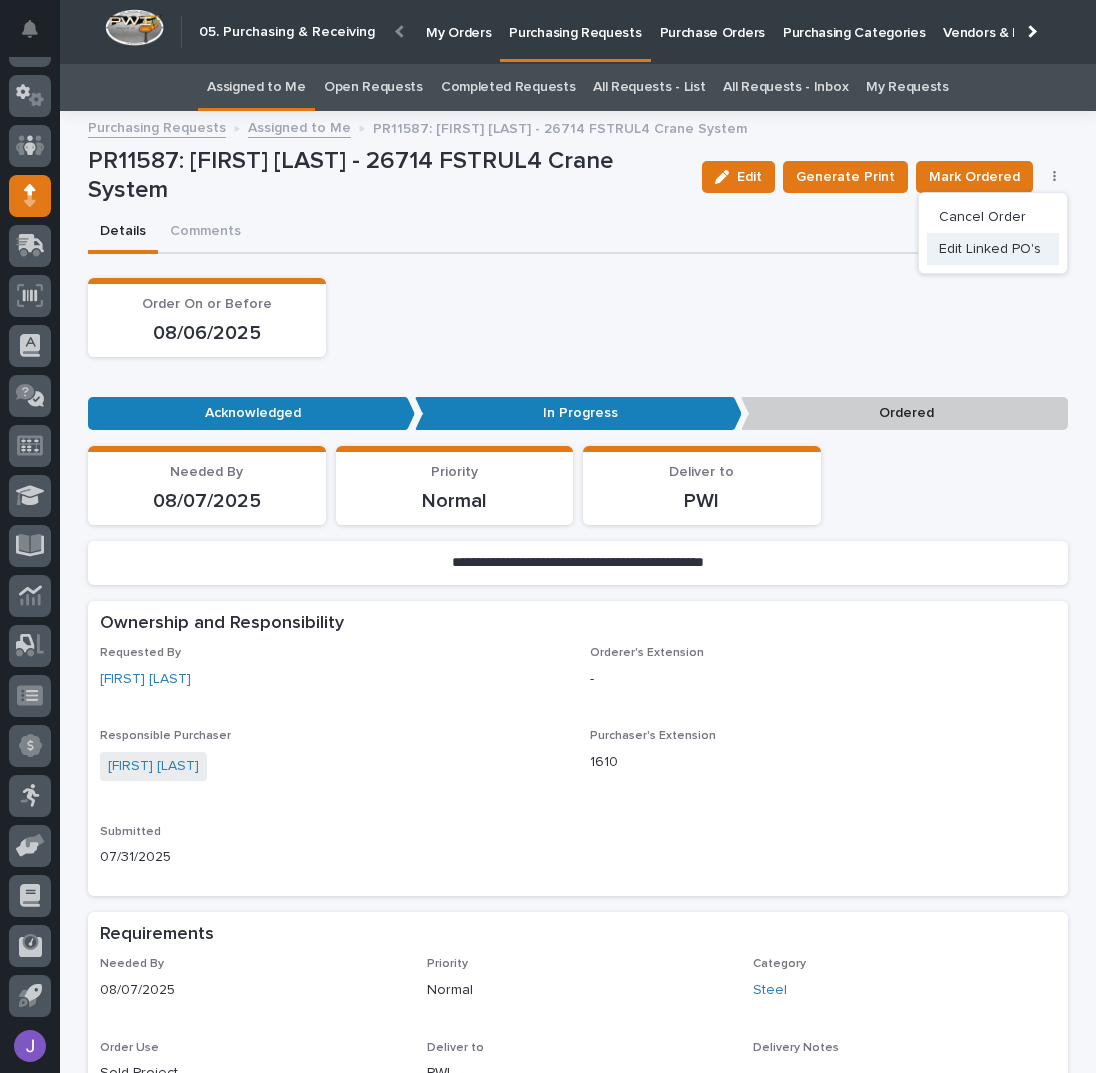 click on "Edit Linked PO's" at bounding box center [990, 249] 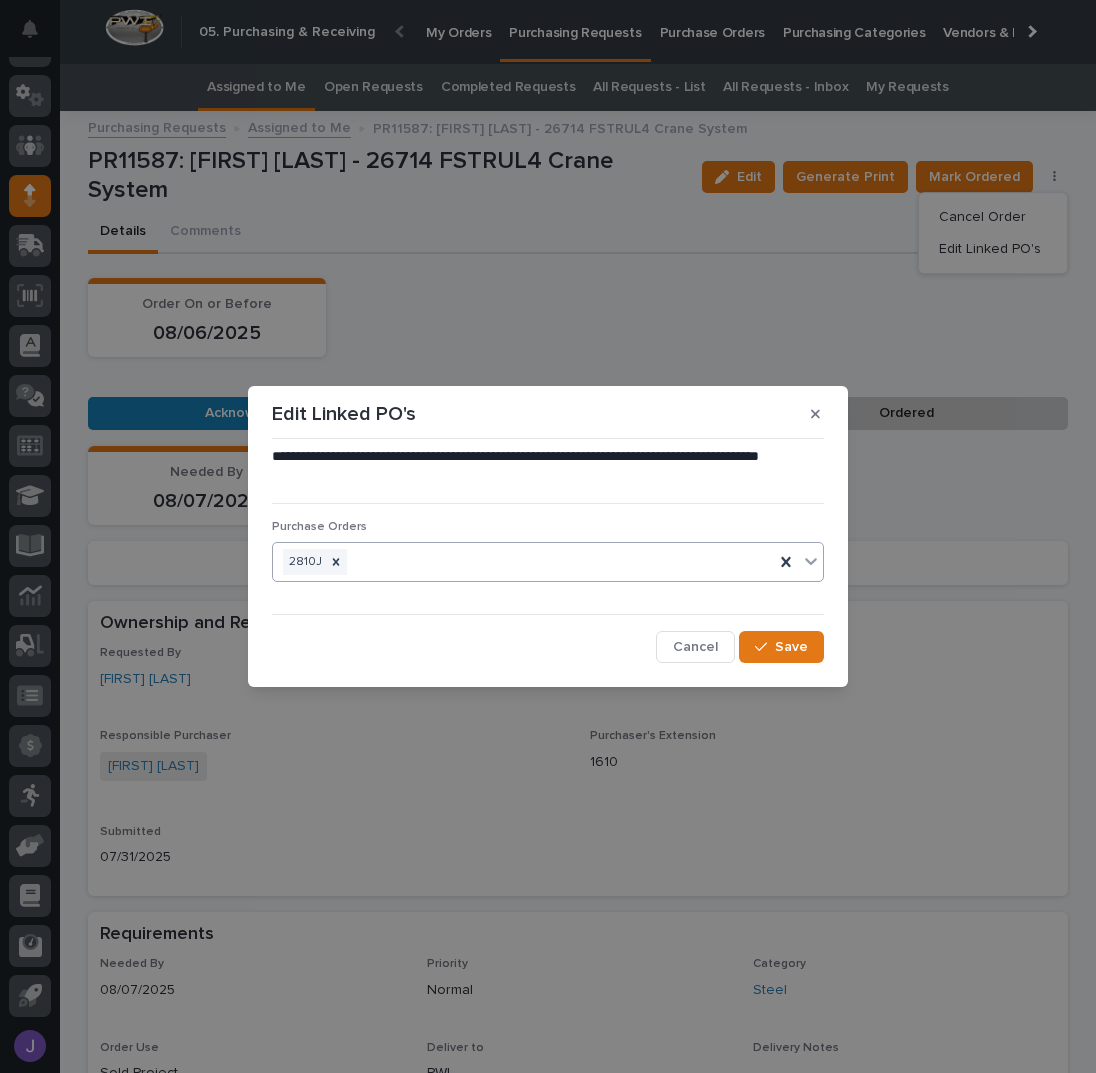 click on "2810J" at bounding box center (523, 562) 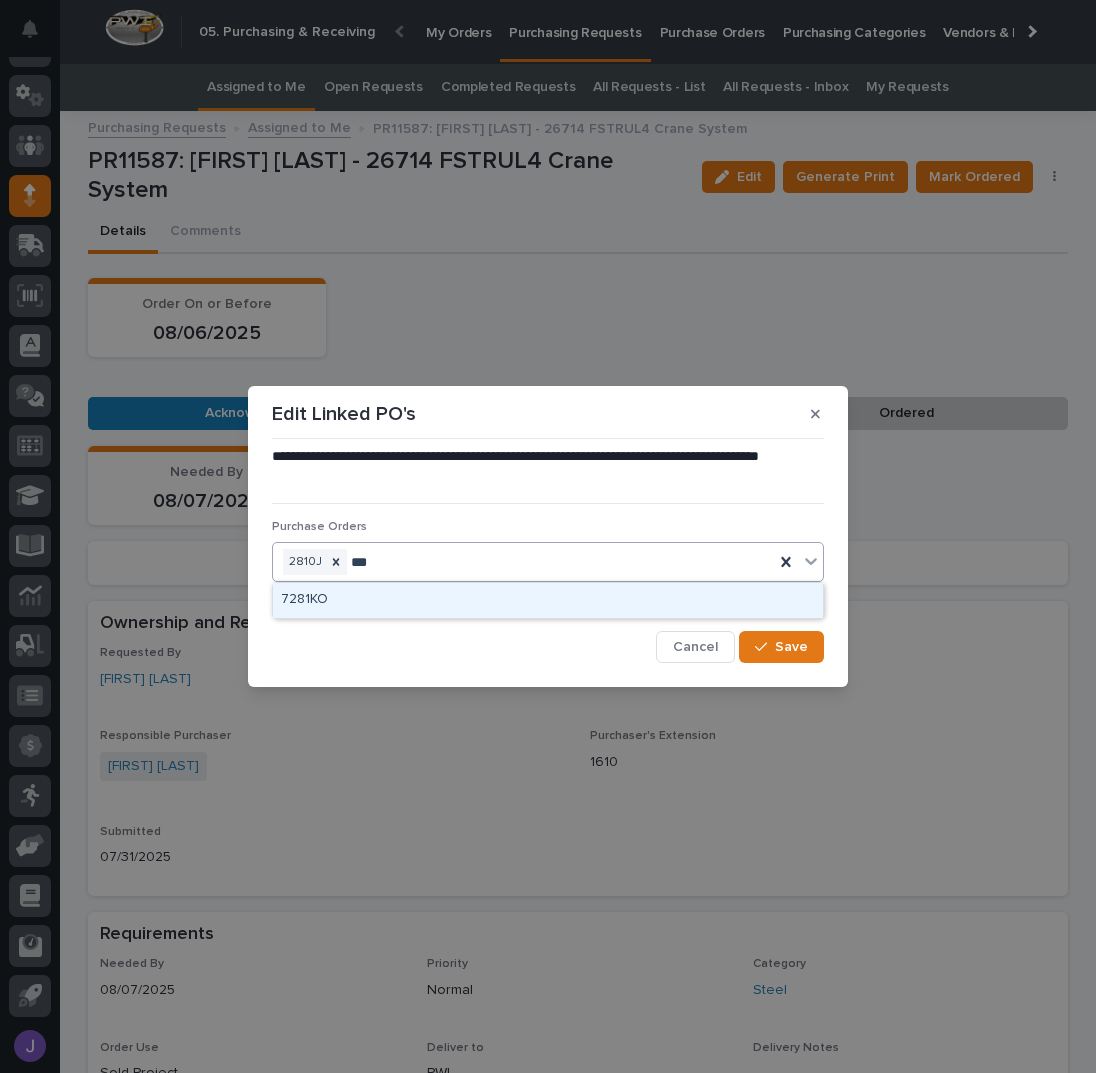 type on "****" 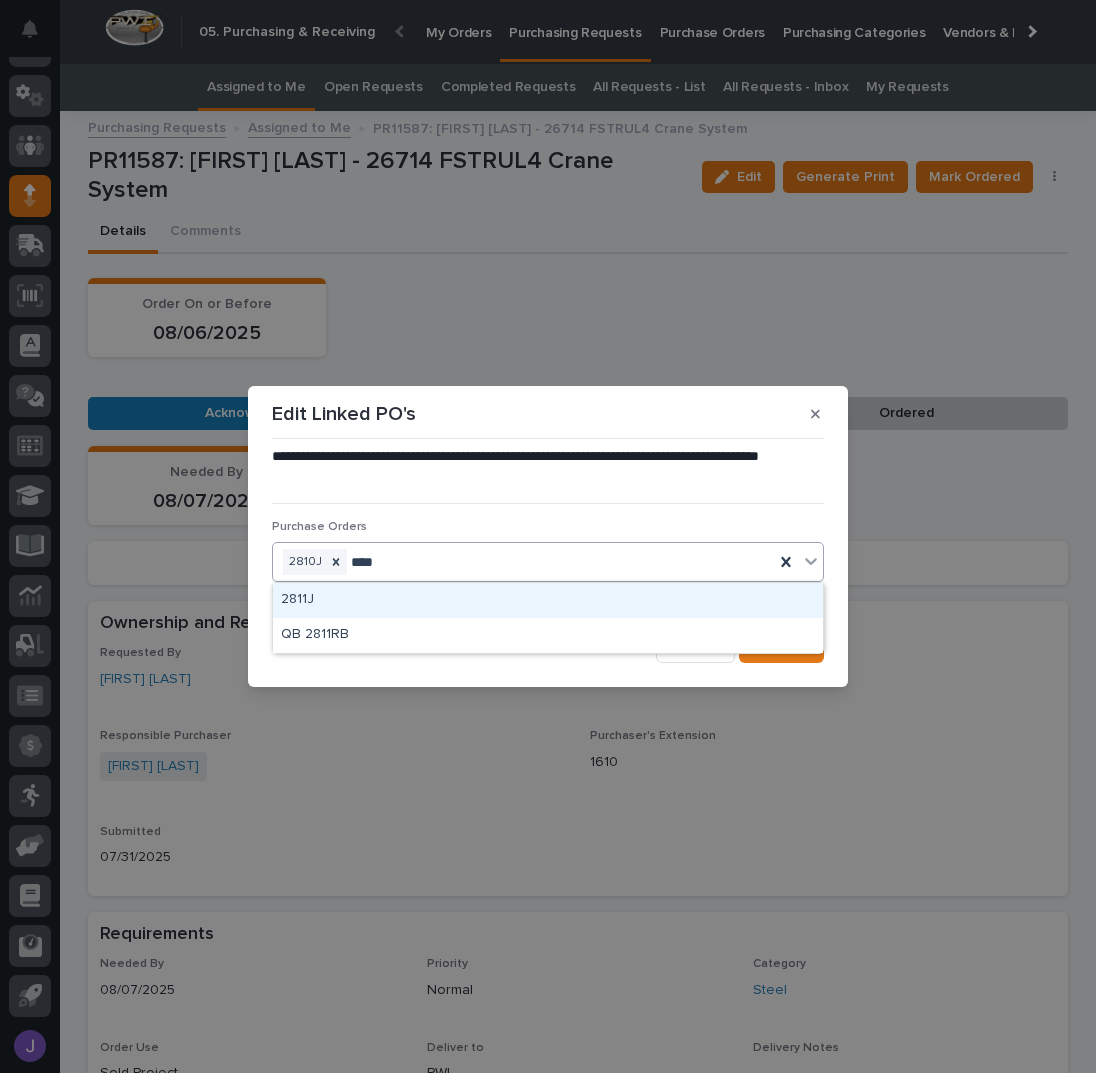 type 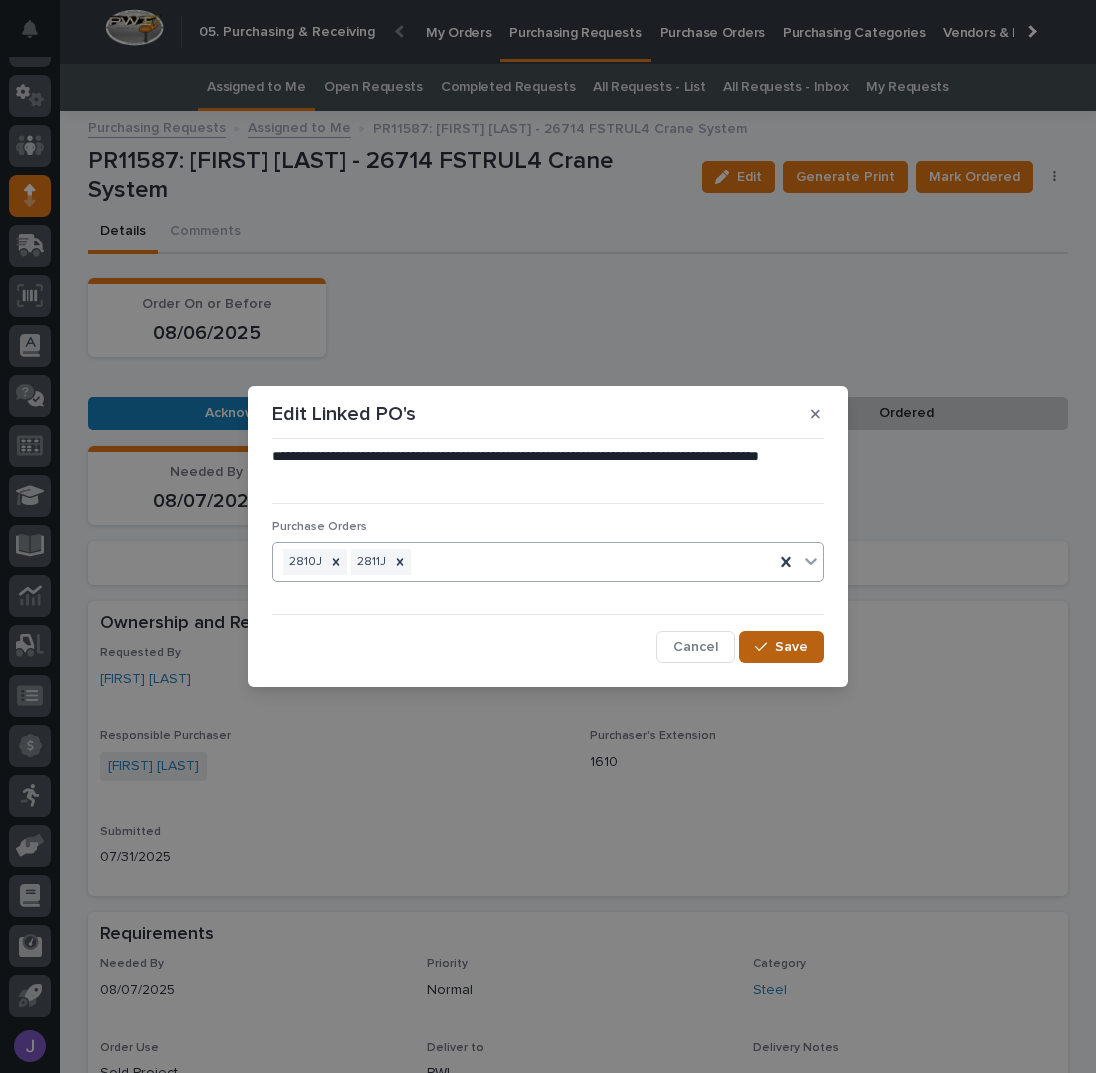 click on "Save" at bounding box center (791, 647) 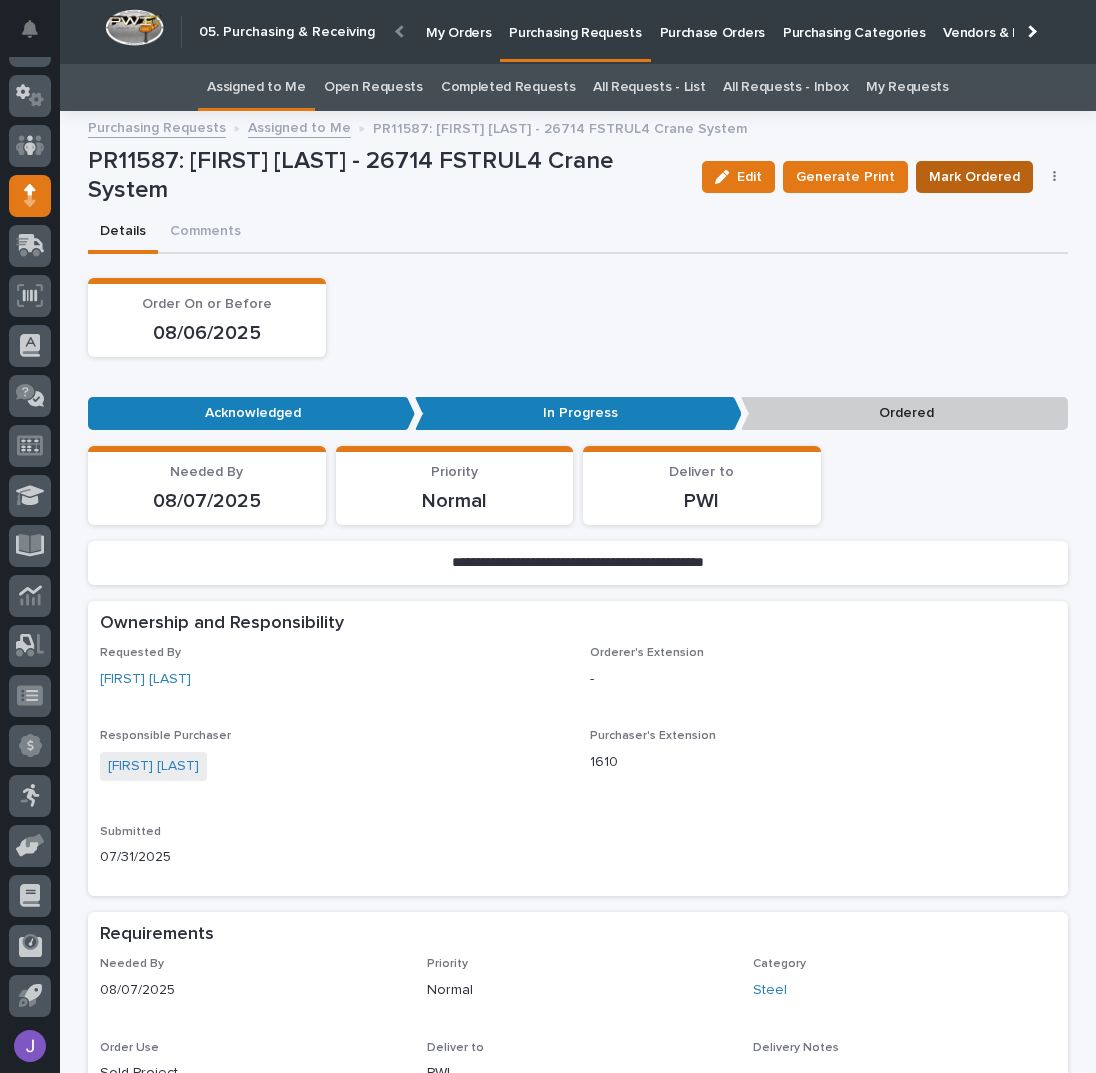 click on "Mark Ordered" at bounding box center (974, 177) 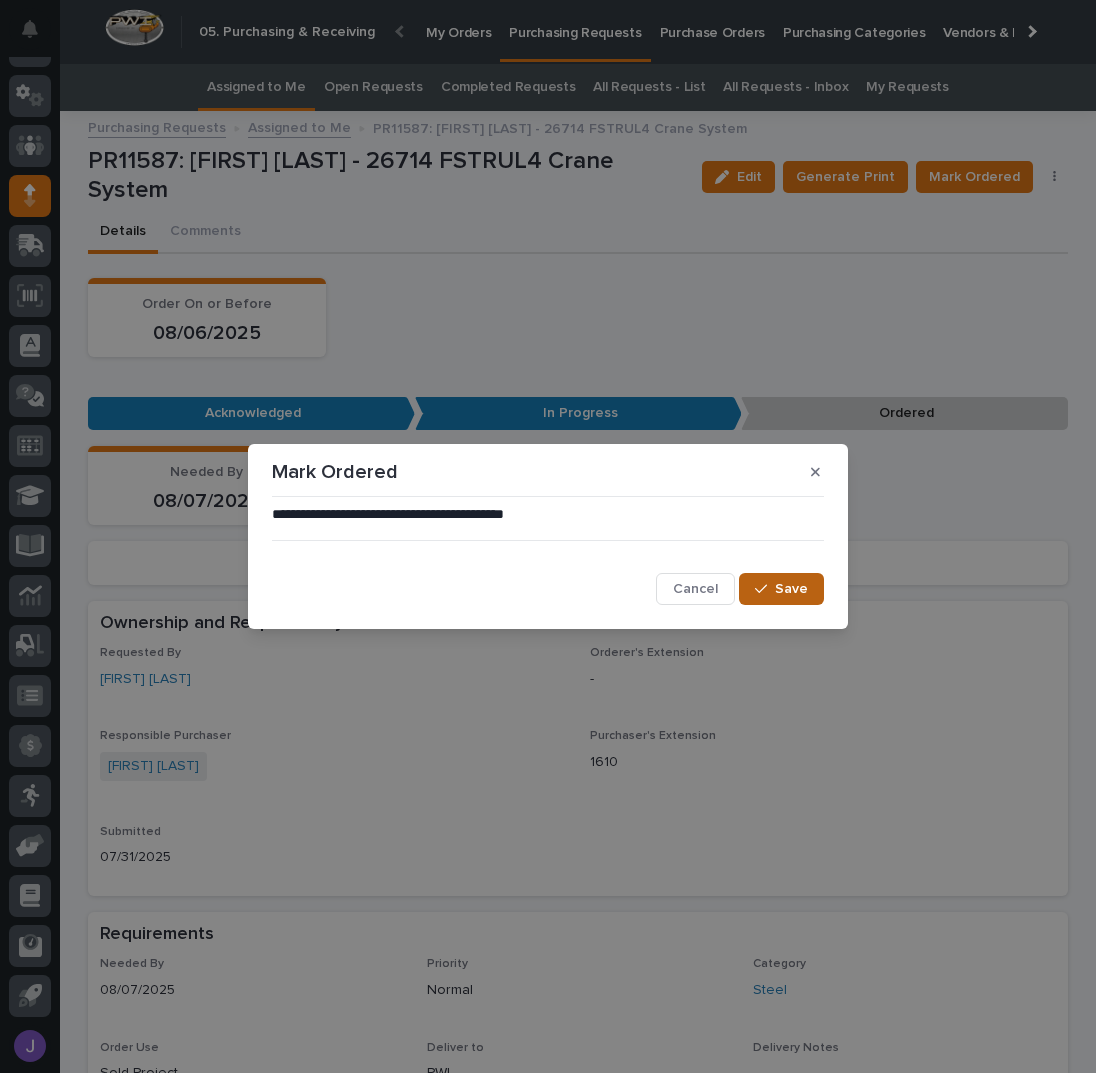 click at bounding box center (765, 589) 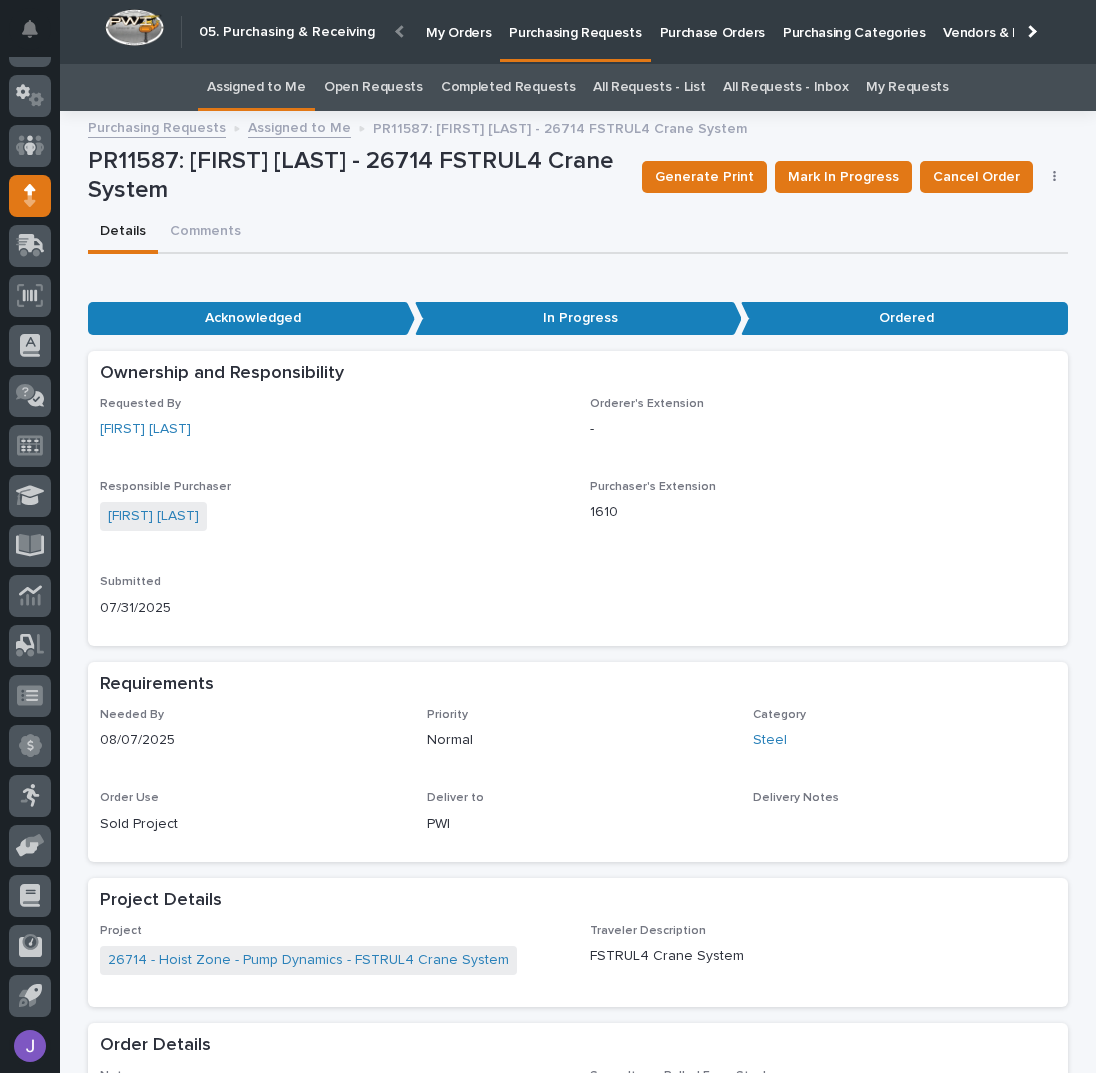 click on "Assigned to Me" at bounding box center [256, 87] 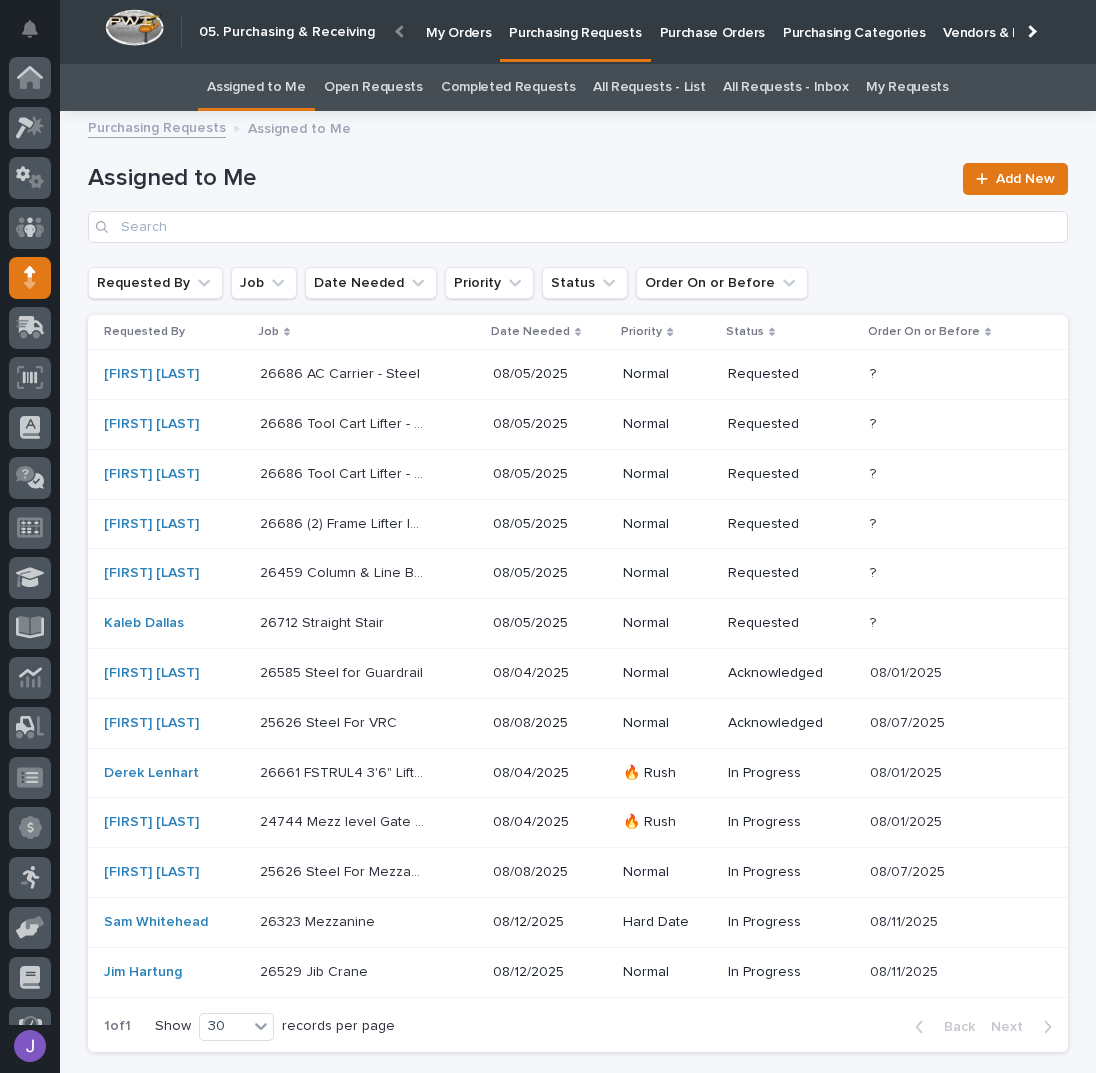 scroll, scrollTop: 82, scrollLeft: 0, axis: vertical 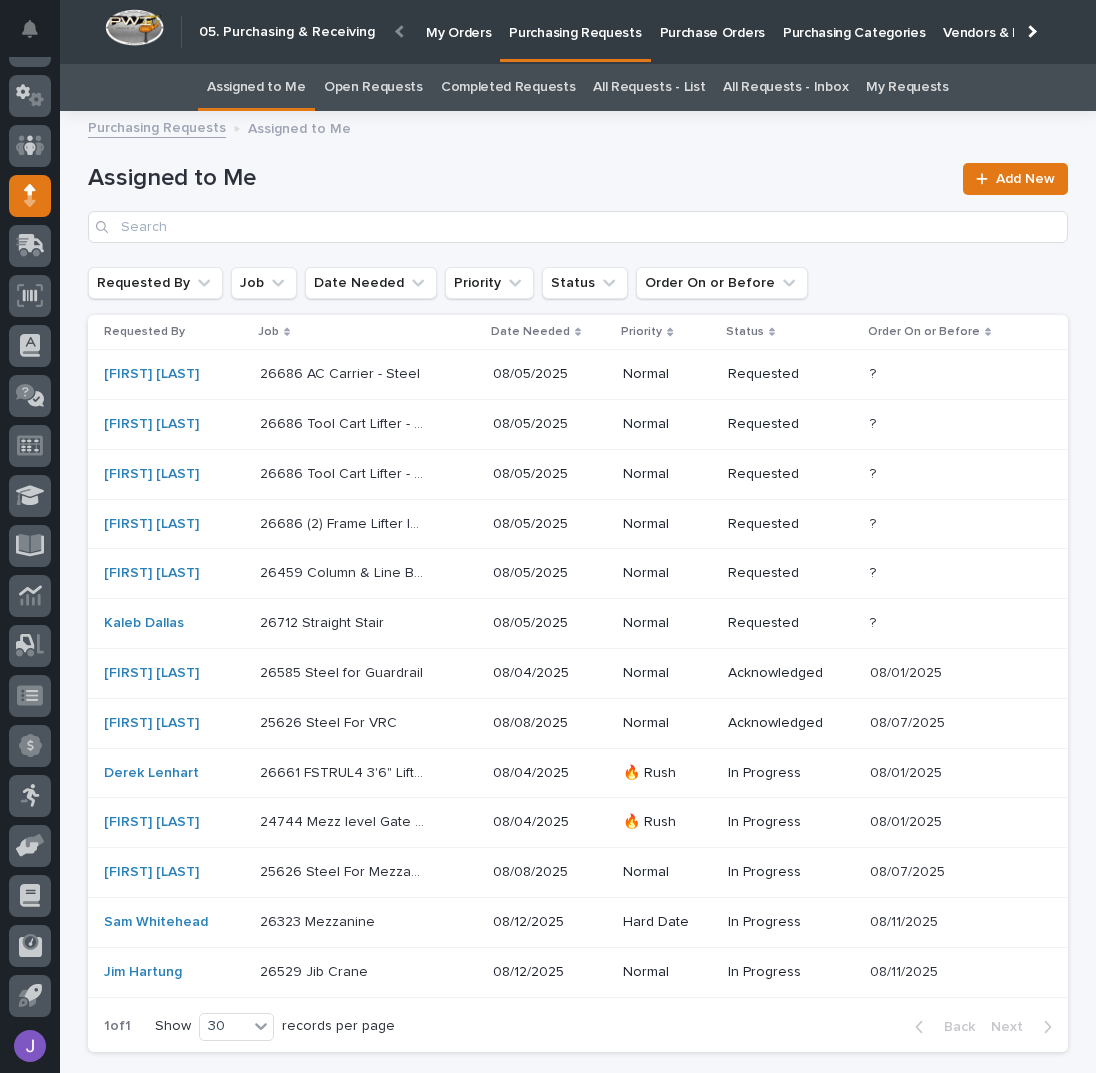 click on "25626 Steel For Mezzanine 25626 Steel For Mezzanine" at bounding box center (368, 872) 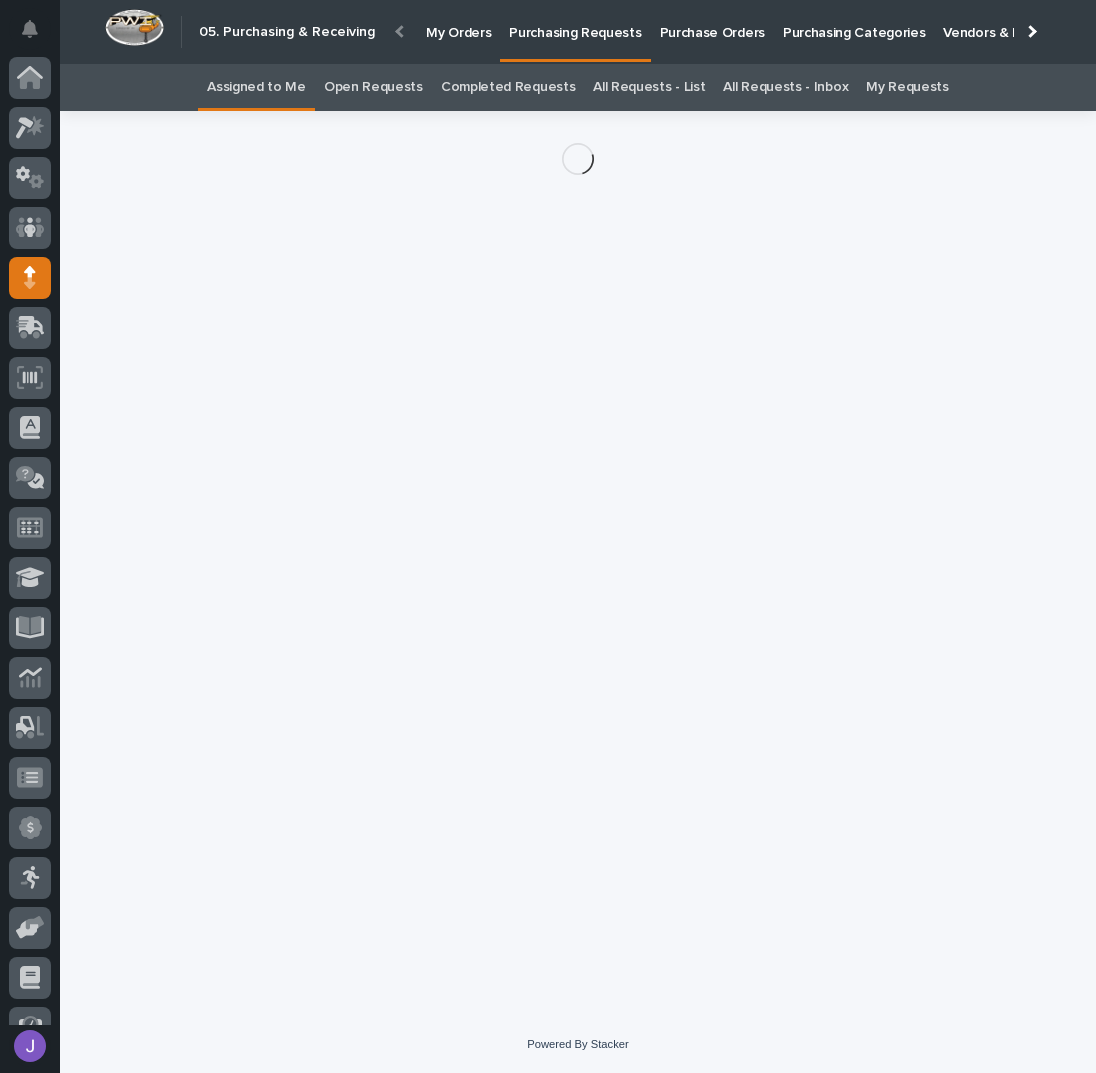 scroll, scrollTop: 82, scrollLeft: 0, axis: vertical 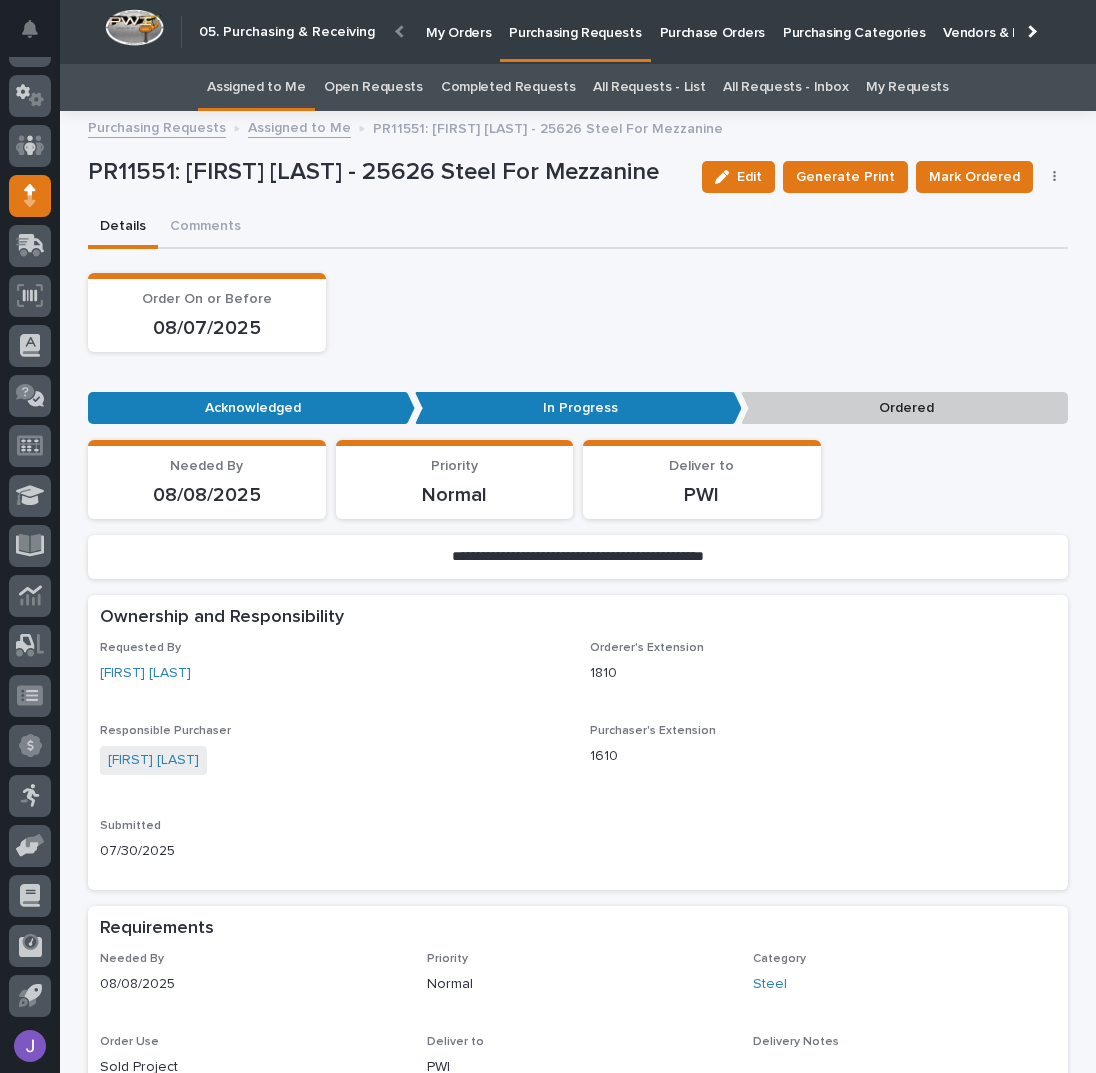 click at bounding box center (1055, 177) 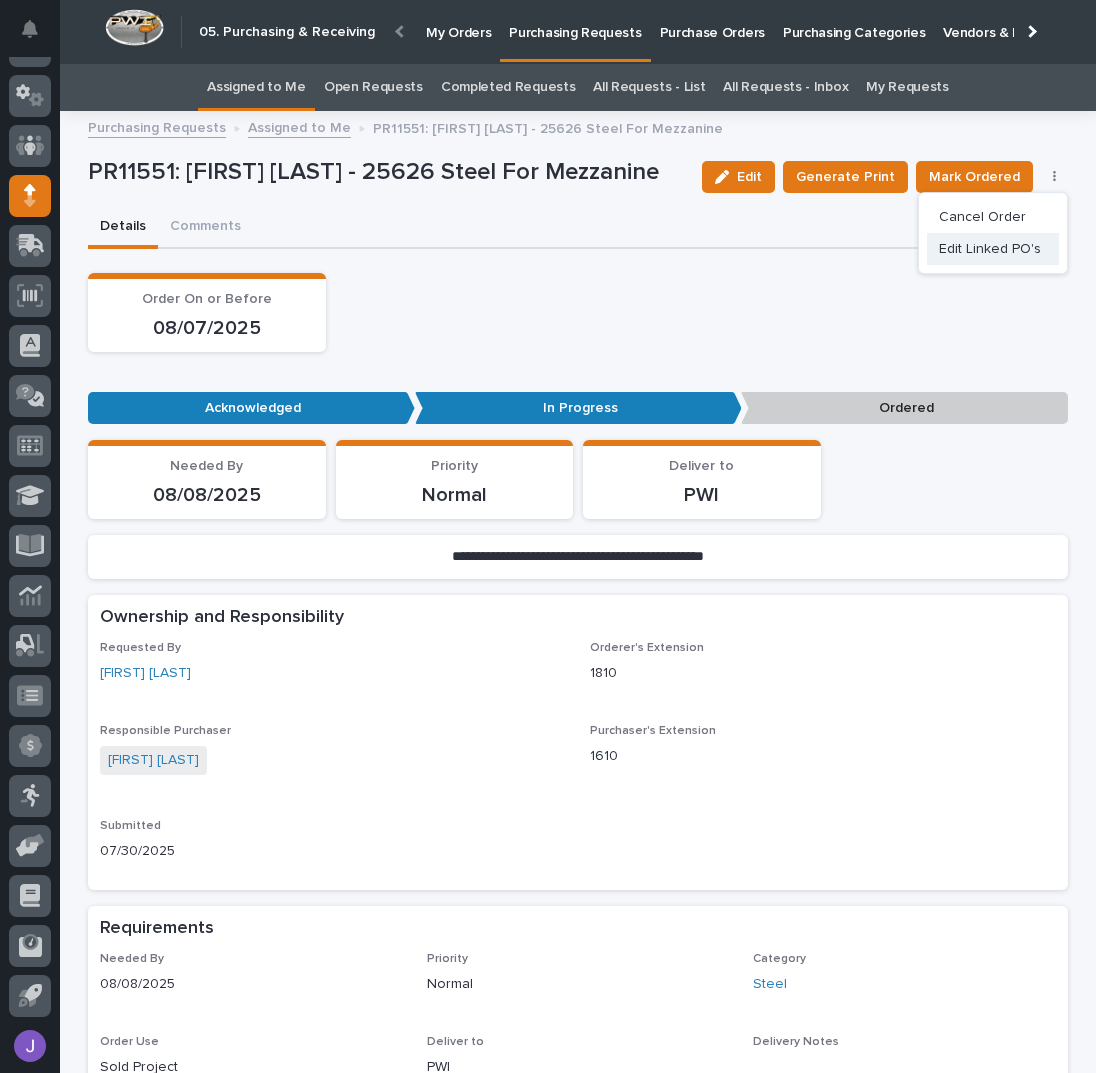 click on "Edit Linked PO's" at bounding box center [990, 249] 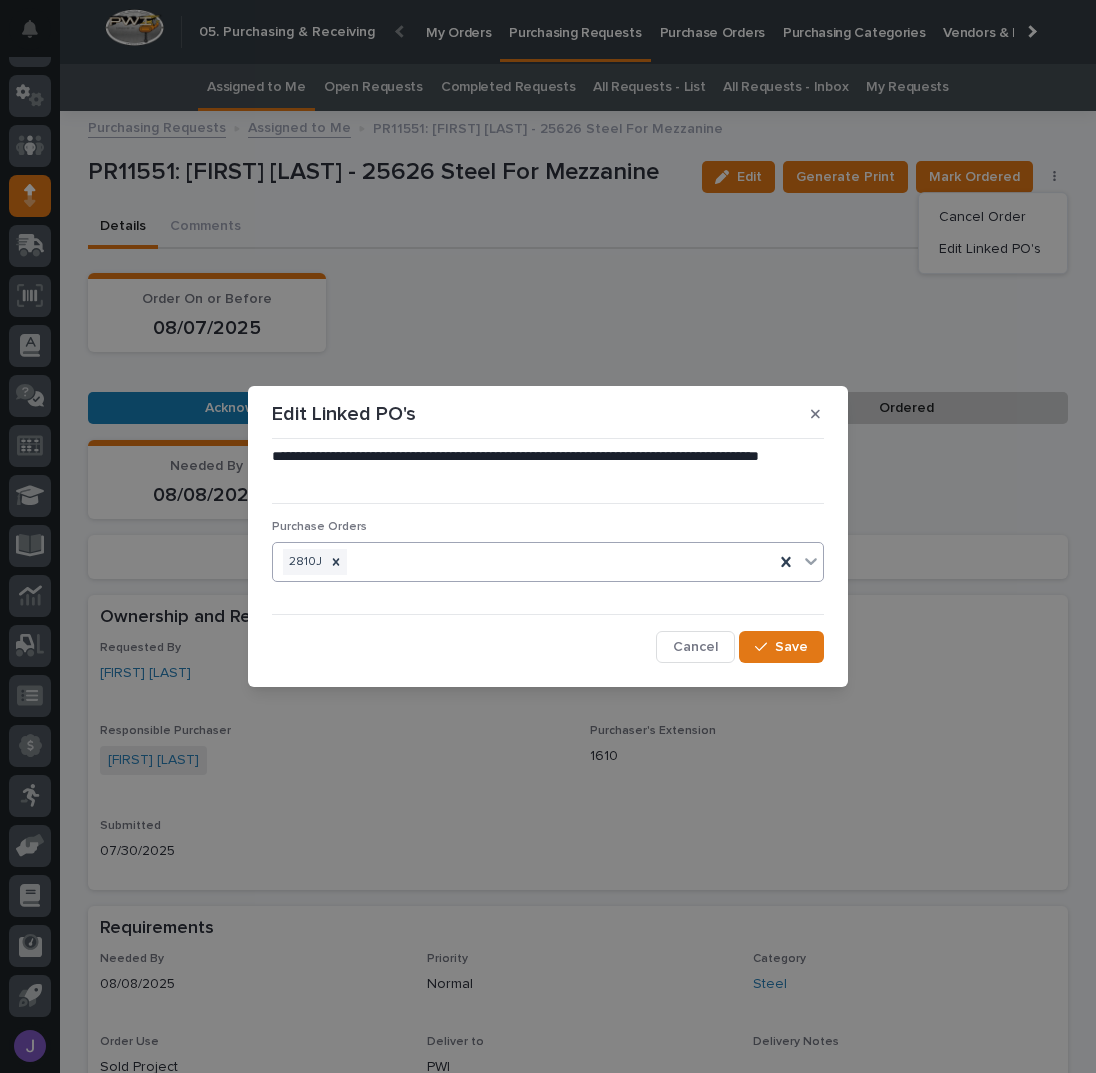 click on "2810J" at bounding box center [523, 562] 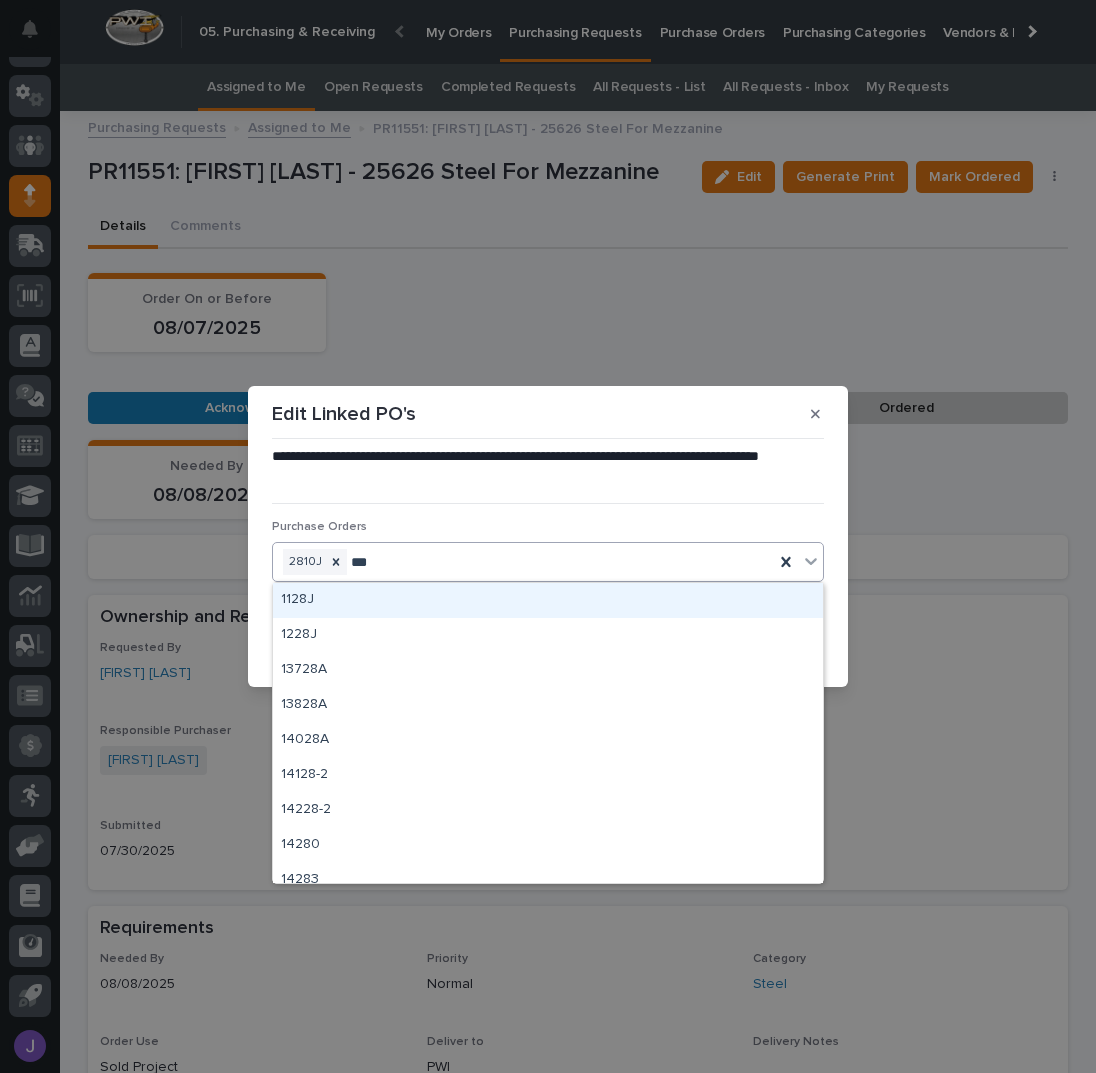 type on "****" 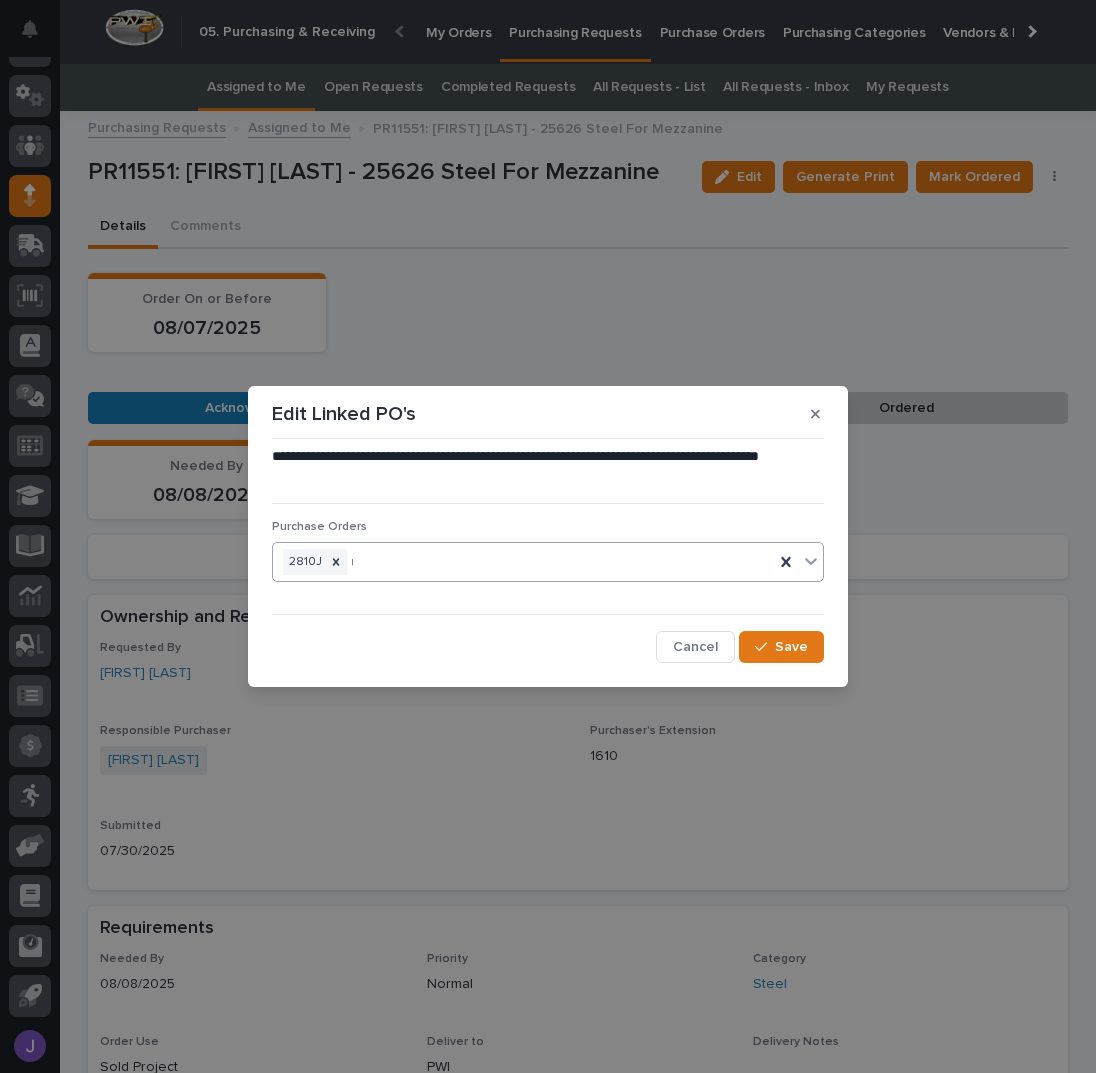 type 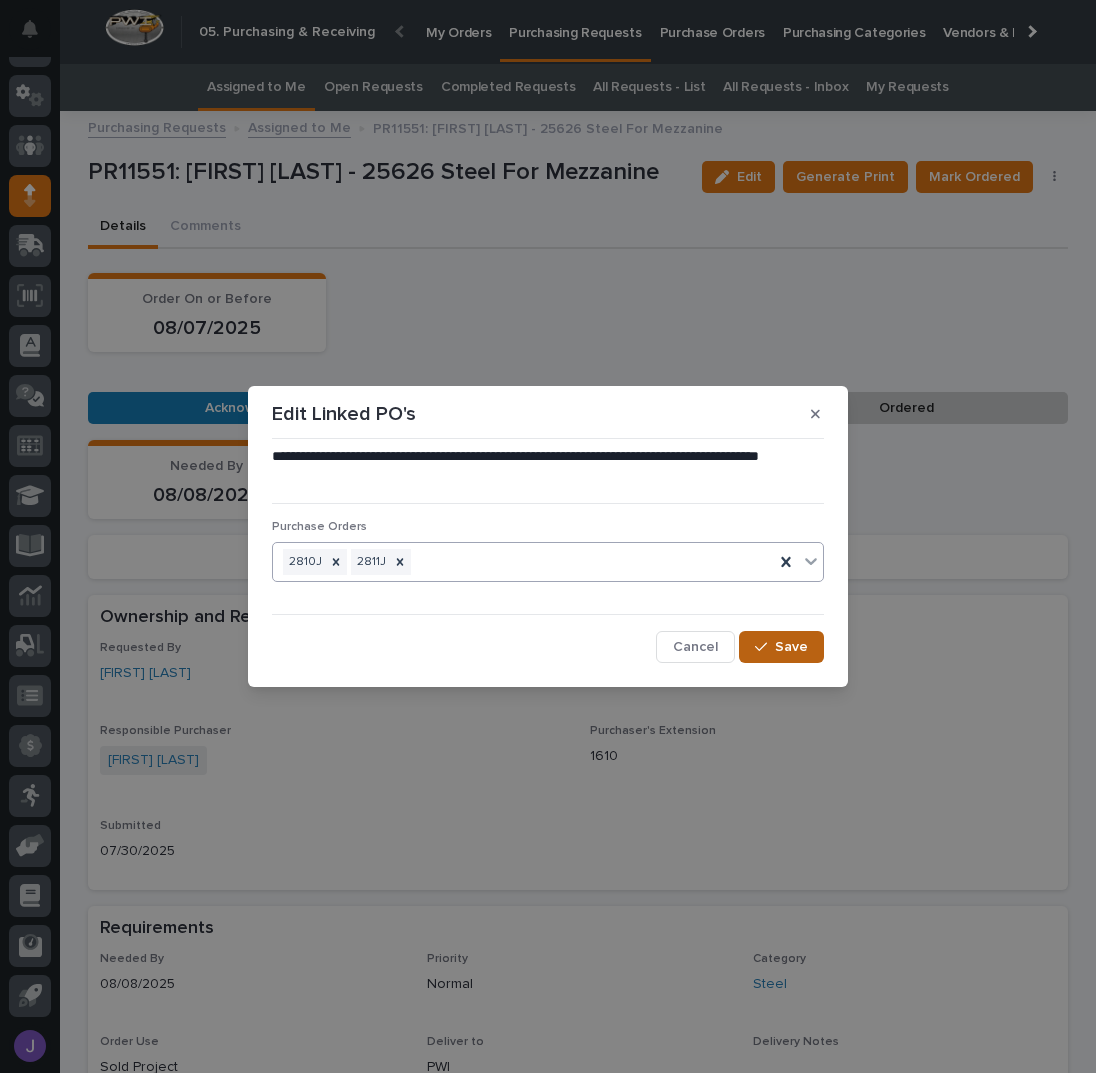 click 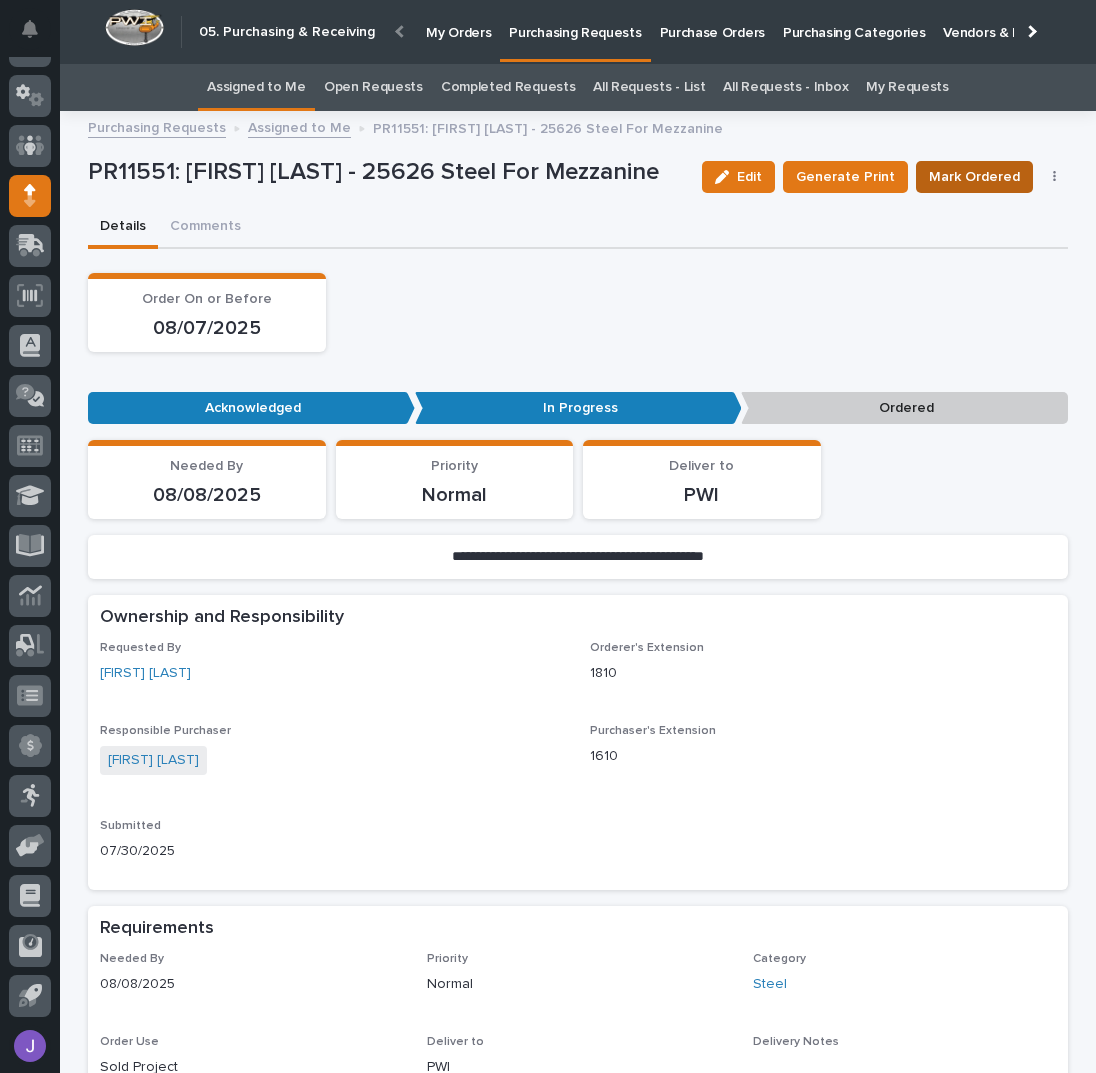 click on "Mark Ordered" at bounding box center (974, 177) 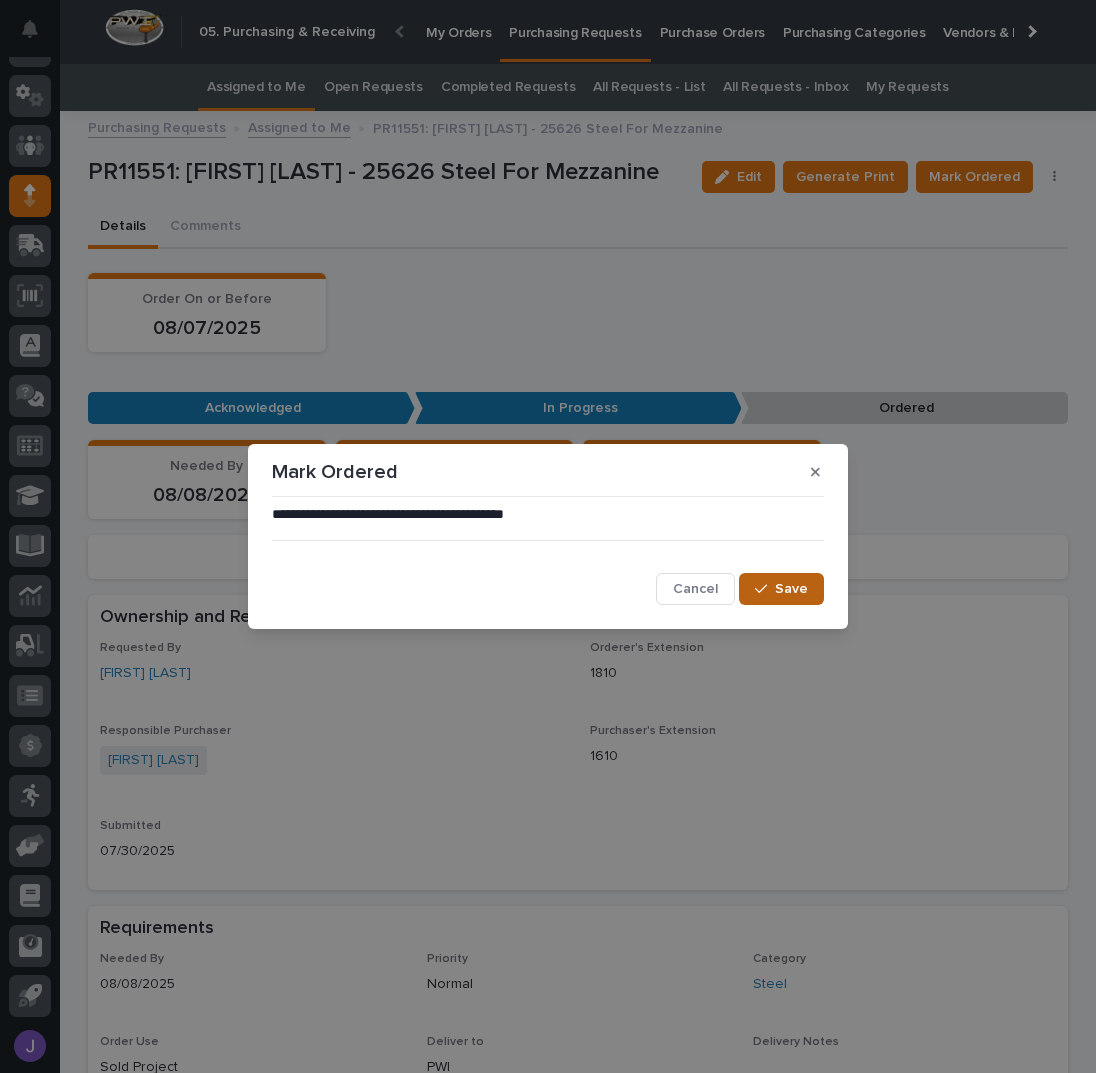 click on "Save" at bounding box center (791, 589) 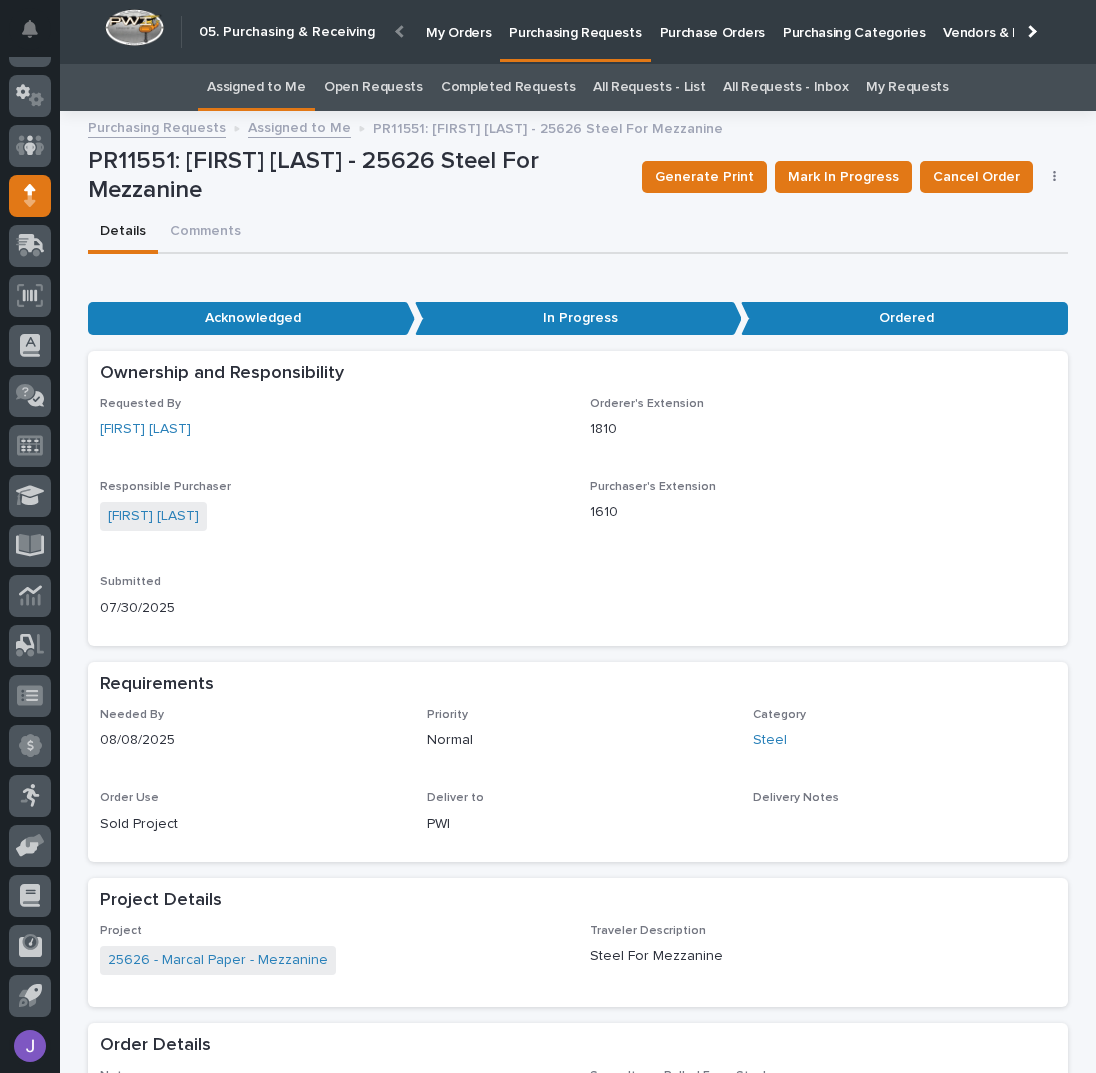 click on "Requested By [FIRST] [LAST]   Orderer's Extension 1810 Responsible Purchaser [FIRST] [LAST]   Purchaser's Extension 1610 Submitted [DATE]/[DATE]/2025" at bounding box center [578, 516] 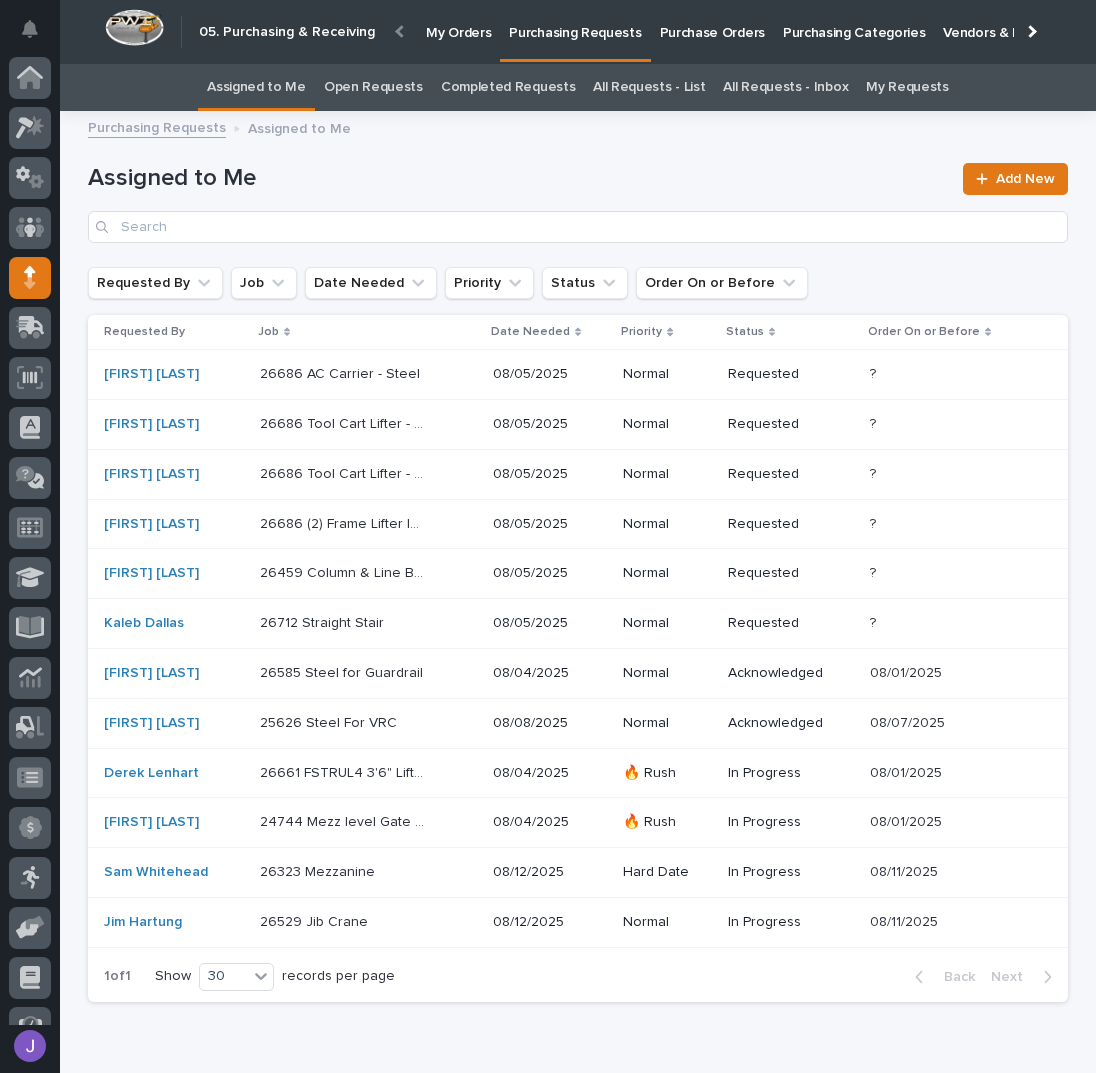 scroll, scrollTop: 82, scrollLeft: 0, axis: vertical 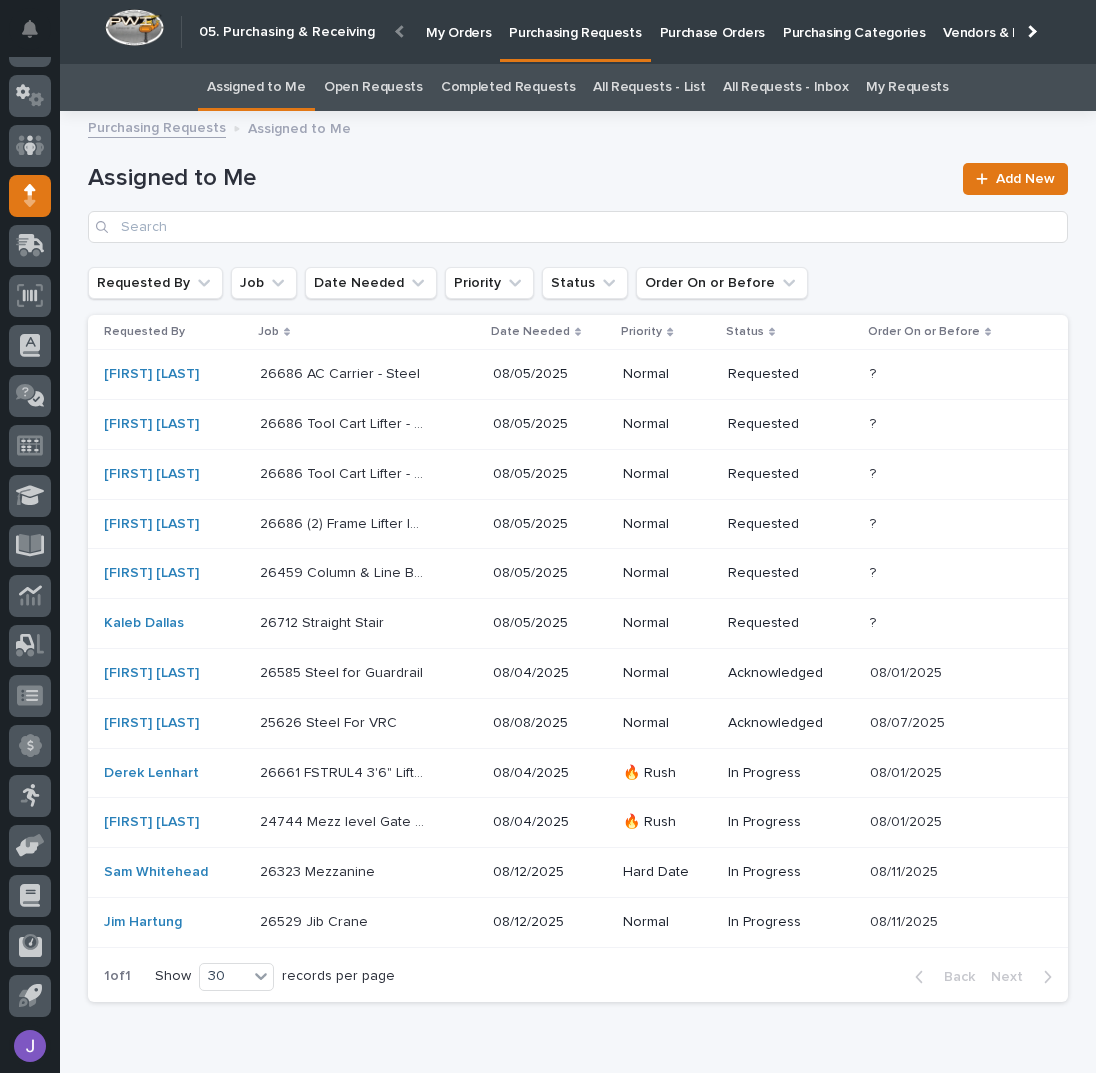 click at bounding box center [343, 872] 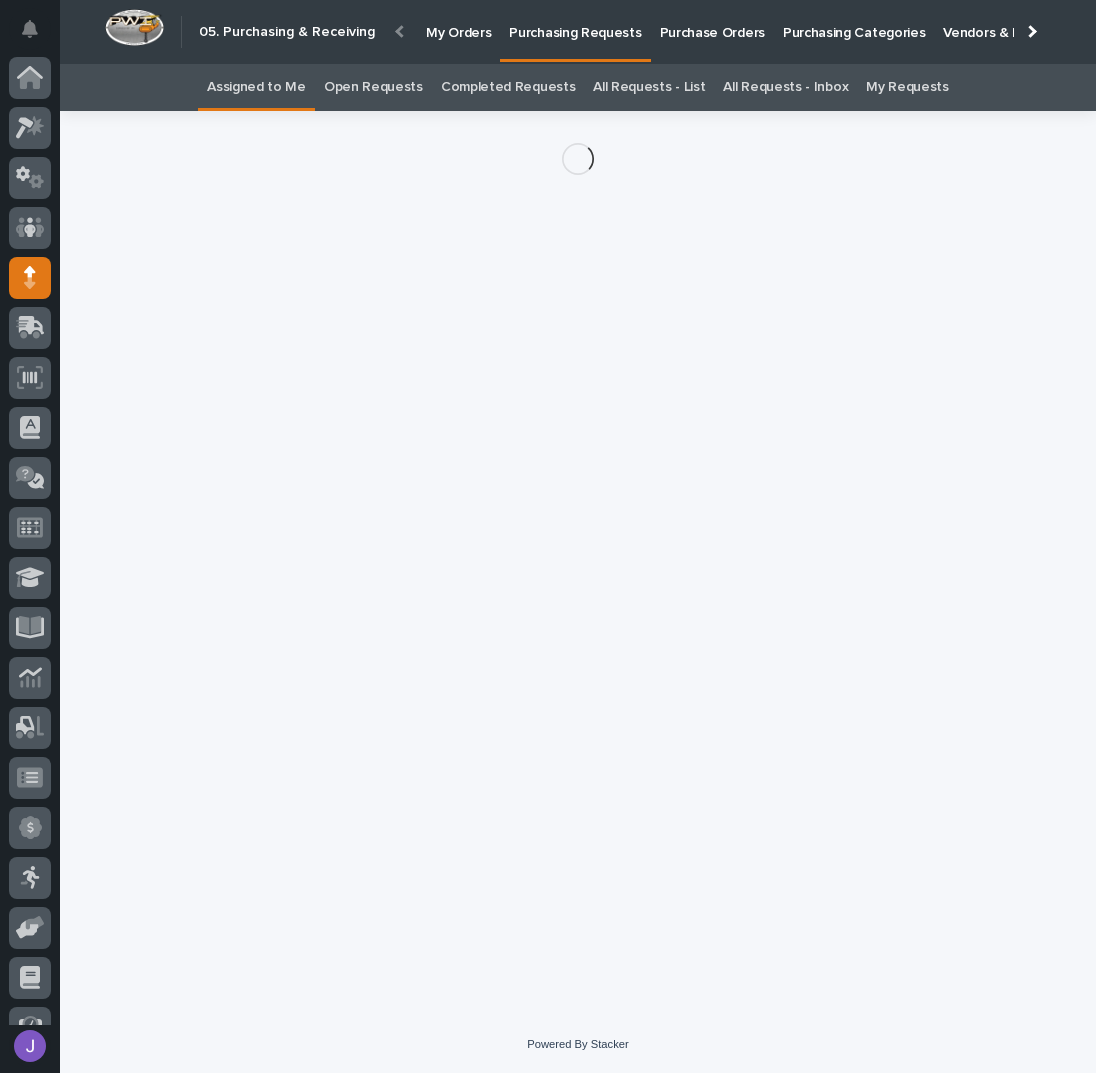 scroll, scrollTop: 82, scrollLeft: 0, axis: vertical 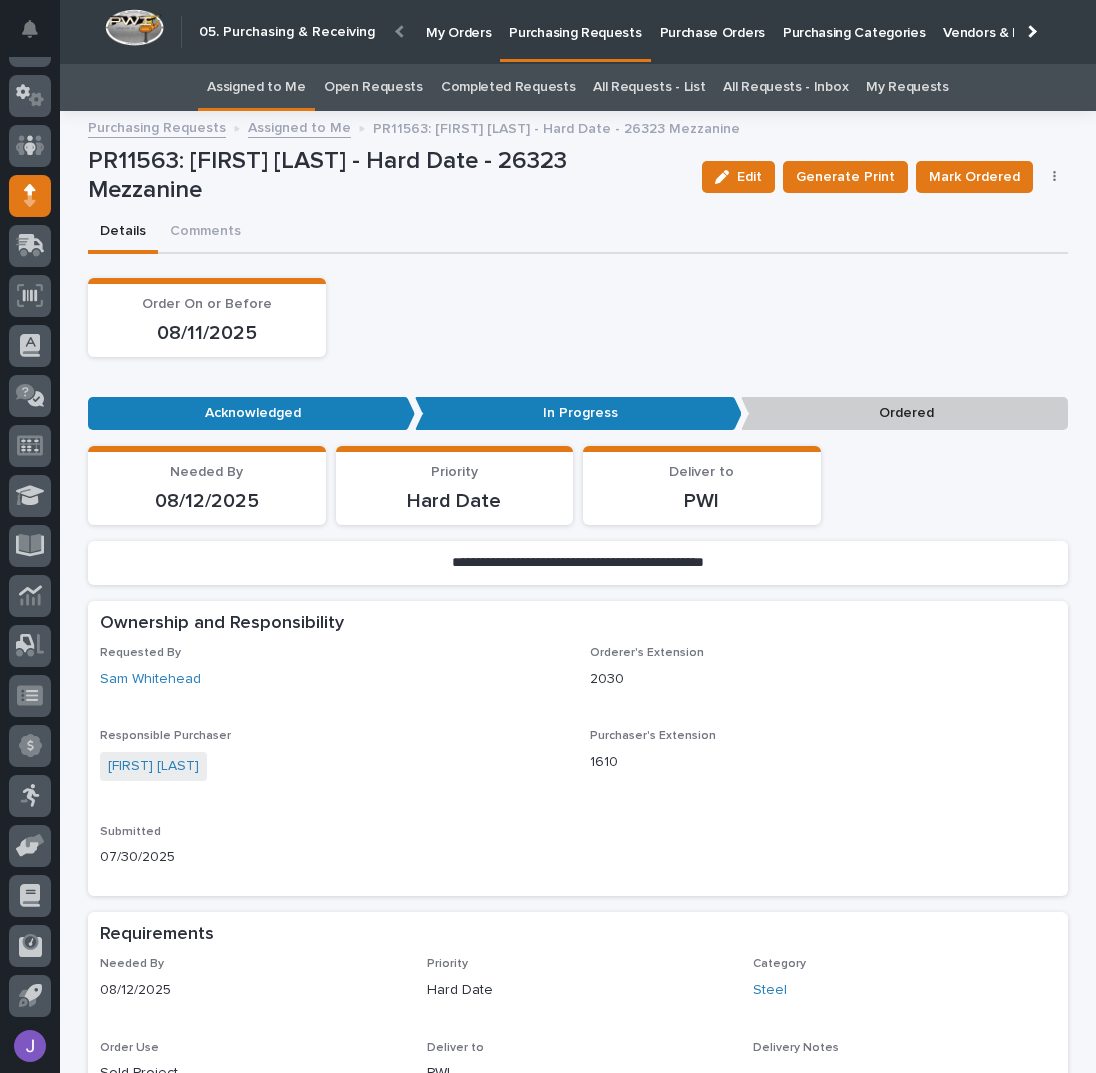 click 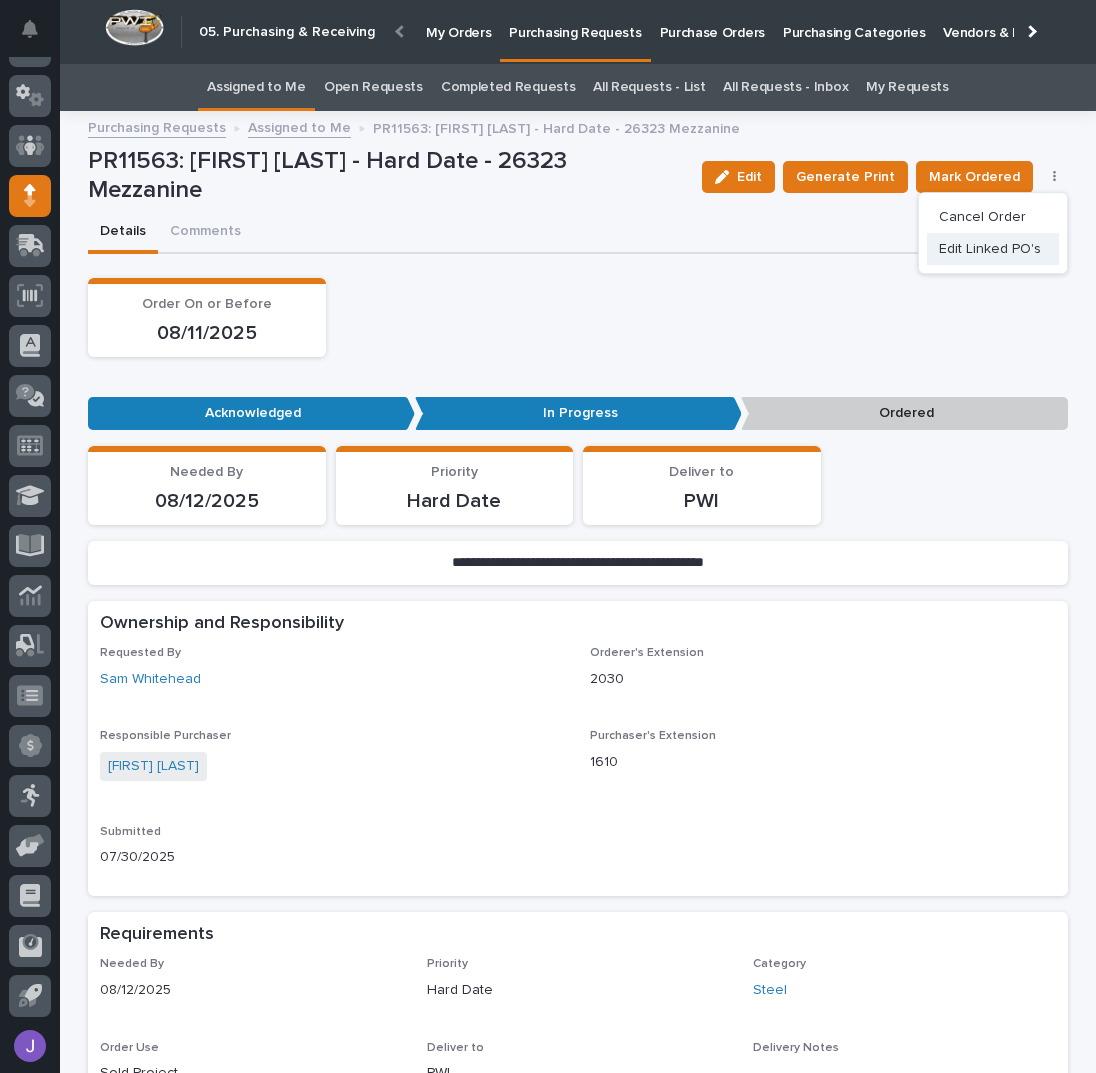 click on "Edit Linked PO's" at bounding box center (990, 249) 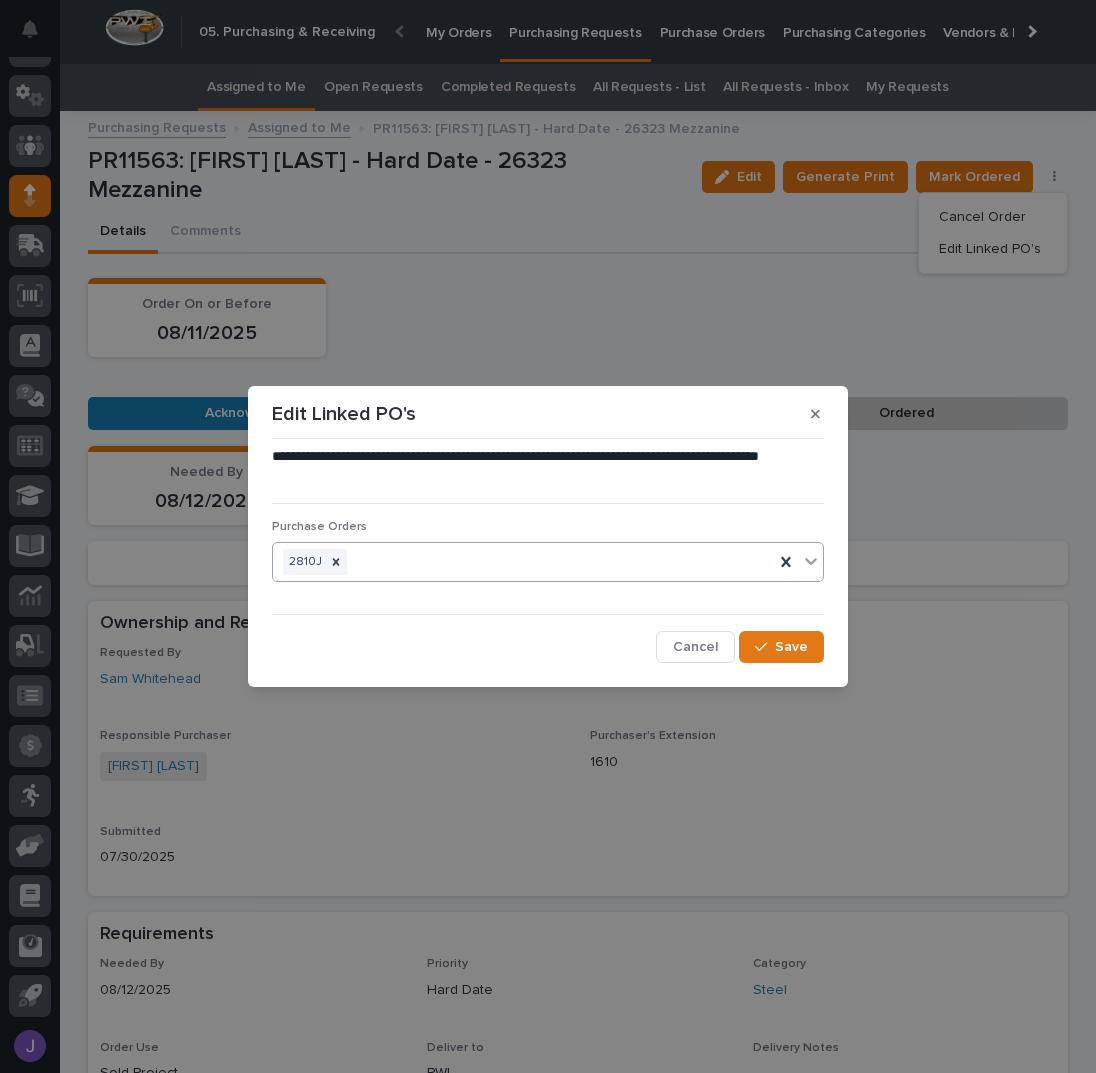 click on "2810J" at bounding box center [548, 562] 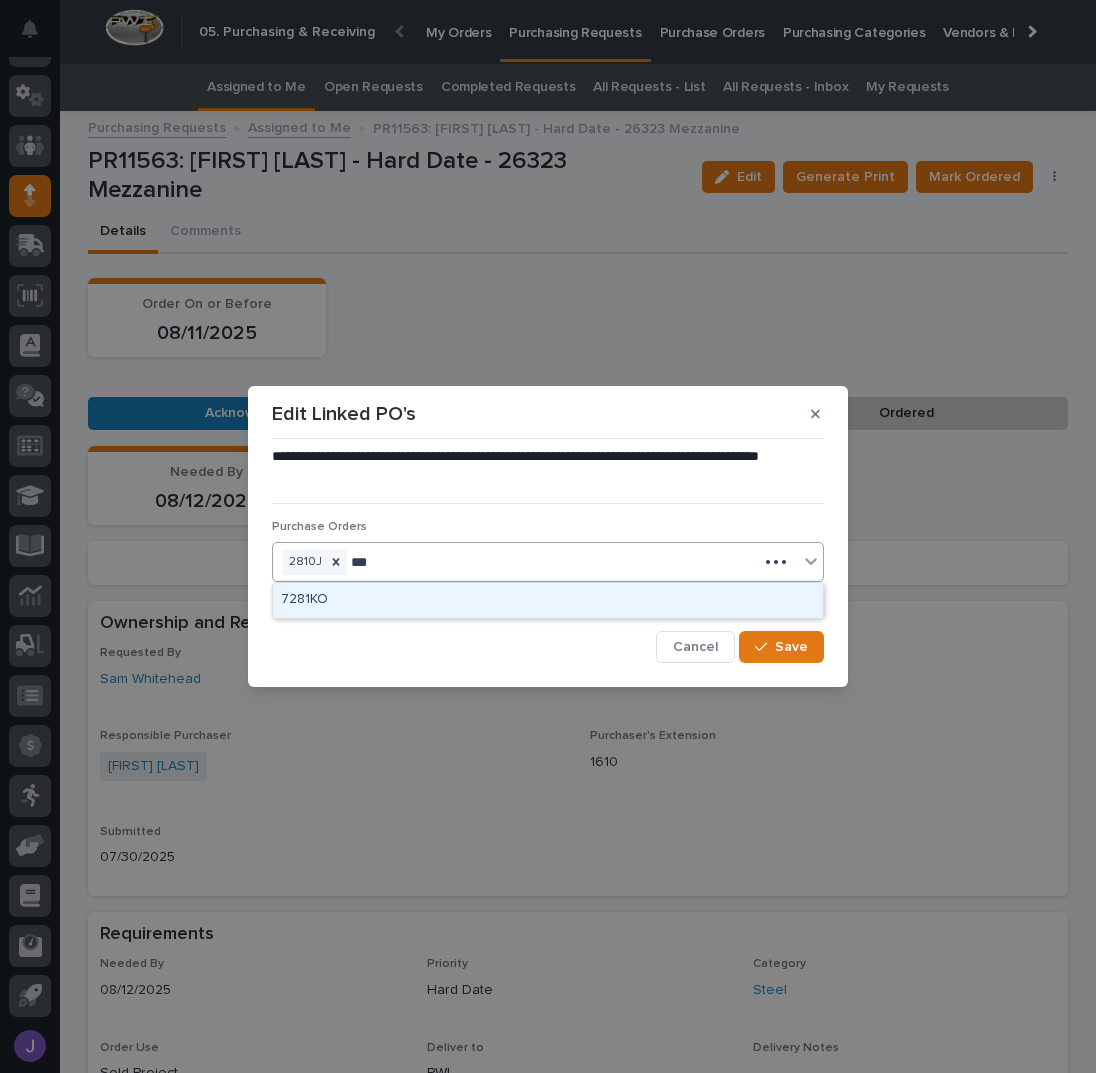 type on "****" 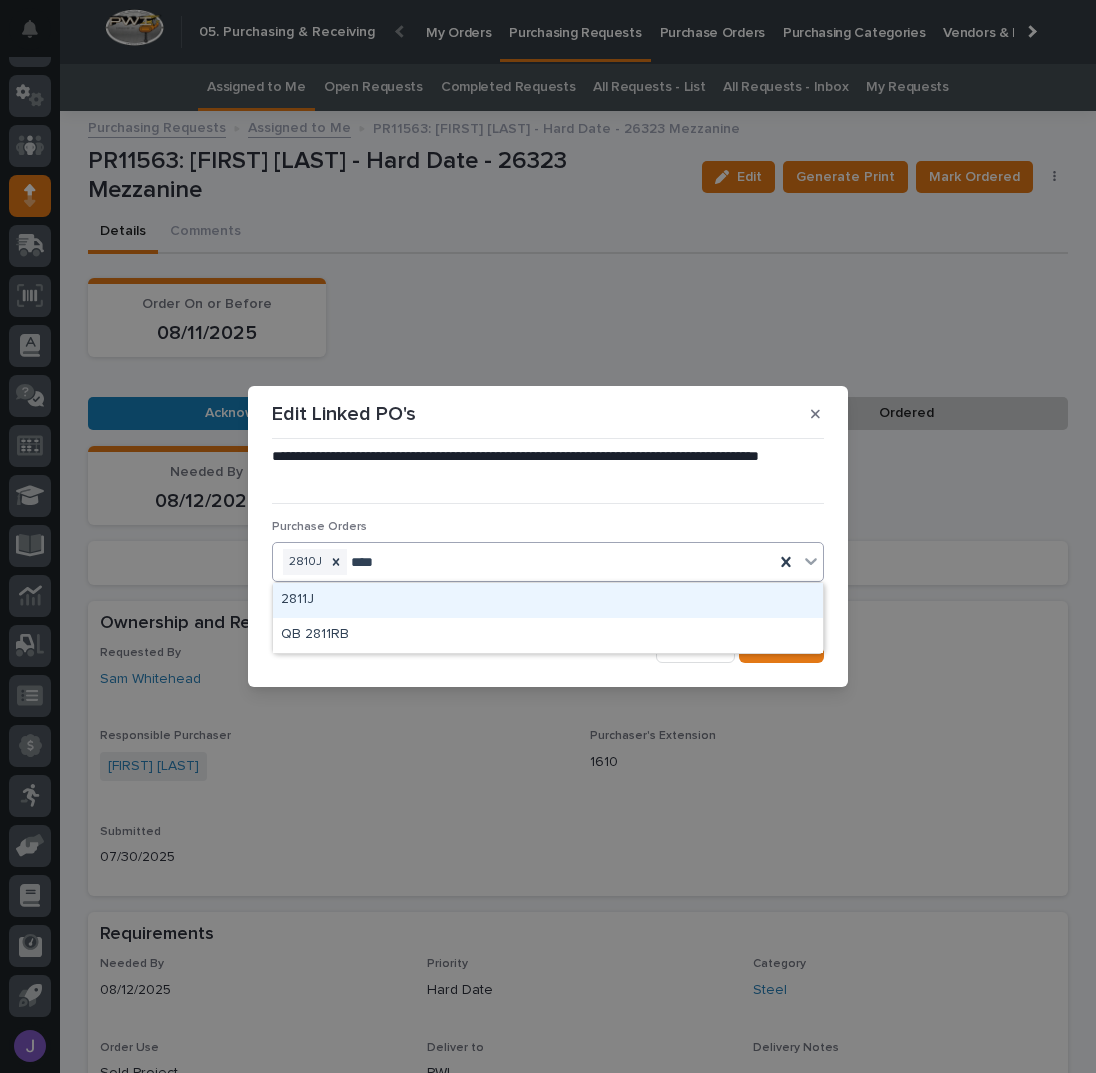 type 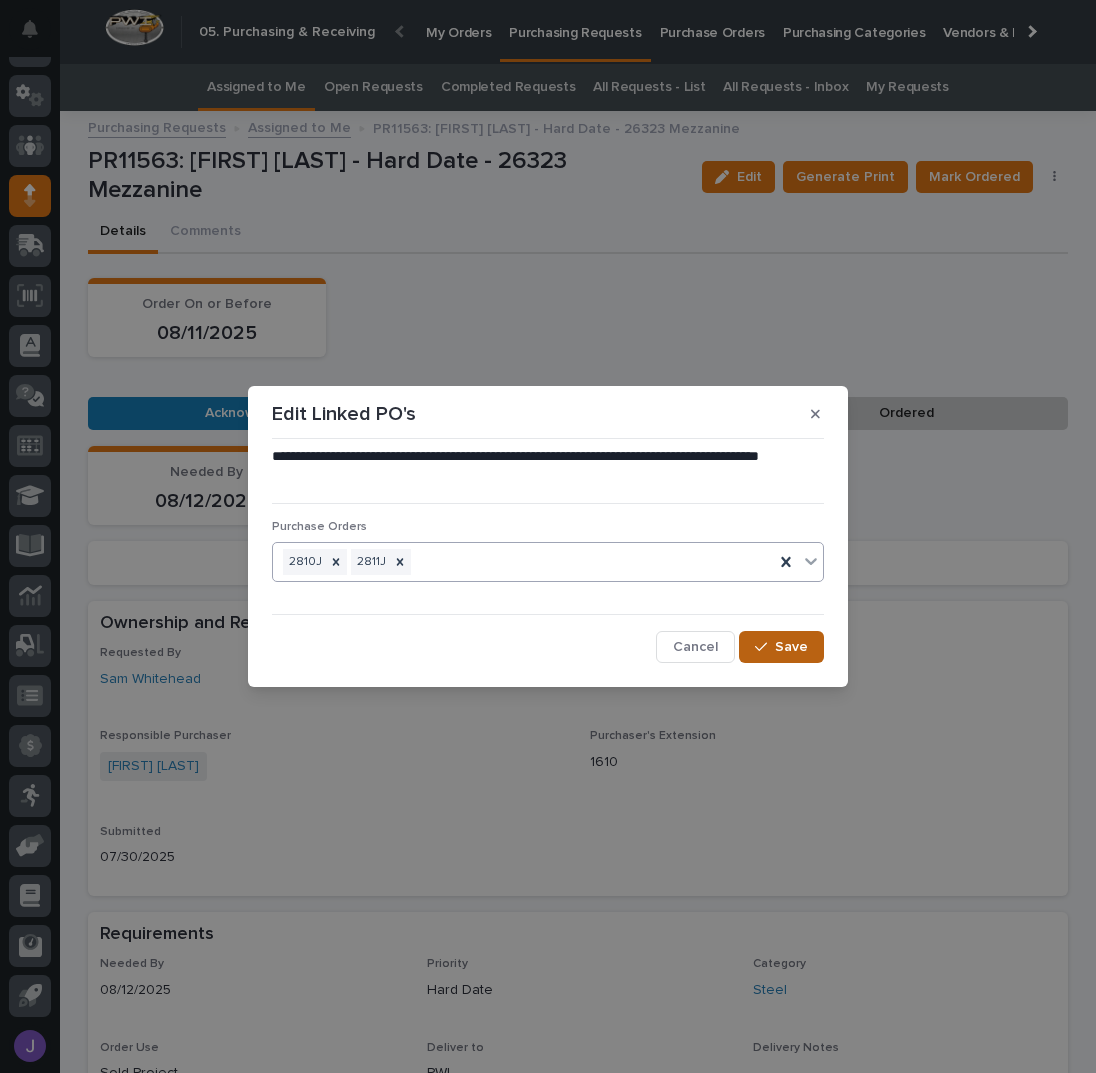 click on "Save" at bounding box center [781, 647] 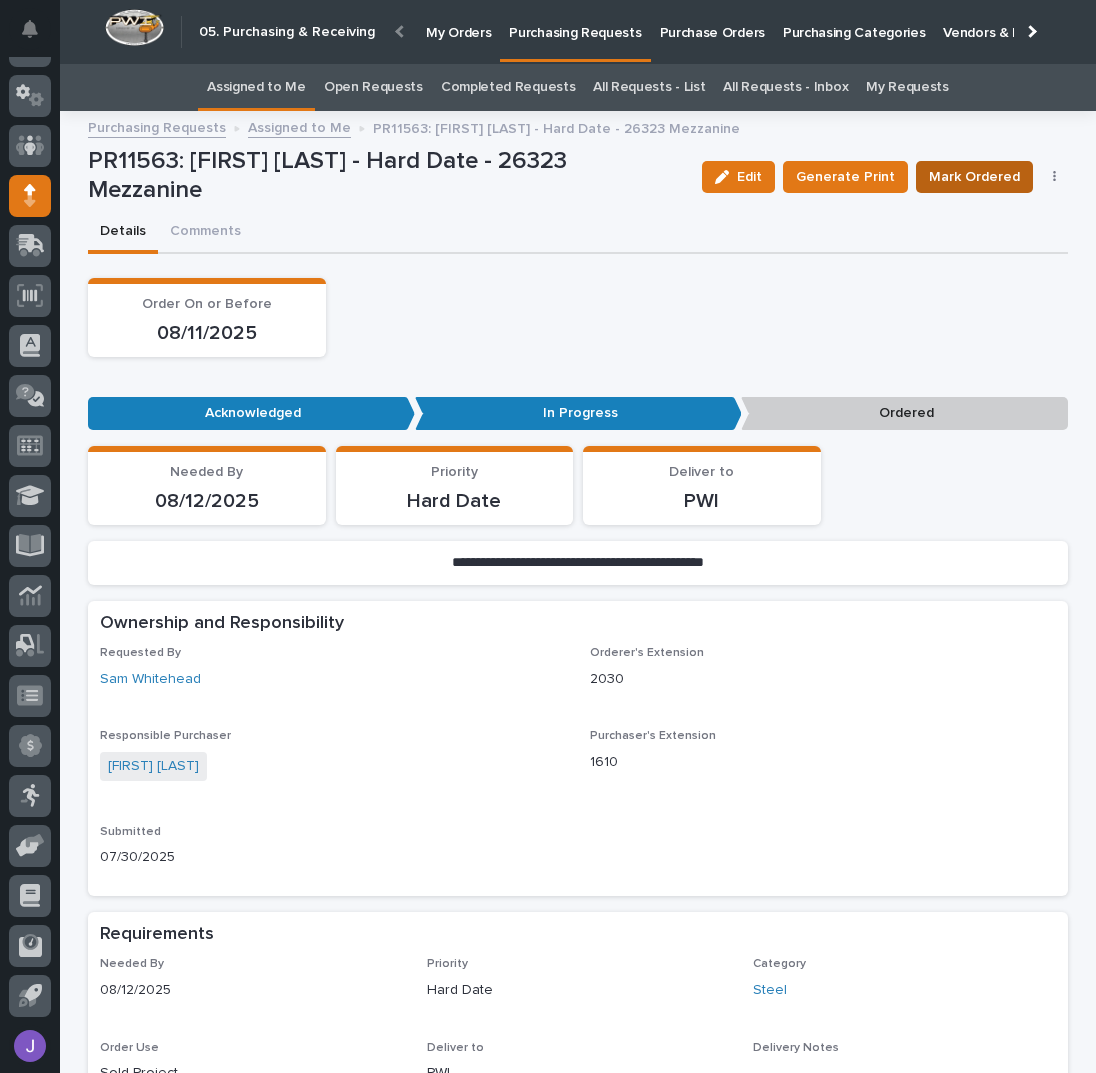click on "Mark Ordered" at bounding box center [974, 177] 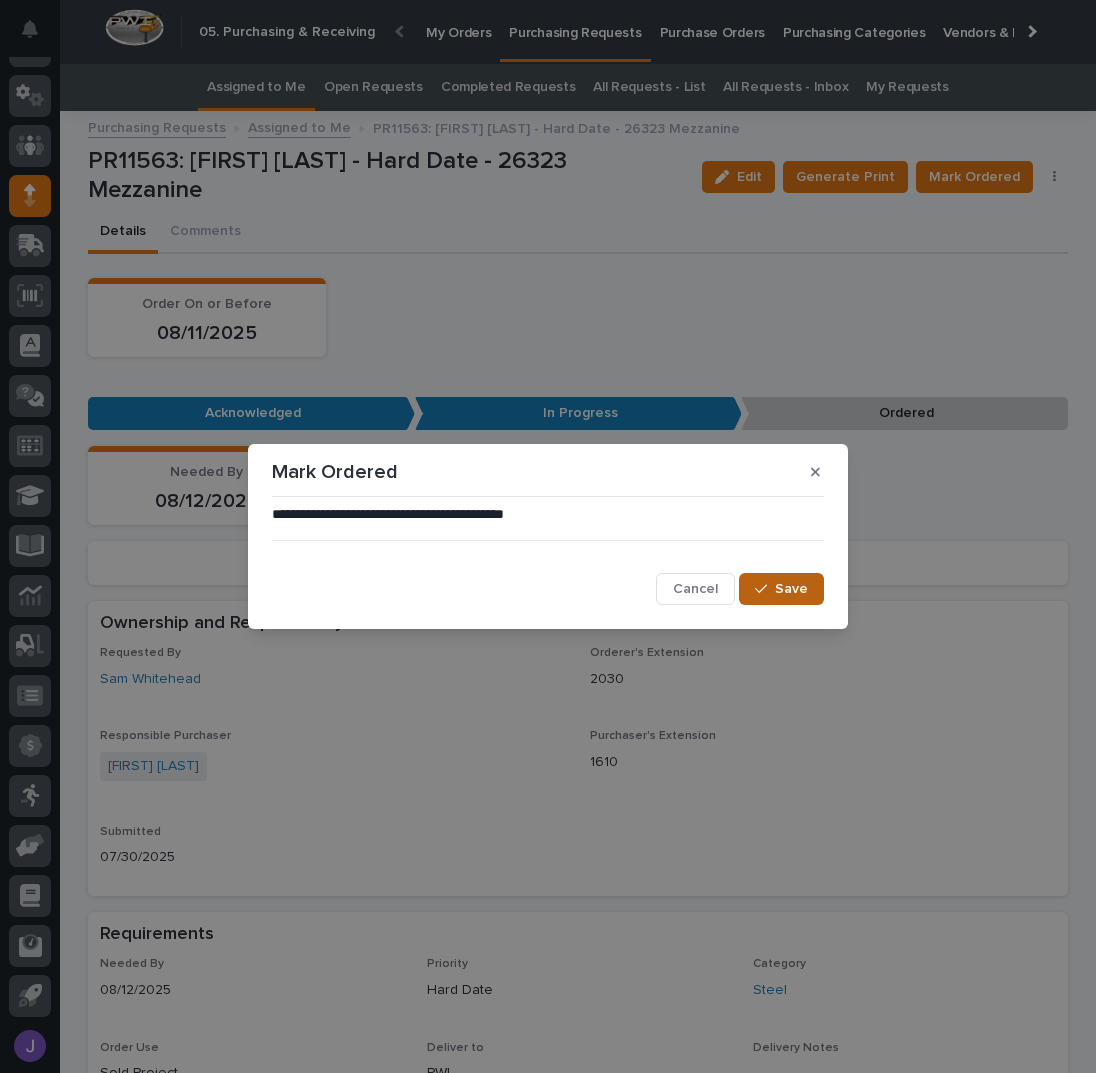 click on "Save" at bounding box center [791, 589] 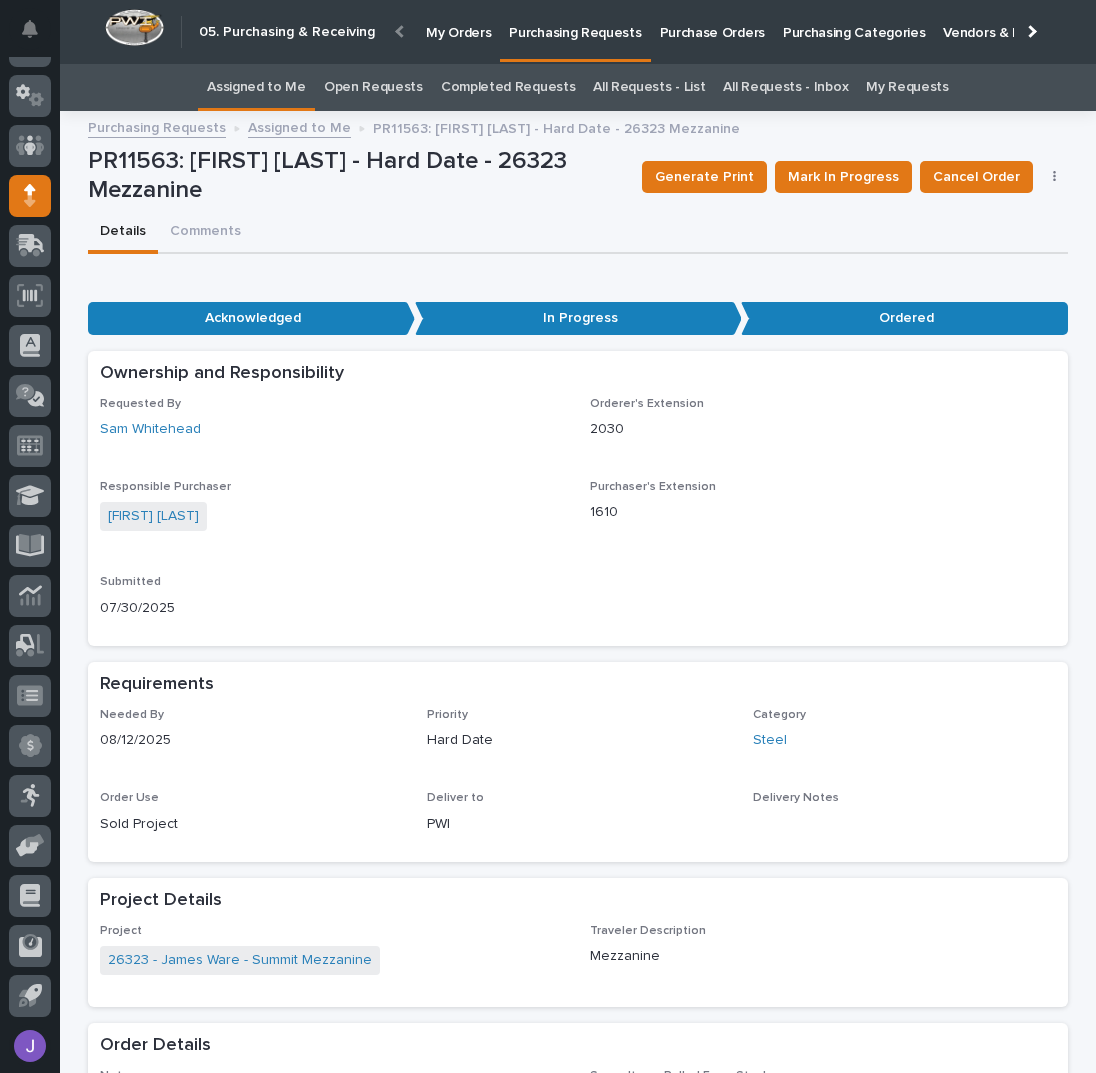 click on "Assigned to Me" at bounding box center [256, 87] 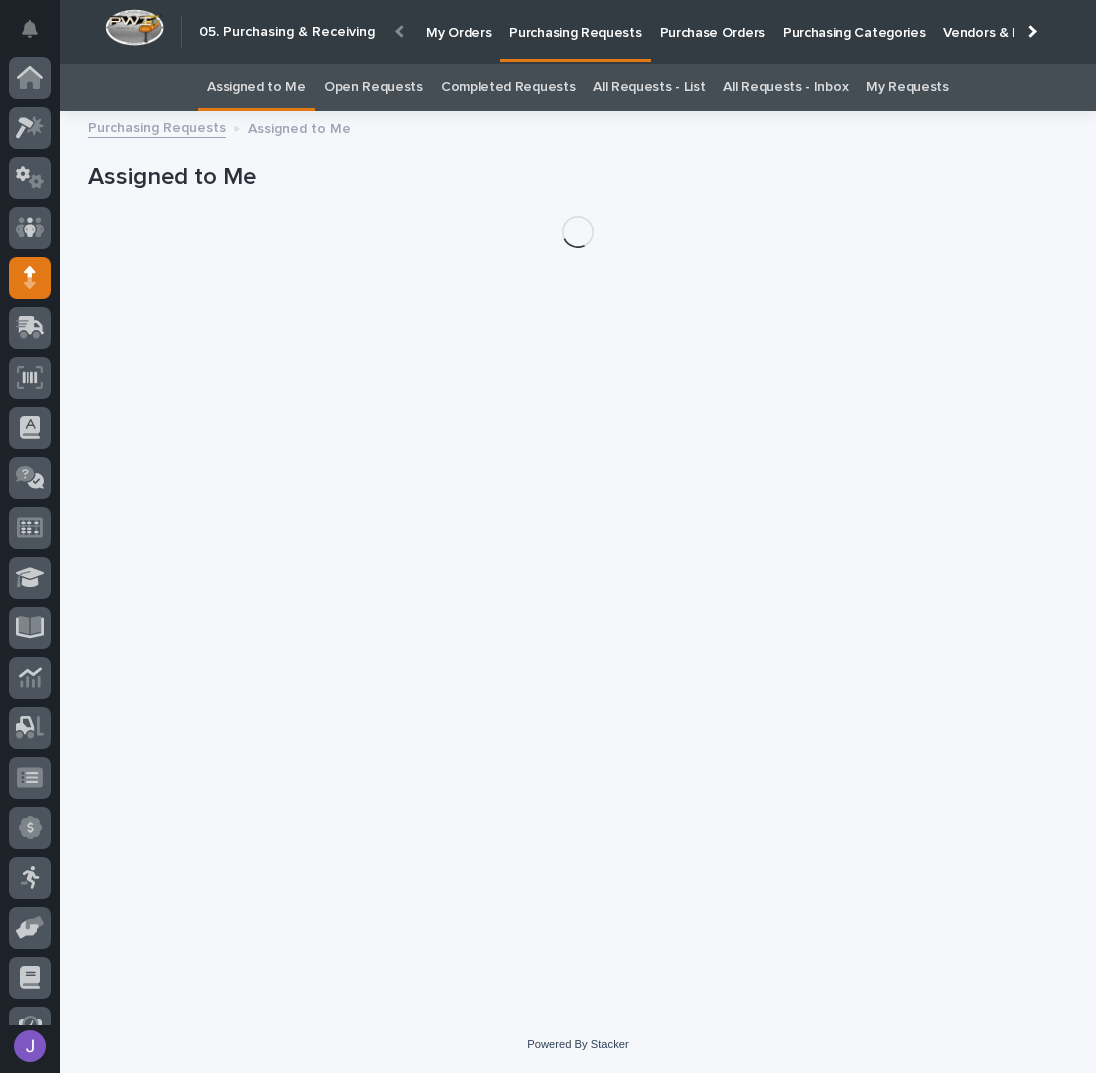 scroll, scrollTop: 82, scrollLeft: 0, axis: vertical 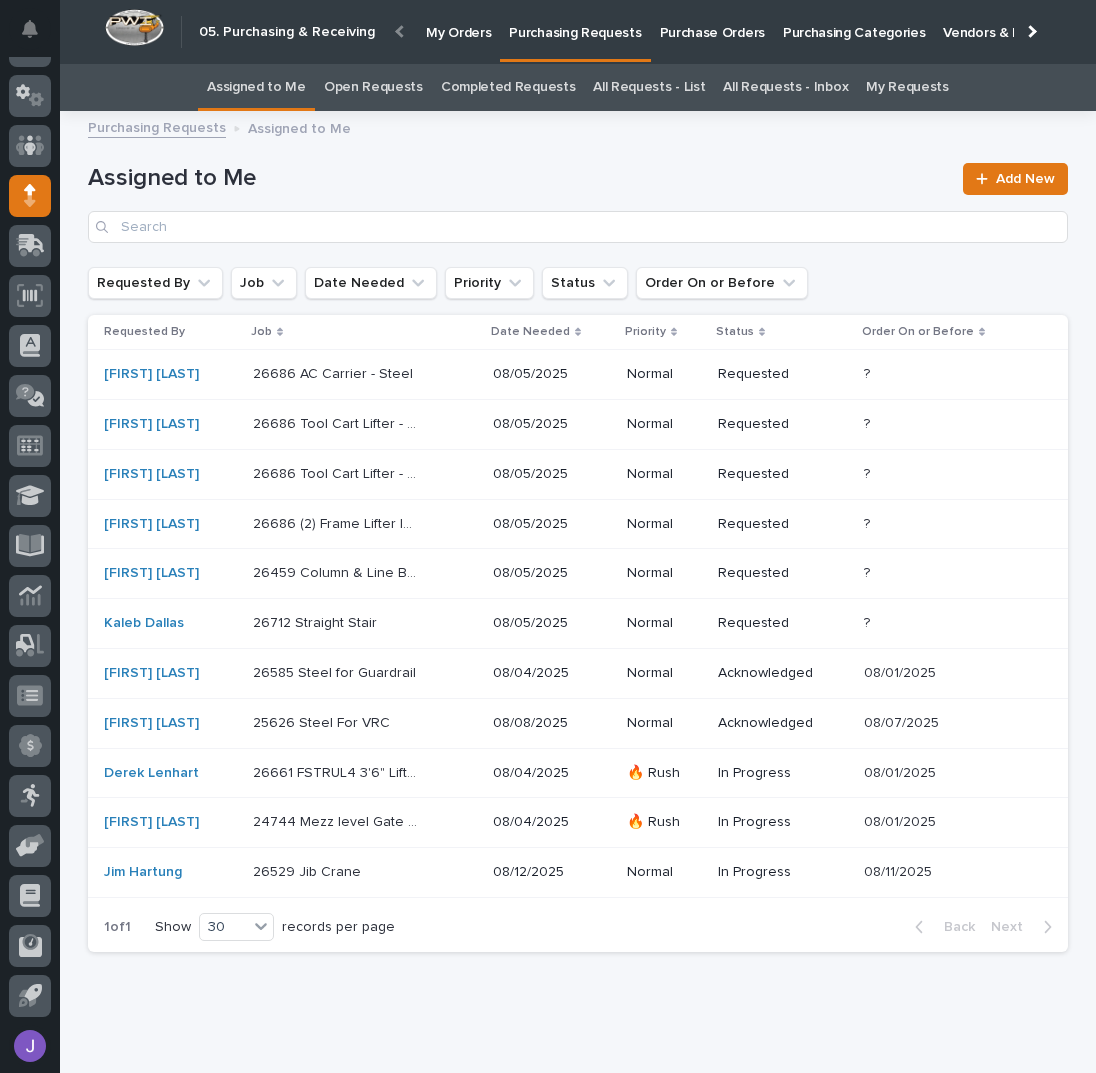 click on "26585 Steel for Guardrail 26585 Steel for Guardrail" at bounding box center (365, 673) 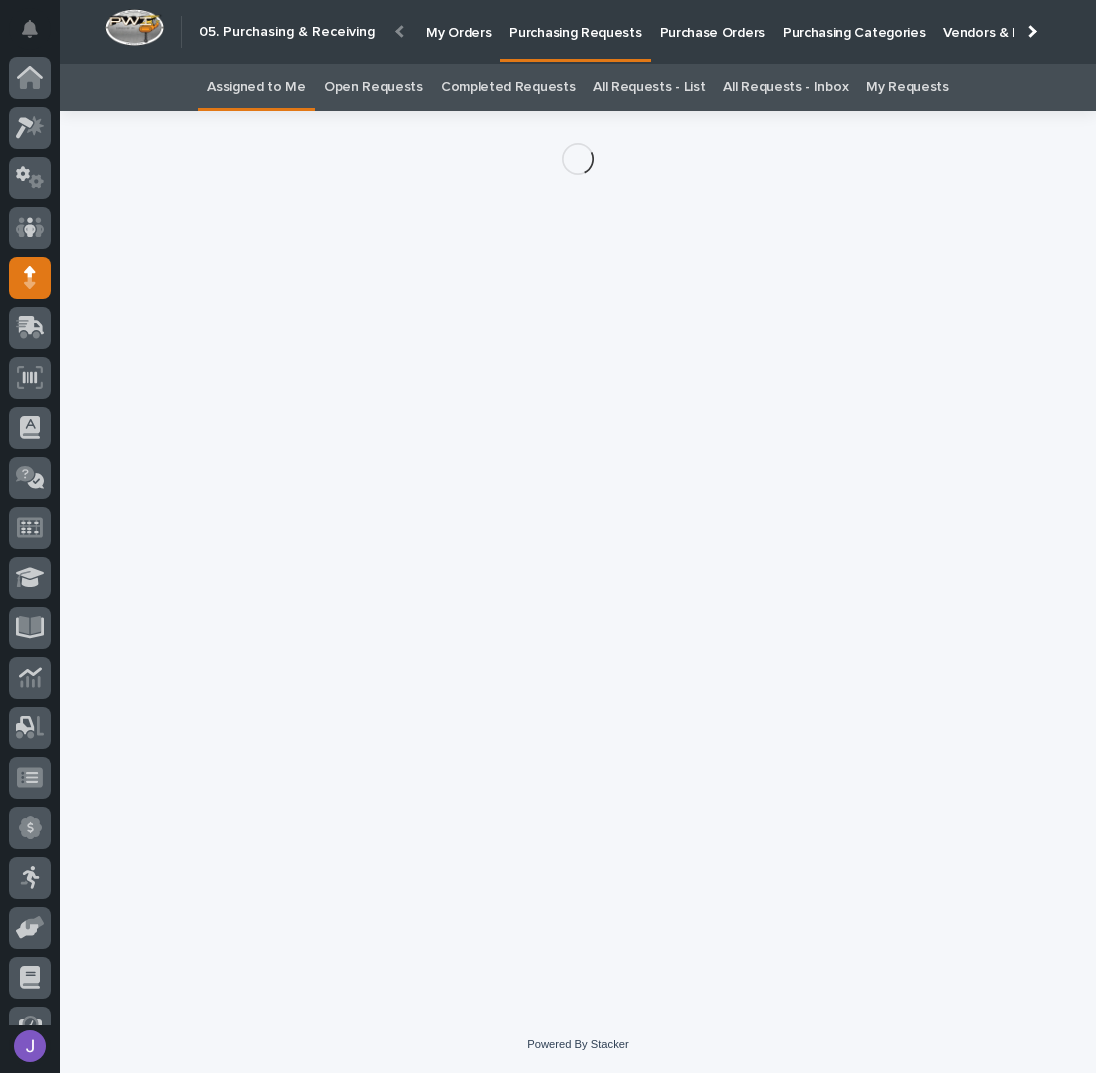 scroll, scrollTop: 82, scrollLeft: 0, axis: vertical 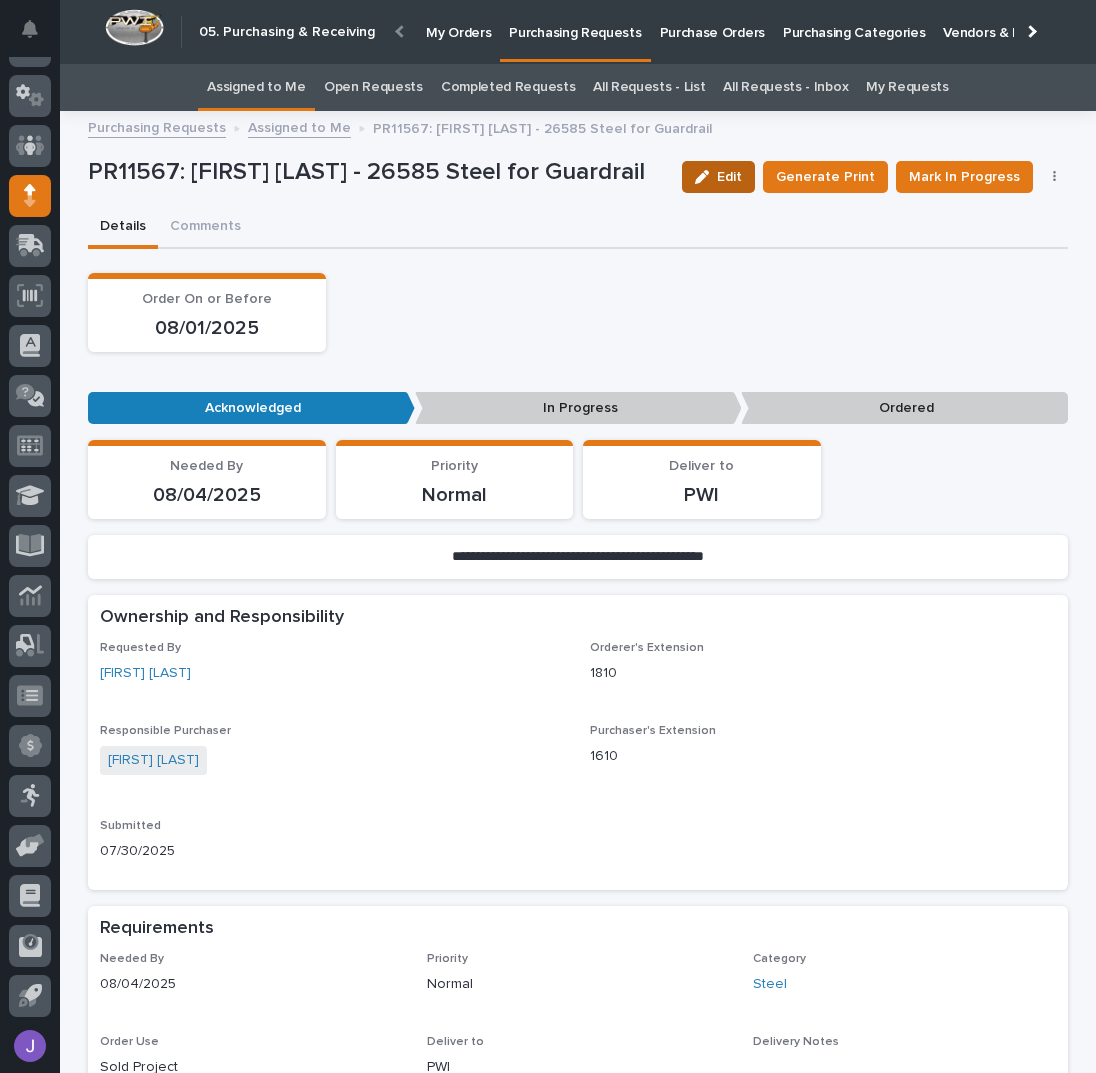 click on "Edit" at bounding box center [718, 177] 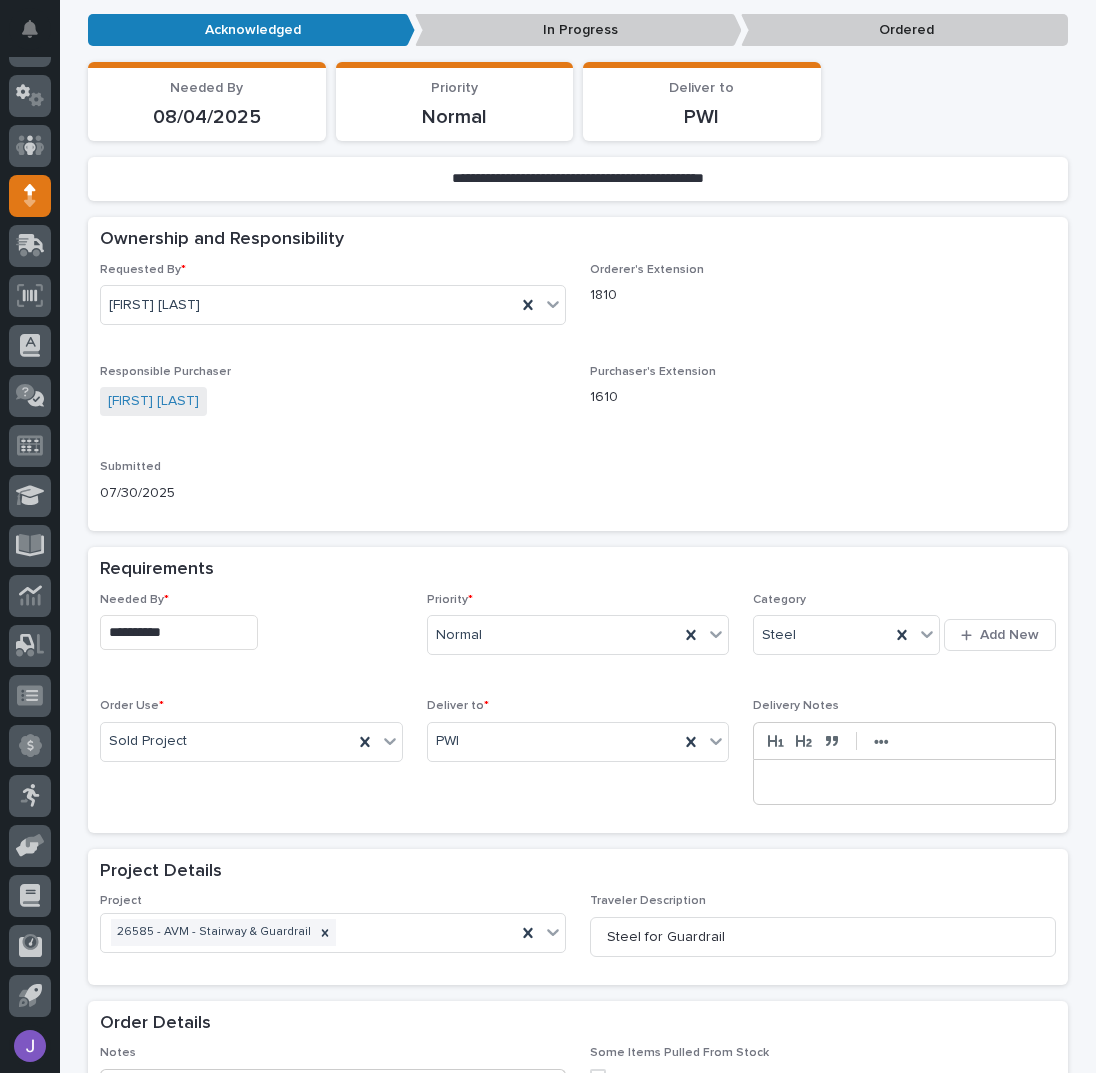 scroll, scrollTop: 400, scrollLeft: 0, axis: vertical 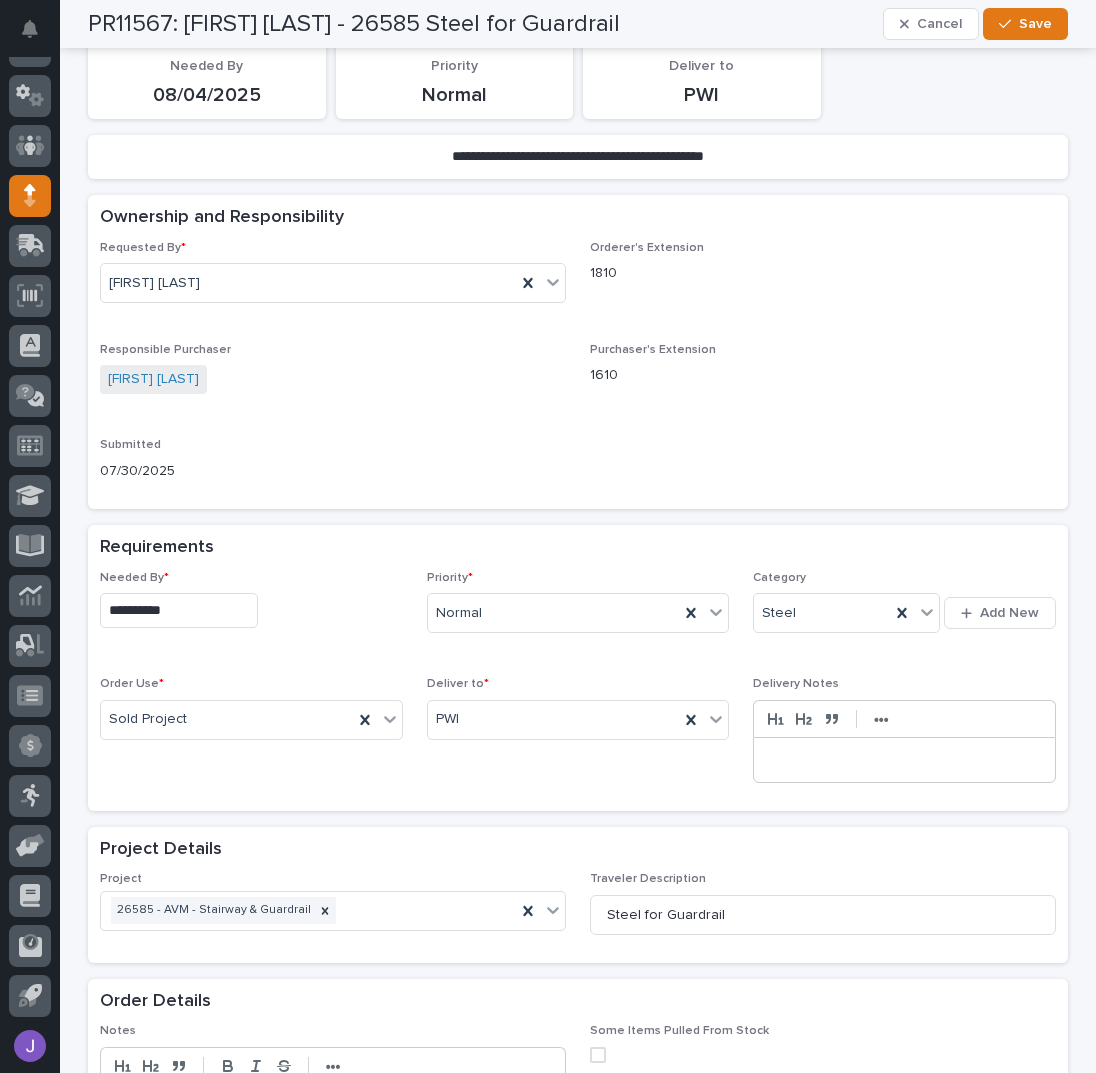 click on "**********" at bounding box center [179, 610] 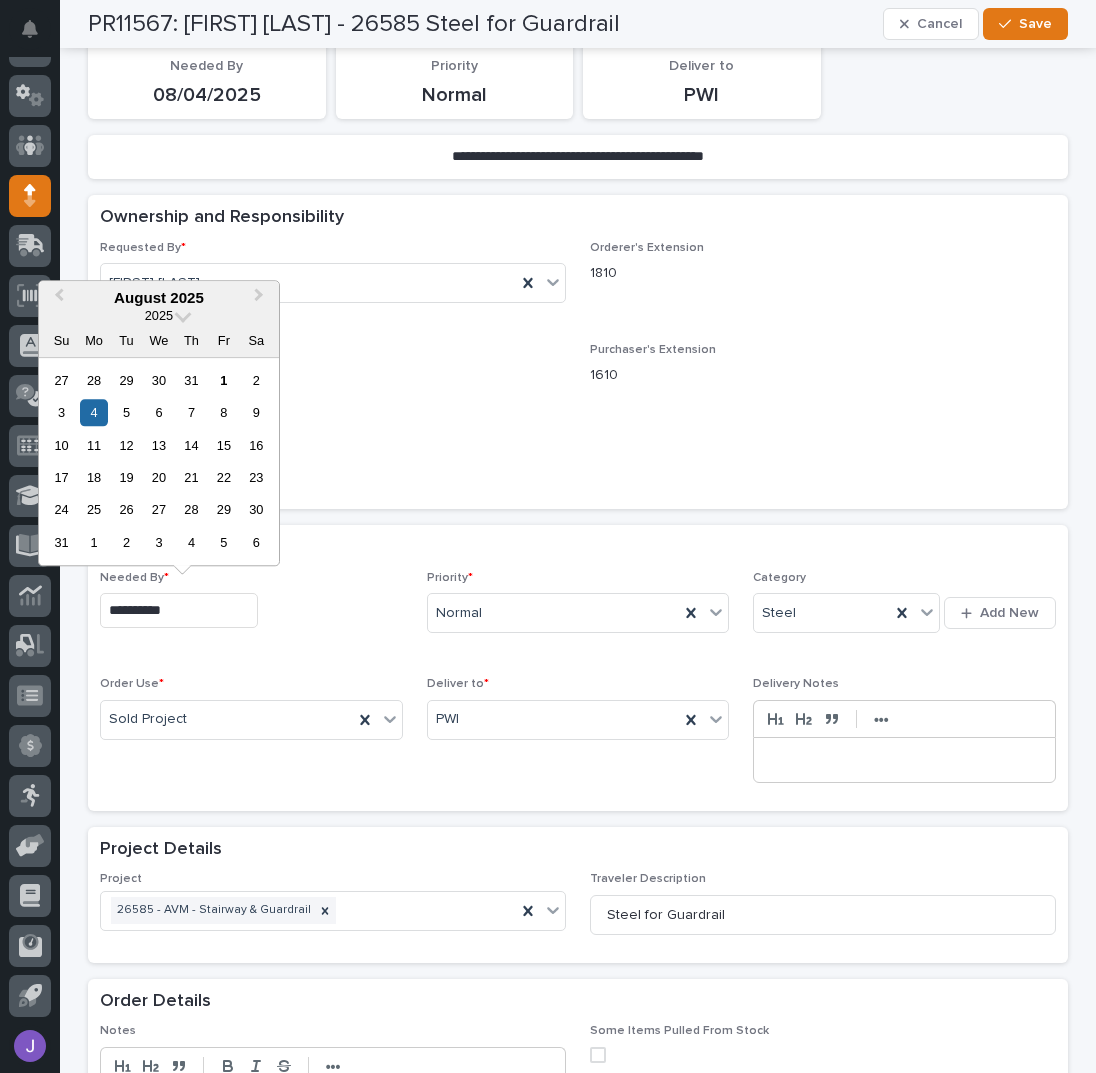 click on "5" at bounding box center (126, 412) 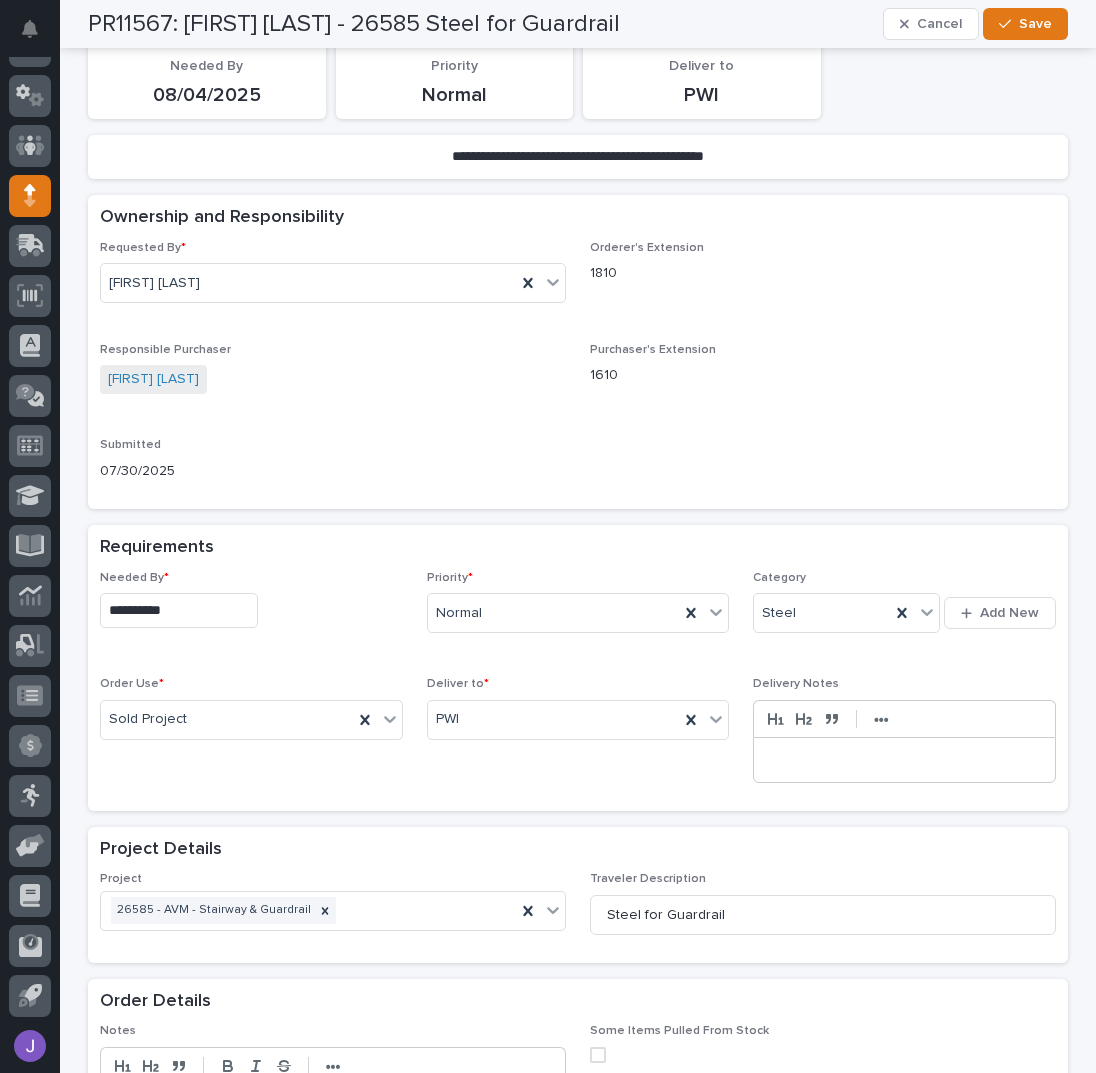 type on "**********" 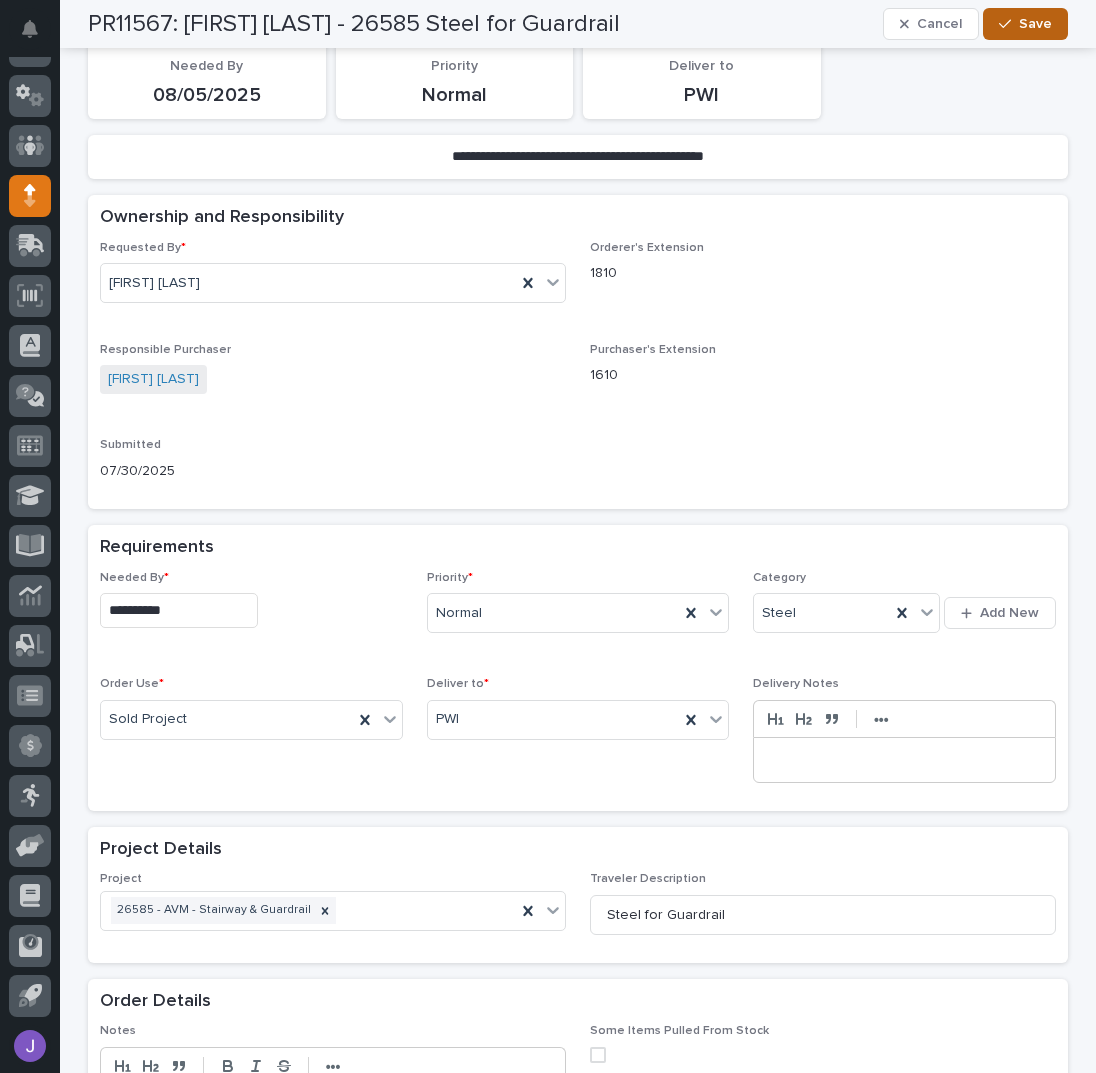 click on "Save" at bounding box center (1025, 24) 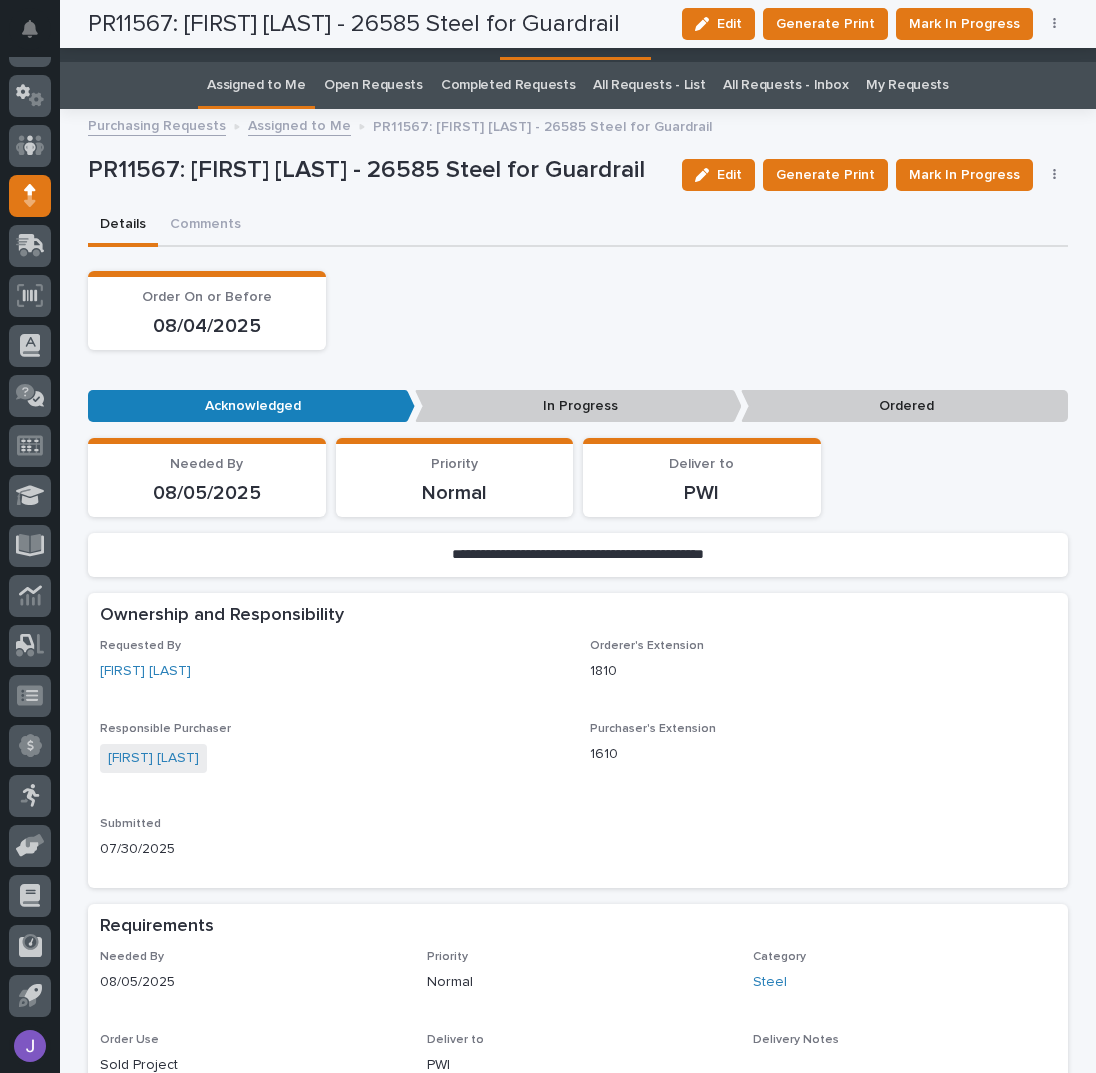 scroll, scrollTop: 0, scrollLeft: 0, axis: both 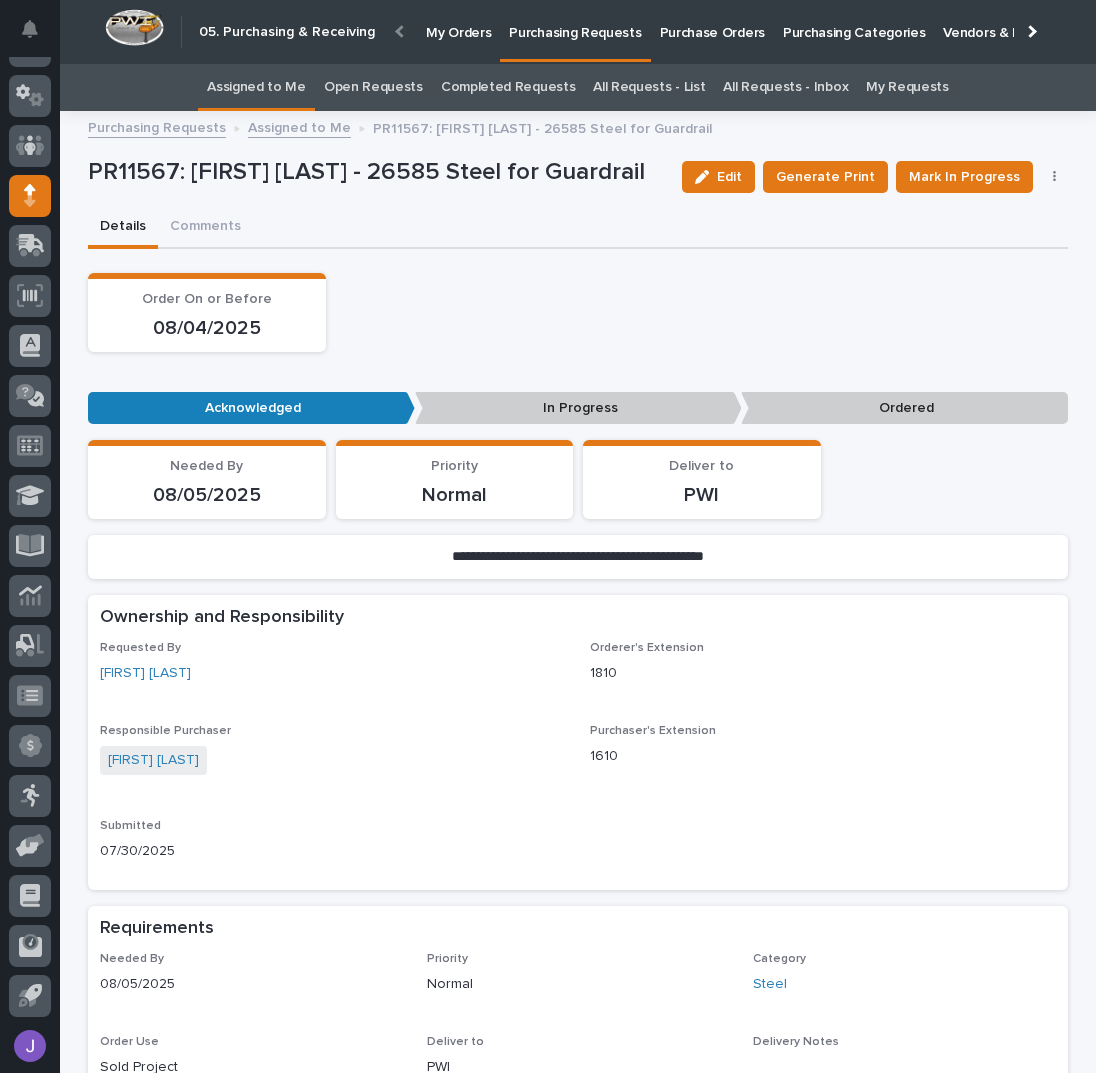 click on "Assigned to Me" at bounding box center (256, 87) 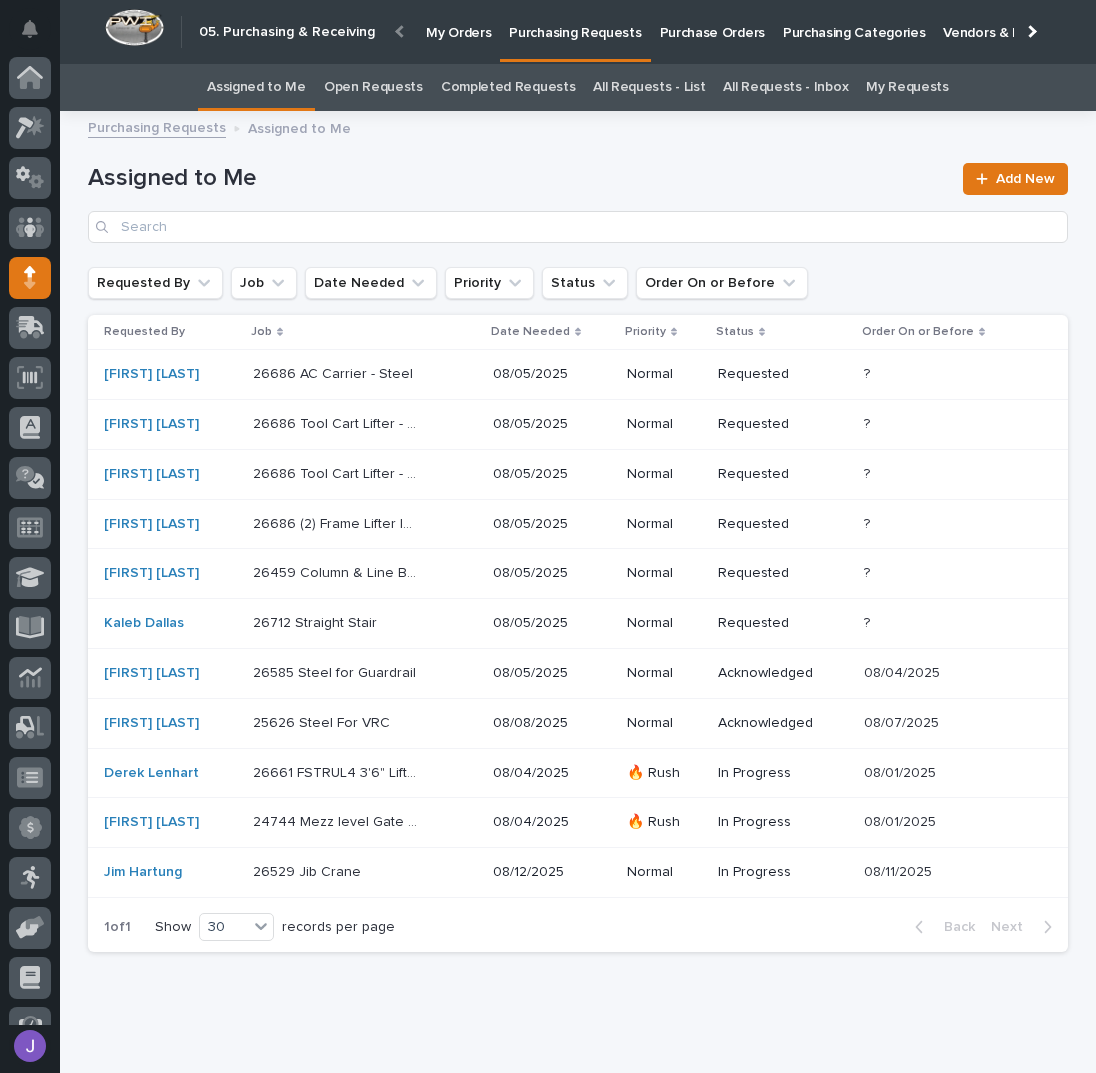 scroll, scrollTop: 82, scrollLeft: 0, axis: vertical 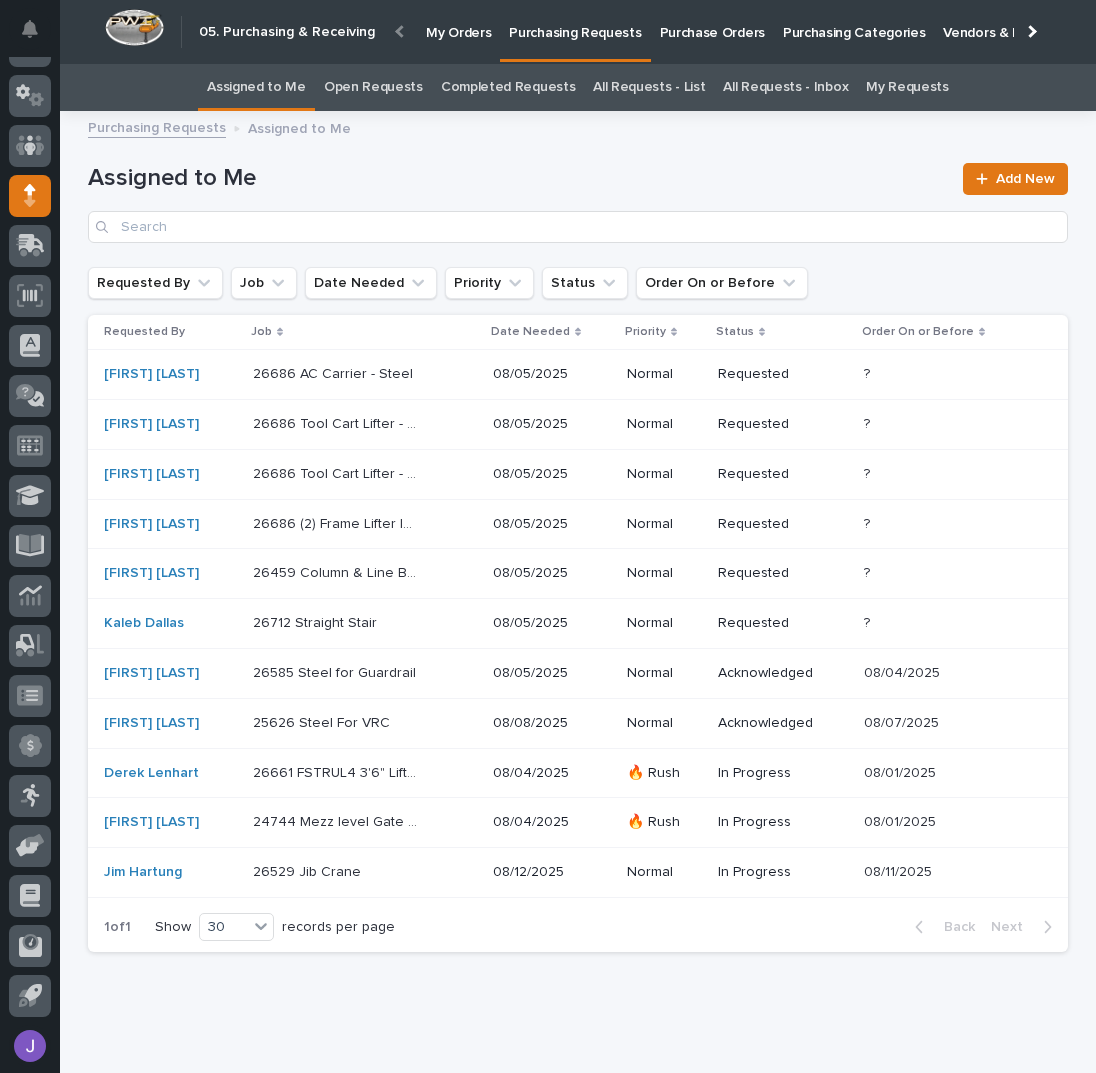 click on "[FIRST] [LAST]" at bounding box center (170, 573) 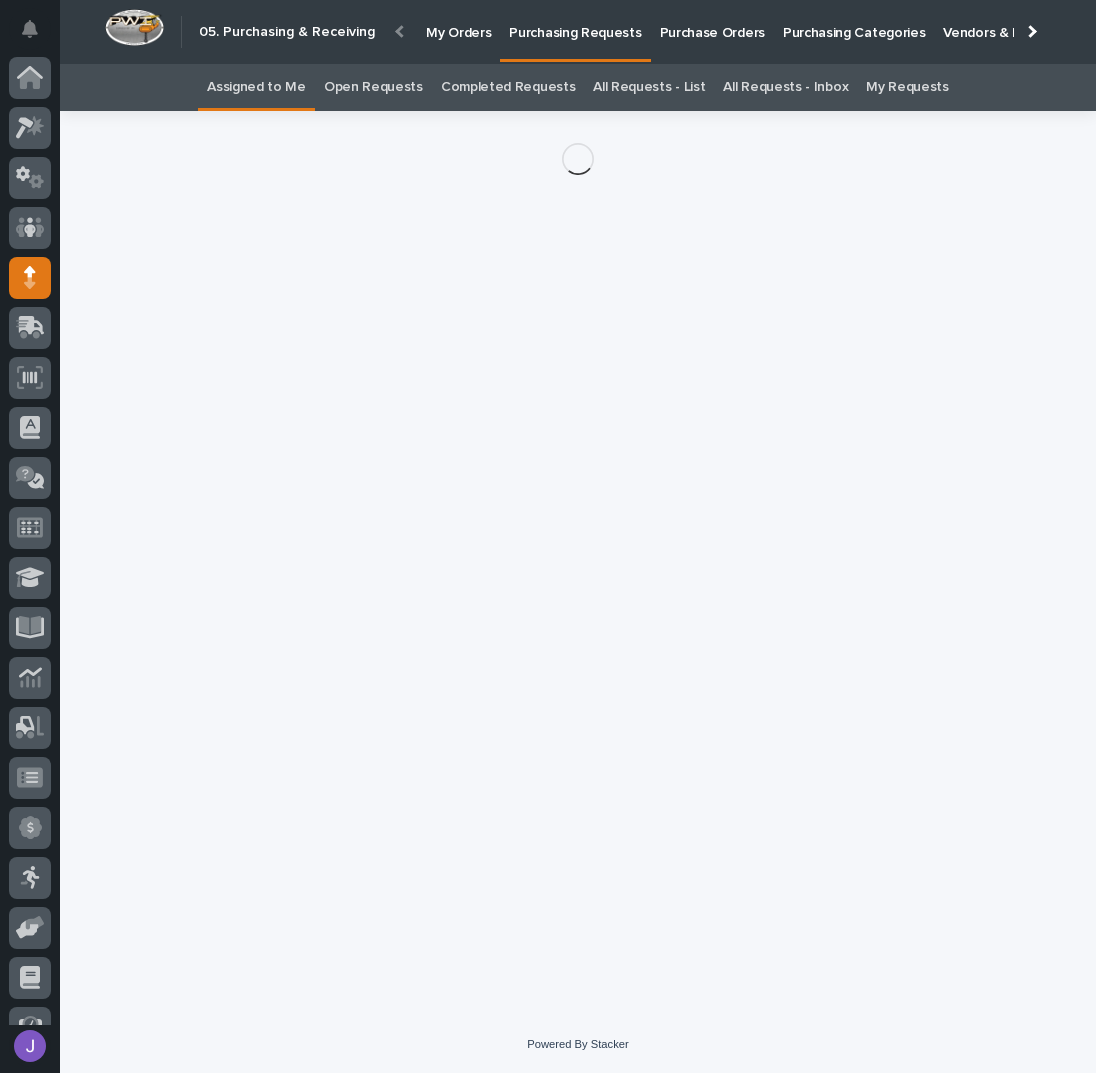 scroll, scrollTop: 82, scrollLeft: 0, axis: vertical 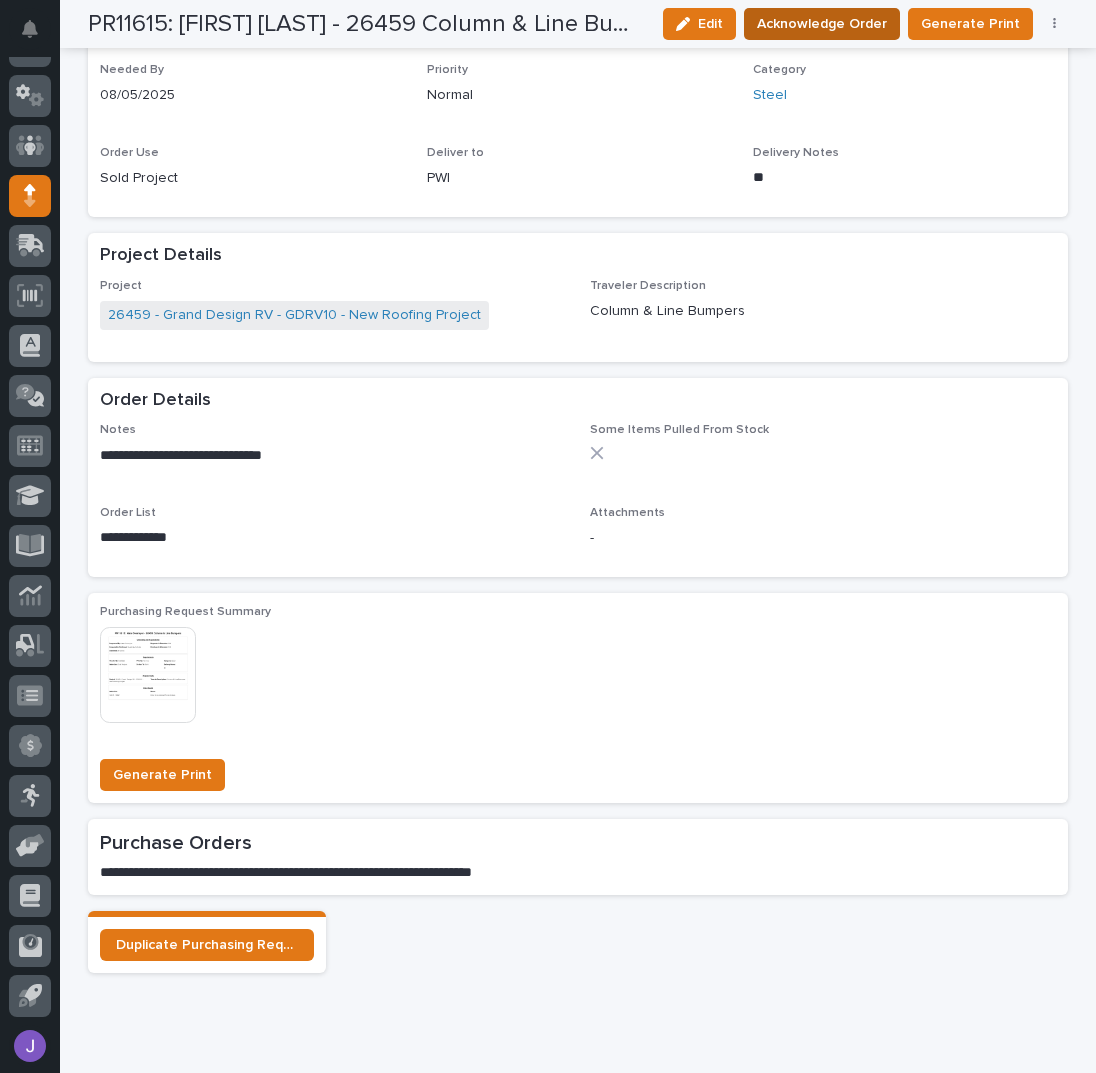 click on "Acknowledge Order" at bounding box center (822, 24) 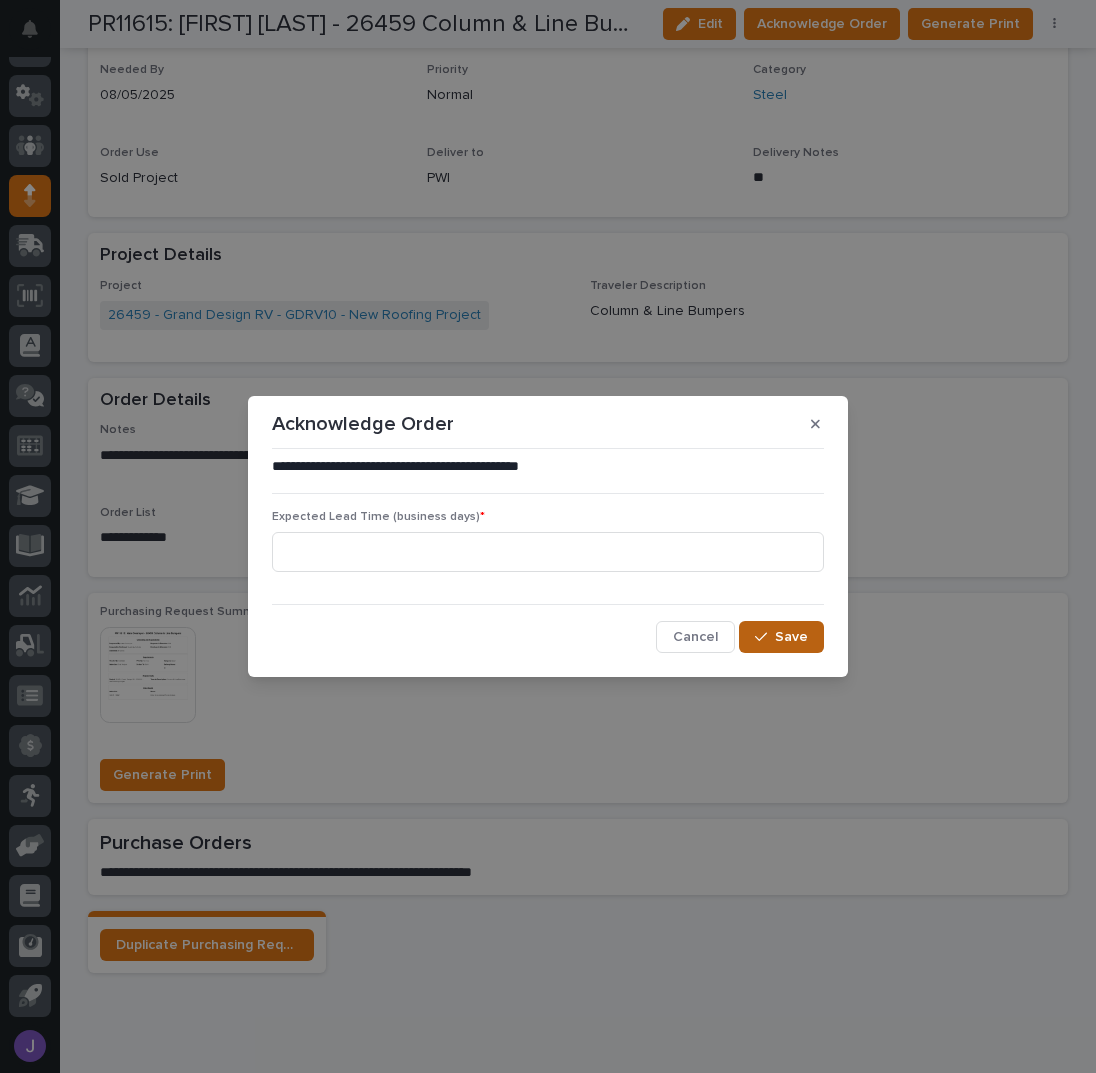 click at bounding box center [765, 637] 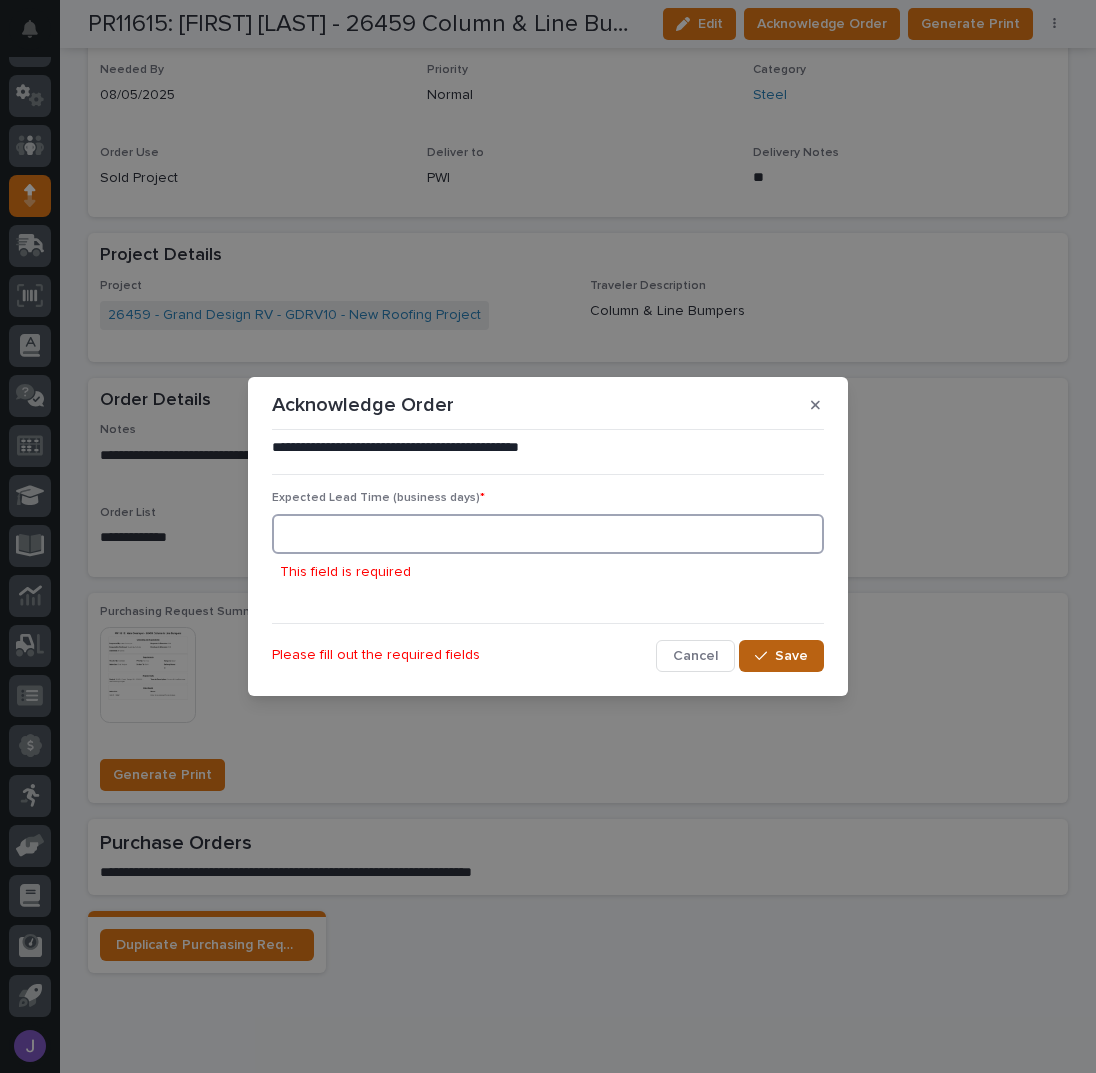 click at bounding box center [548, 534] 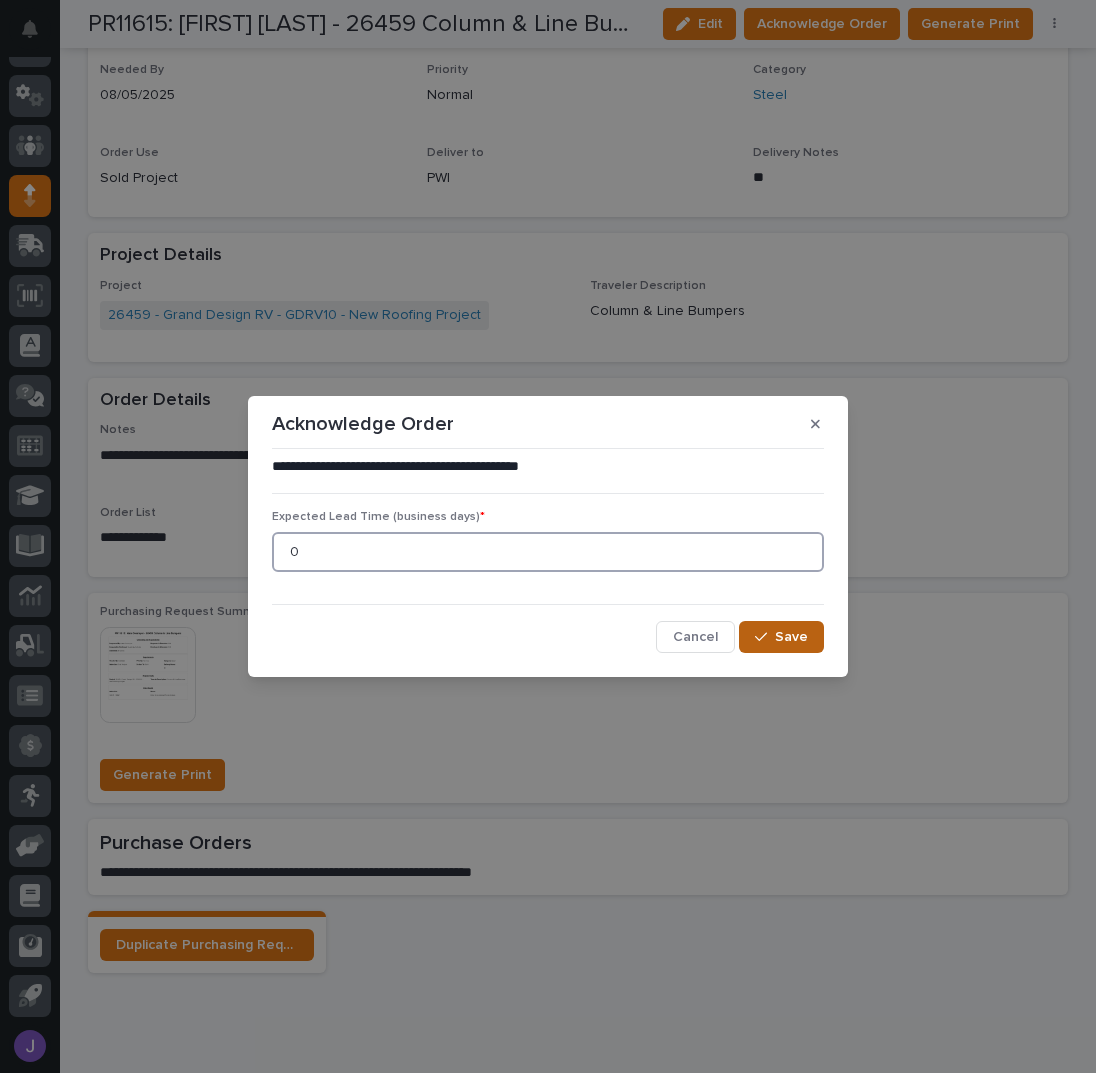 type on "0" 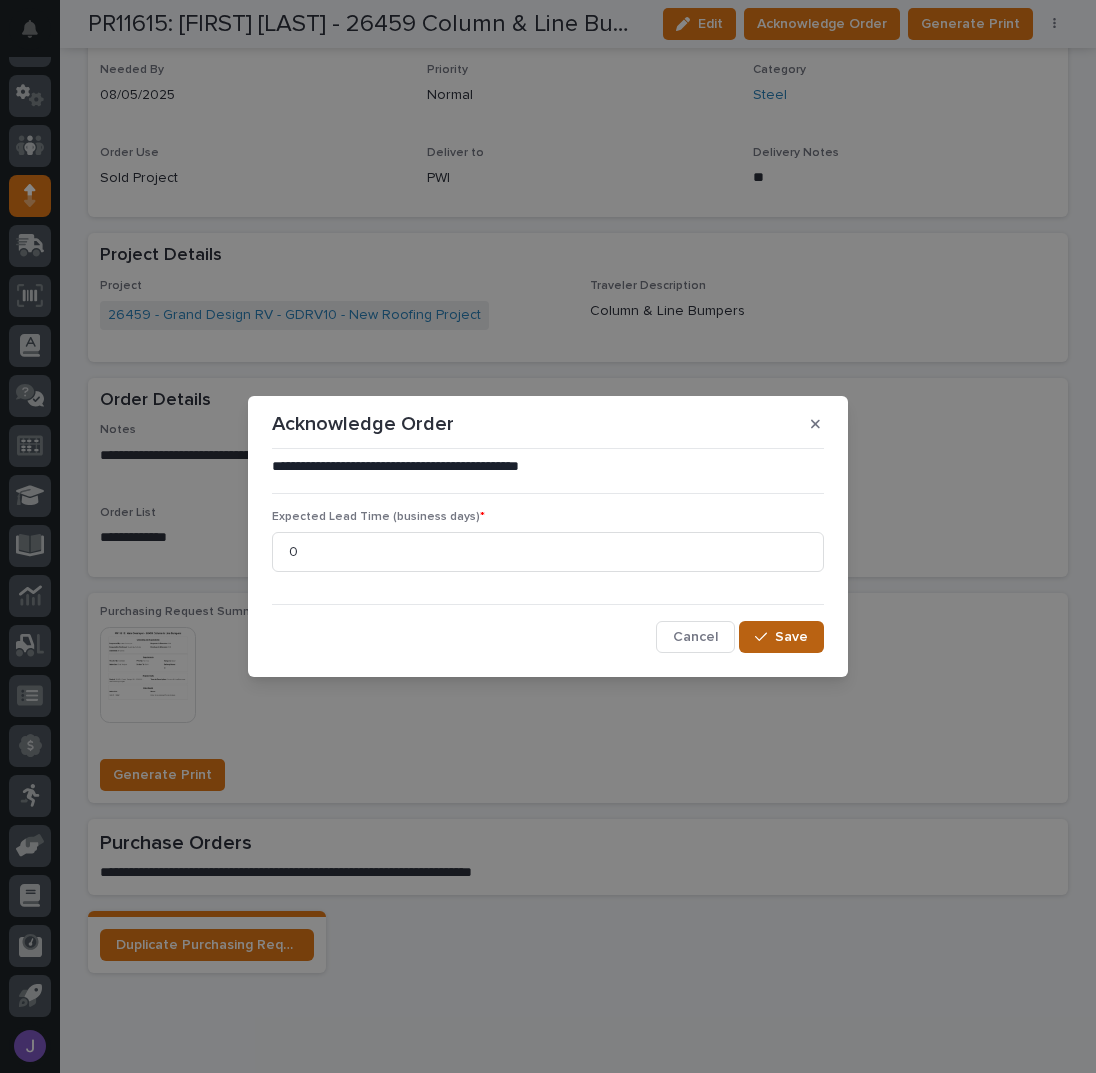 click on "Save" at bounding box center (781, 637) 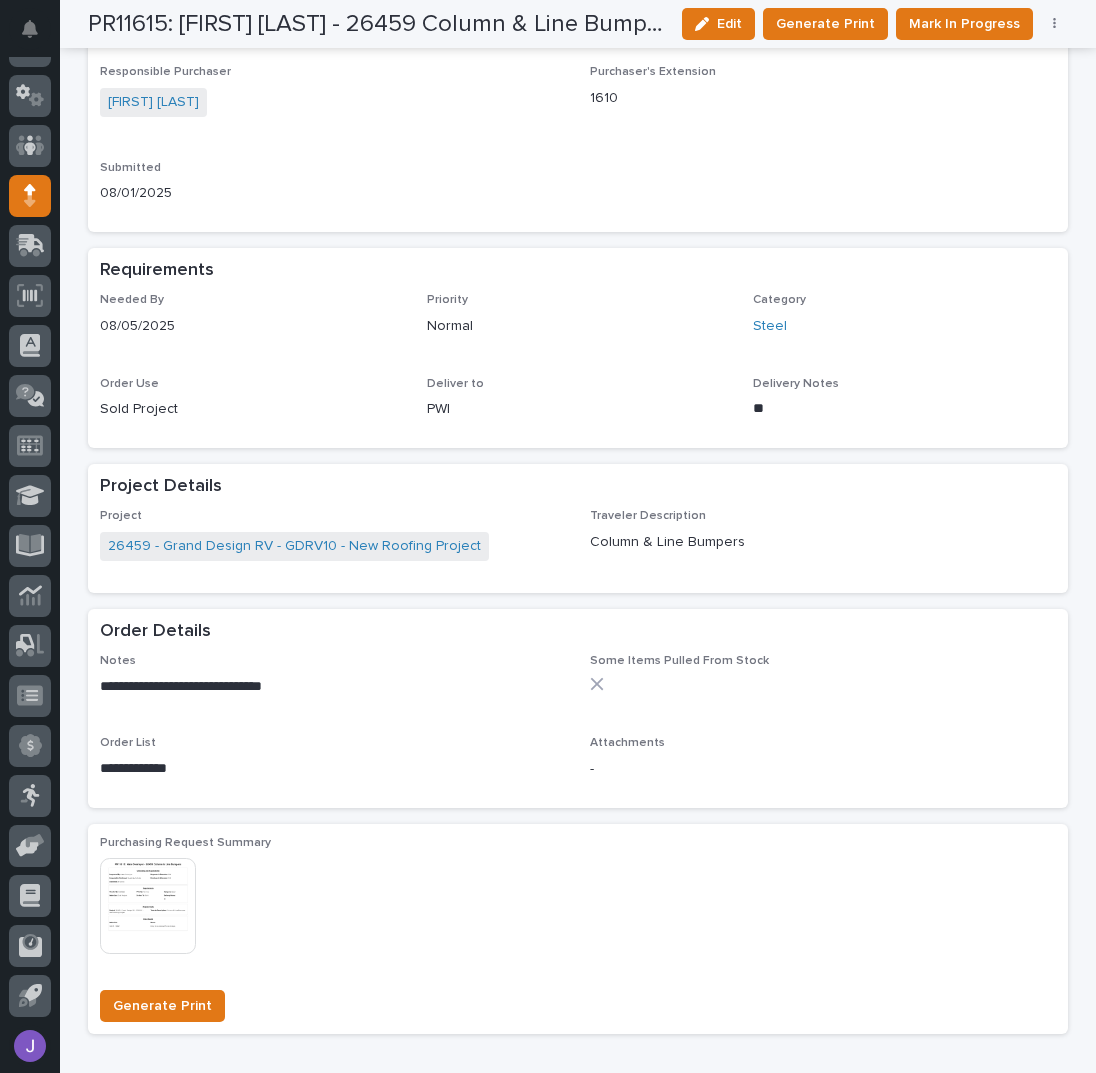 scroll, scrollTop: 0, scrollLeft: 0, axis: both 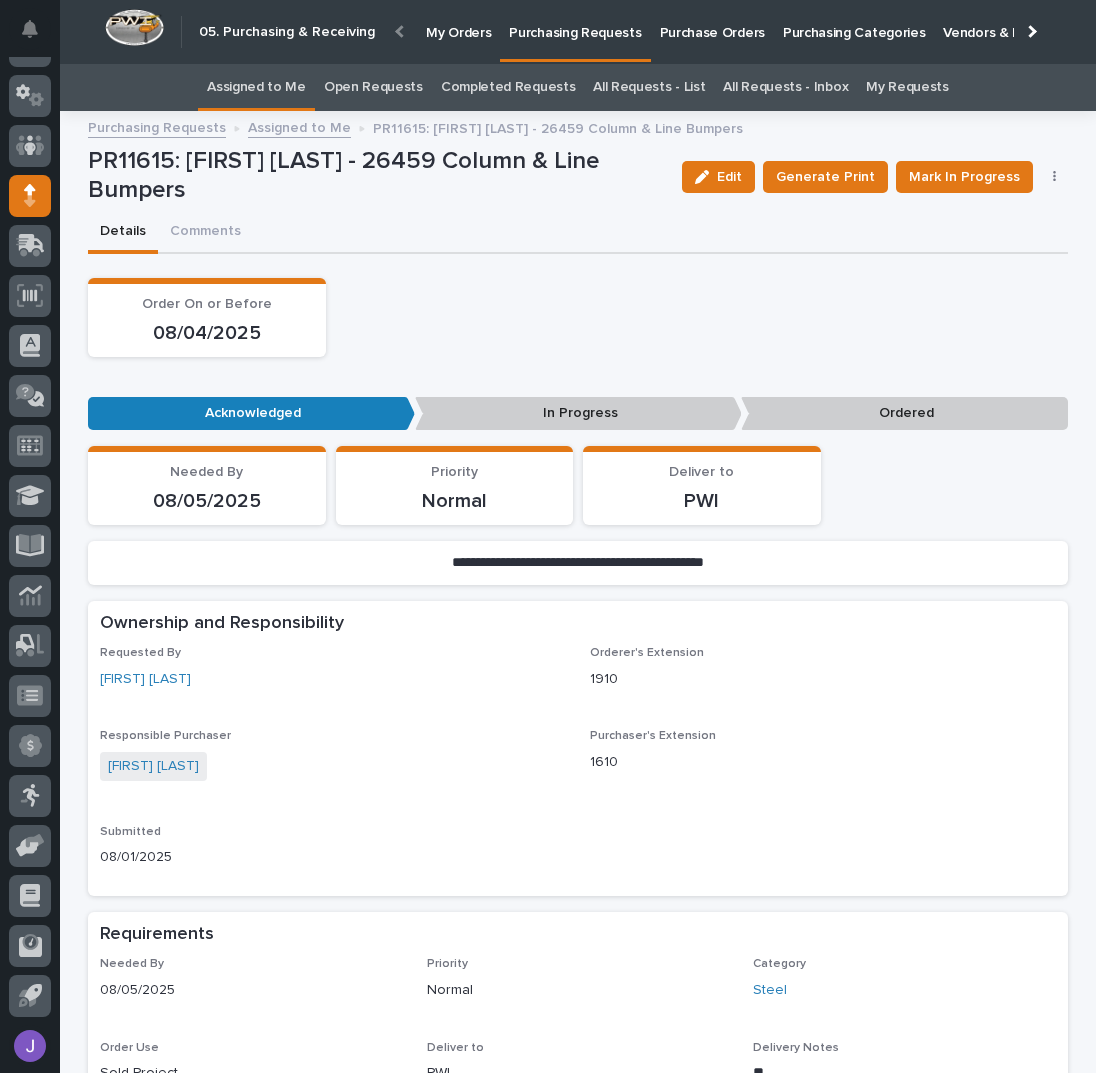 click on "Assigned to Me" at bounding box center (256, 87) 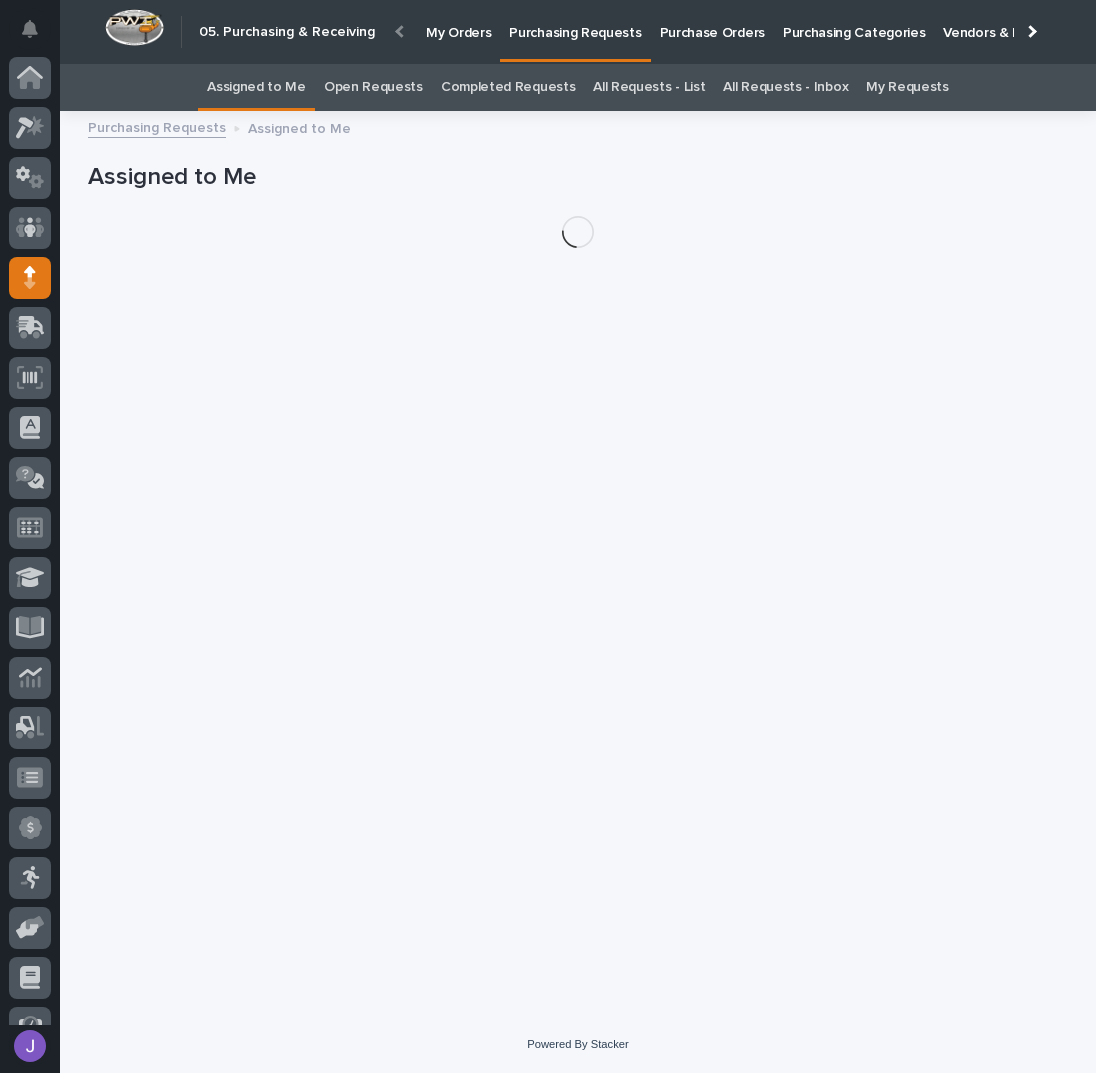 scroll, scrollTop: 82, scrollLeft: 0, axis: vertical 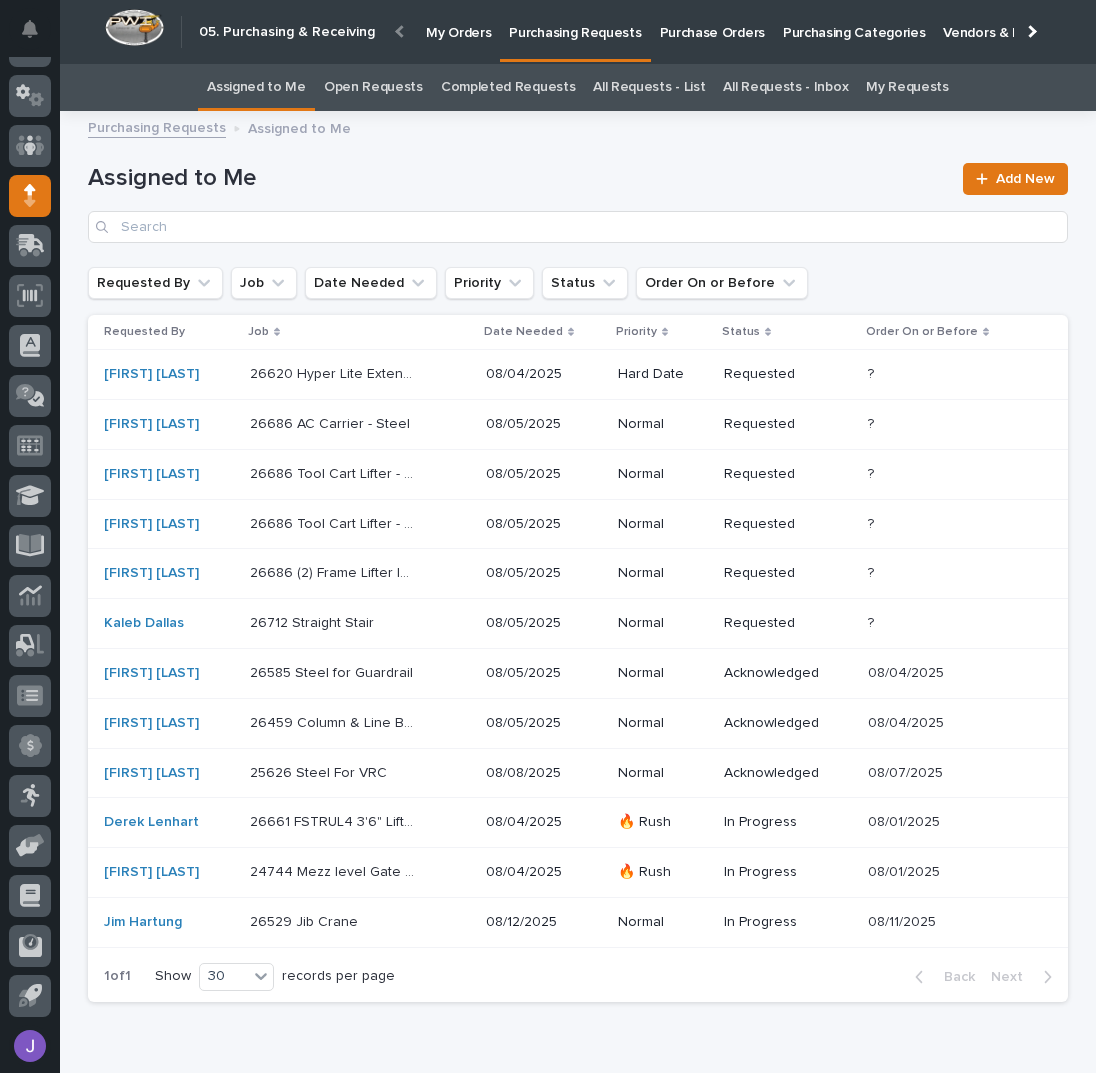 click on "26686 Tool Cart Lifter - Steel  26686 Tool Cart Lifter - Steel" at bounding box center [360, 474] 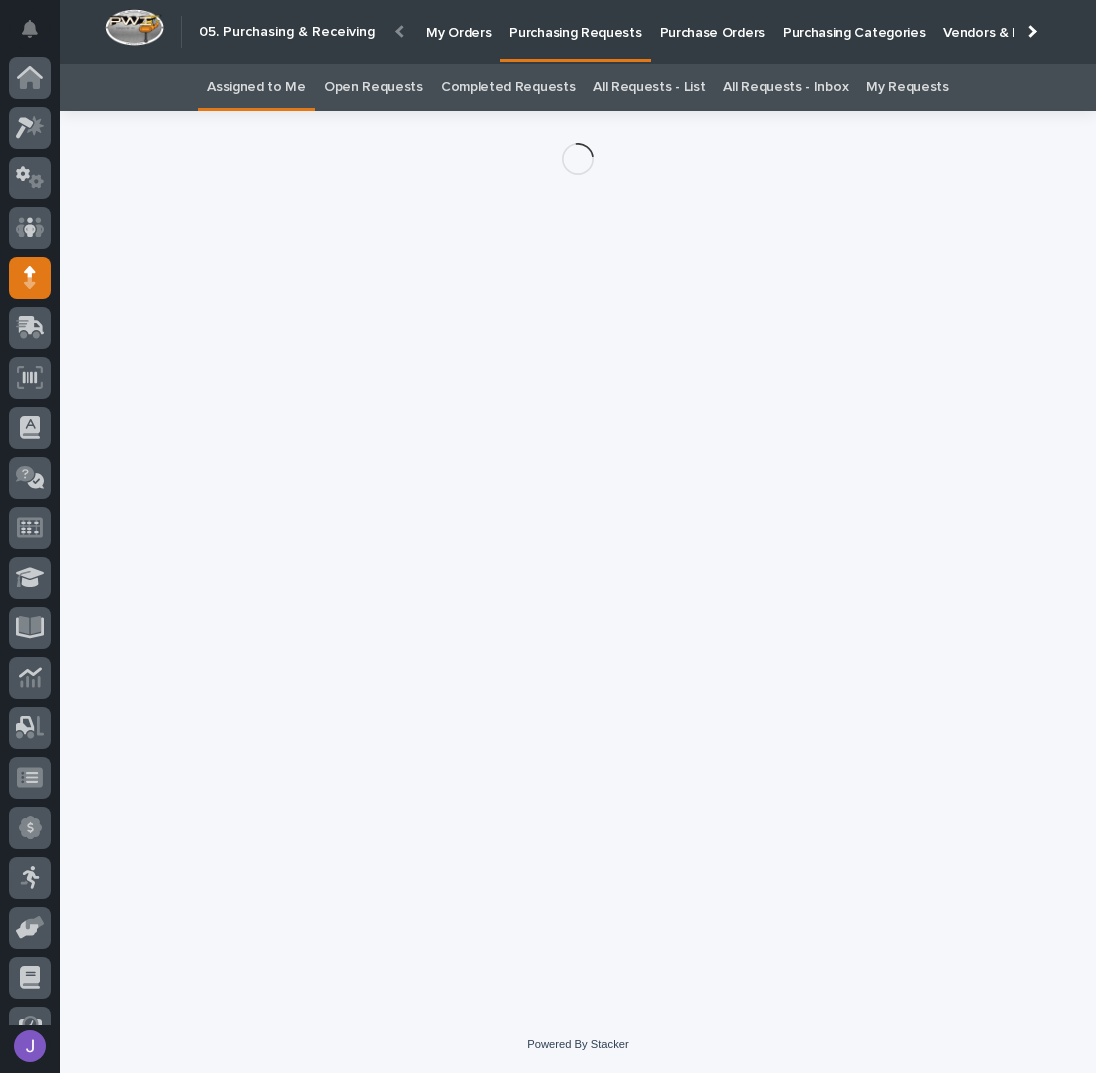 scroll, scrollTop: 82, scrollLeft: 0, axis: vertical 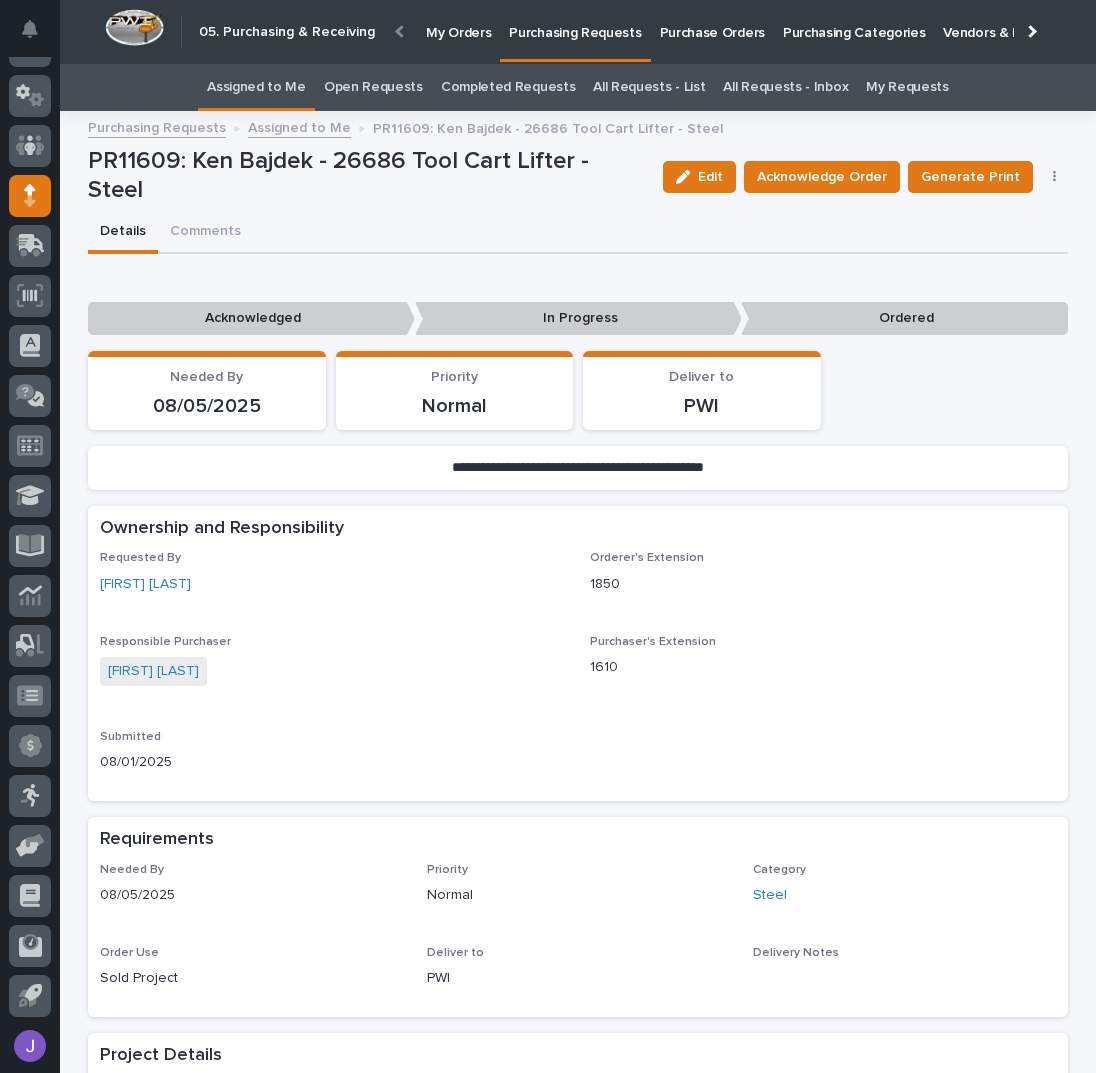 click on "Assigned to Me" at bounding box center [256, 87] 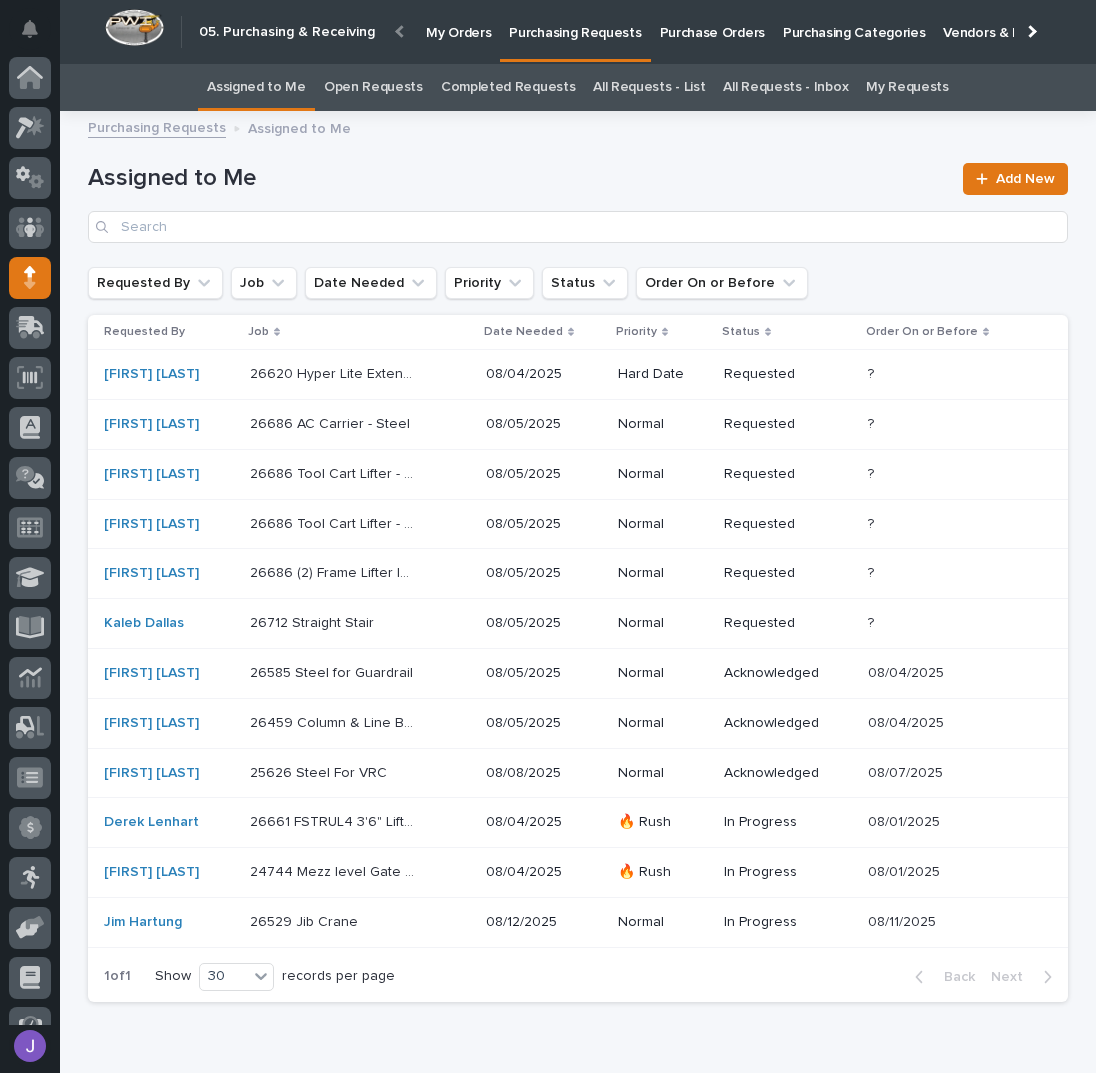 scroll, scrollTop: 82, scrollLeft: 0, axis: vertical 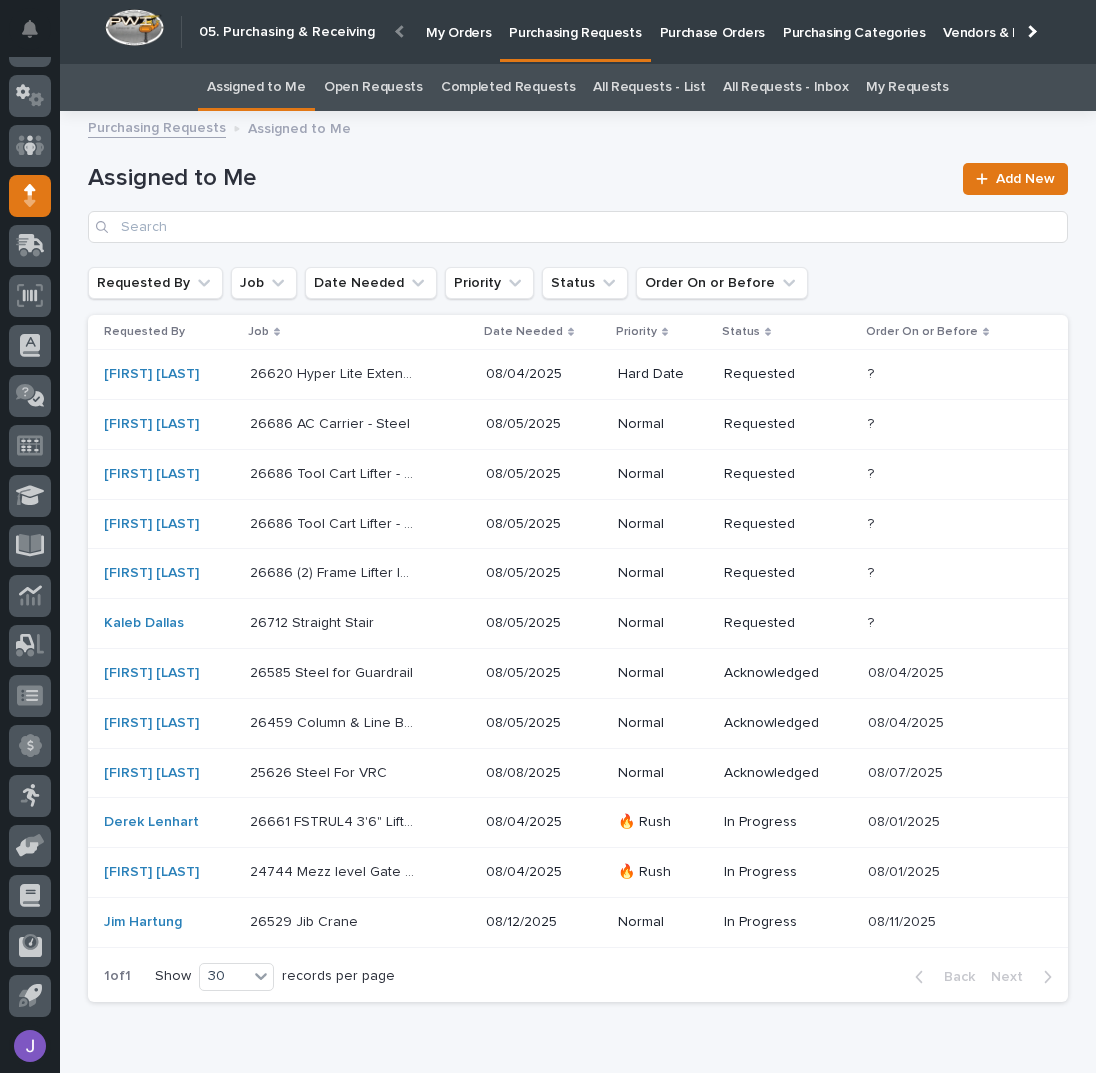 click on "26686 Tool Cart Lifter - Parts & HW 26686 Tool Cart Lifter - Parts & HW" at bounding box center [360, 524] 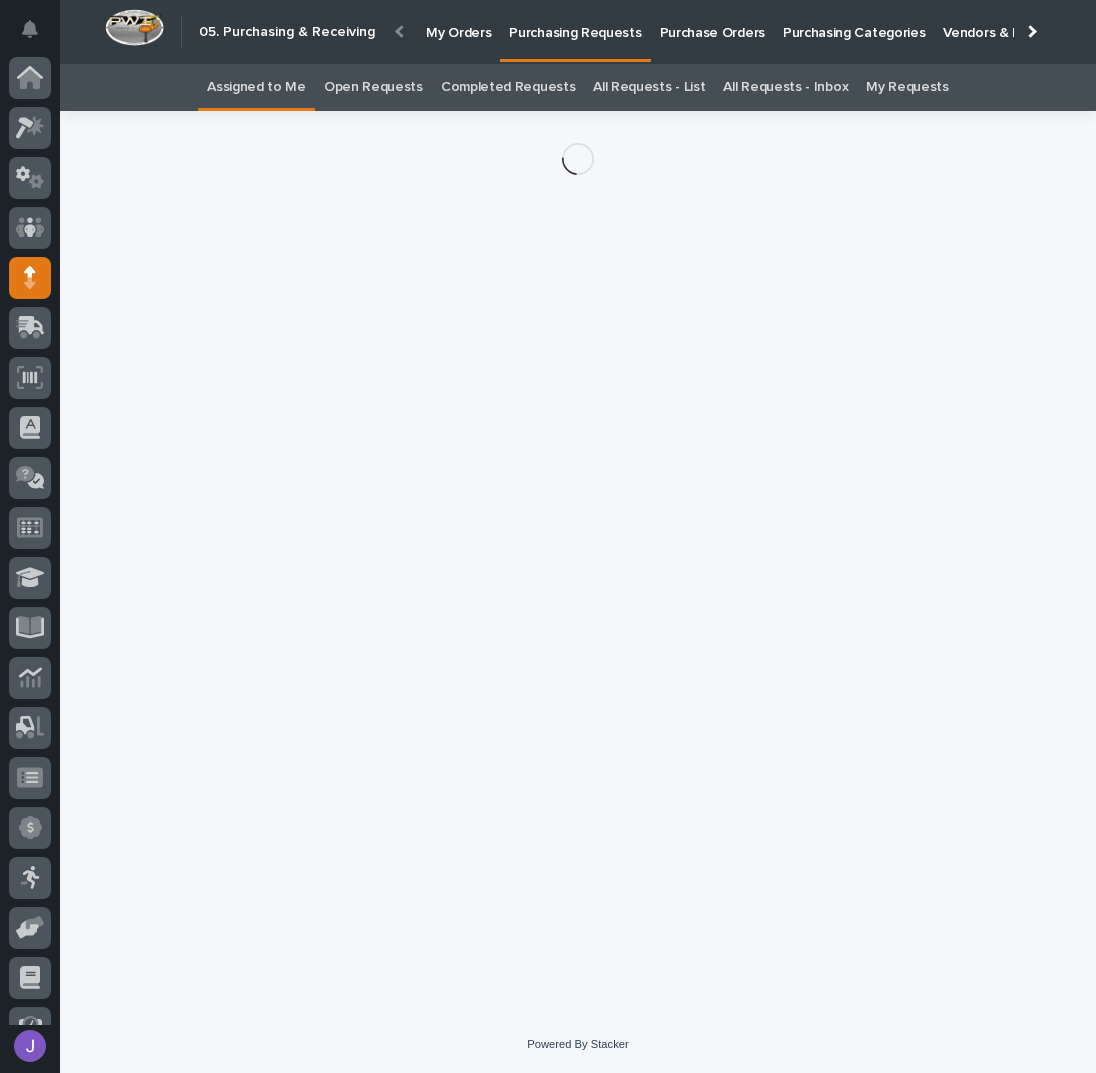 scroll, scrollTop: 82, scrollLeft: 0, axis: vertical 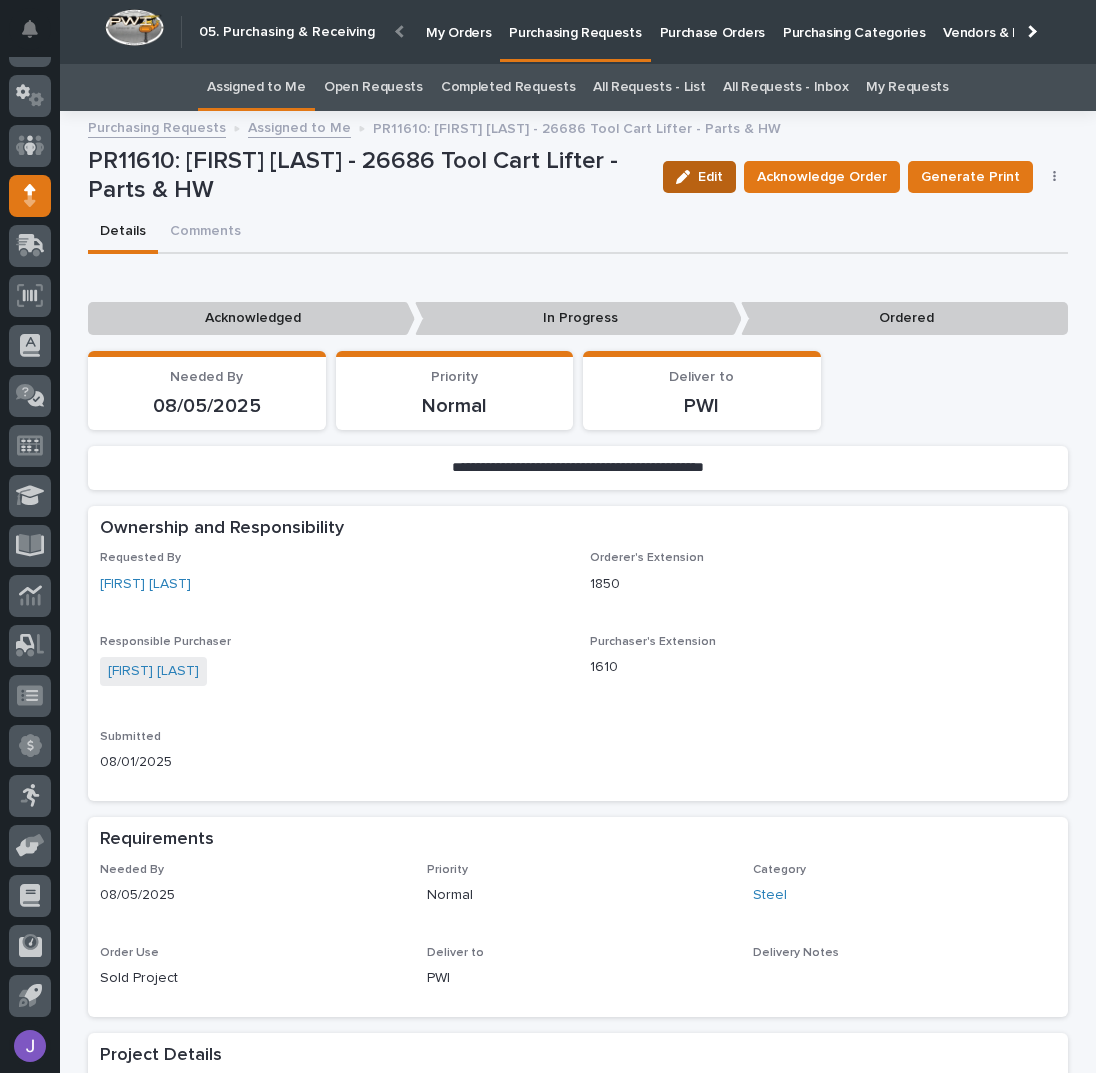 click on "Edit" at bounding box center [699, 177] 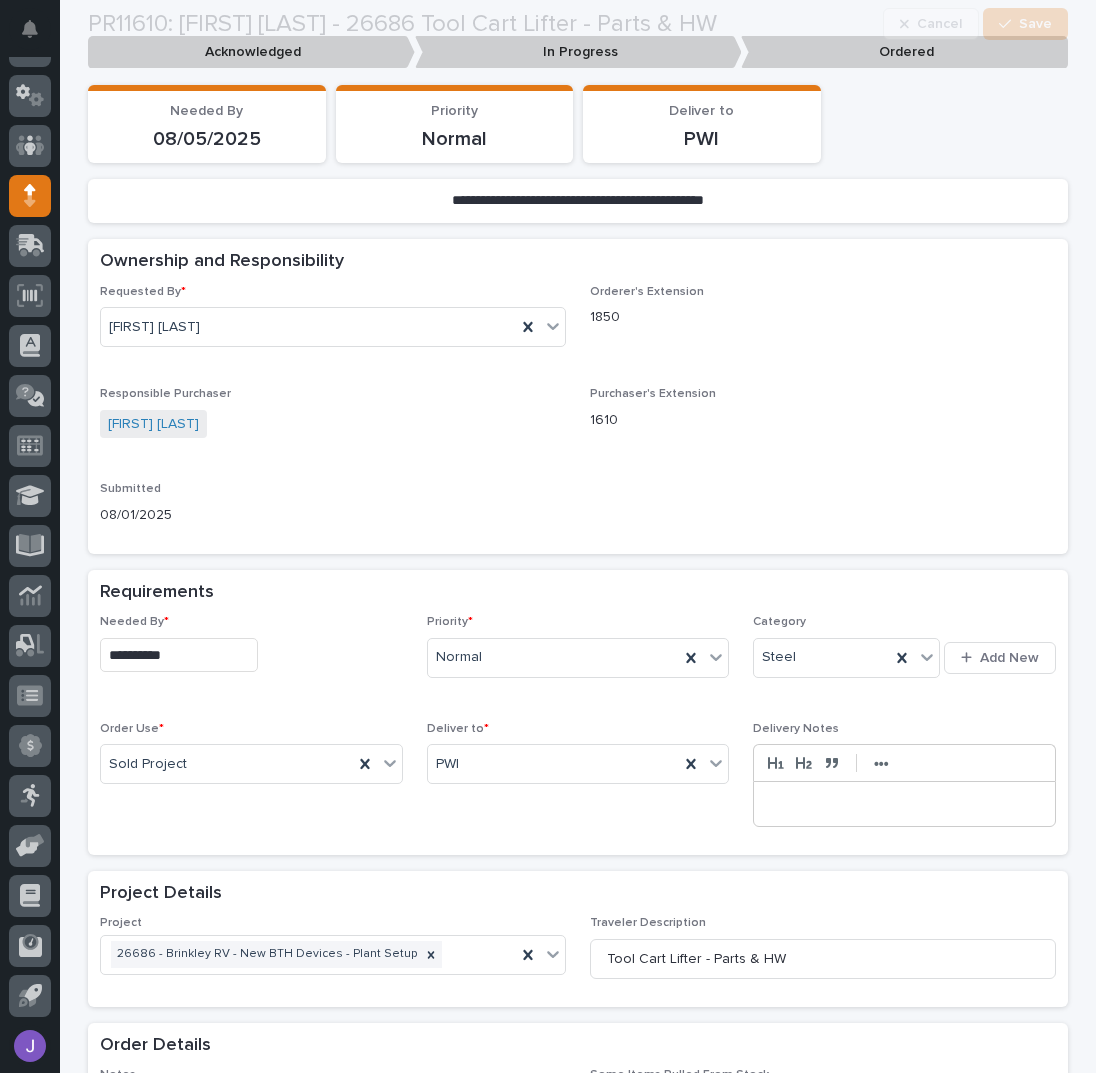 scroll, scrollTop: 266, scrollLeft: 0, axis: vertical 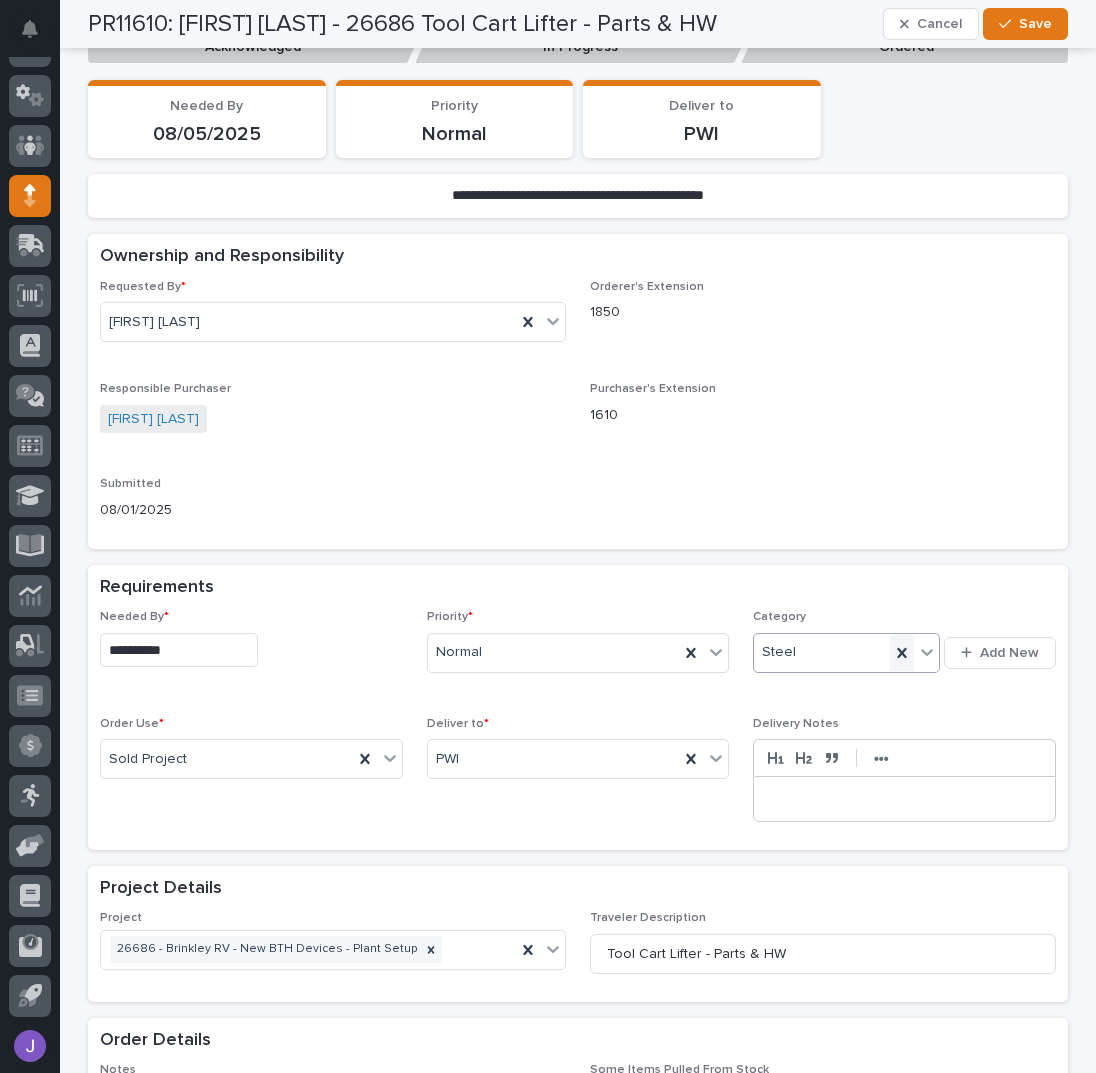 click 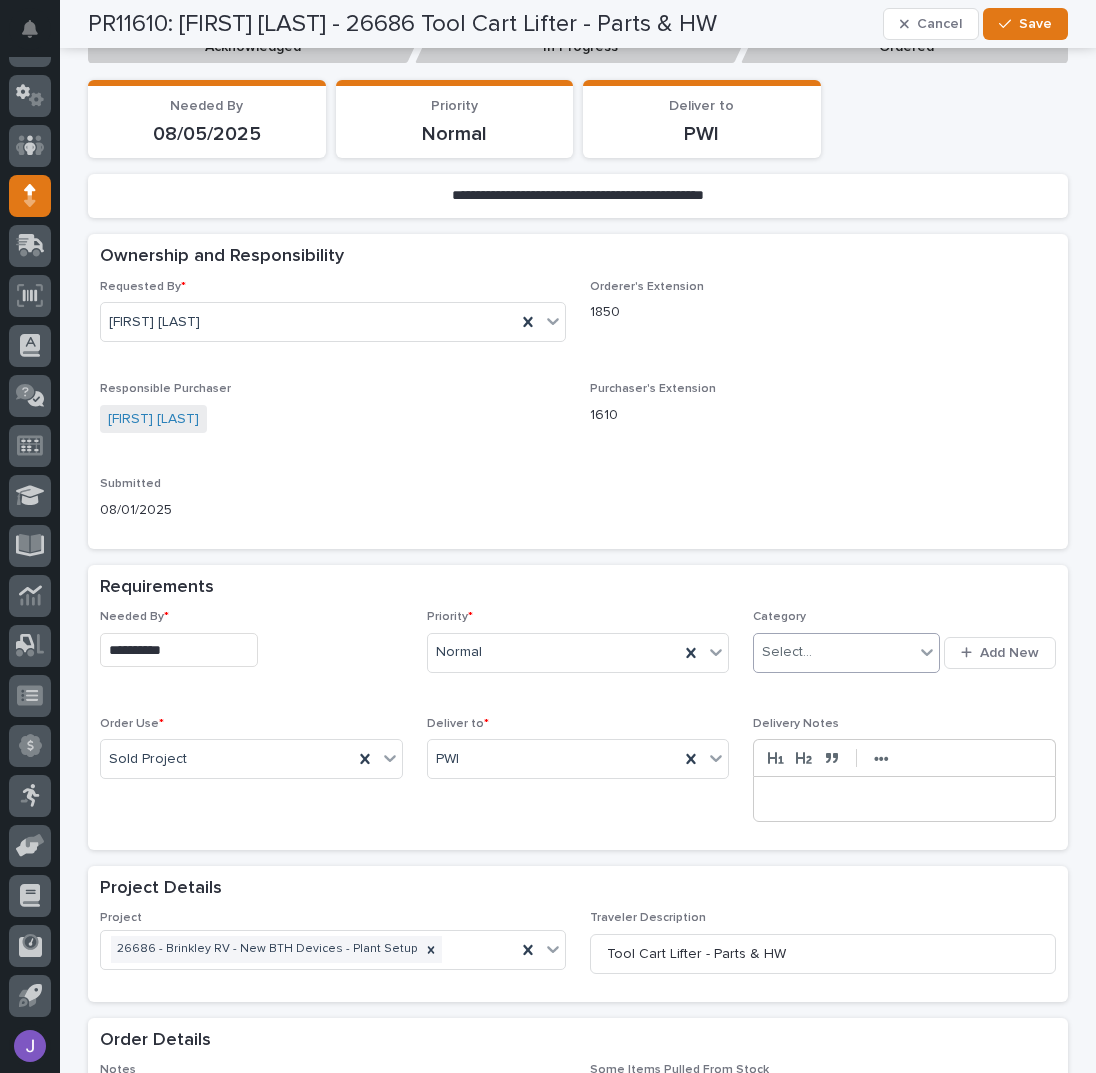 click on "Select..." at bounding box center [833, 652] 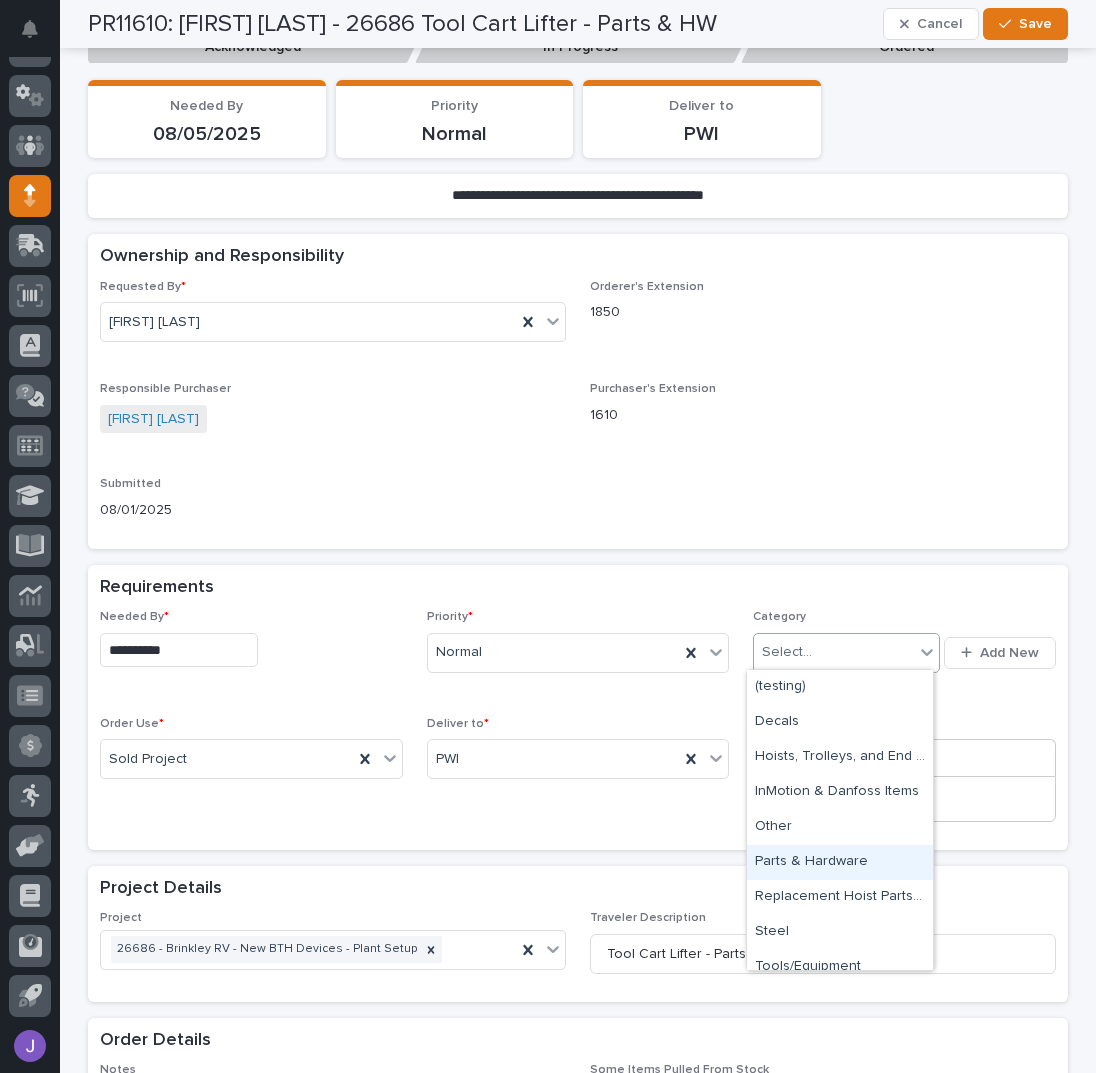 click on "Parts & Hardware" at bounding box center [840, 862] 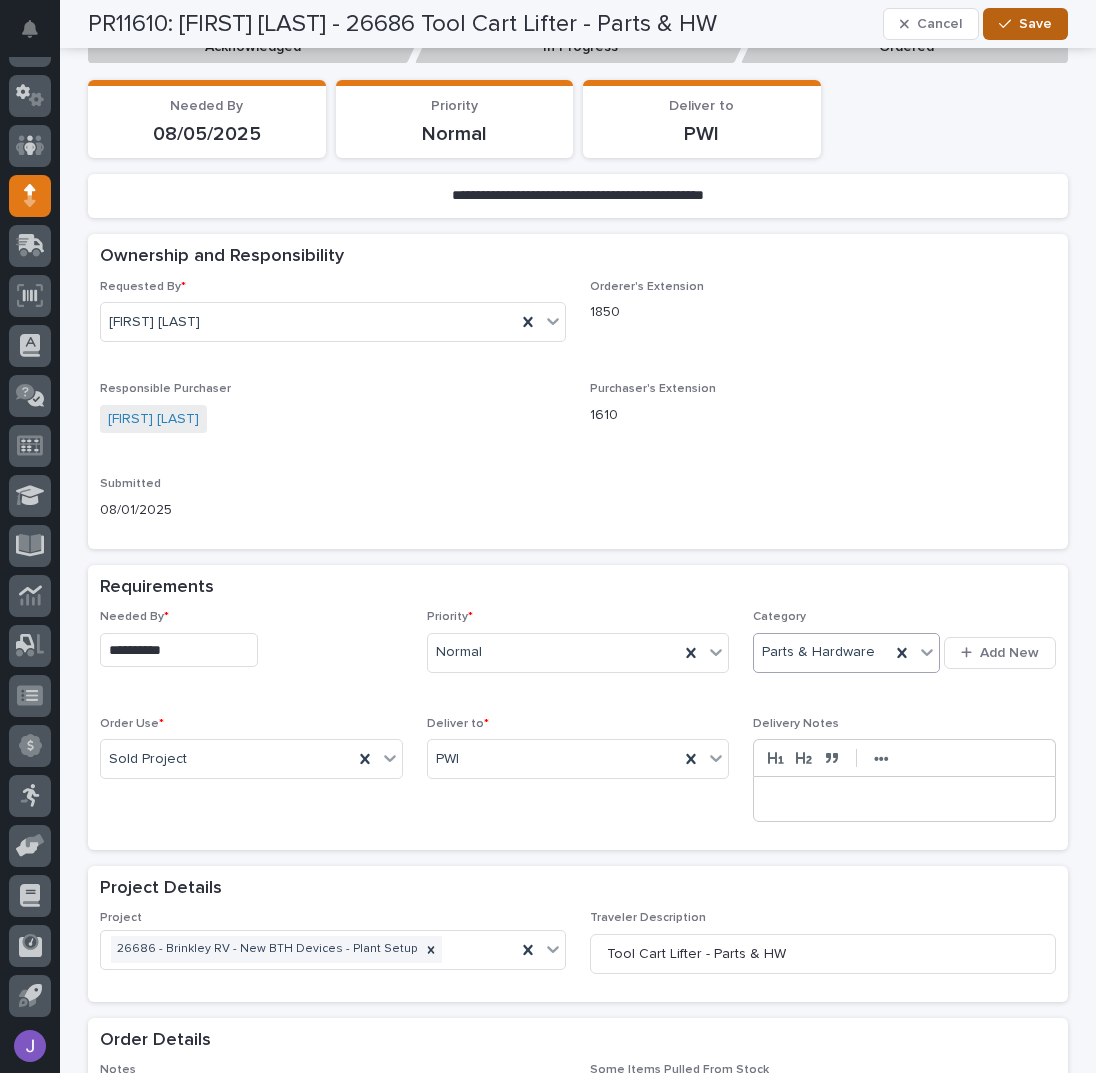 click on "Save" at bounding box center (1035, 24) 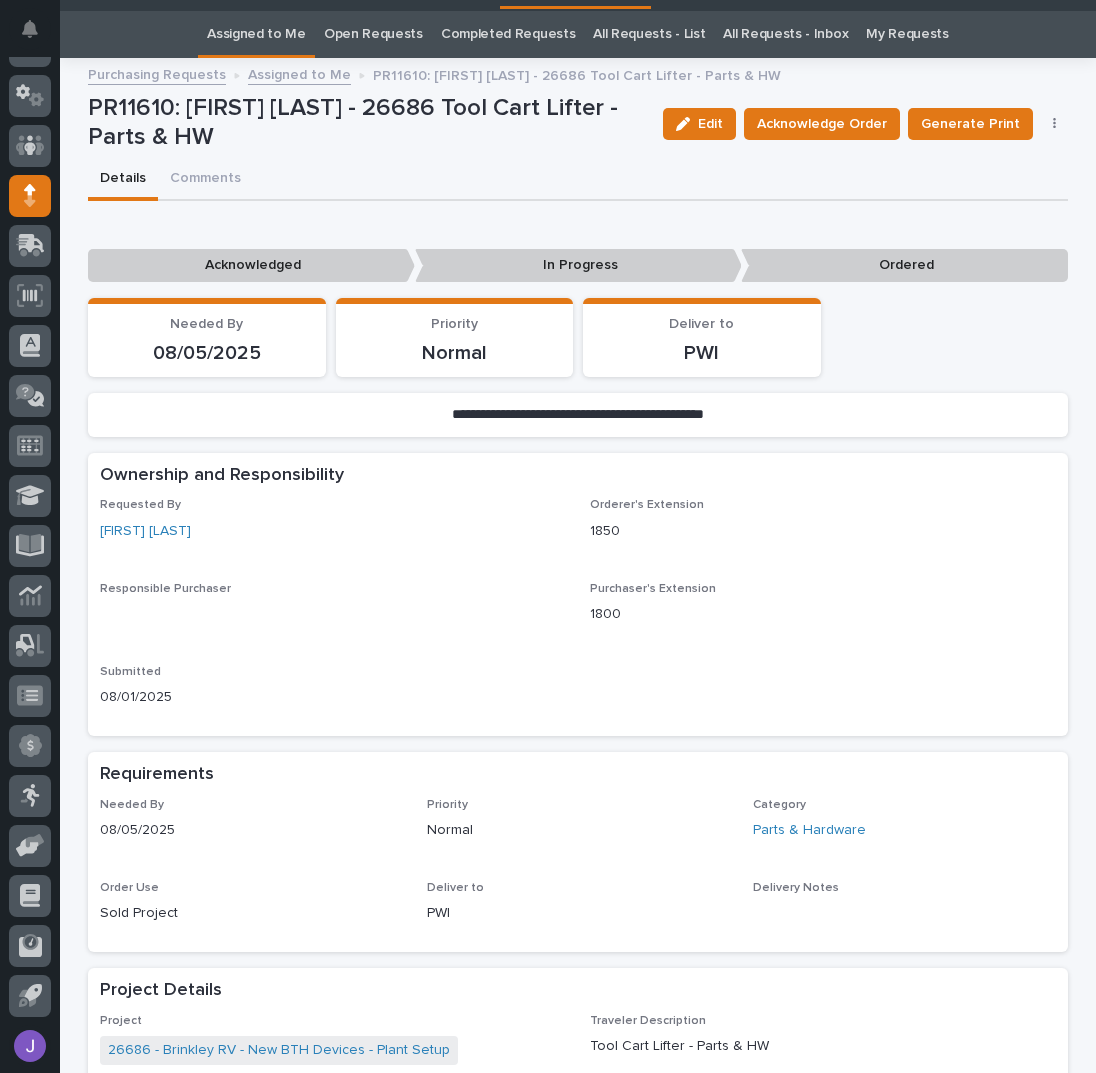 scroll, scrollTop: 0, scrollLeft: 0, axis: both 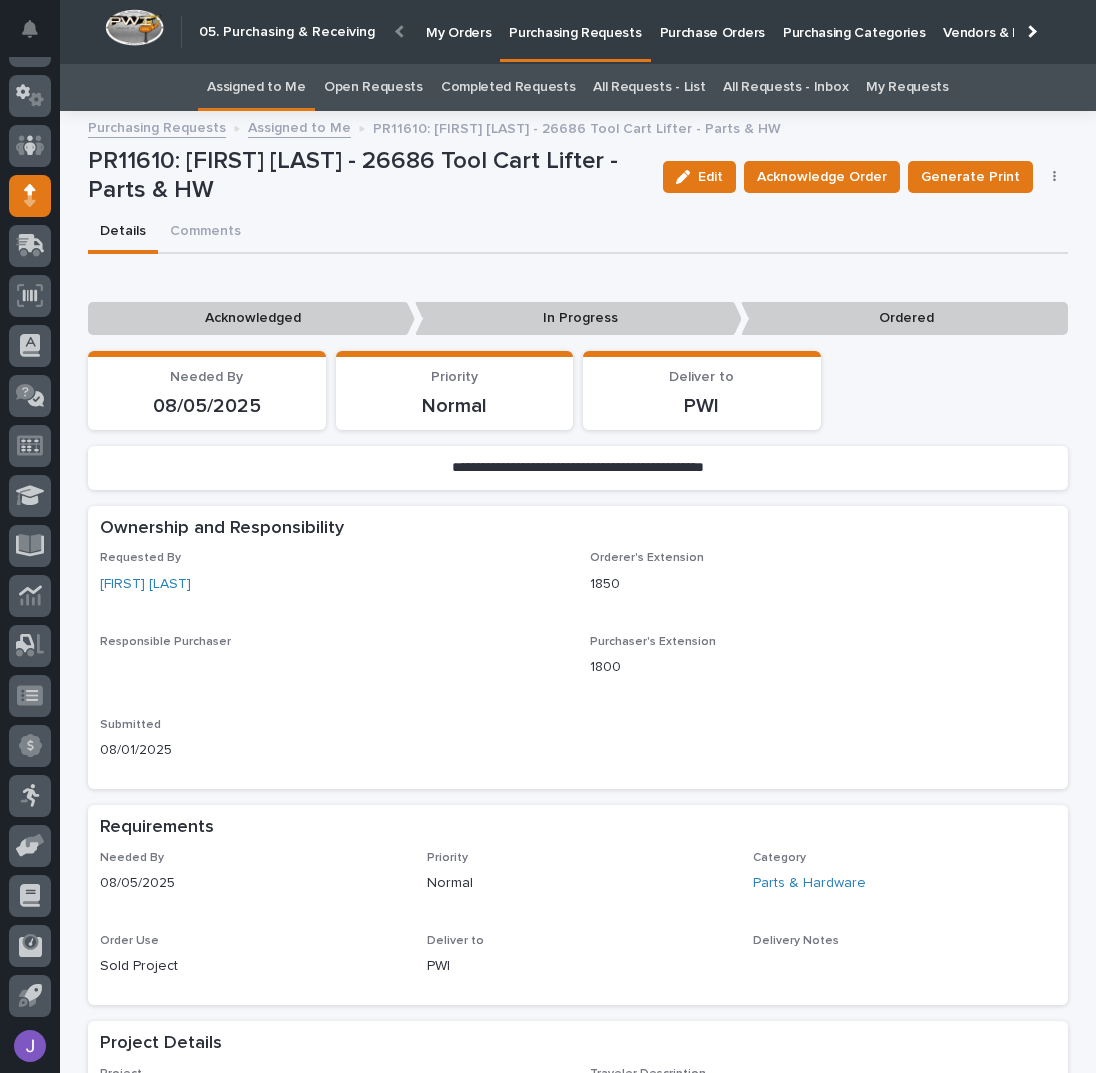 click on "Assigned to Me" at bounding box center [256, 87] 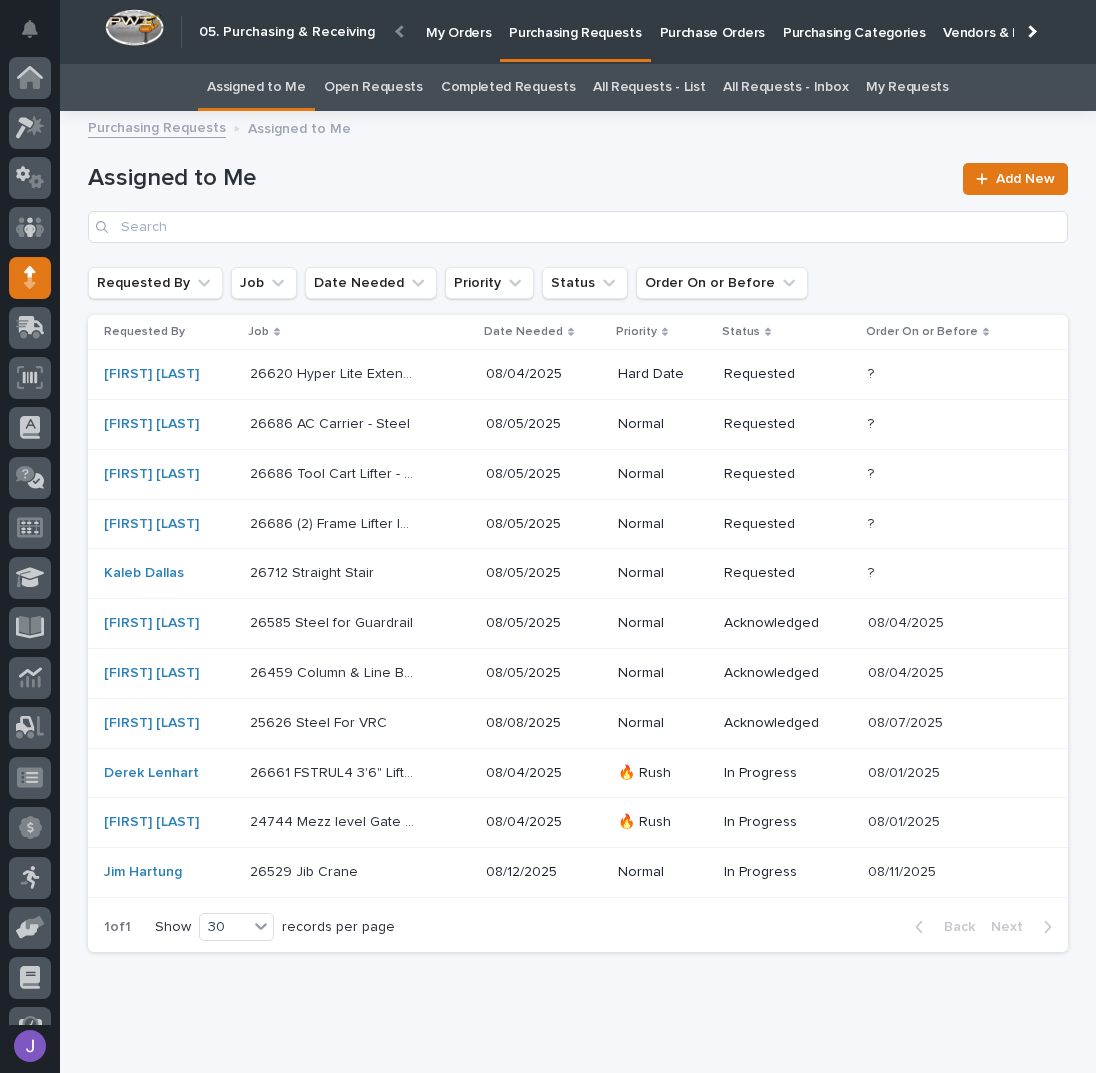 scroll, scrollTop: 82, scrollLeft: 0, axis: vertical 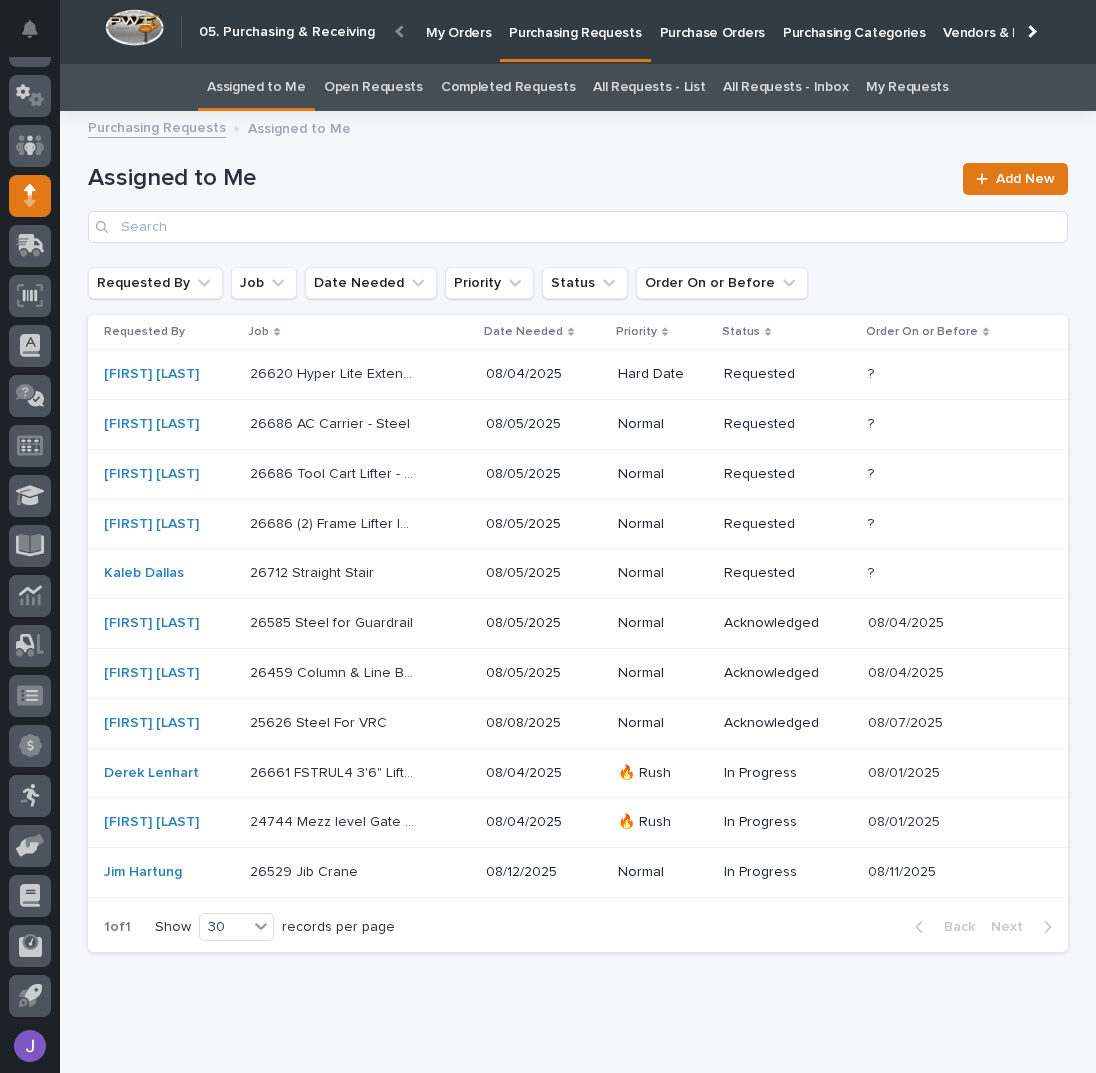click on "26686 AC Carrier - Steel  26686 AC Carrier - Steel" at bounding box center [360, 424] 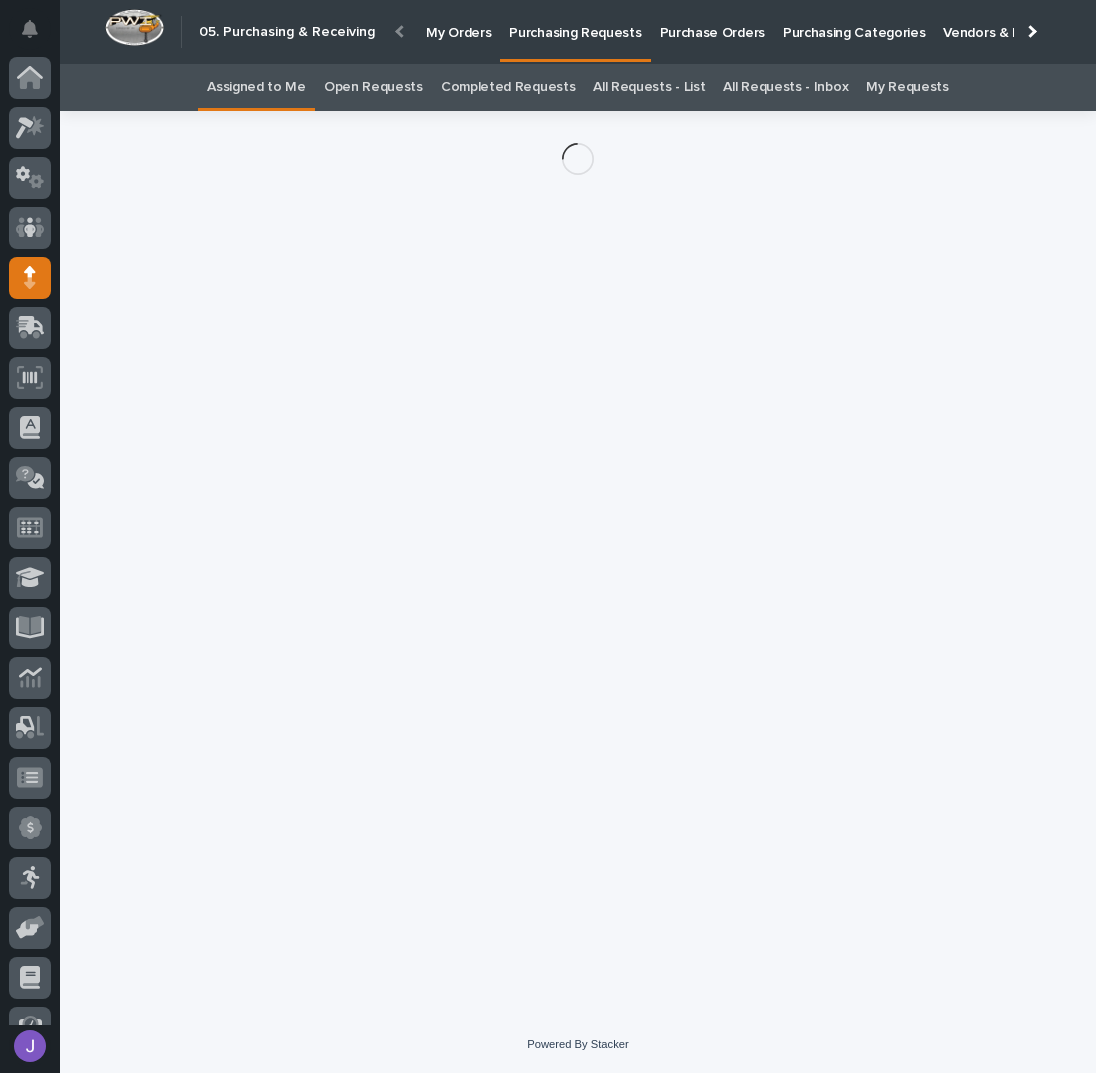 scroll, scrollTop: 82, scrollLeft: 0, axis: vertical 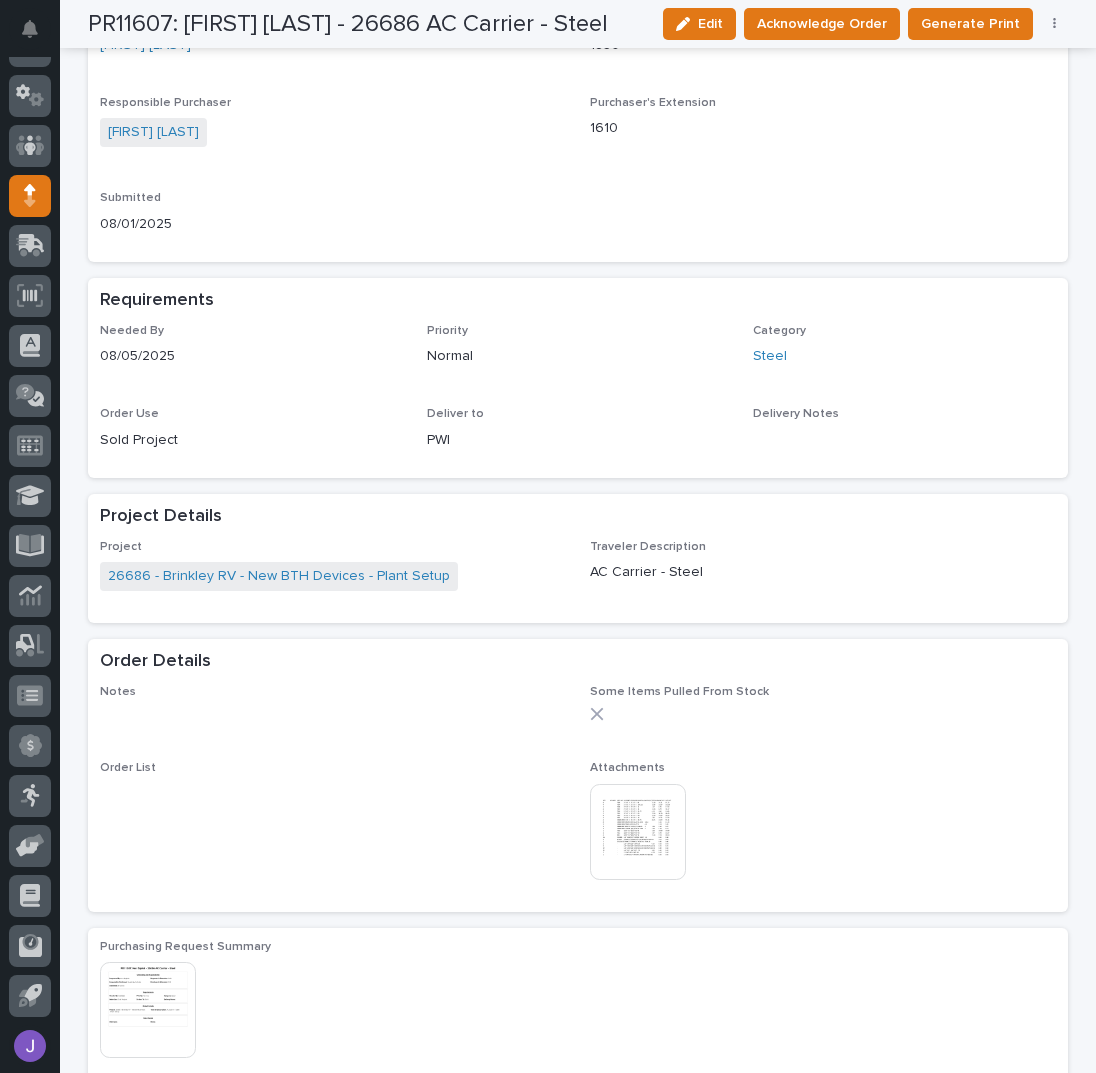 click at bounding box center [638, 832] 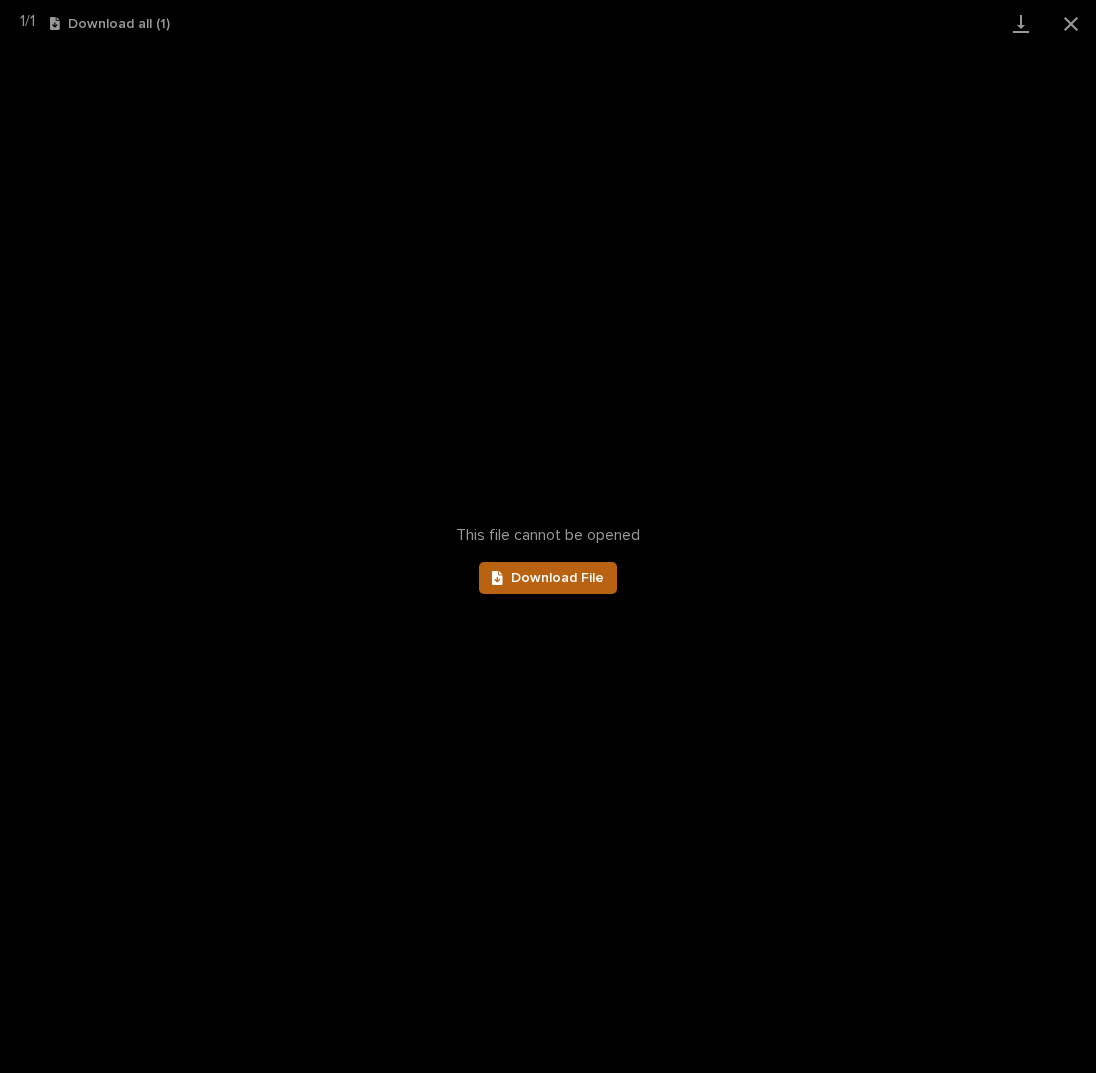 click on "Download File" at bounding box center [548, 578] 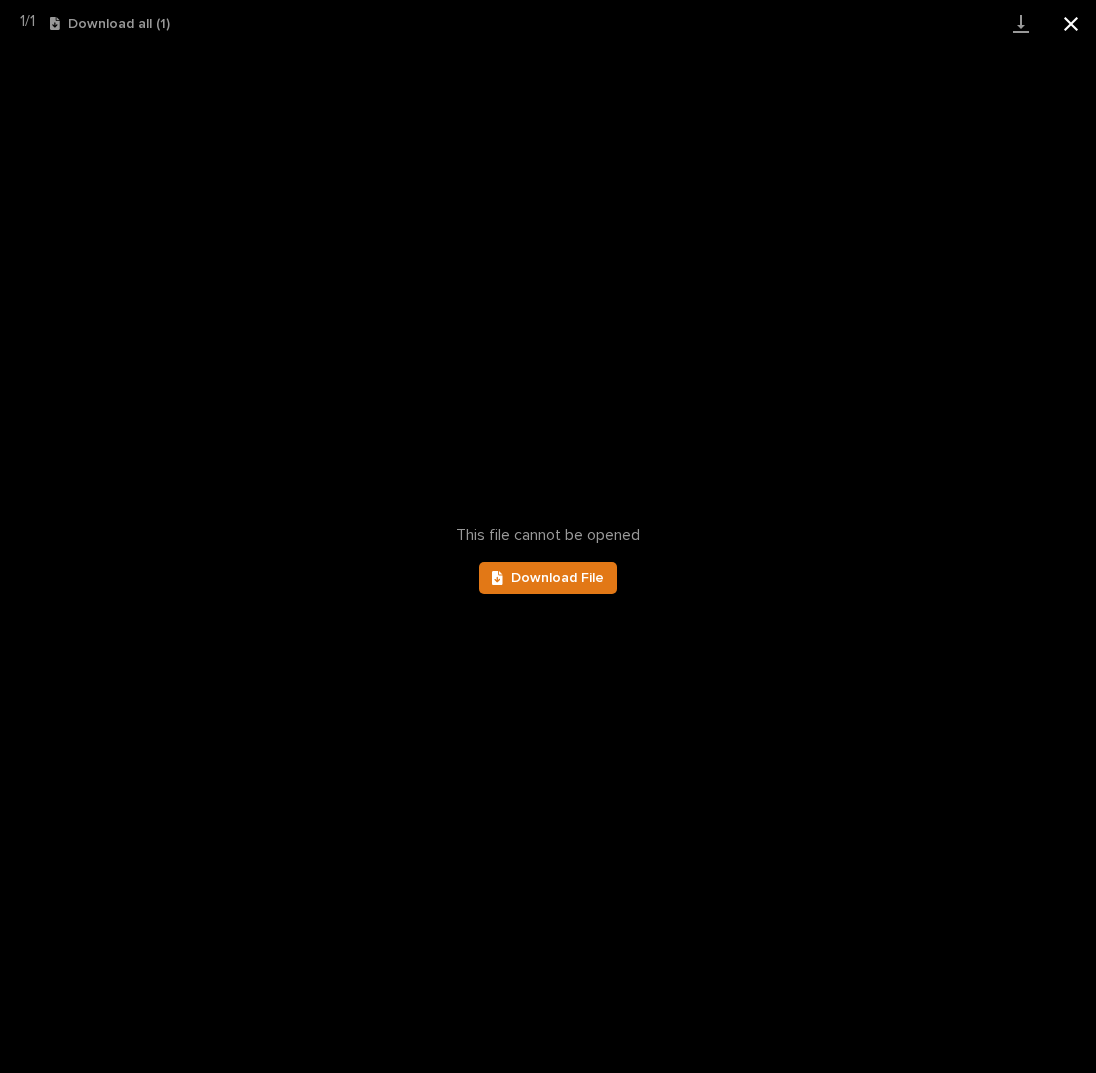 click at bounding box center (1071, 23) 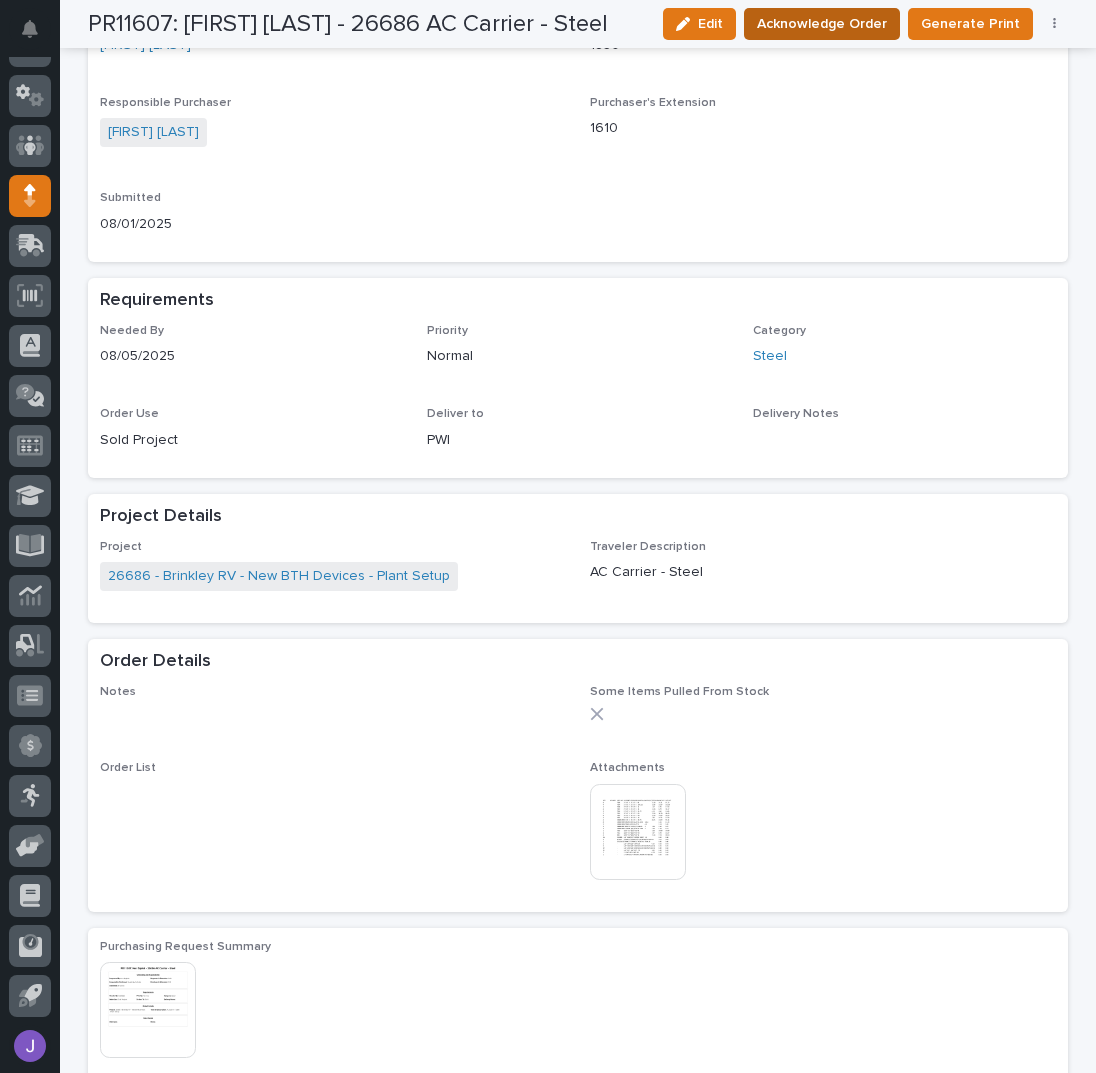 click on "Acknowledge Order" at bounding box center [822, 24] 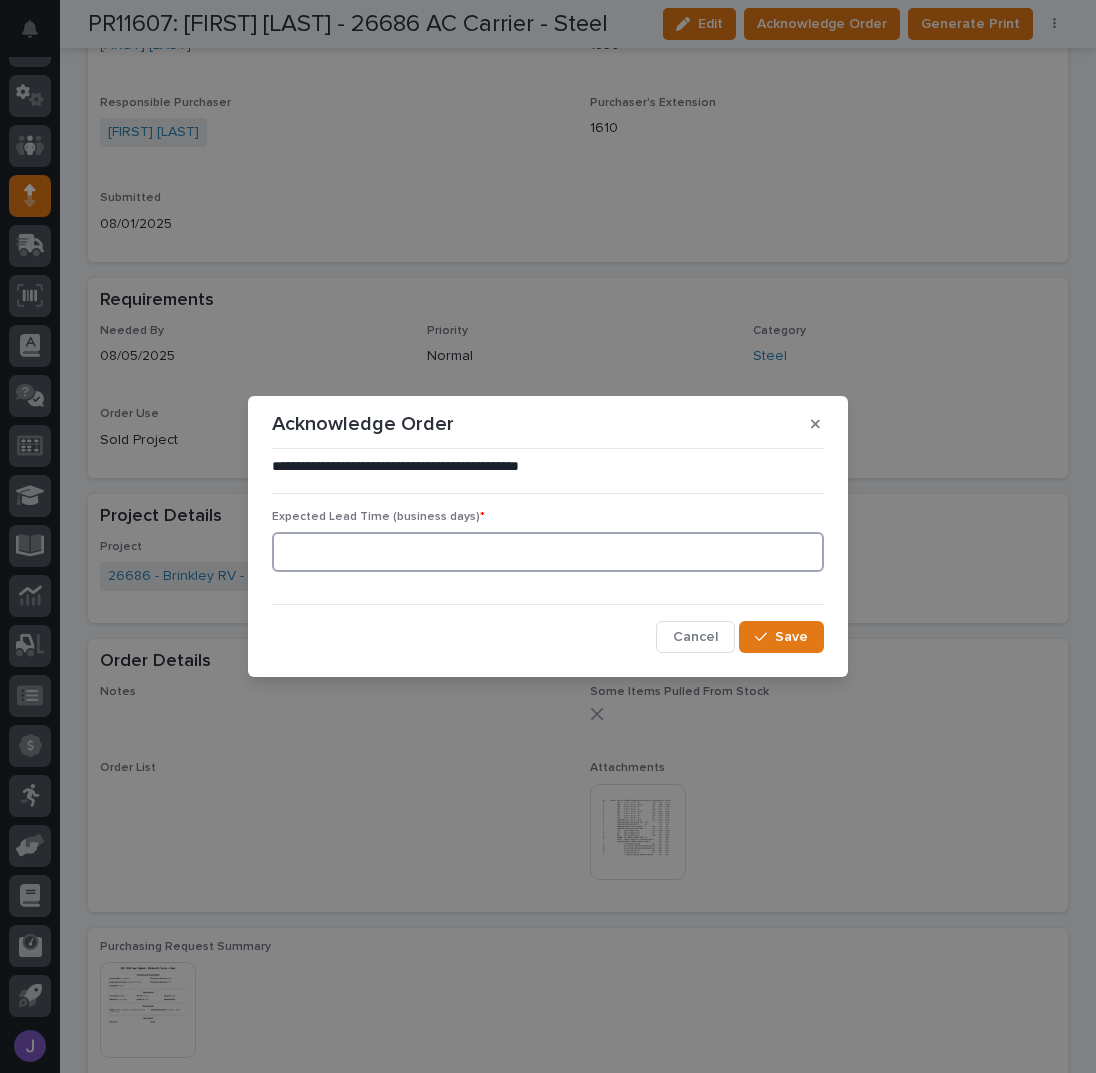 click at bounding box center [548, 552] 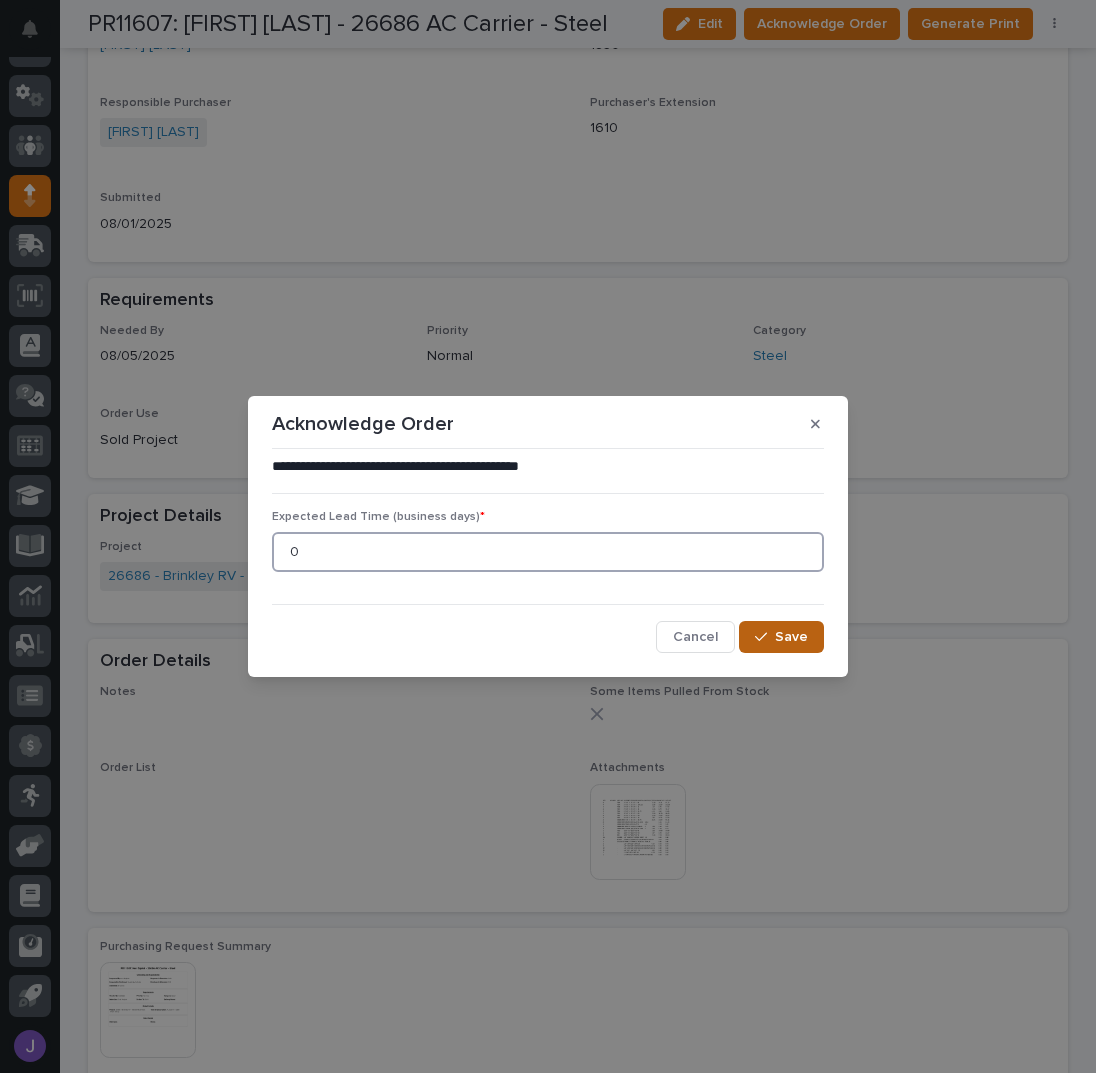 type on "0" 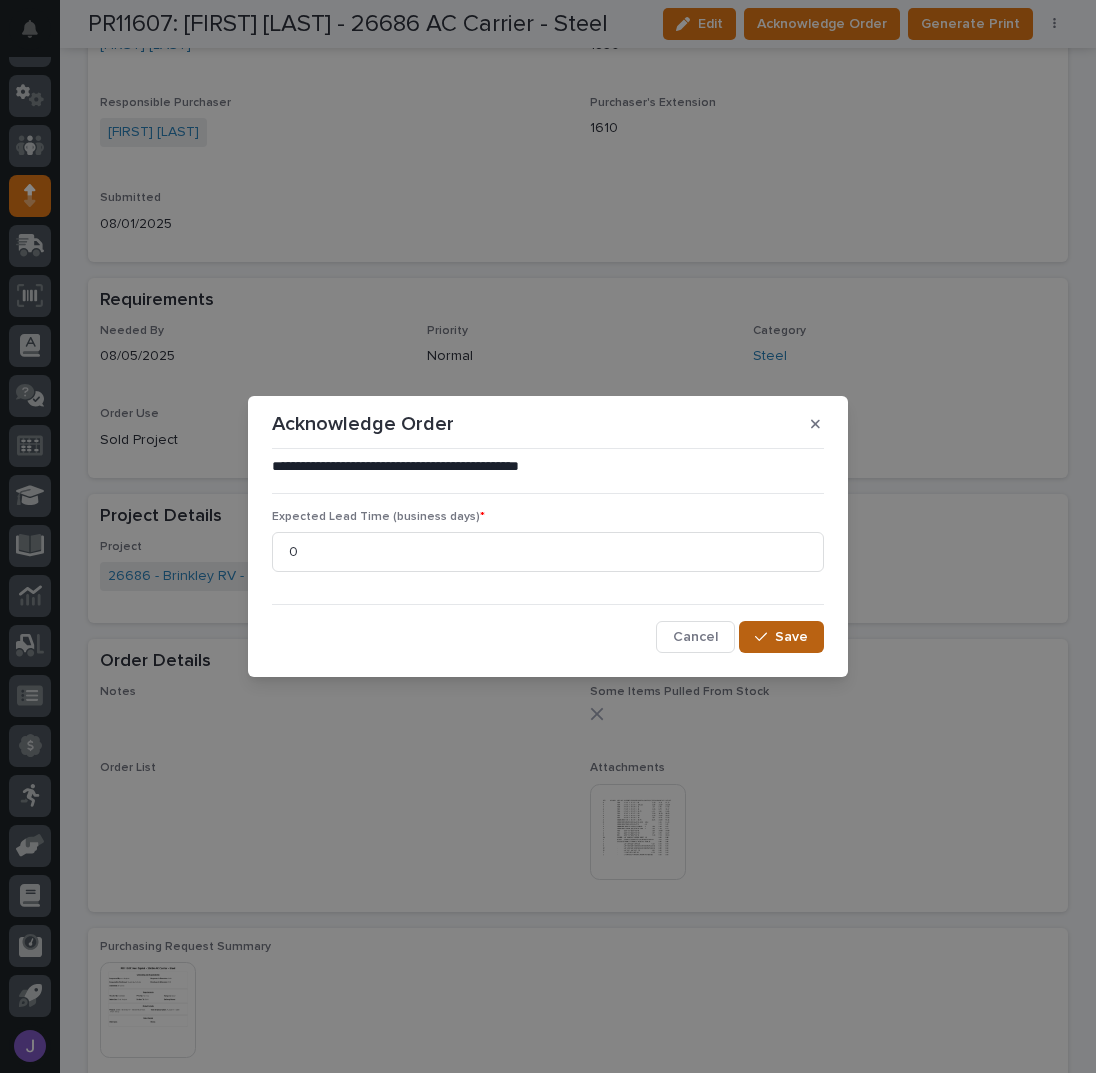 click 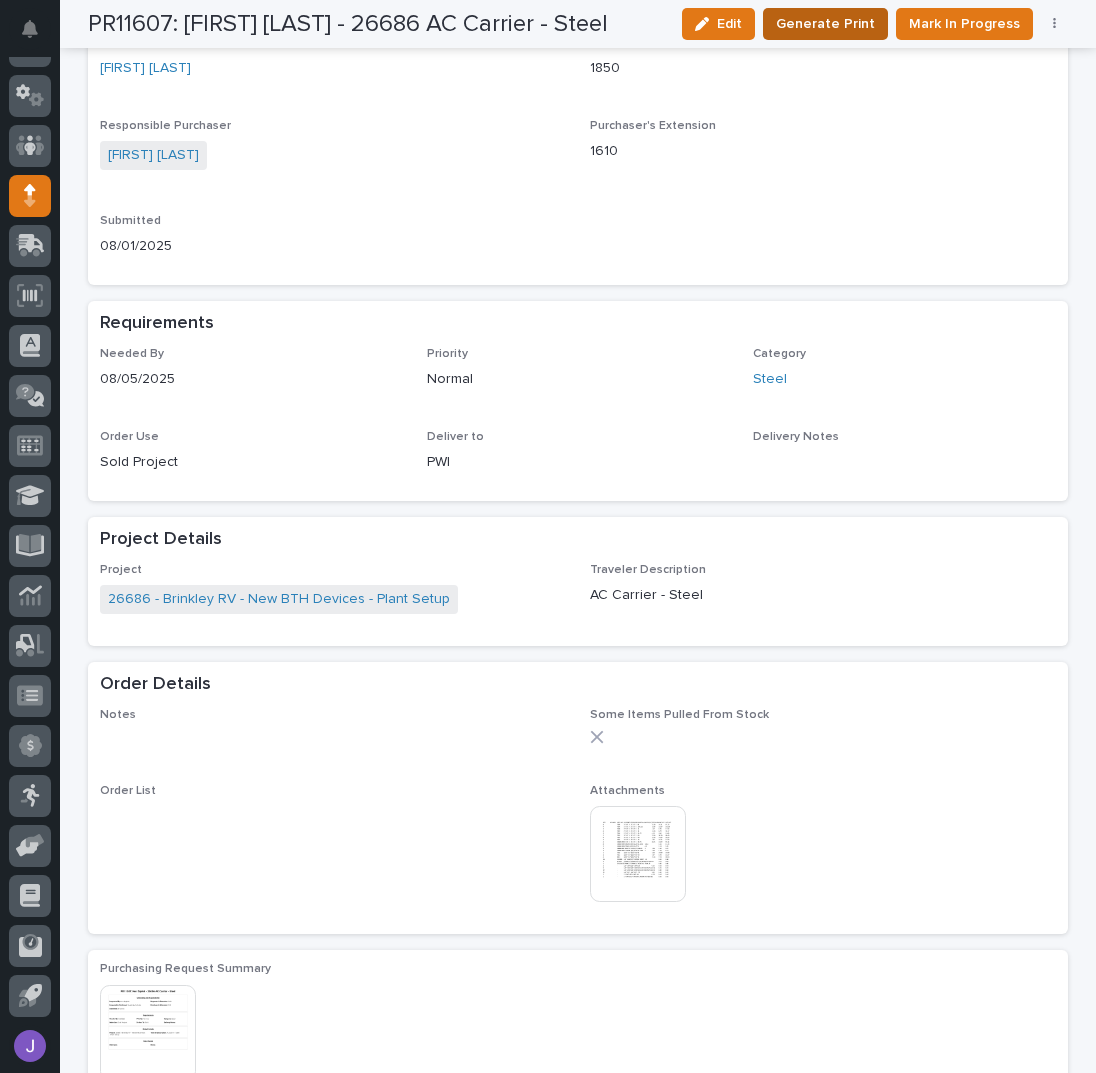 scroll, scrollTop: 739, scrollLeft: 0, axis: vertical 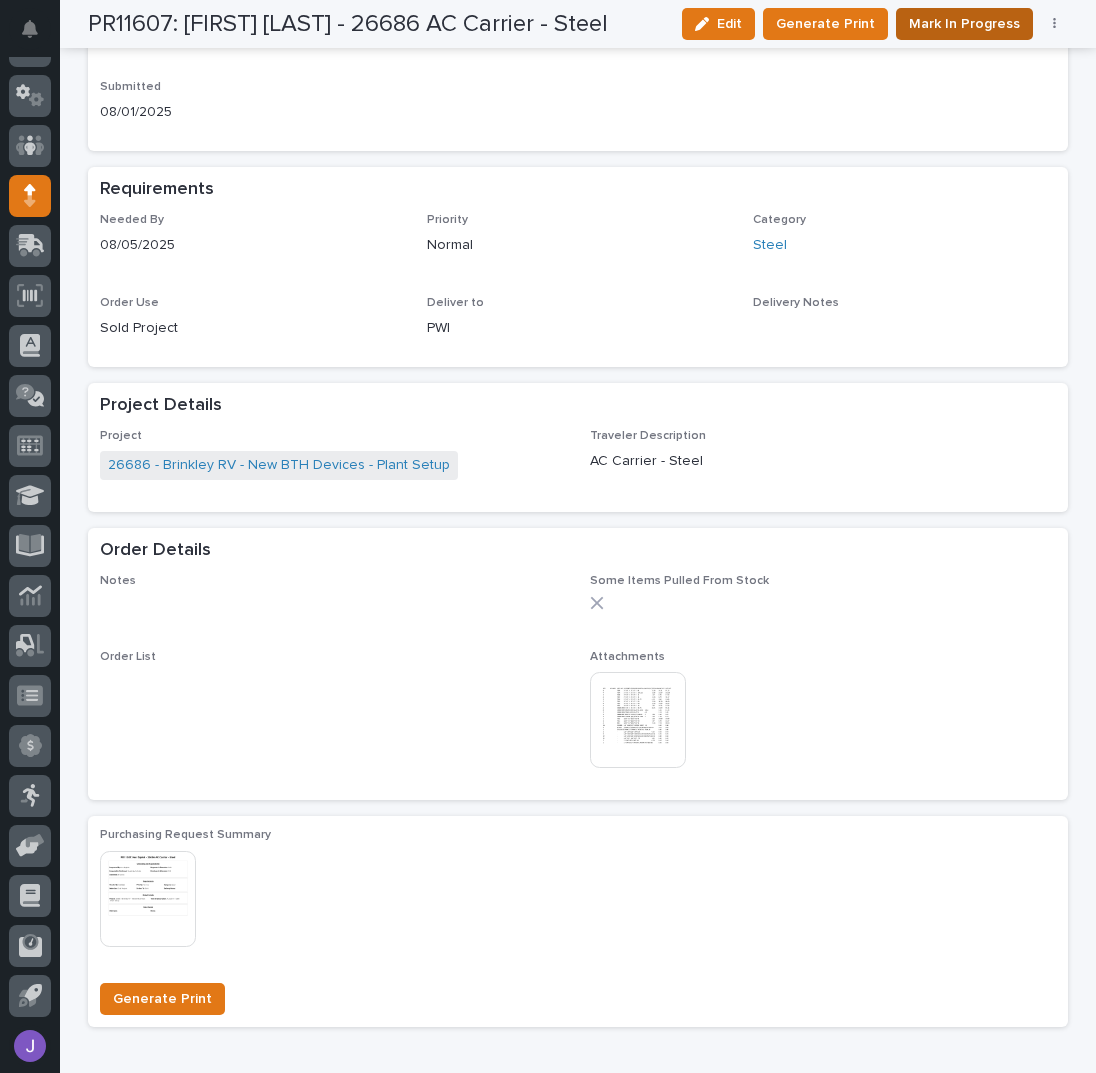 click on "Mark In Progress" at bounding box center (964, 24) 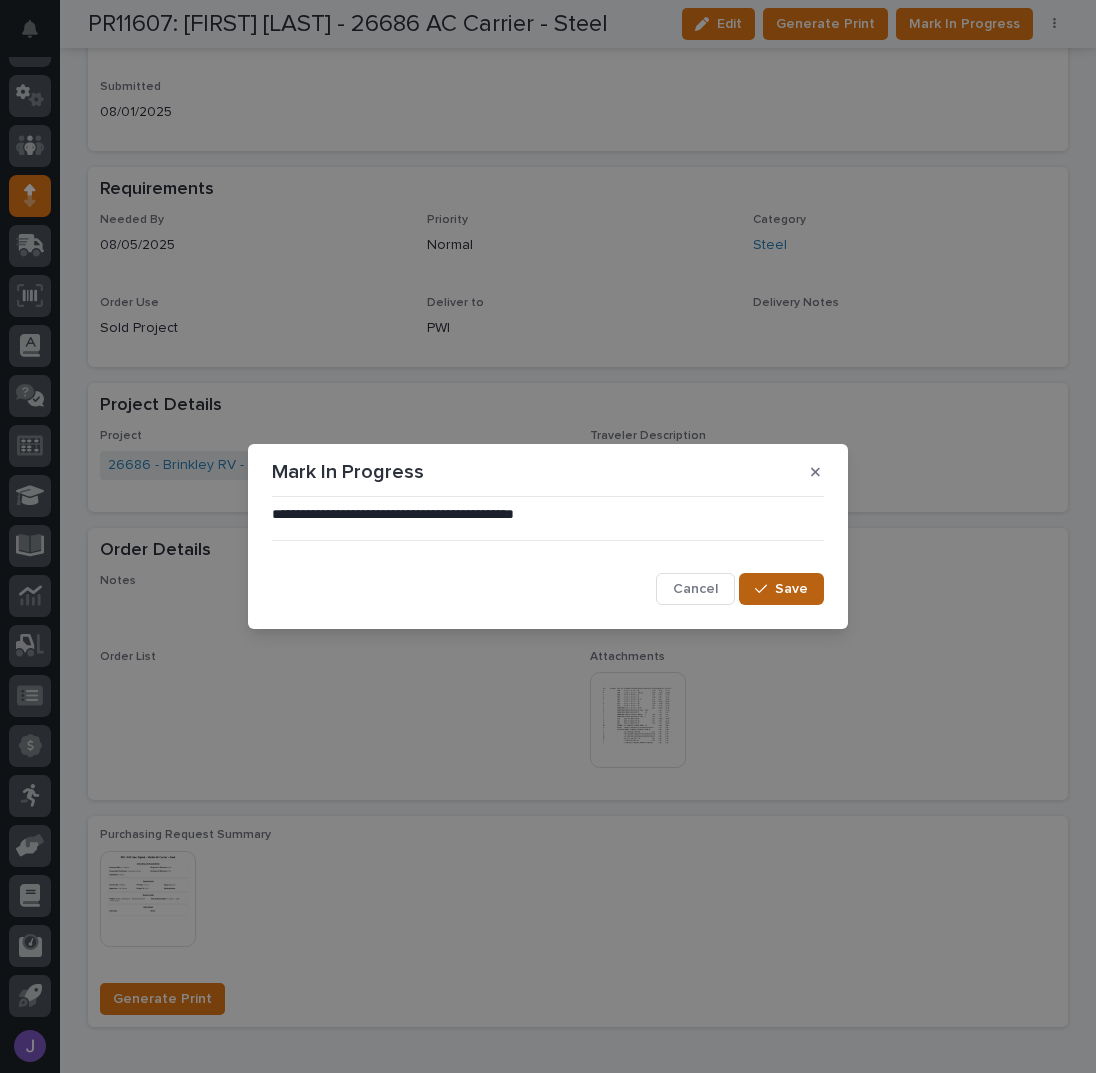 click on "Save" at bounding box center (791, 589) 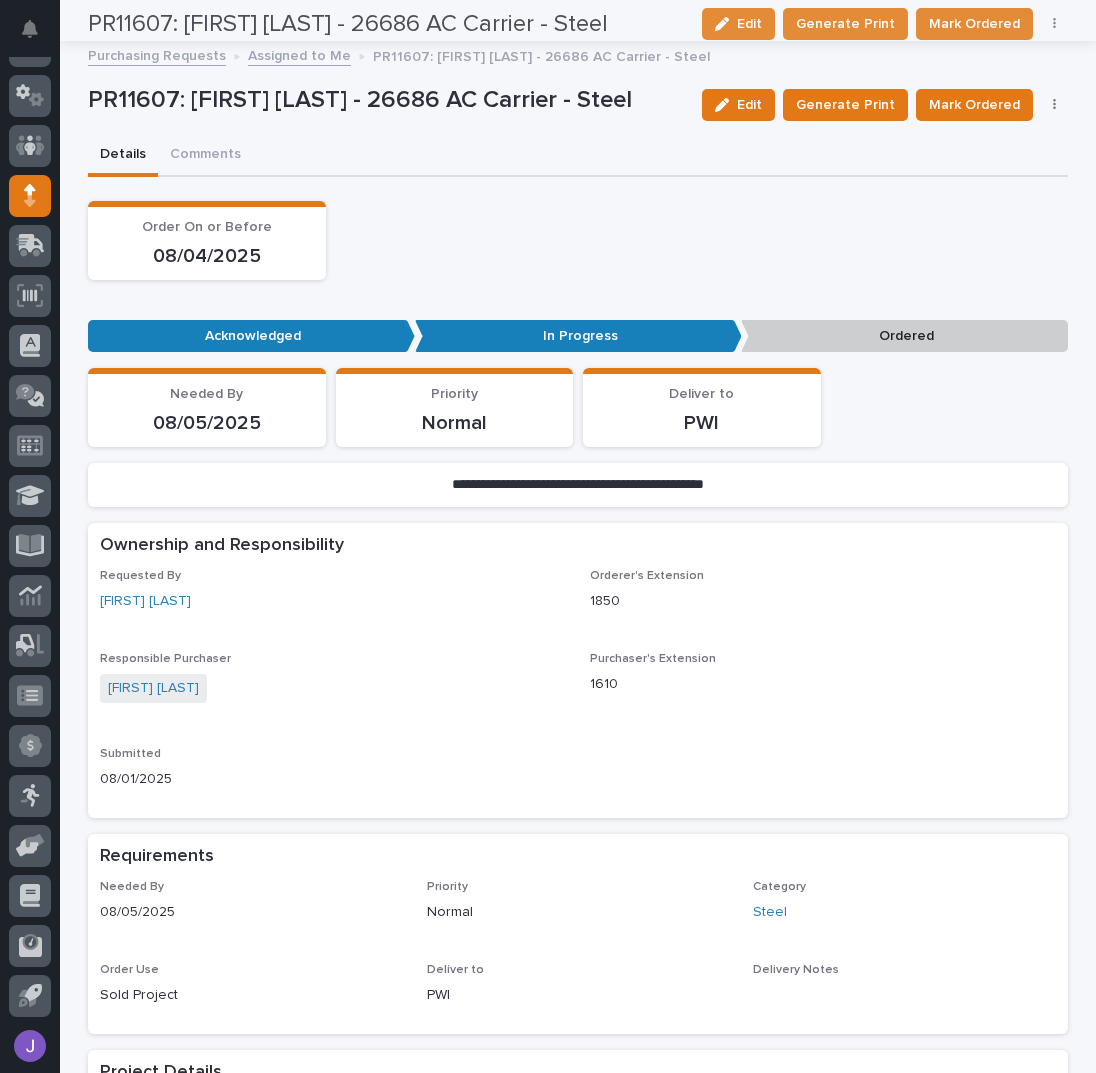 scroll, scrollTop: 0, scrollLeft: 0, axis: both 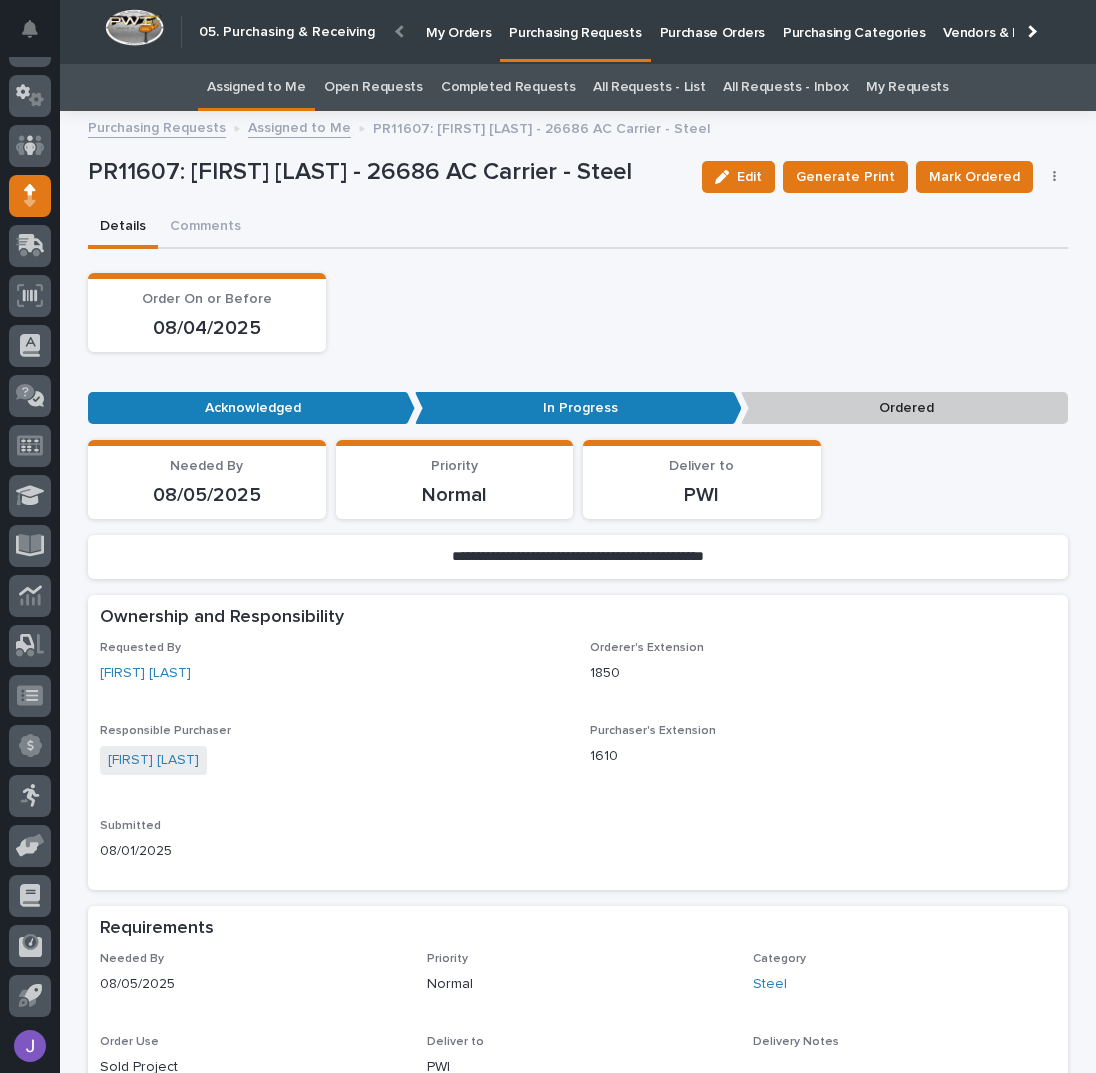 click on "Assigned to Me" at bounding box center [256, 87] 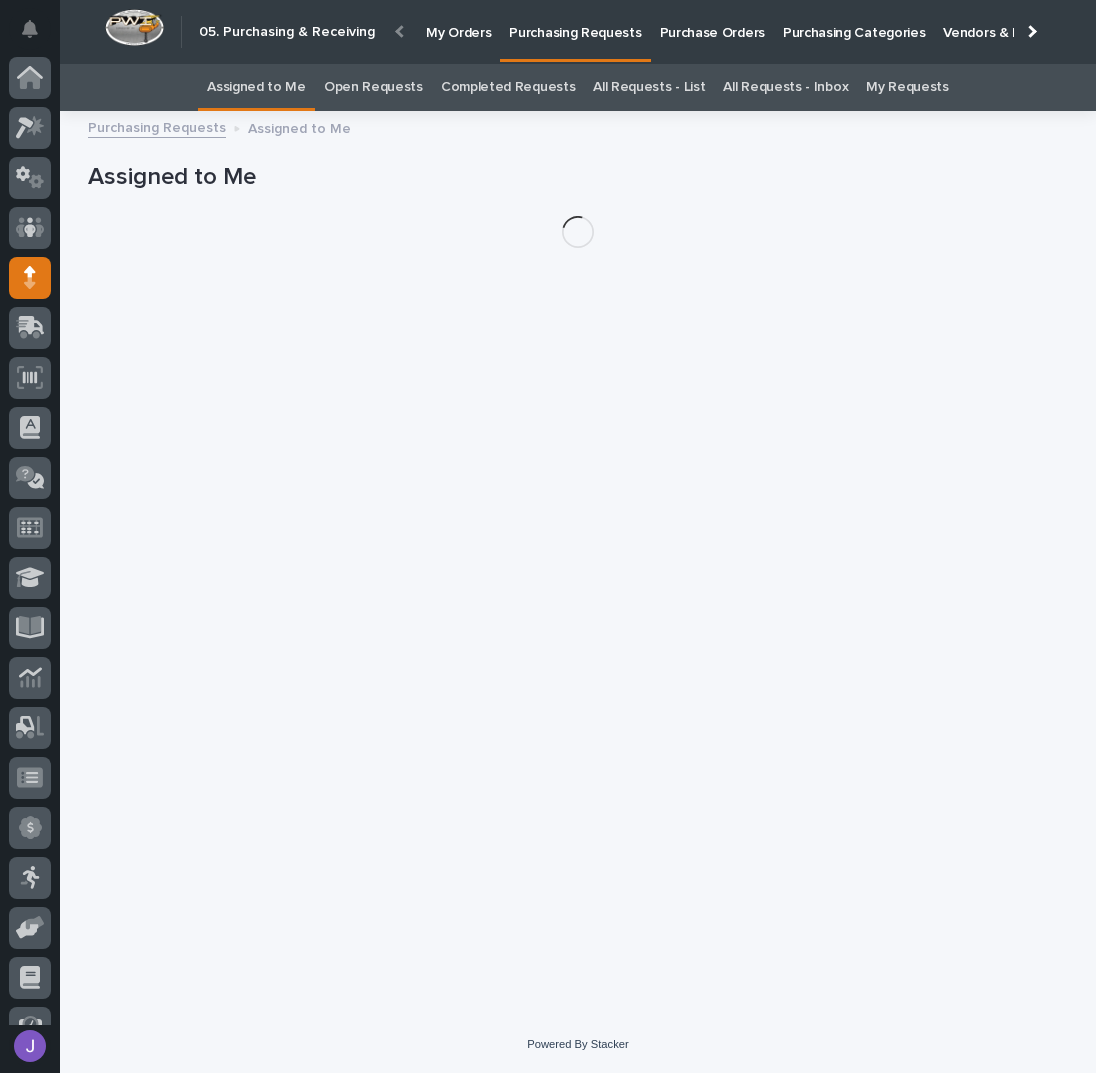 scroll, scrollTop: 82, scrollLeft: 0, axis: vertical 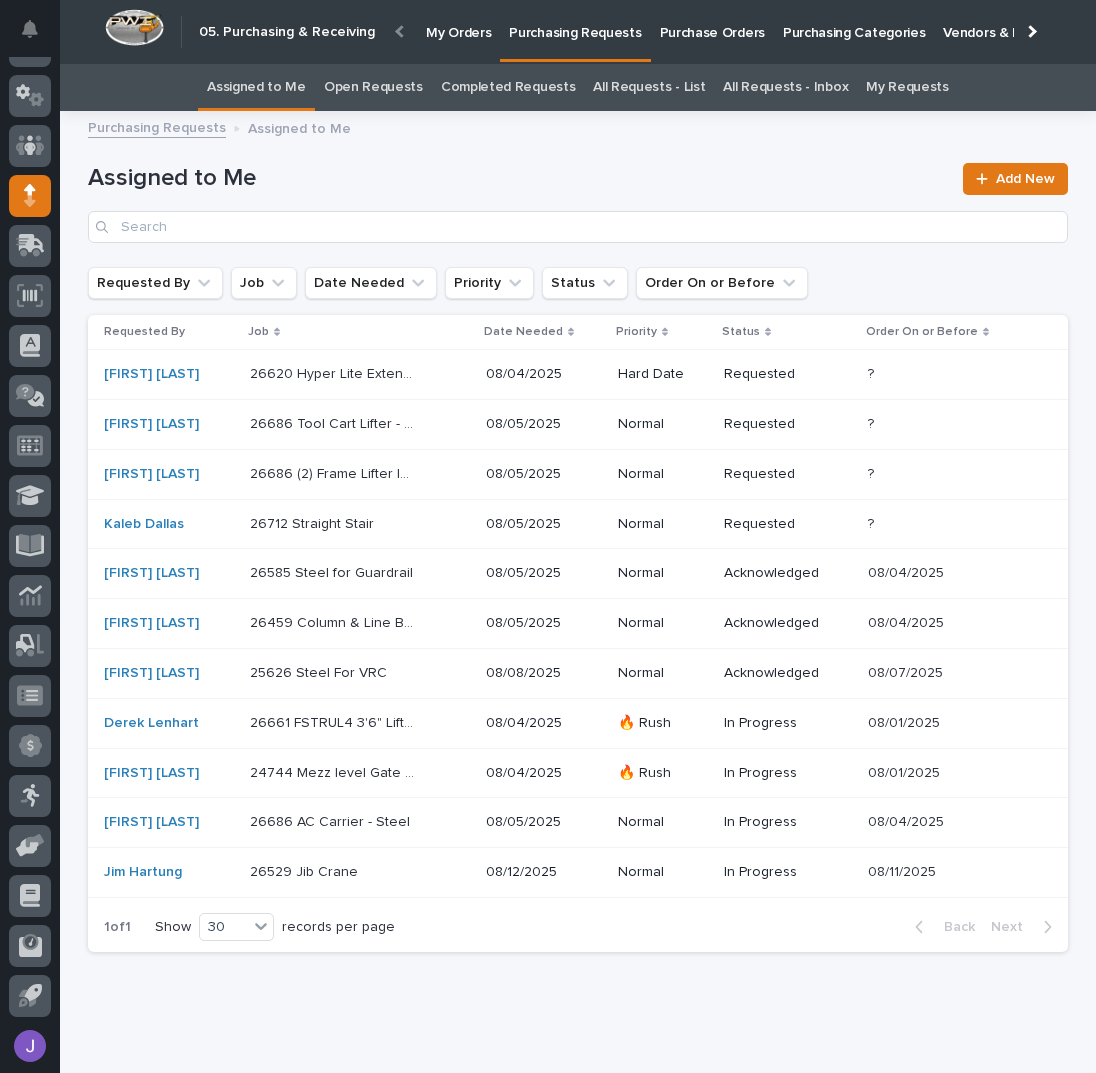 click on "26620 Hyper Lite Extension 26620 Hyper Lite Extension" at bounding box center [360, 374] 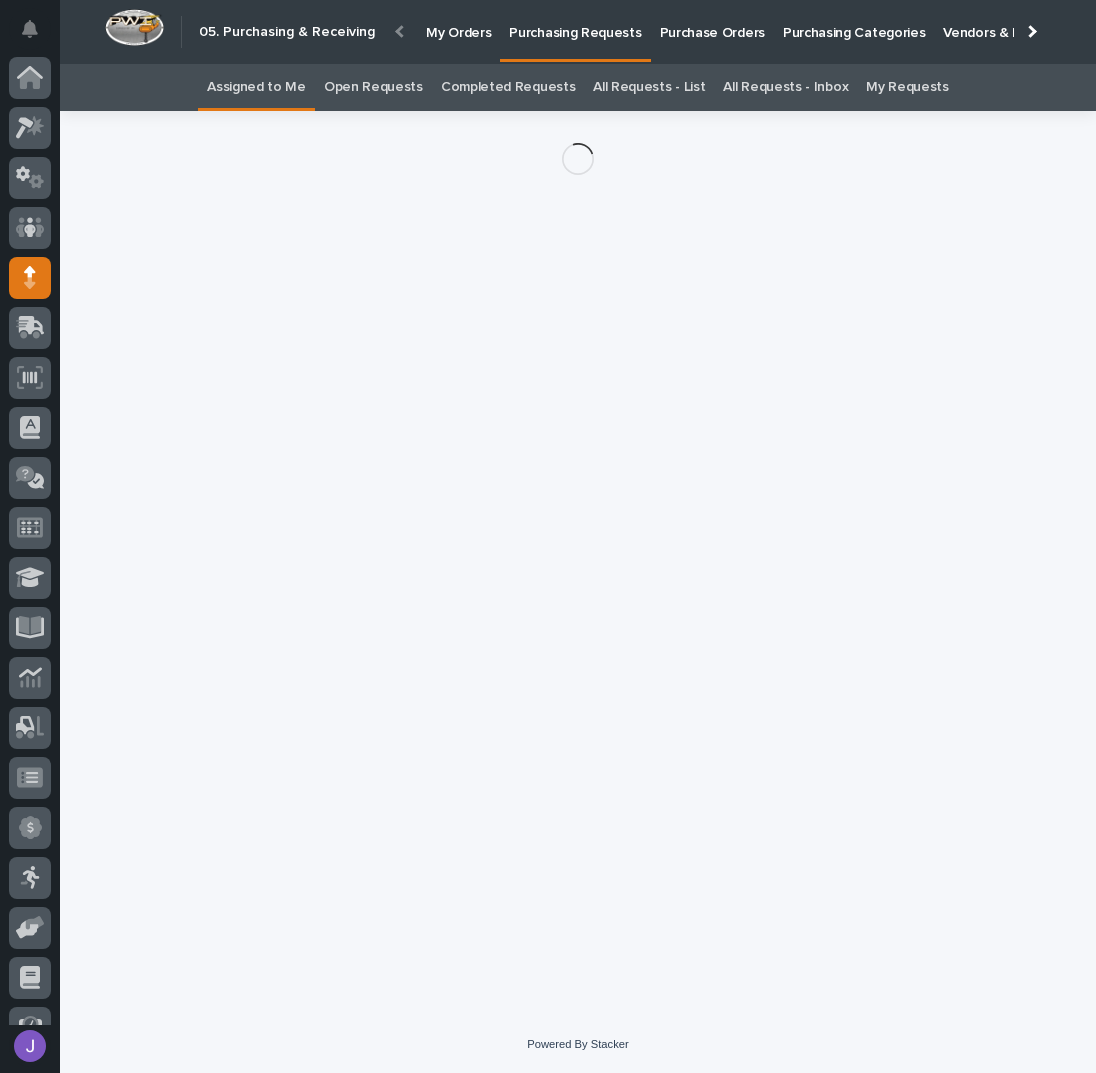 scroll, scrollTop: 82, scrollLeft: 0, axis: vertical 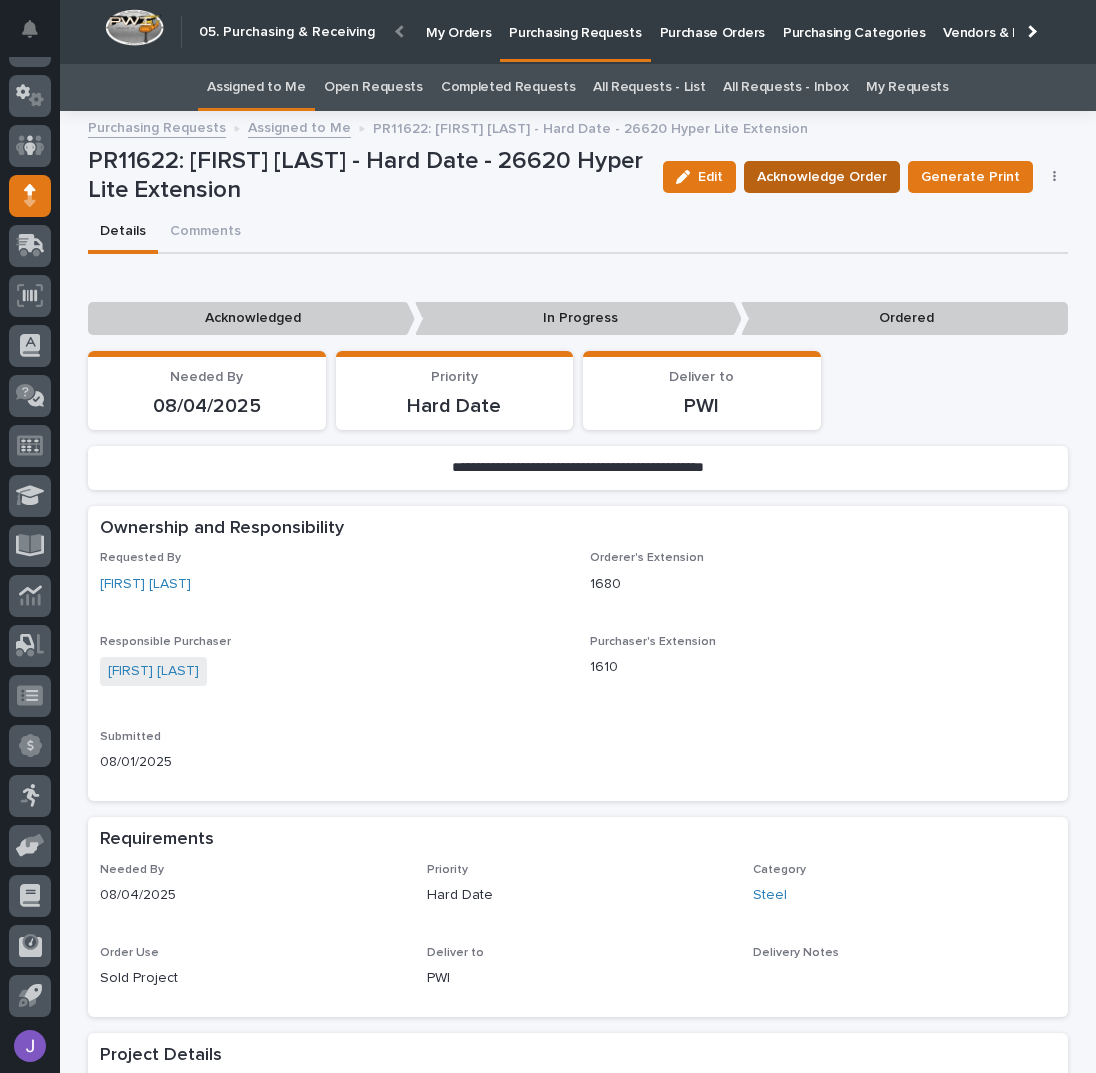 click on "Acknowledge Order" at bounding box center (822, 177) 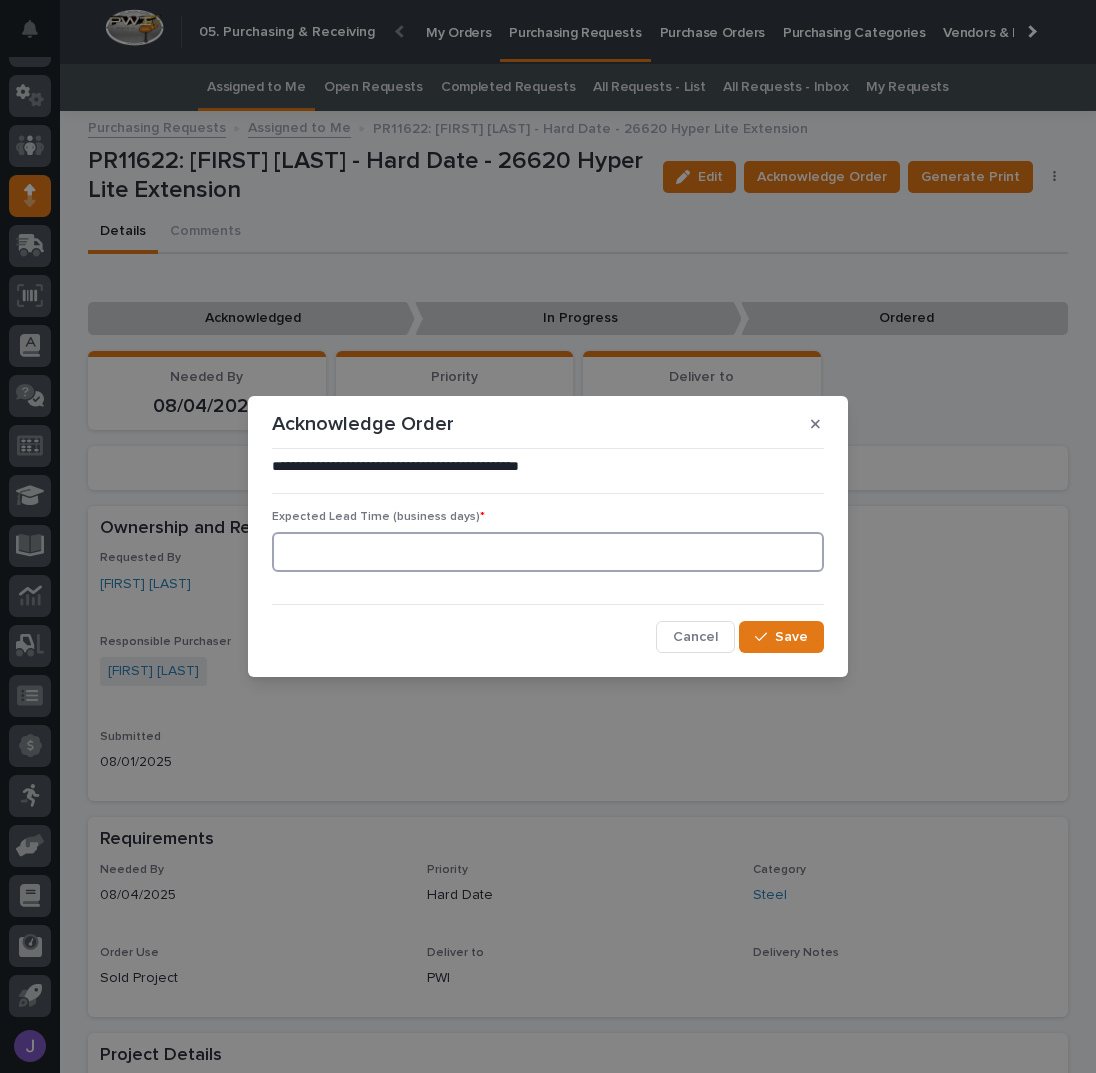 click at bounding box center [548, 552] 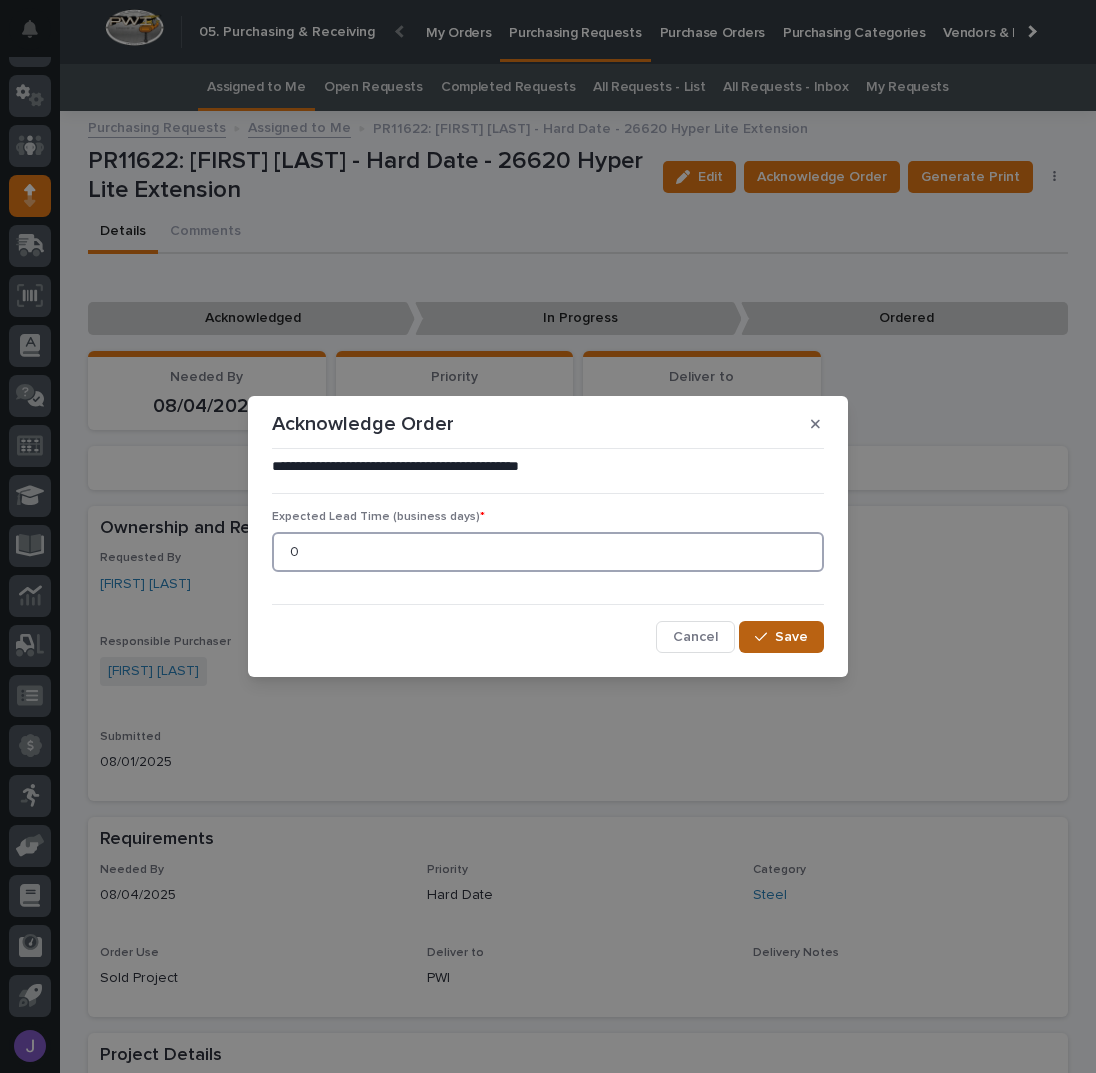 type on "0" 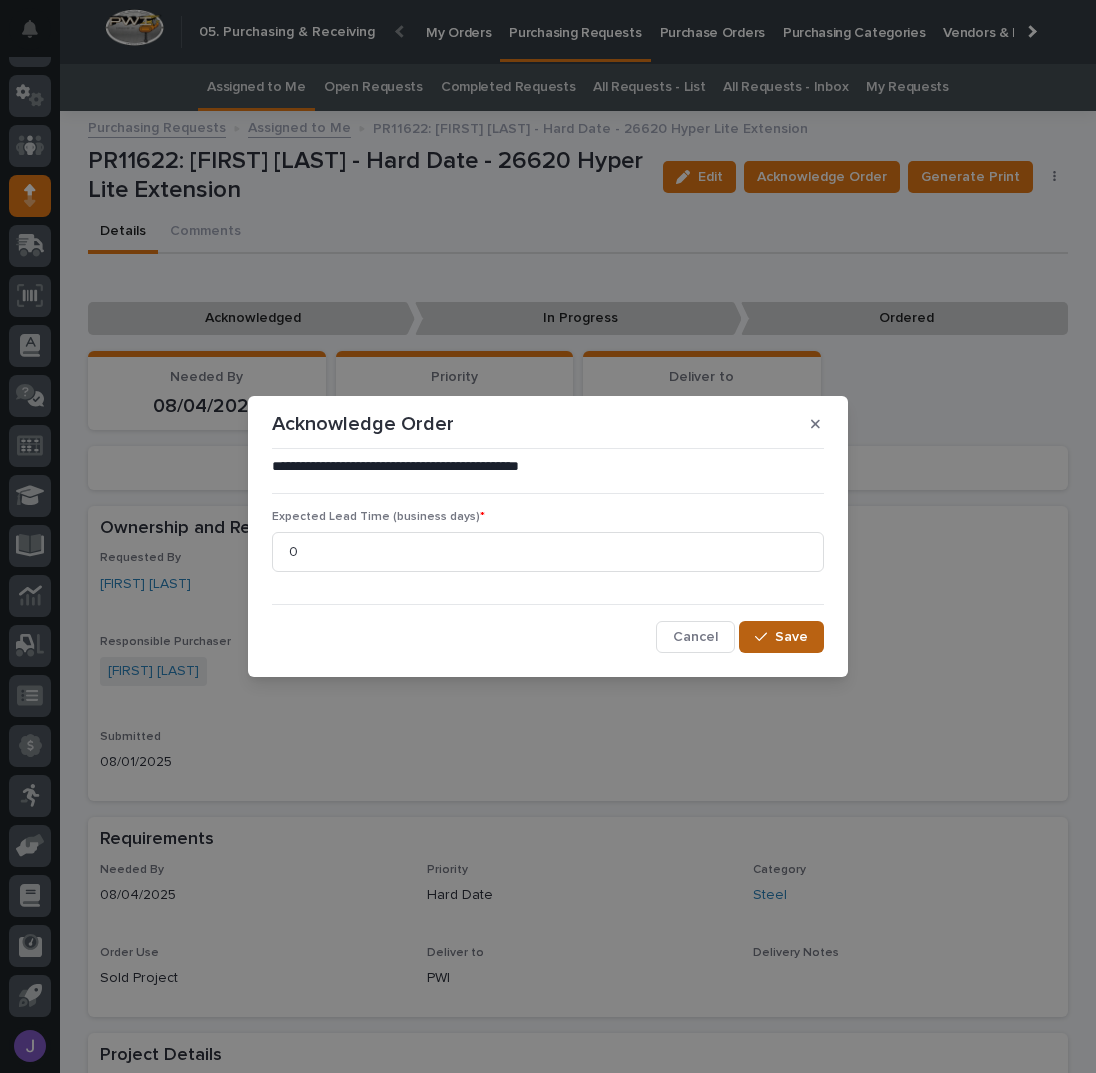 click at bounding box center (765, 637) 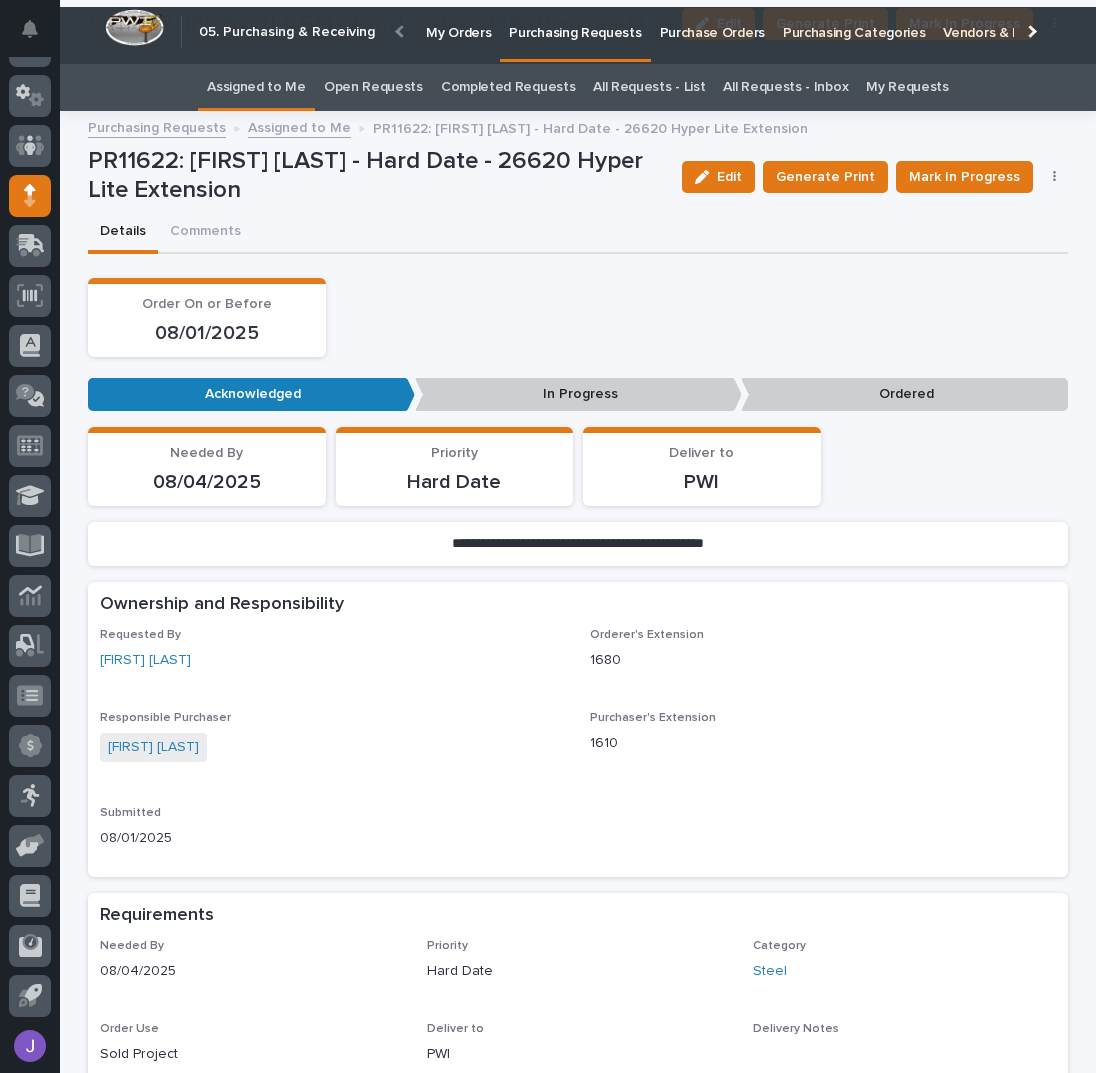 scroll, scrollTop: 673, scrollLeft: 0, axis: vertical 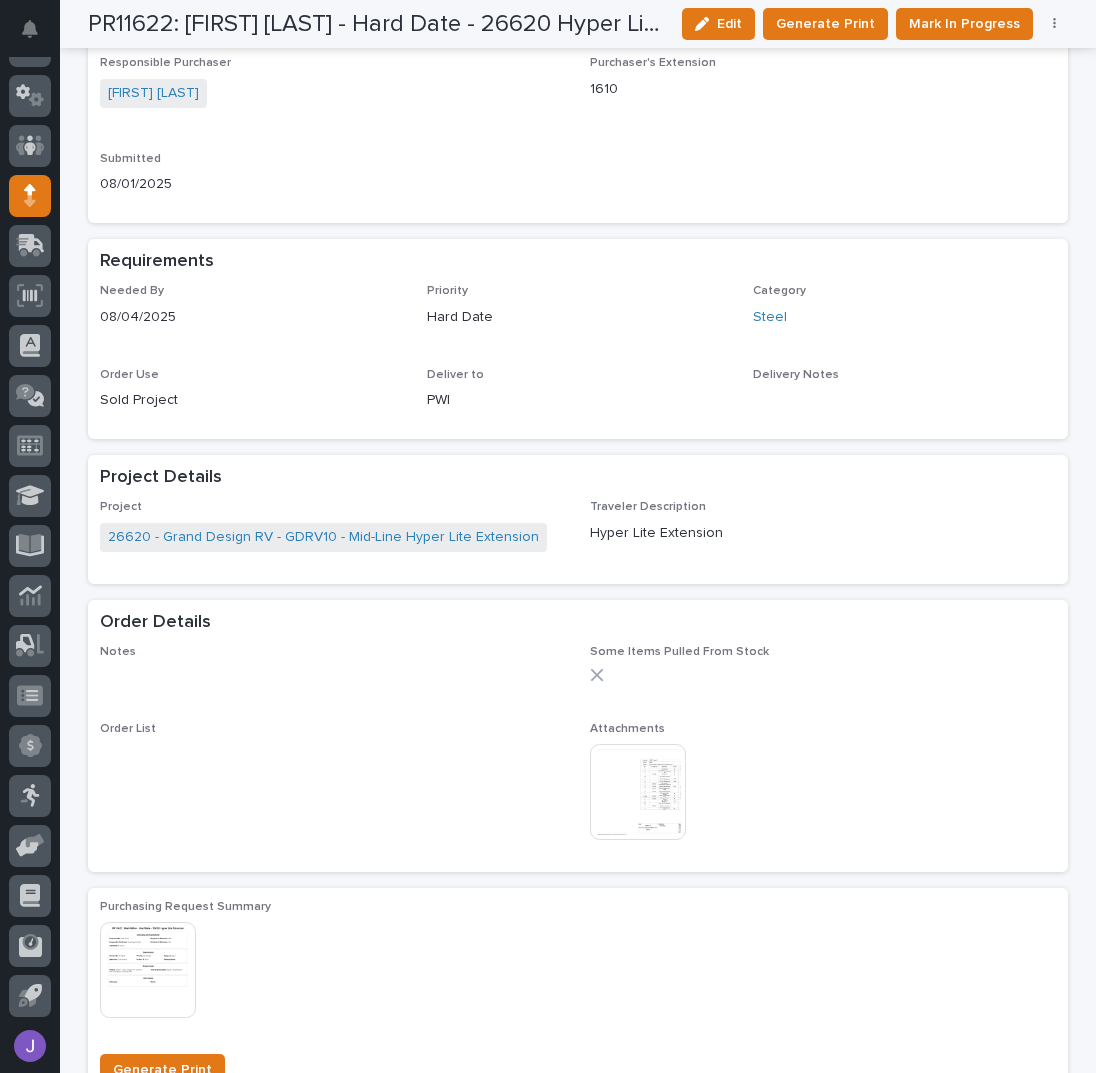 click at bounding box center [638, 792] 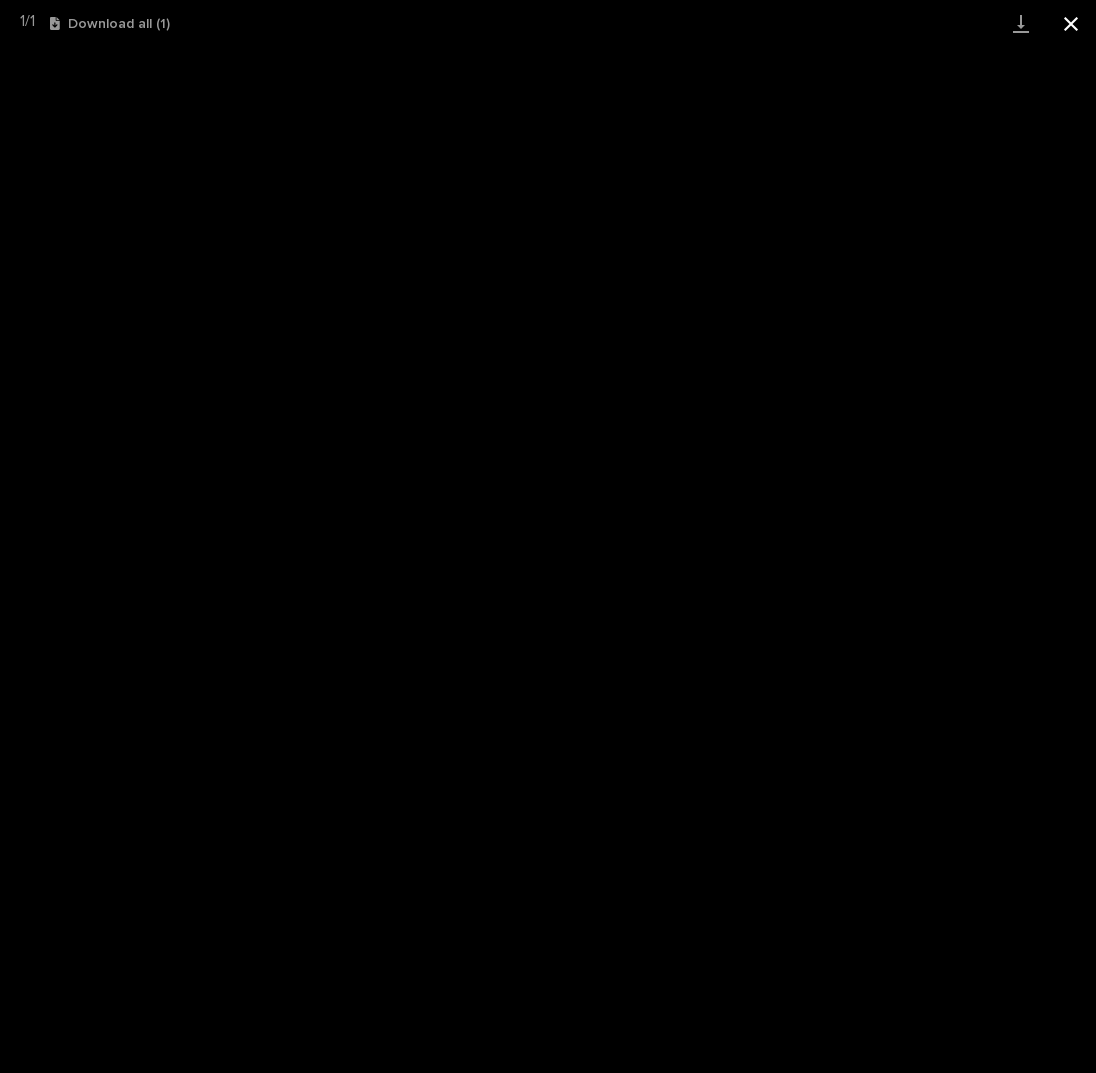 click at bounding box center [1071, 23] 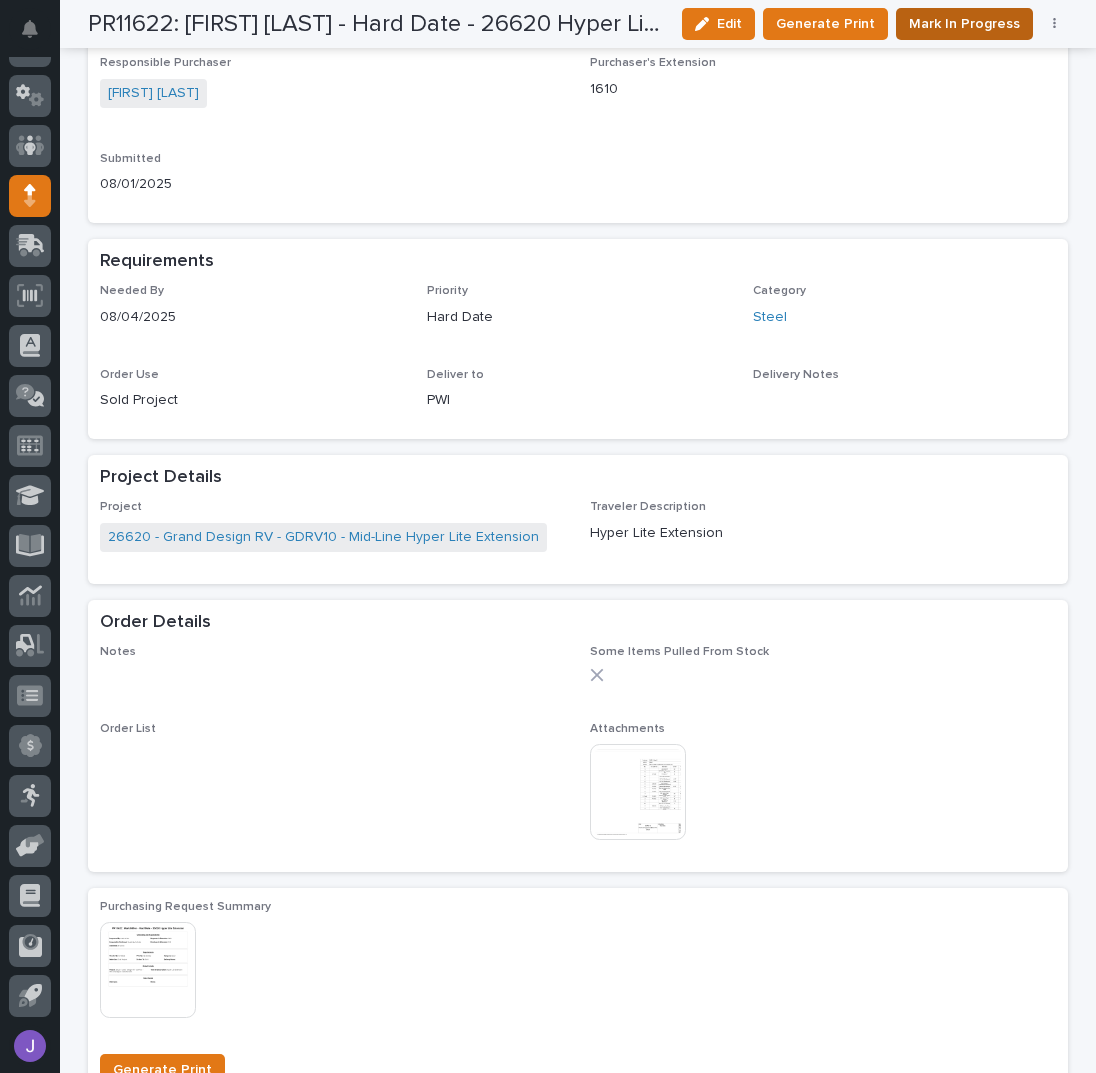 click on "Mark In Progress" at bounding box center [964, 24] 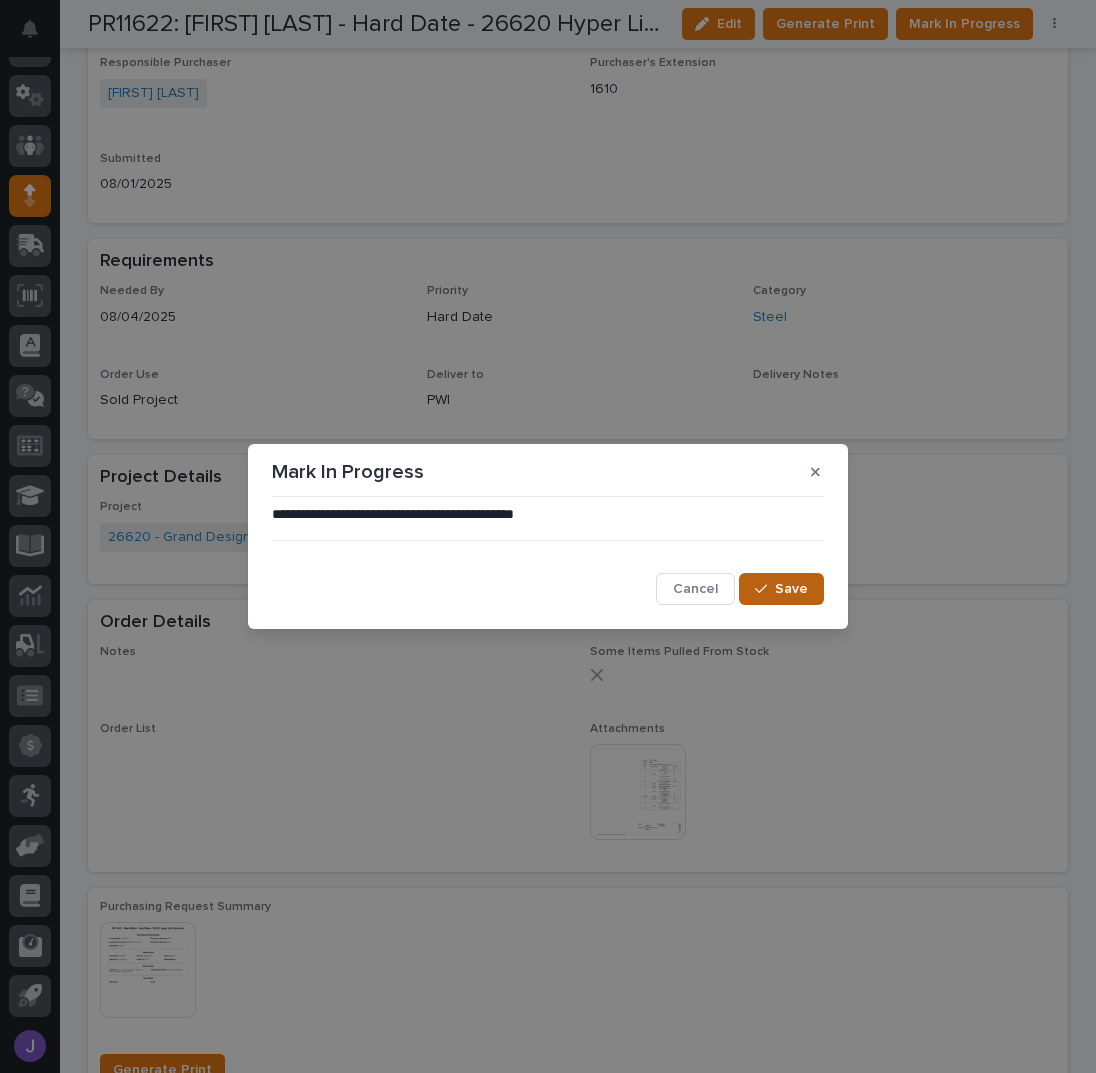 click at bounding box center (765, 589) 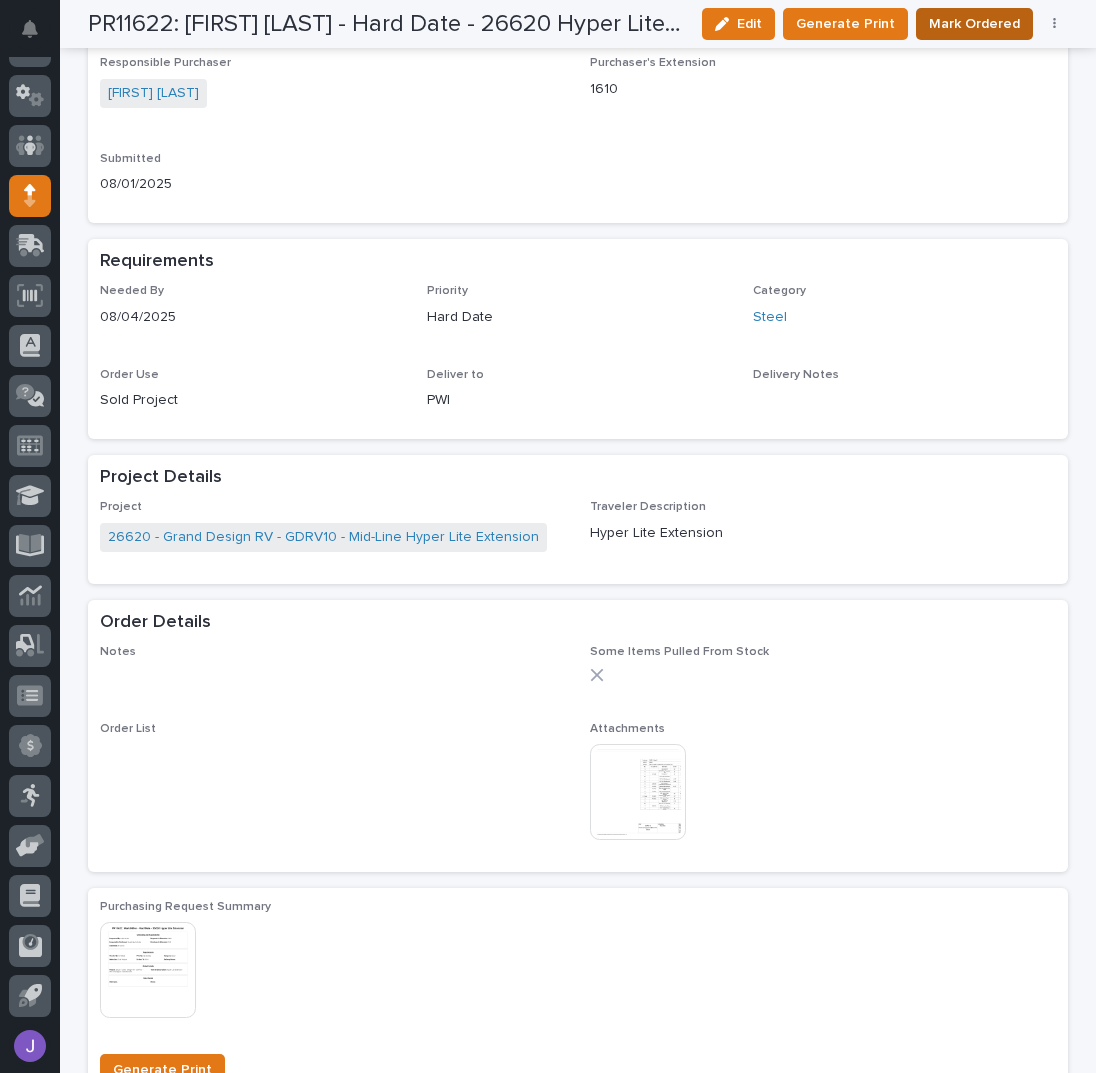 click on "Mark Ordered" at bounding box center [974, 24] 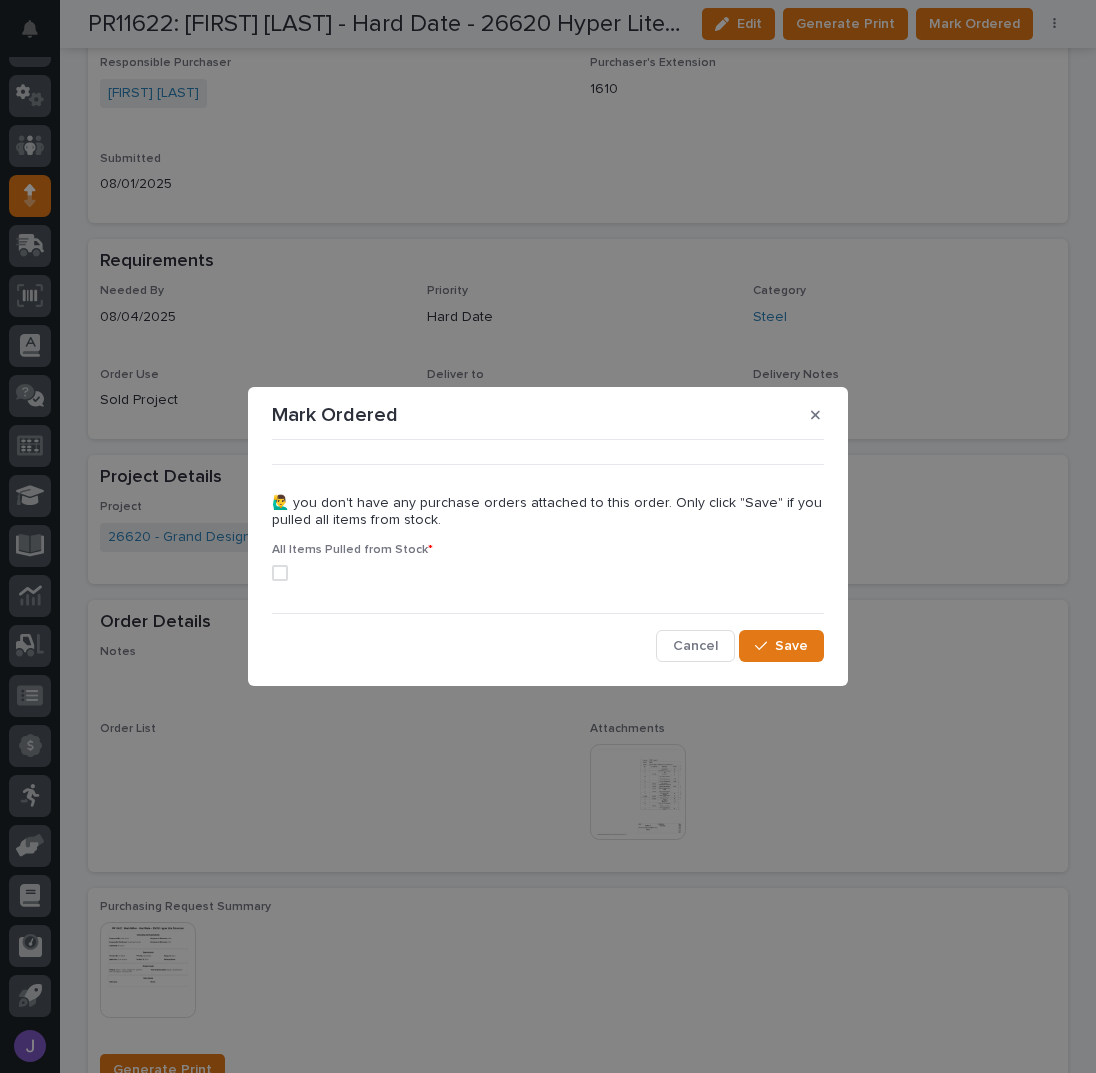 click at bounding box center [548, 573] 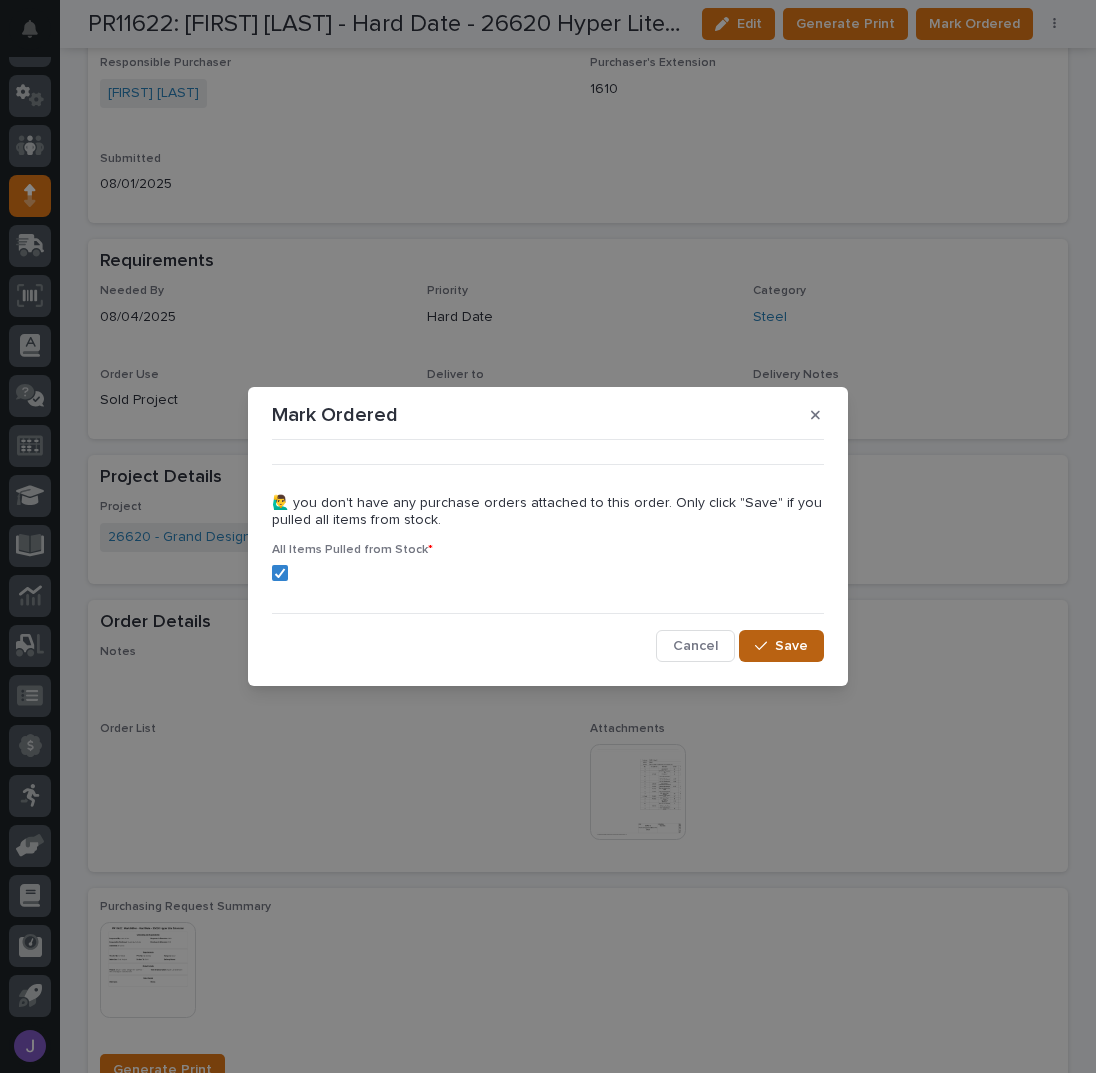 click on "Save" at bounding box center (781, 646) 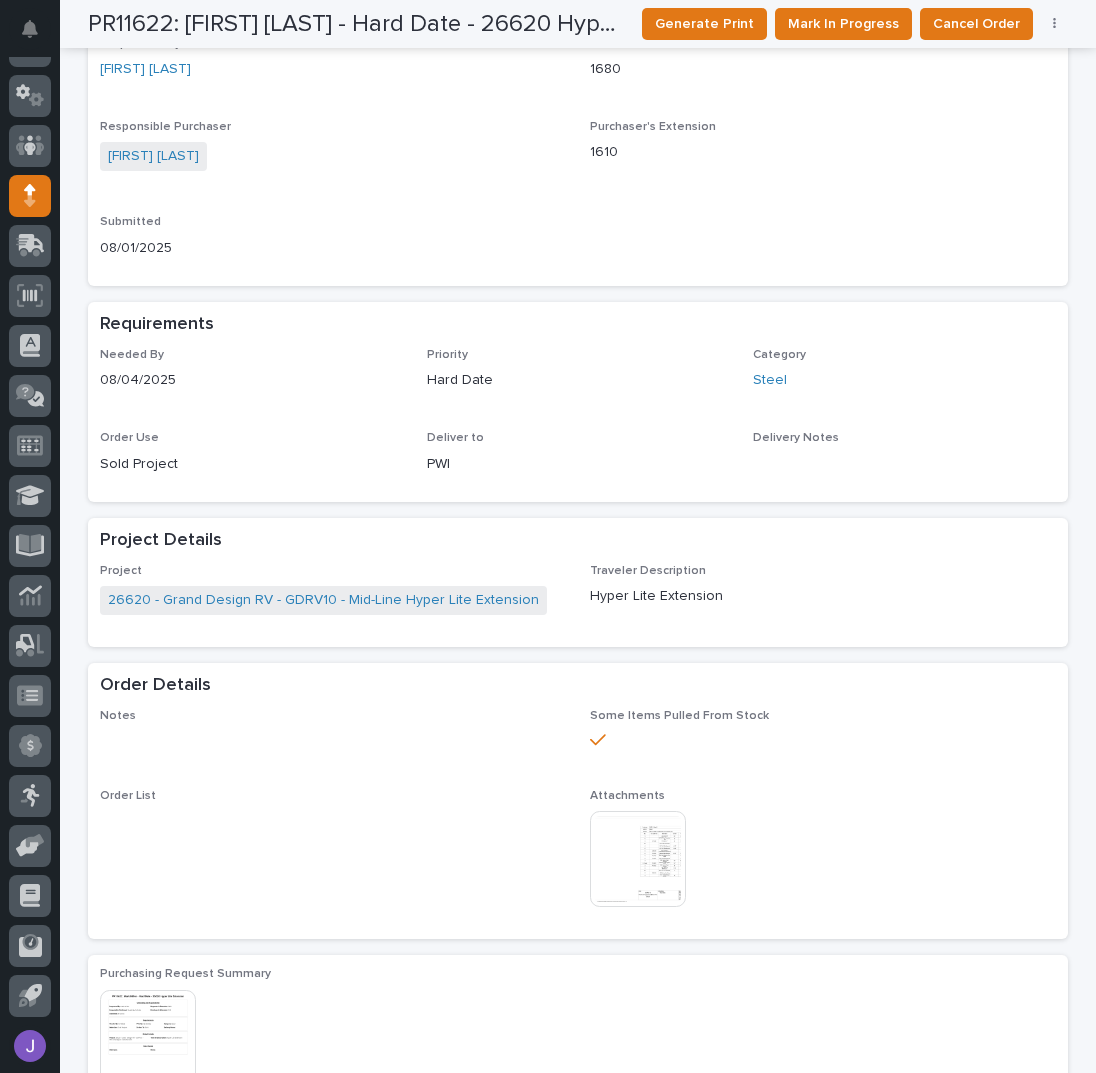 scroll, scrollTop: 0, scrollLeft: 0, axis: both 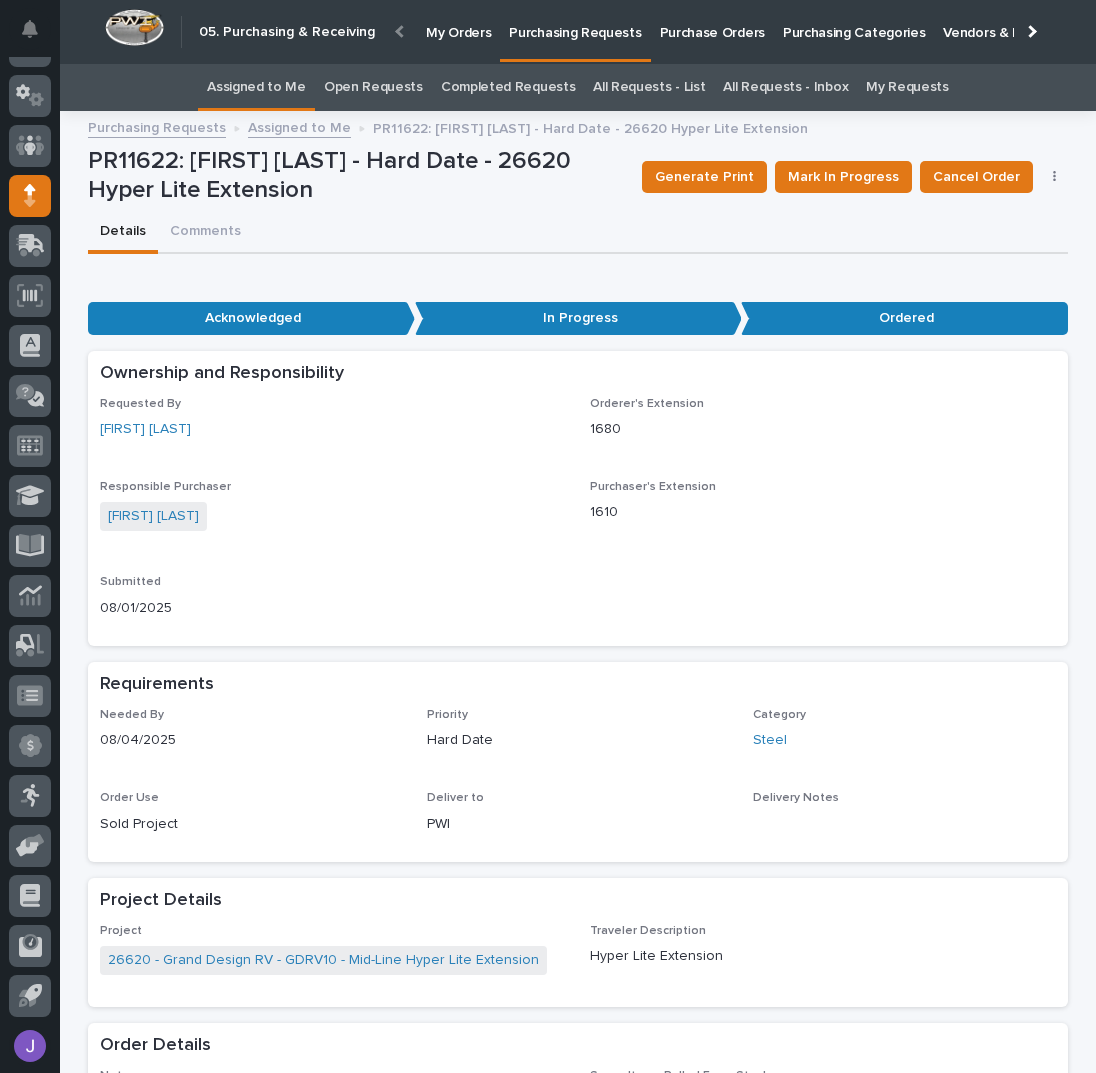 click on "Assigned to Me" at bounding box center [256, 87] 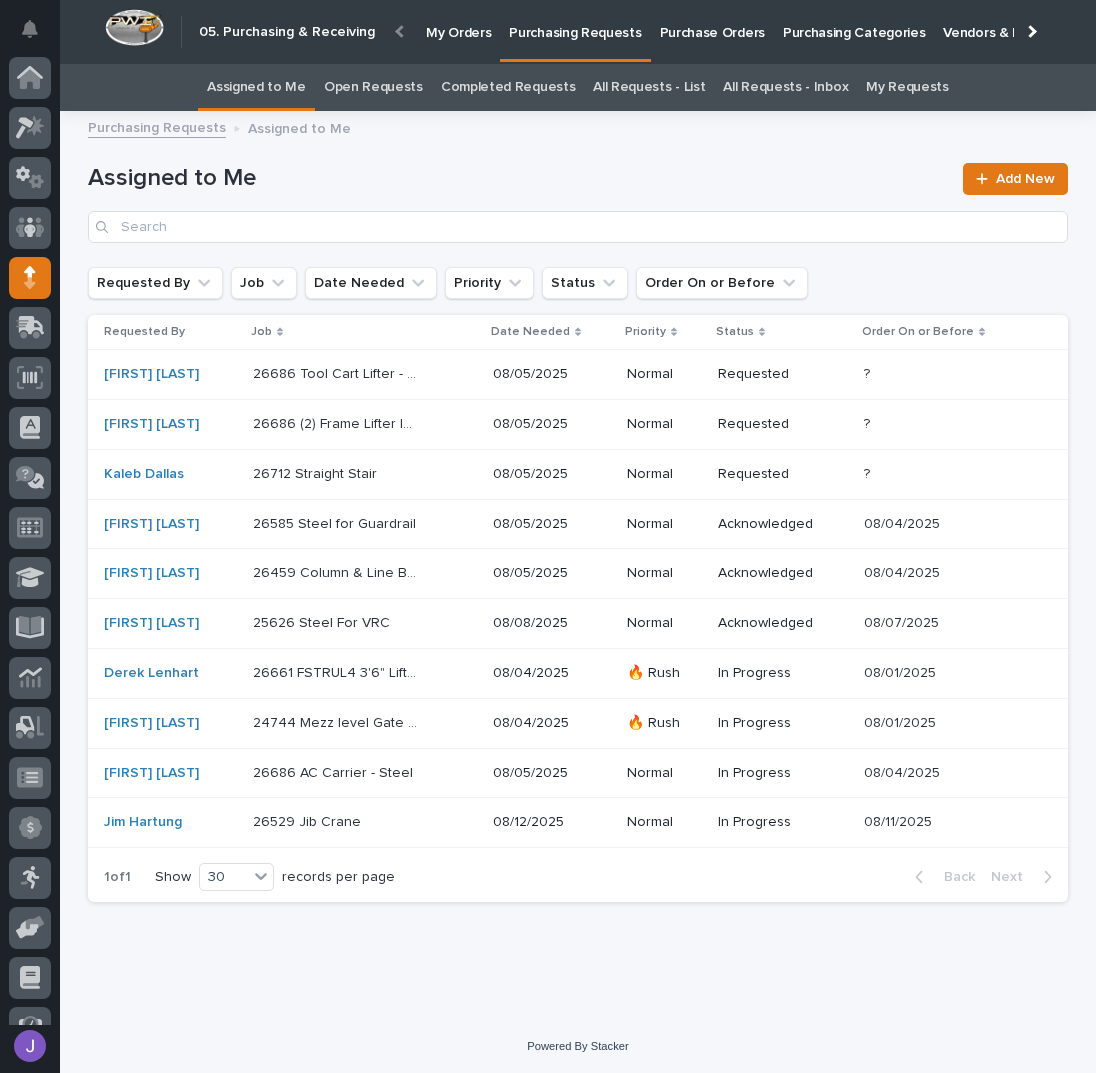 scroll, scrollTop: 82, scrollLeft: 0, axis: vertical 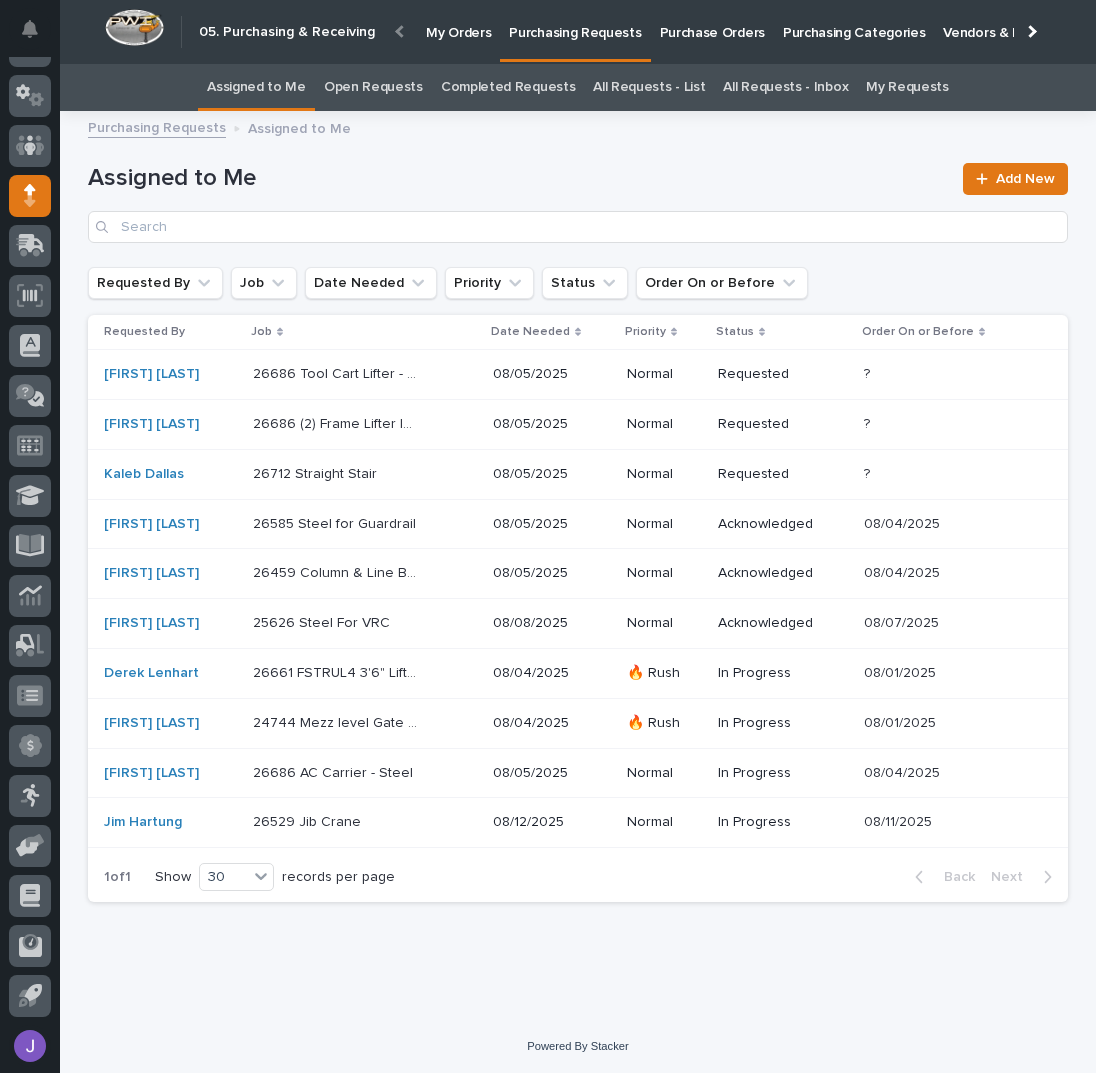 click on "26686 Tool Cart Lifter - Steel  26686 Tool Cart Lifter - Steel" at bounding box center (365, 374) 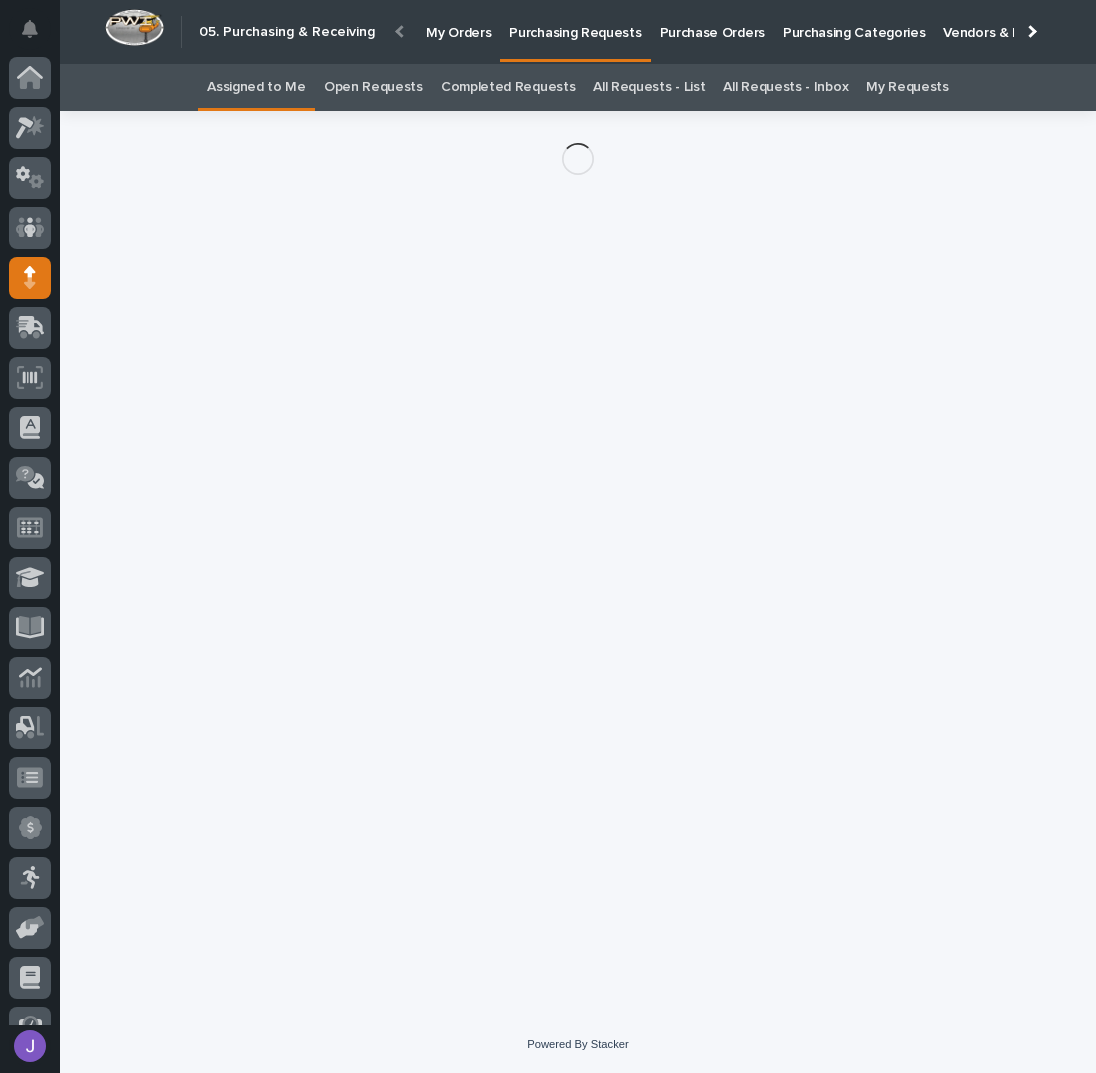 scroll, scrollTop: 82, scrollLeft: 0, axis: vertical 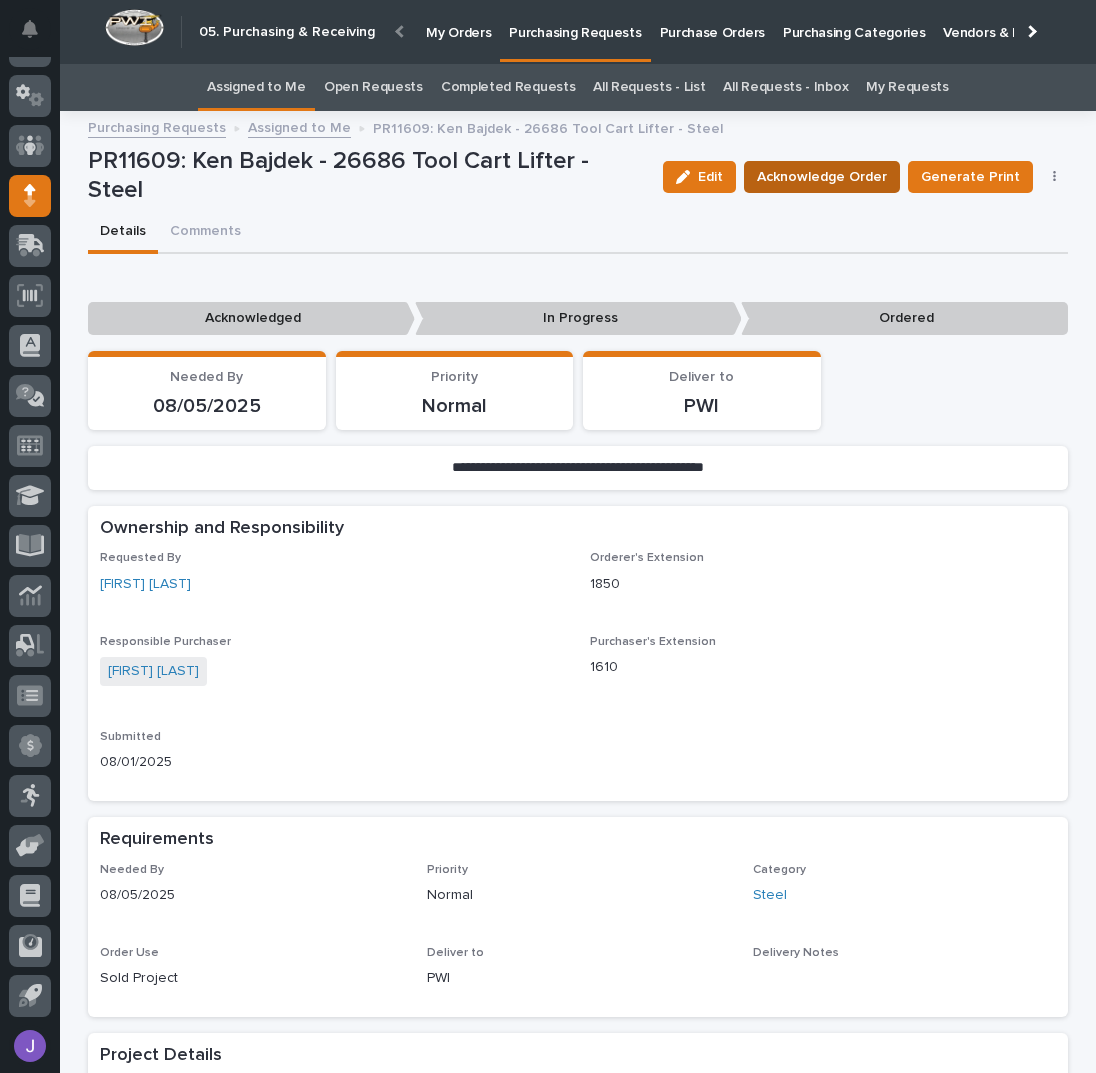 click on "Acknowledge Order" at bounding box center [822, 177] 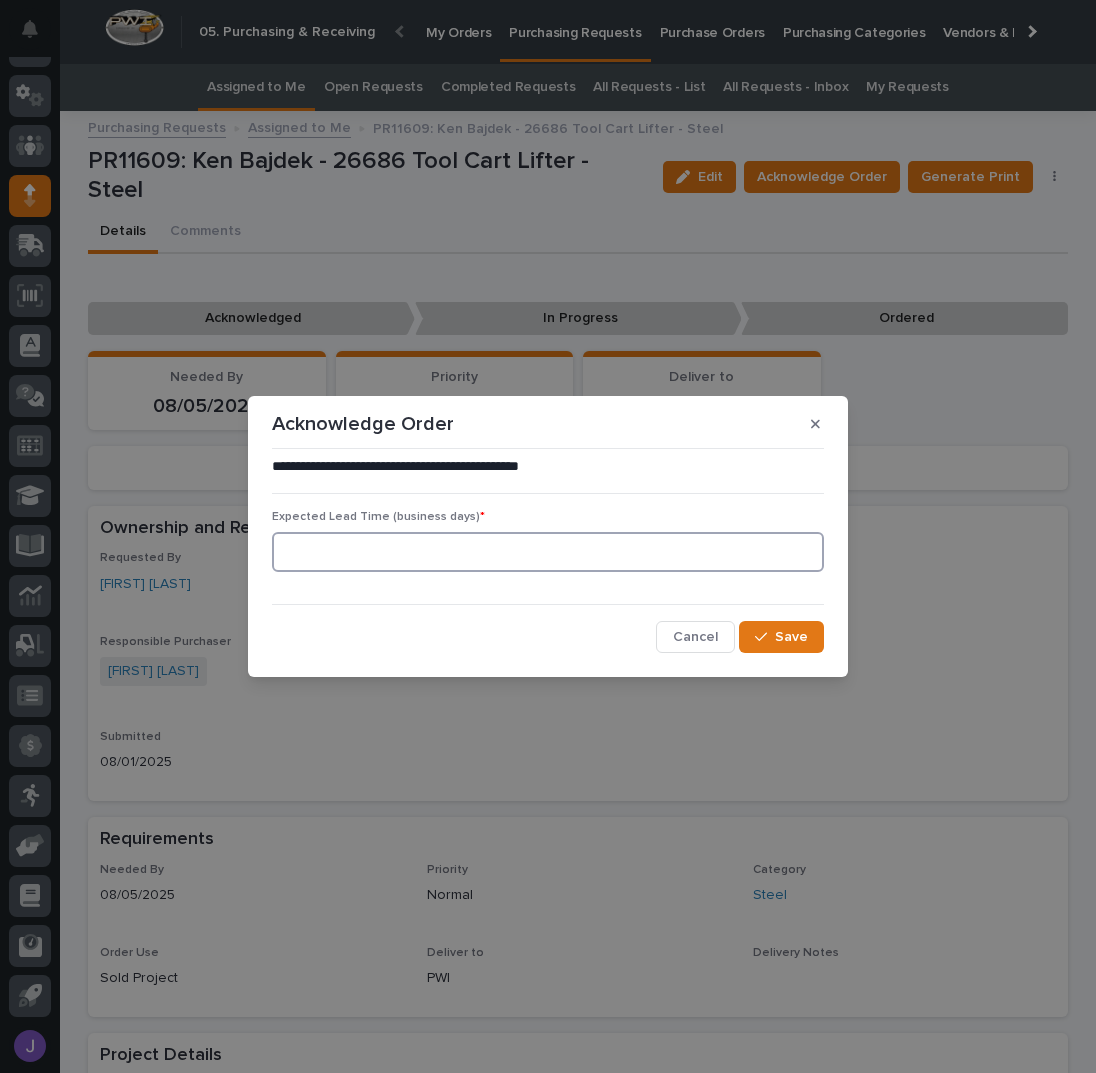click at bounding box center [548, 552] 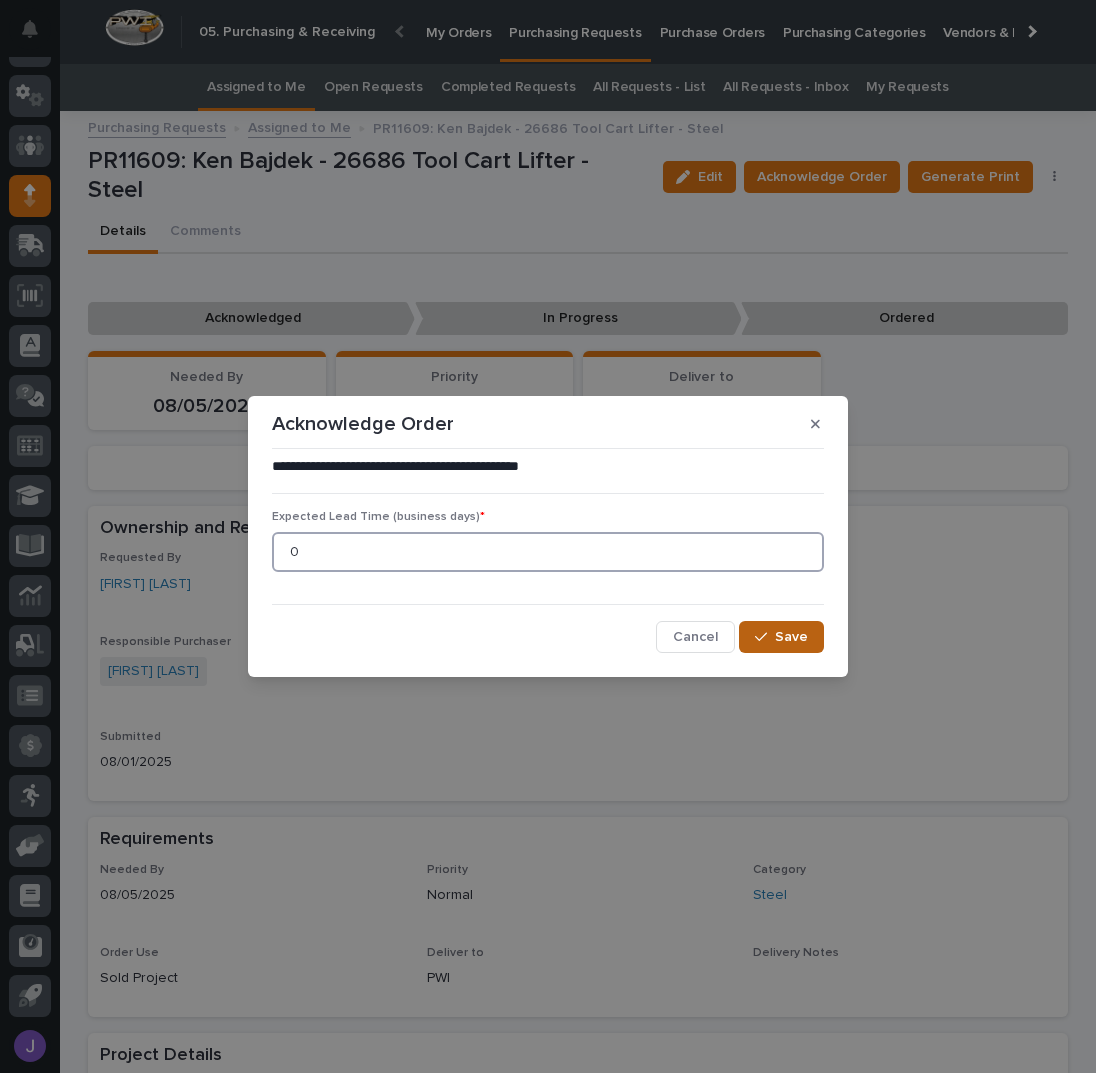 type on "0" 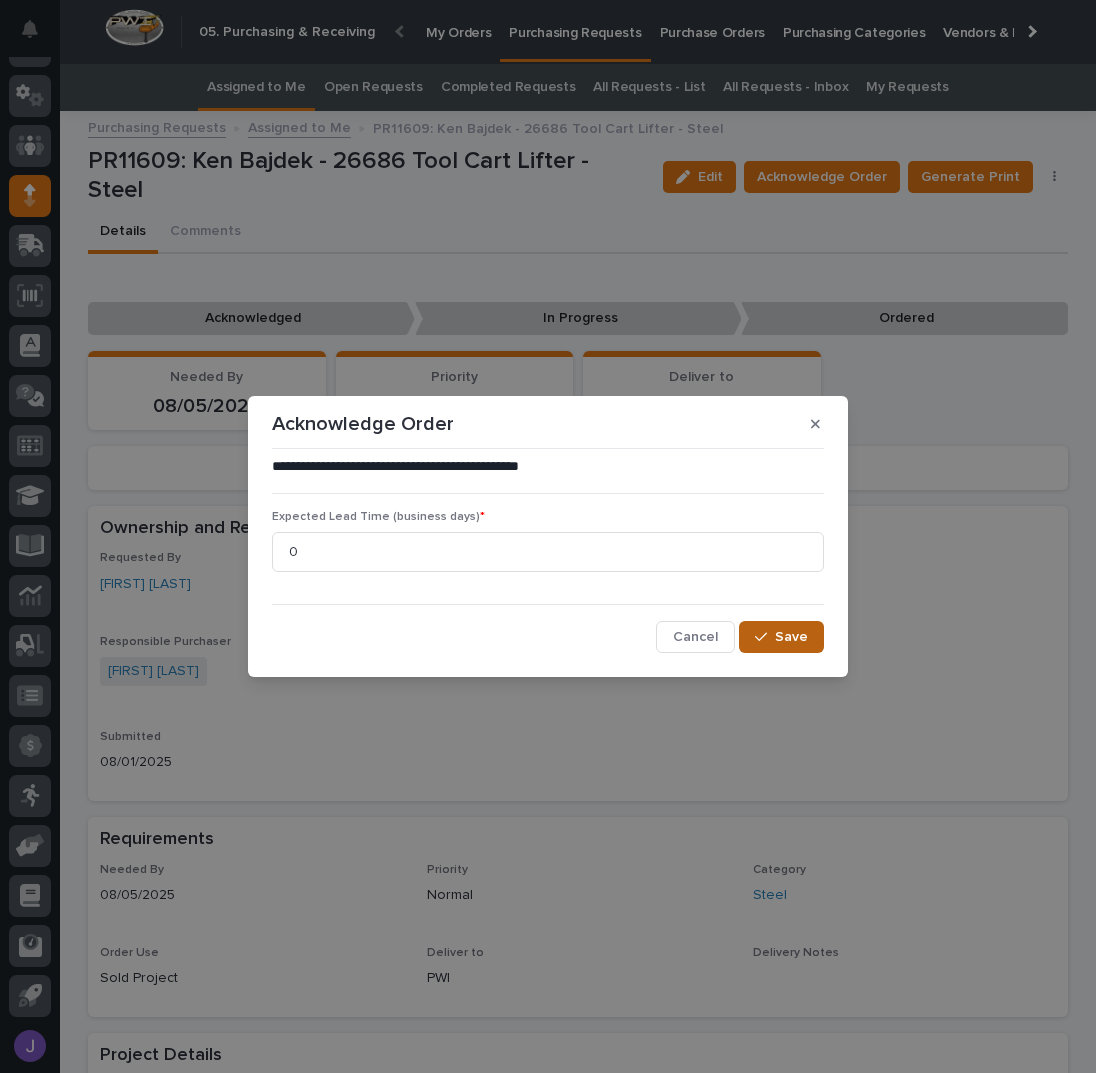 click on "Save" at bounding box center (791, 637) 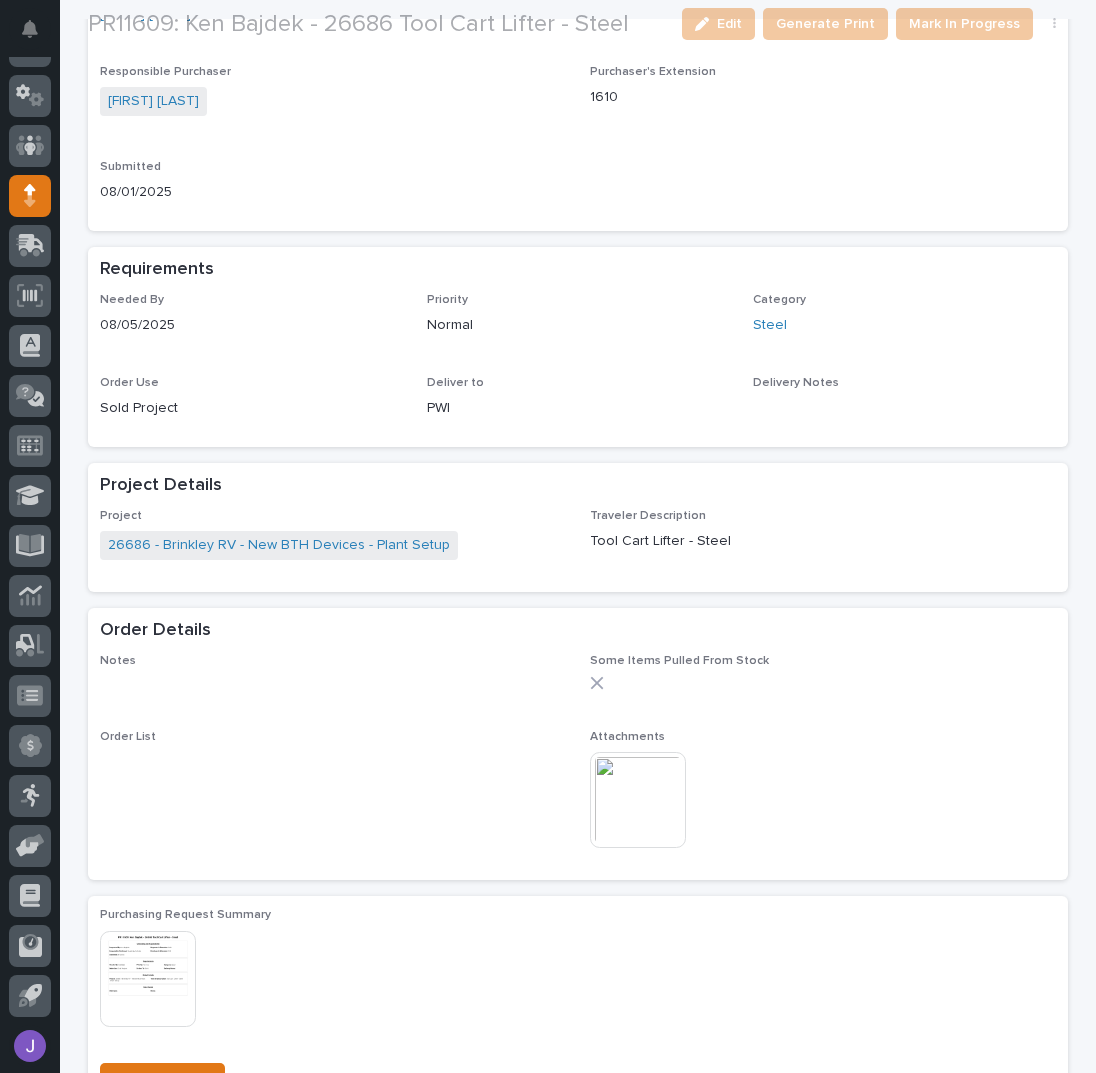 scroll, scrollTop: 666, scrollLeft: 0, axis: vertical 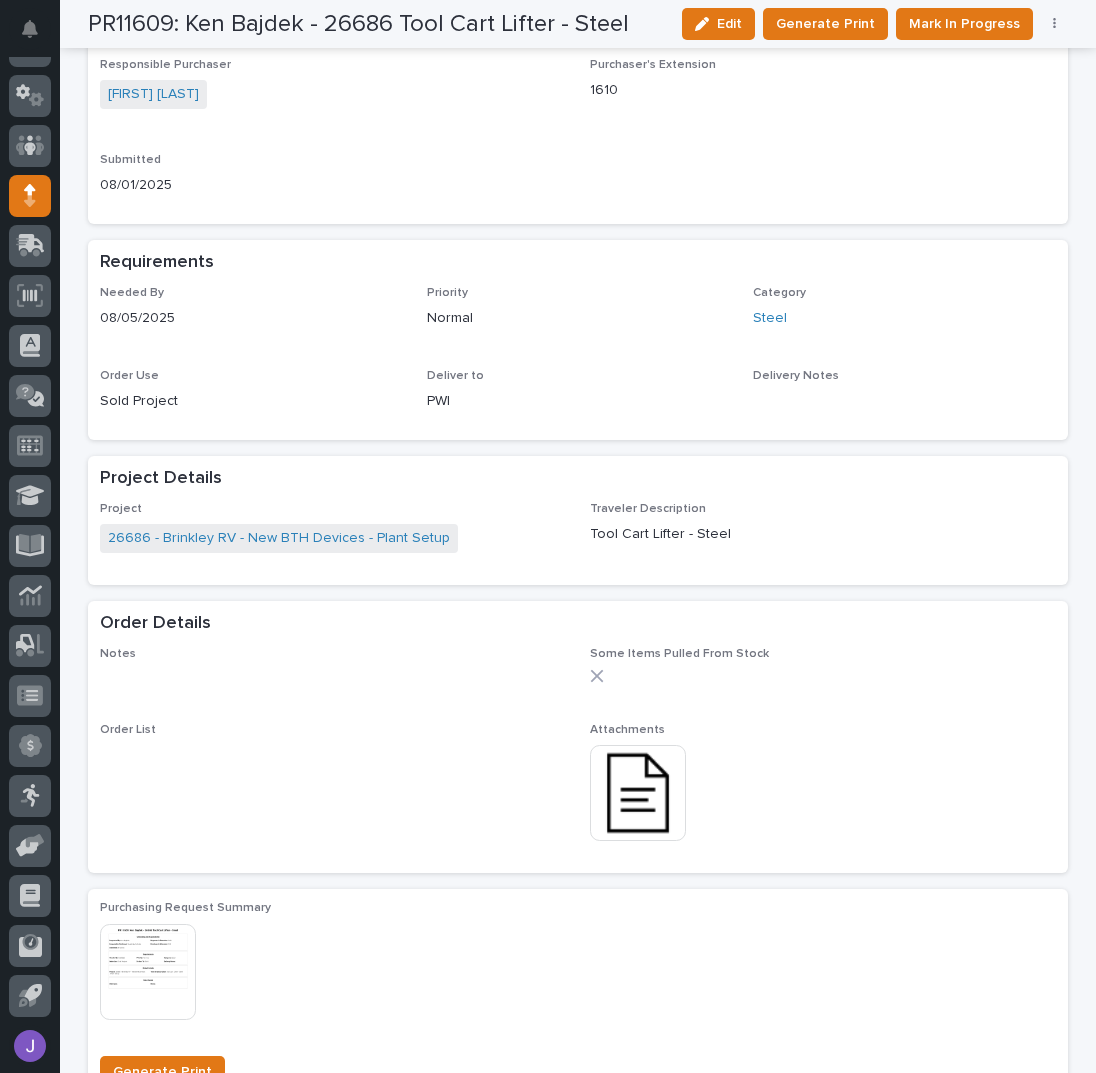 click at bounding box center [638, 793] 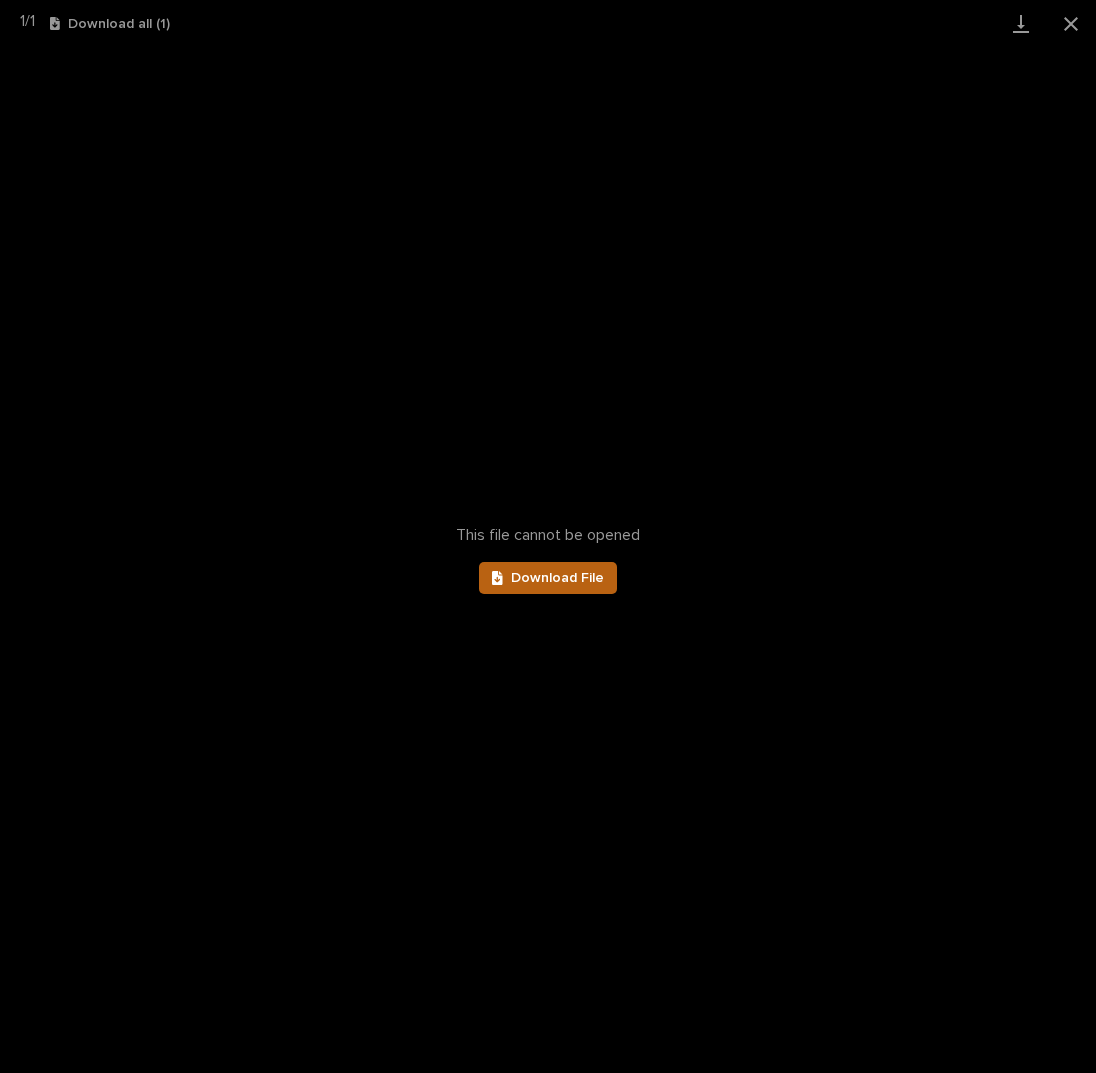 click on "Download File" at bounding box center (557, 578) 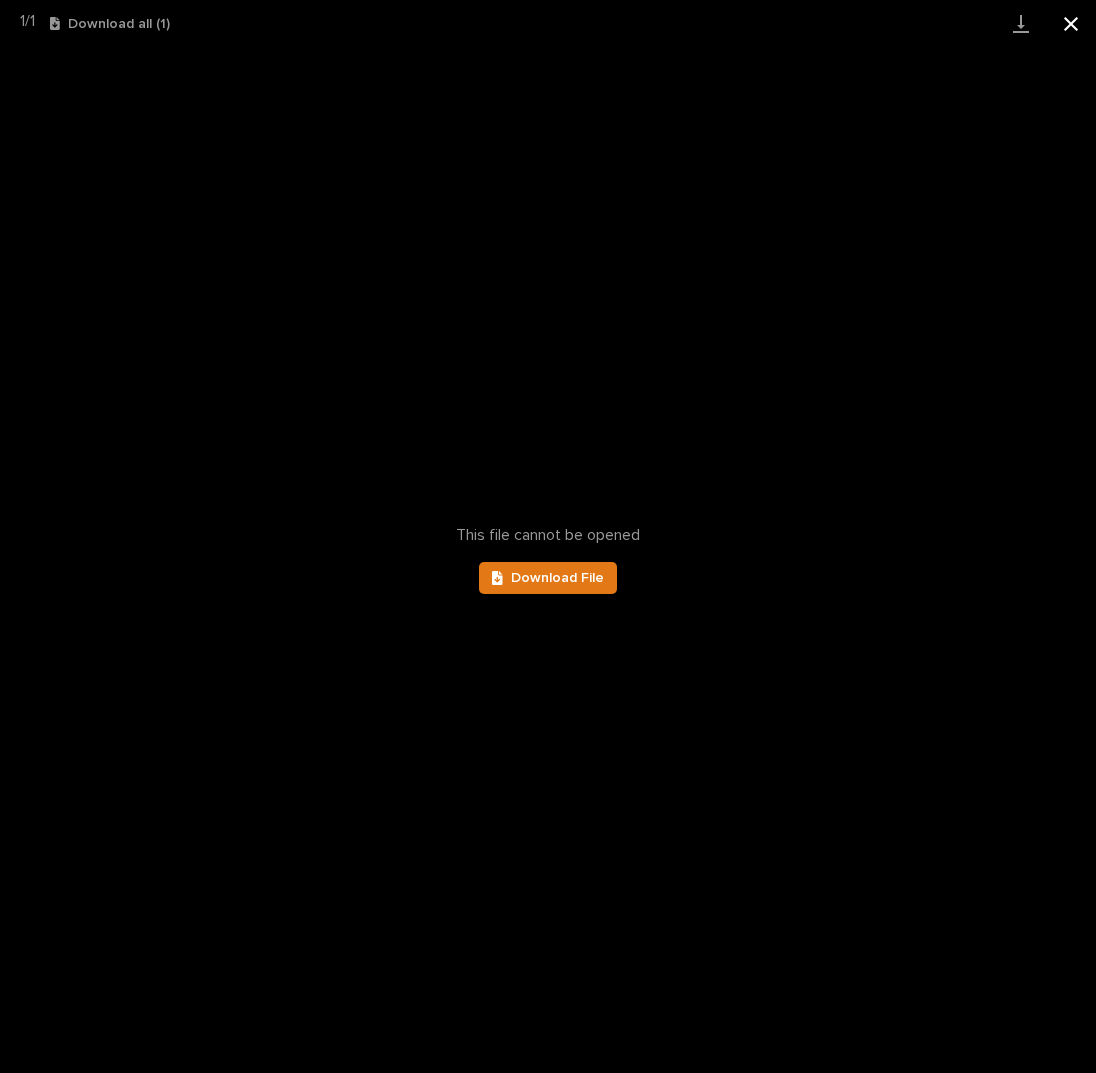 click at bounding box center (1071, 23) 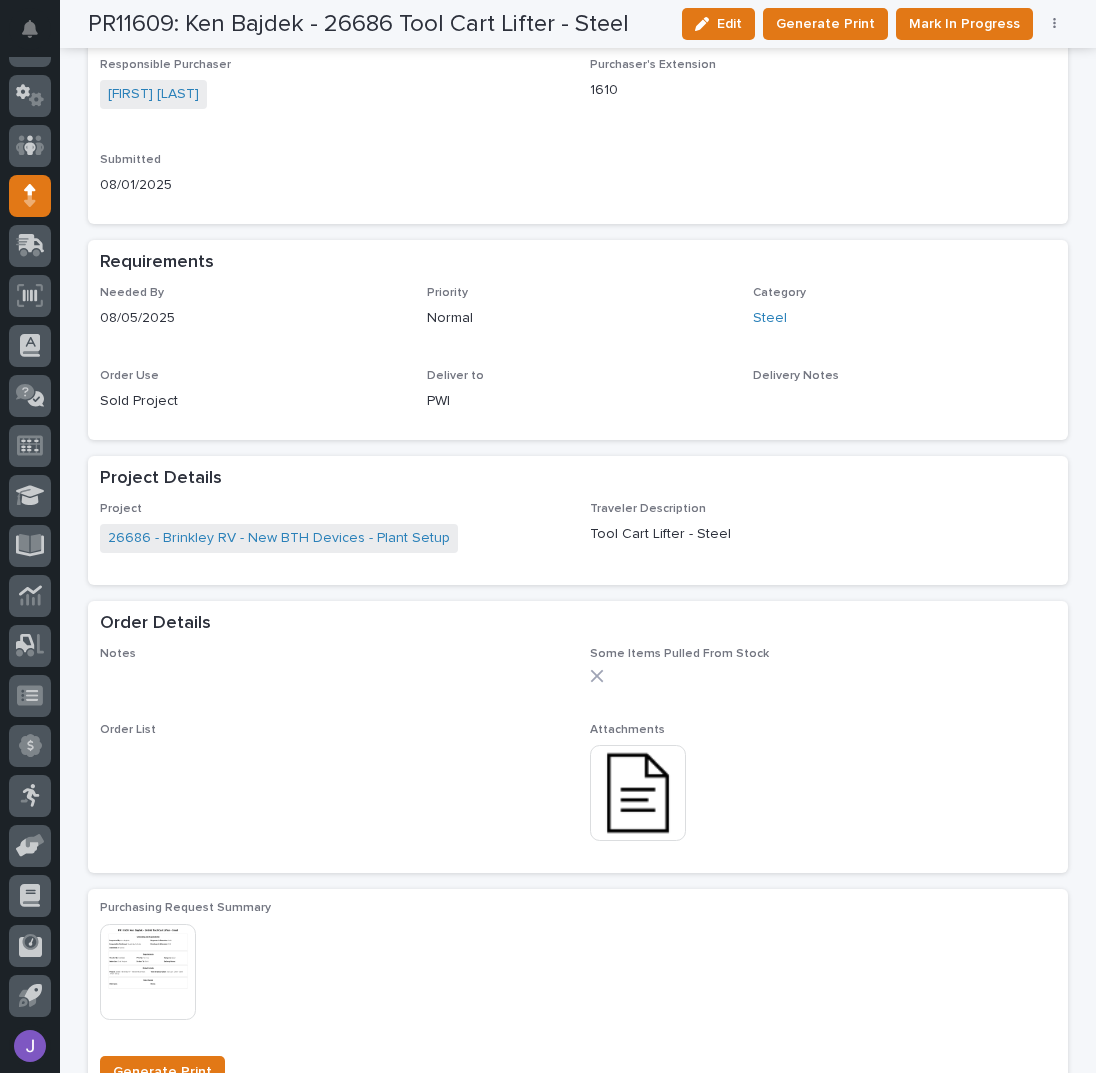 scroll, scrollTop: 0, scrollLeft: 0, axis: both 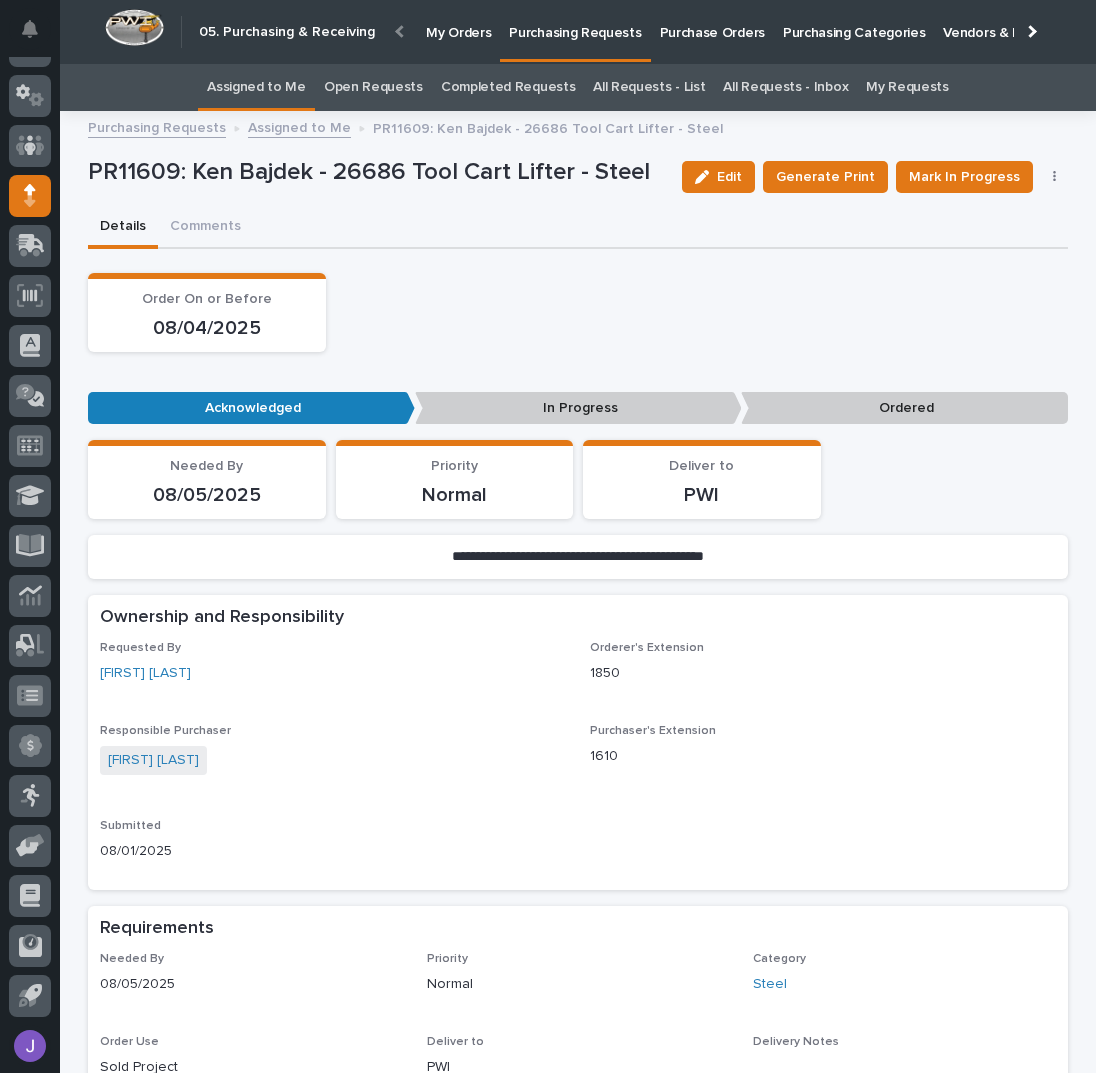 click on "Assigned to Me" at bounding box center (256, 87) 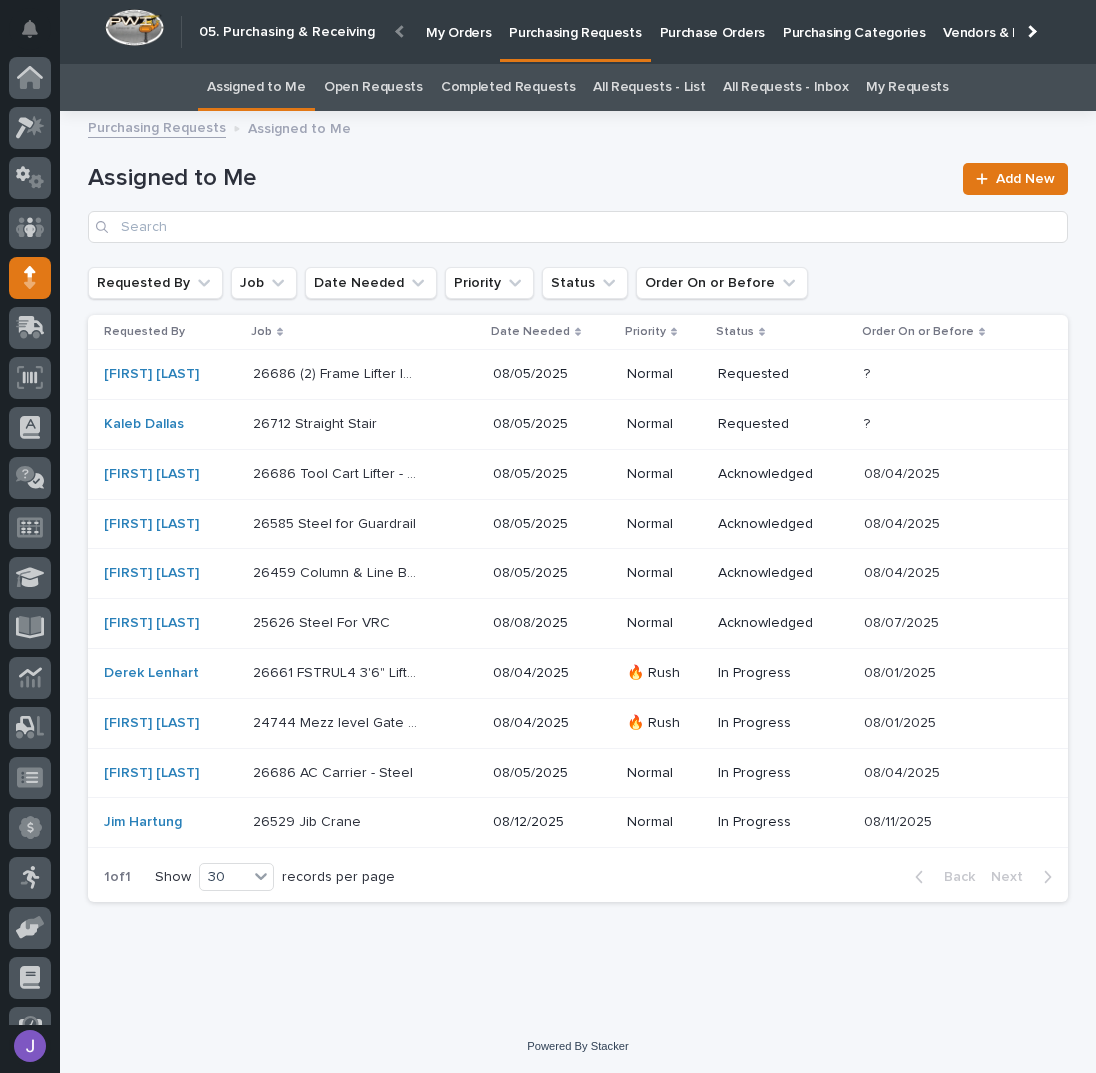 scroll, scrollTop: 82, scrollLeft: 0, axis: vertical 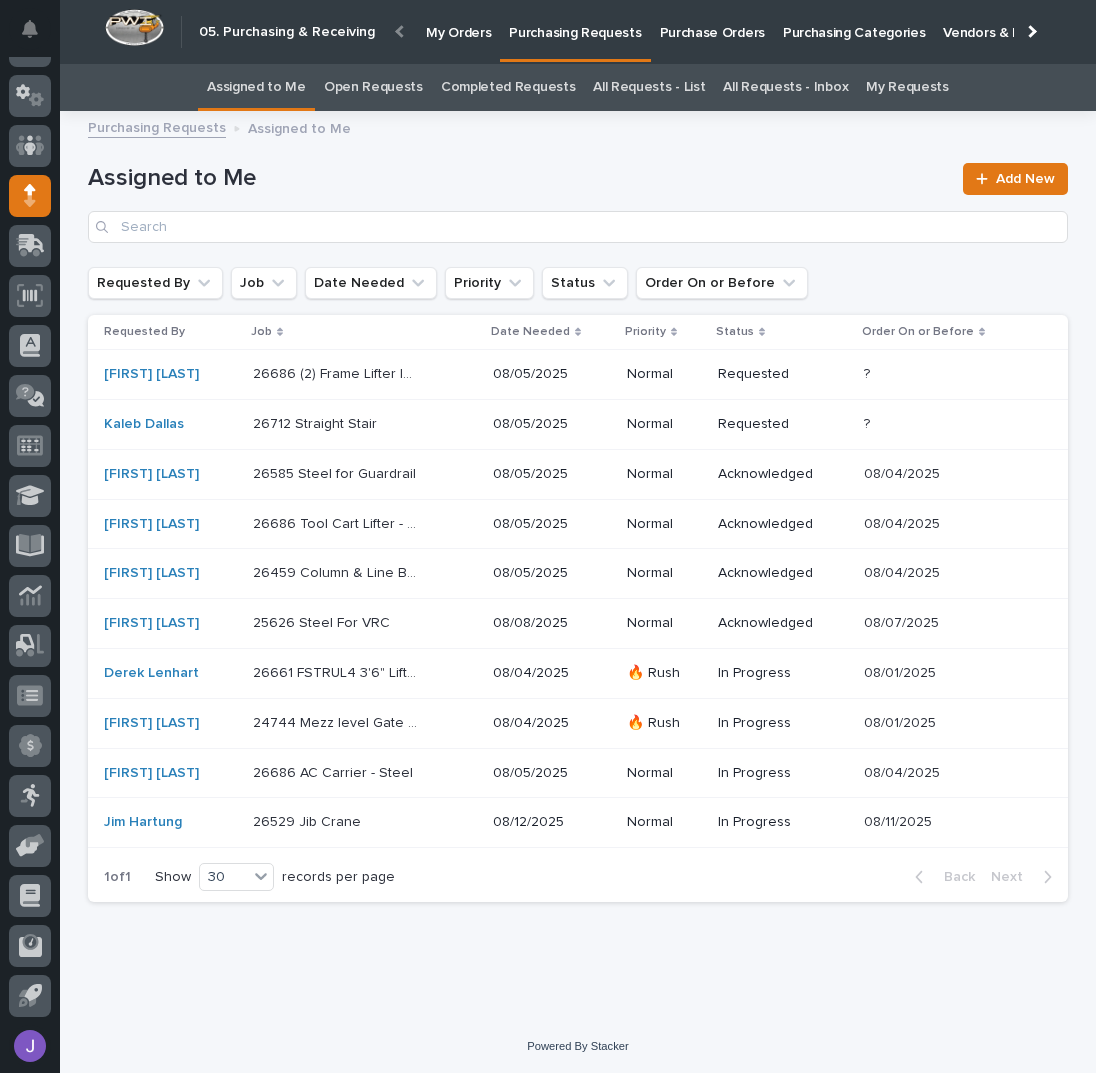 click on "26712 Straight Stair  26712 Straight Stair" at bounding box center (365, 424) 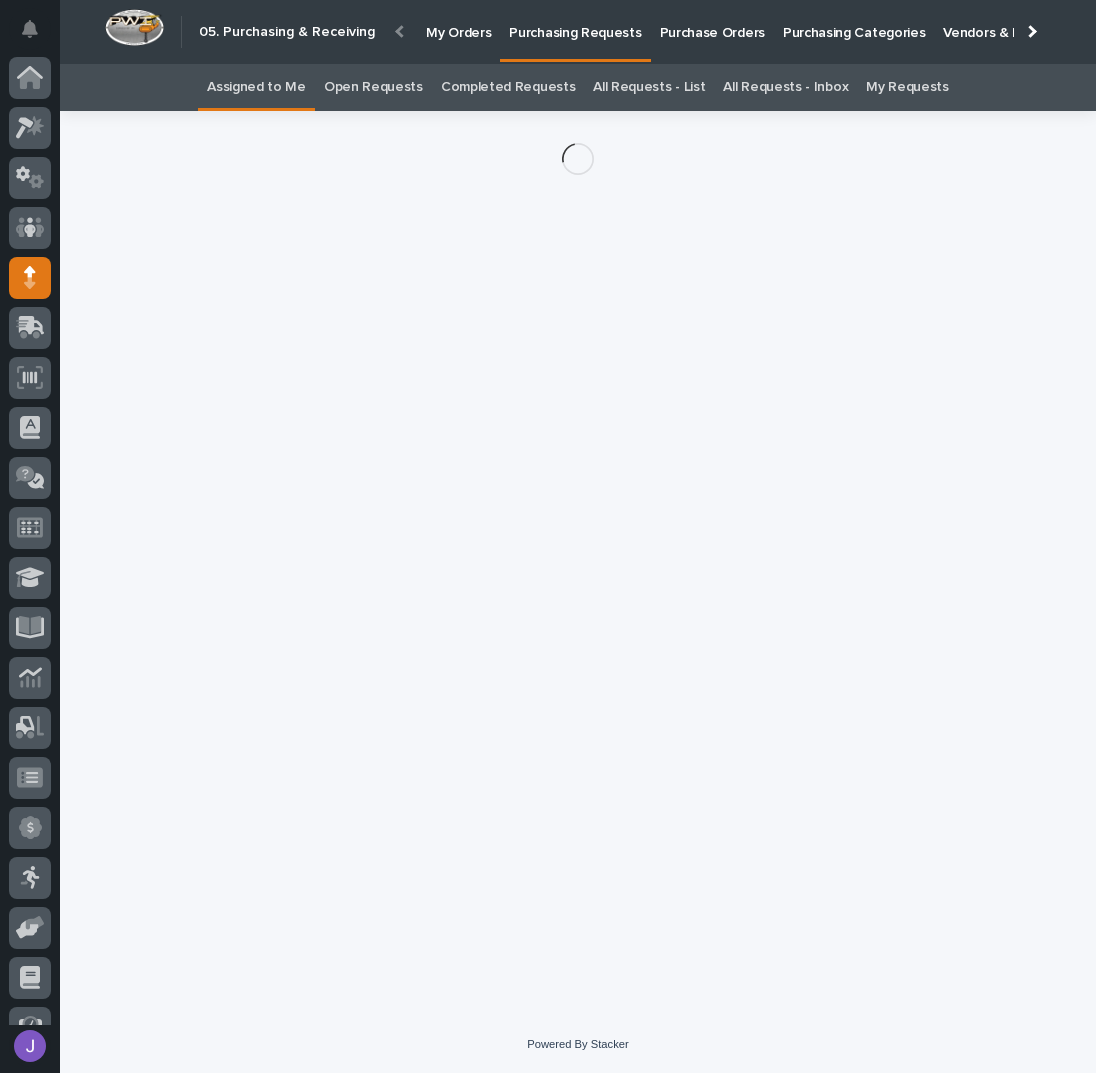 scroll, scrollTop: 82, scrollLeft: 0, axis: vertical 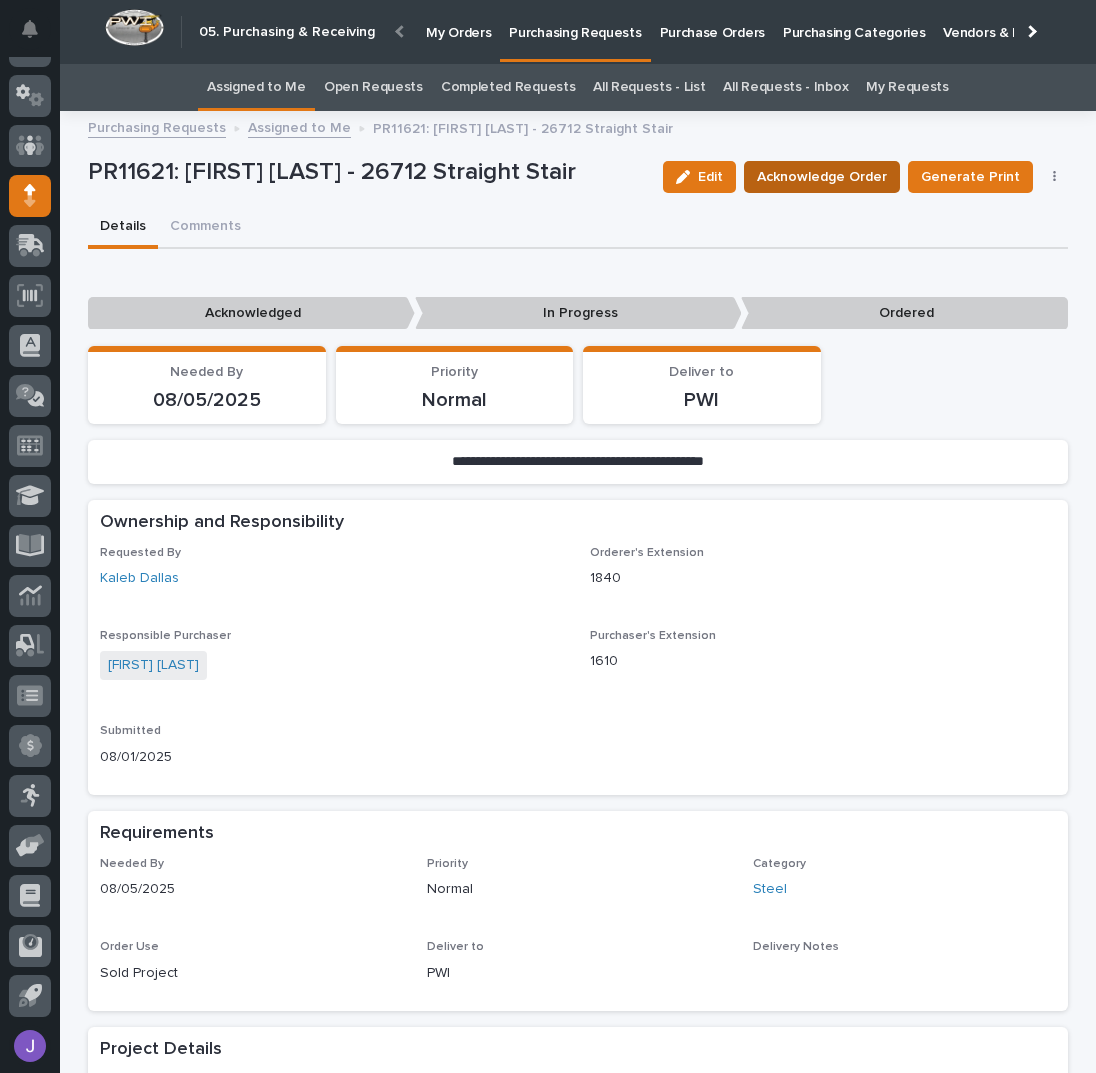 click on "Acknowledge Order" at bounding box center (822, 177) 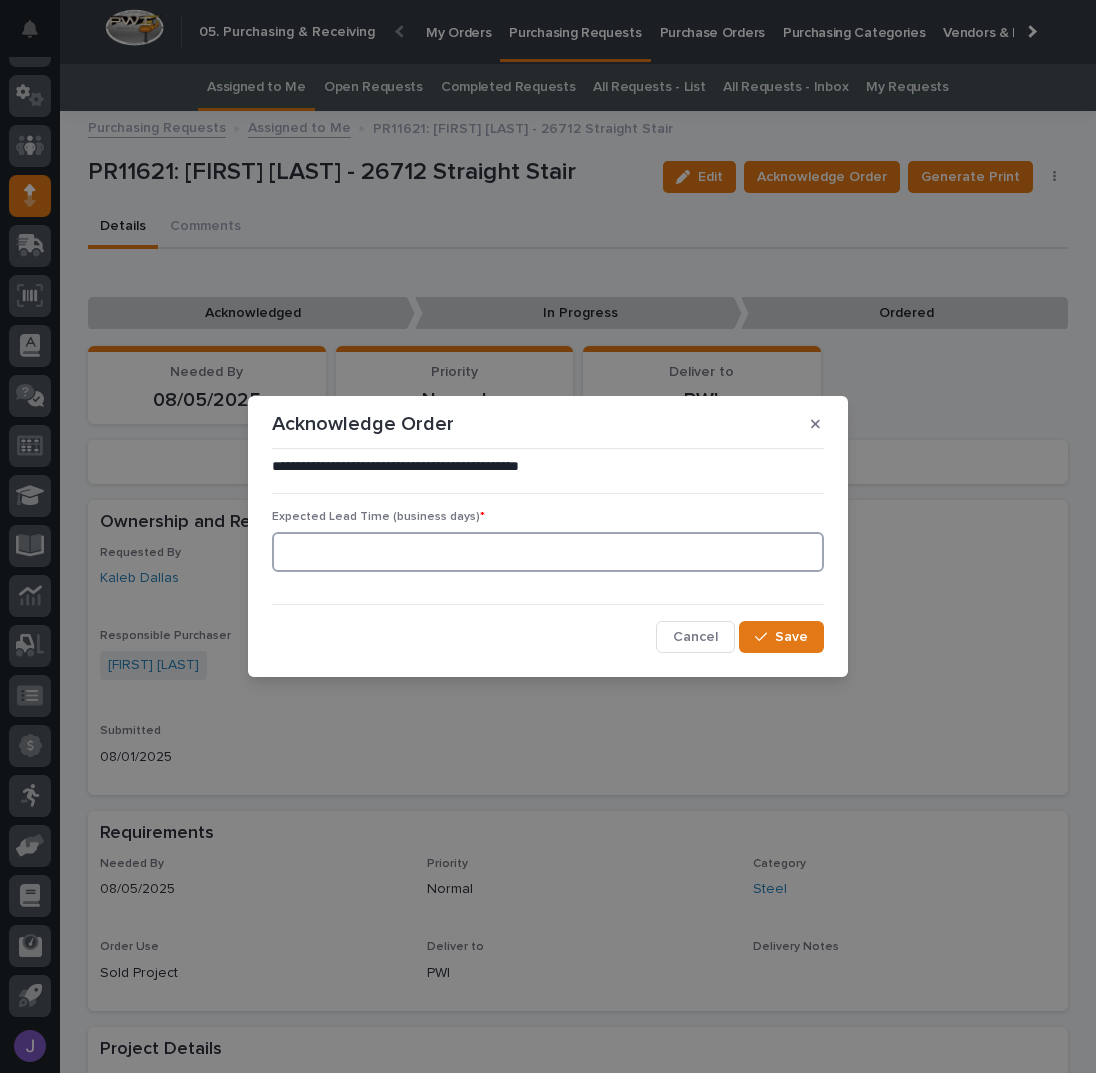 click at bounding box center (548, 552) 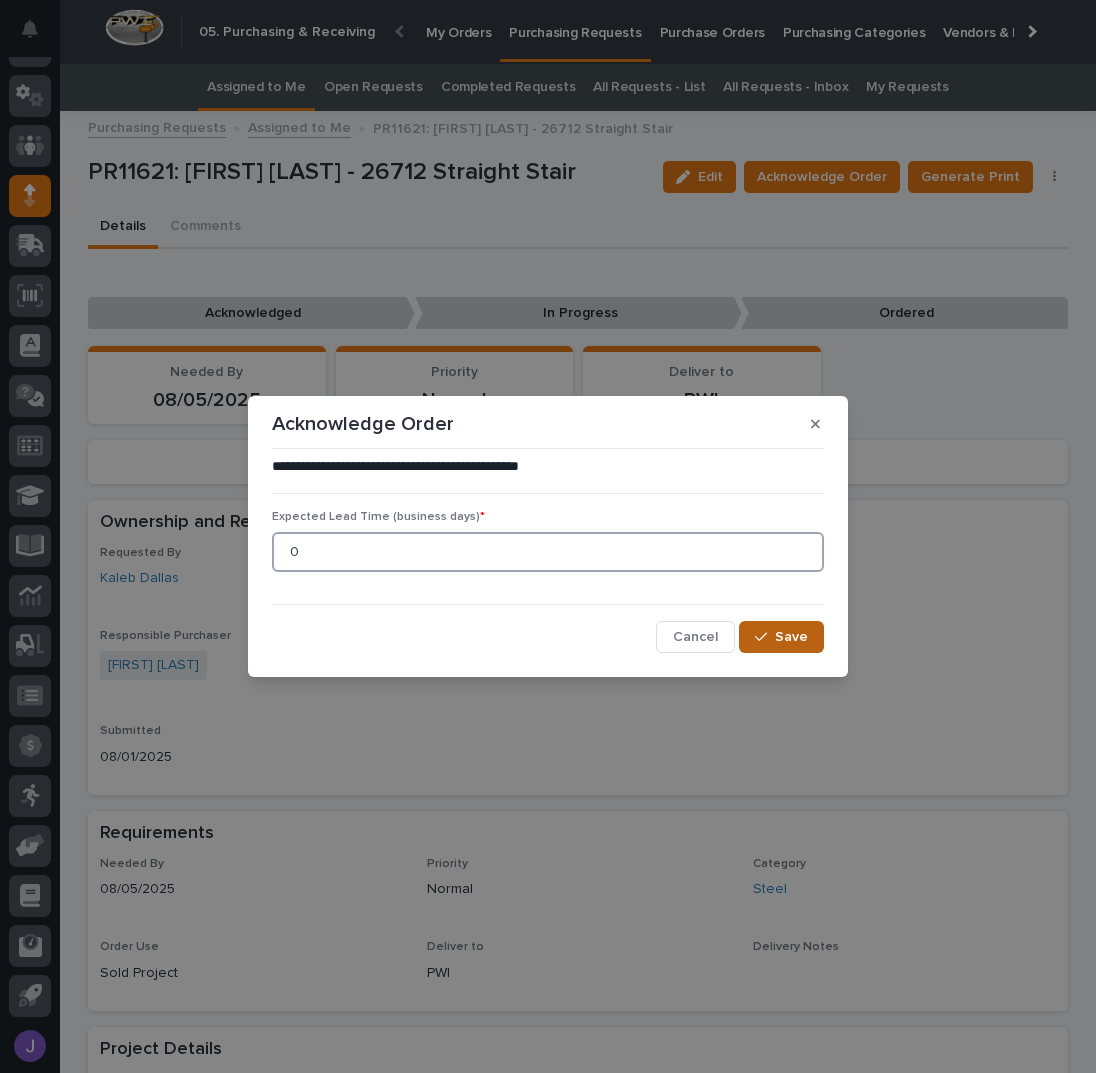 type on "0" 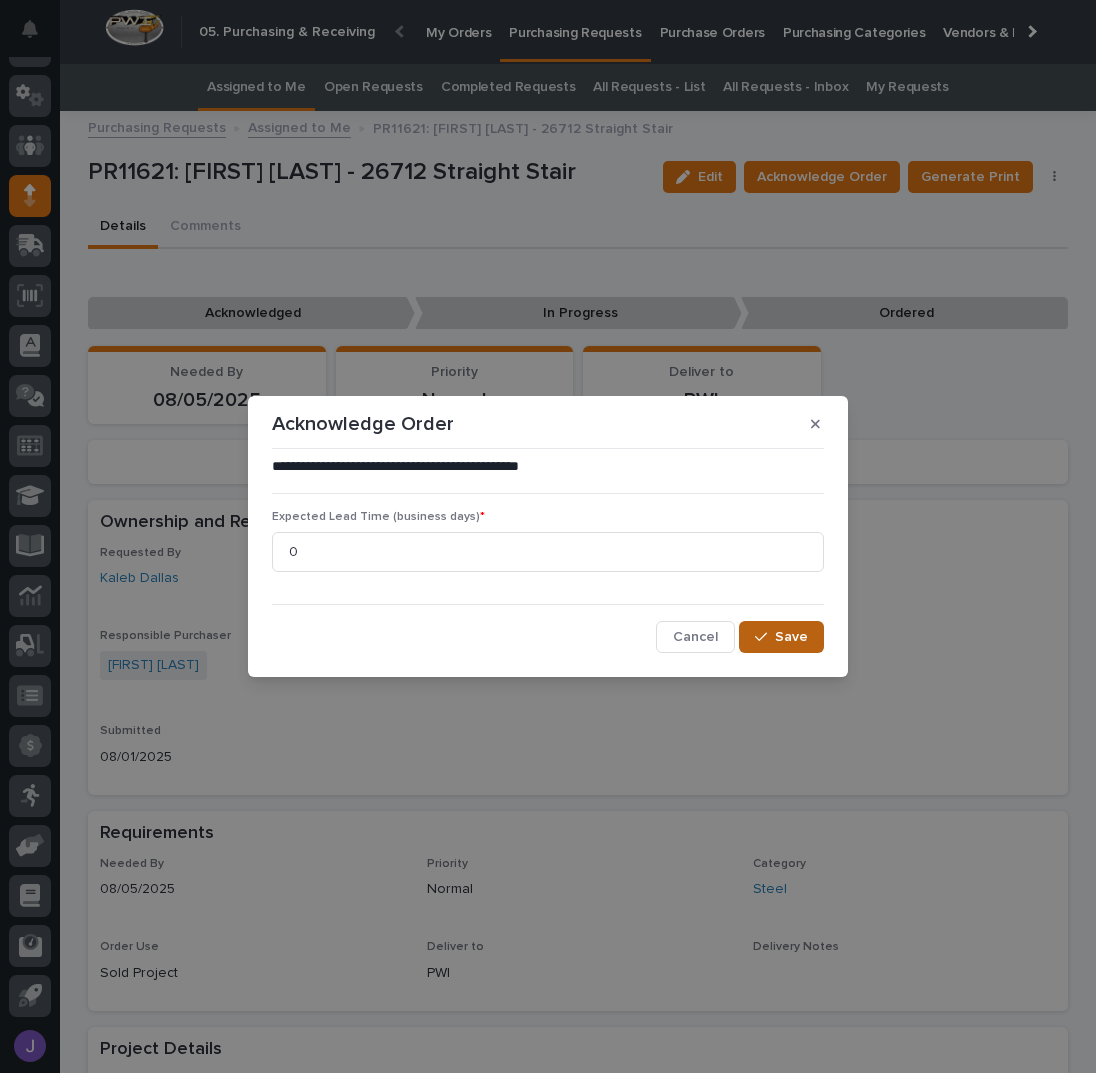 click on "Save" at bounding box center (781, 637) 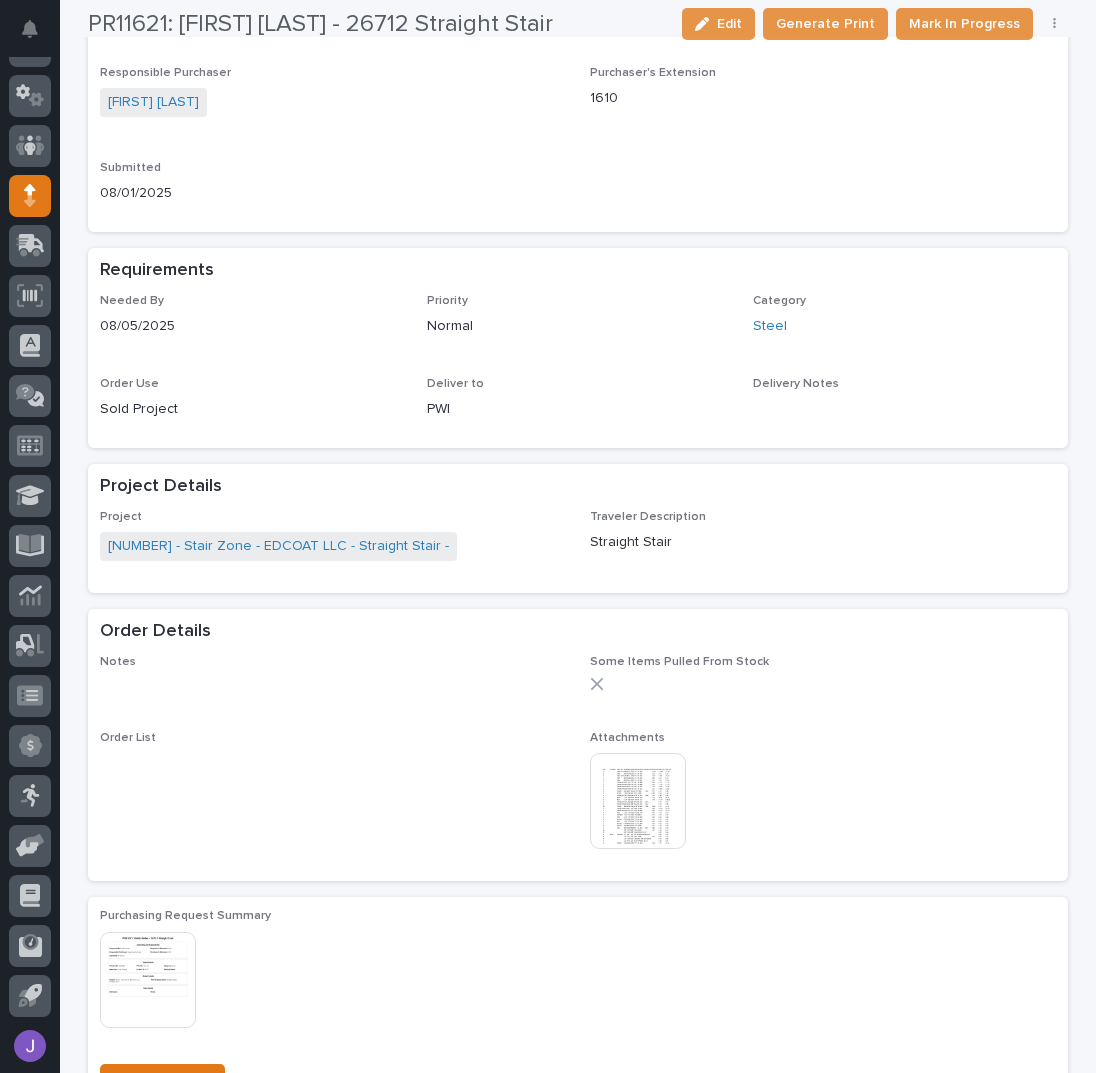 scroll, scrollTop: 666, scrollLeft: 0, axis: vertical 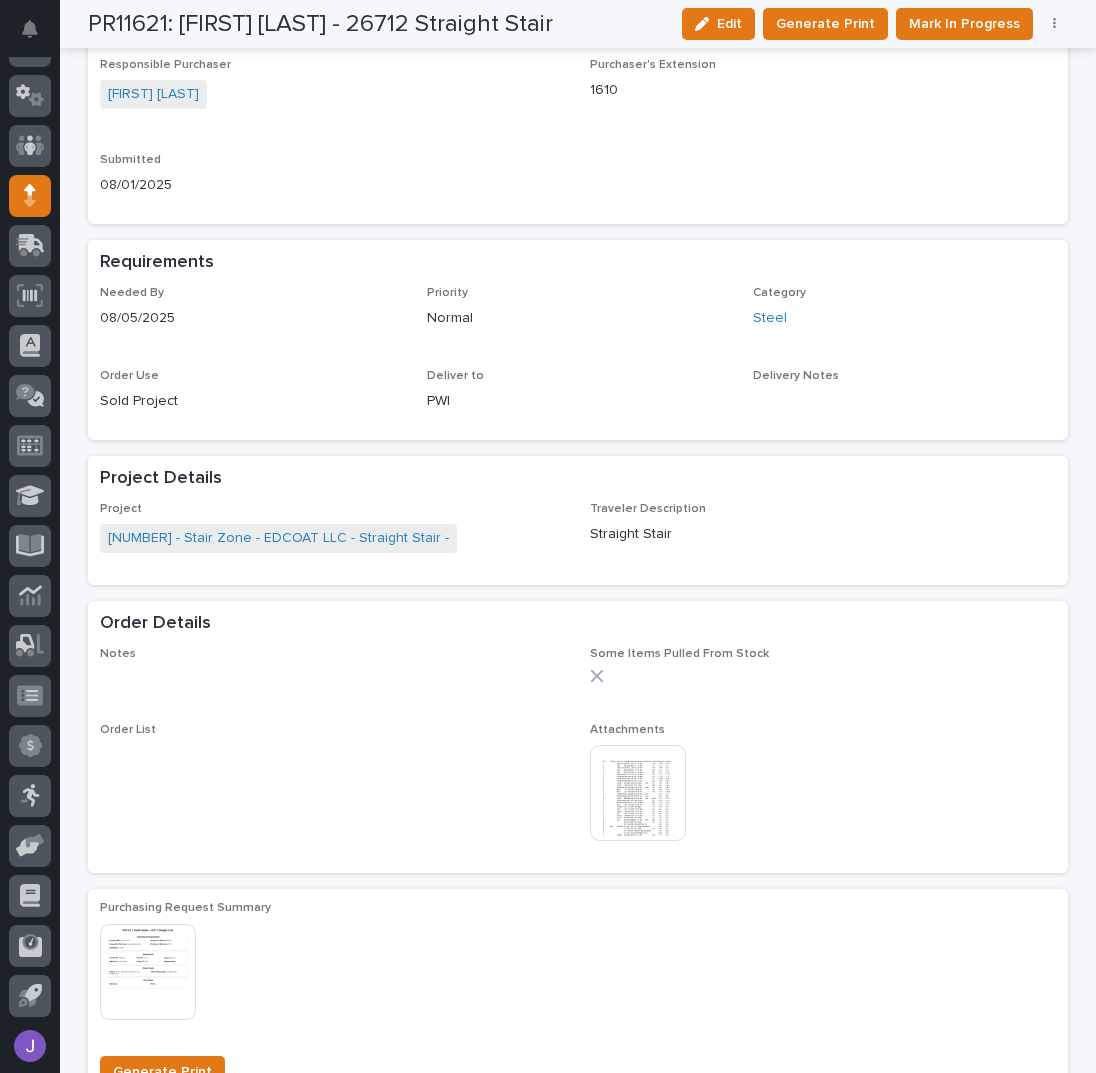 click at bounding box center (638, 793) 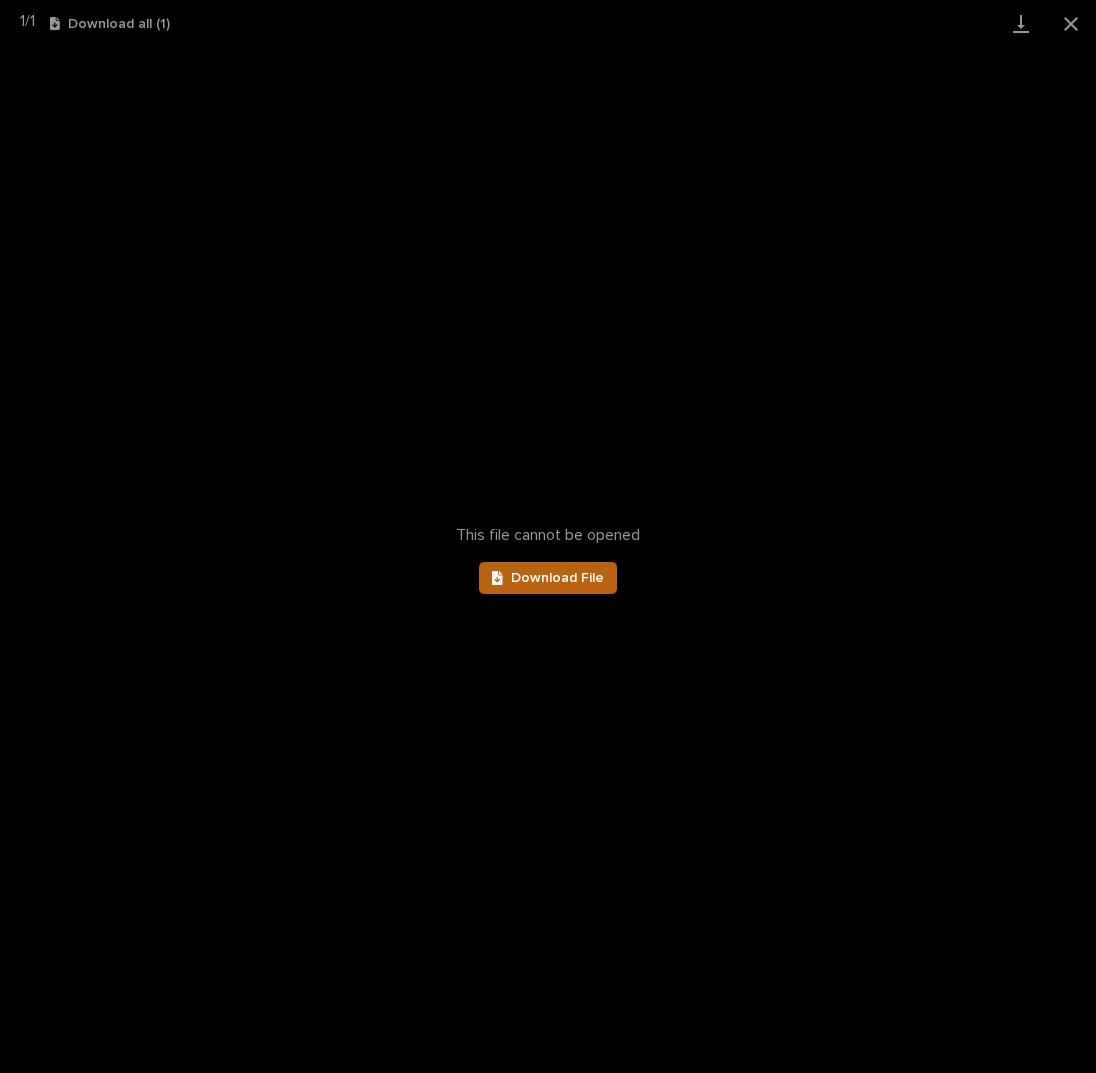click on "Download File" at bounding box center (557, 578) 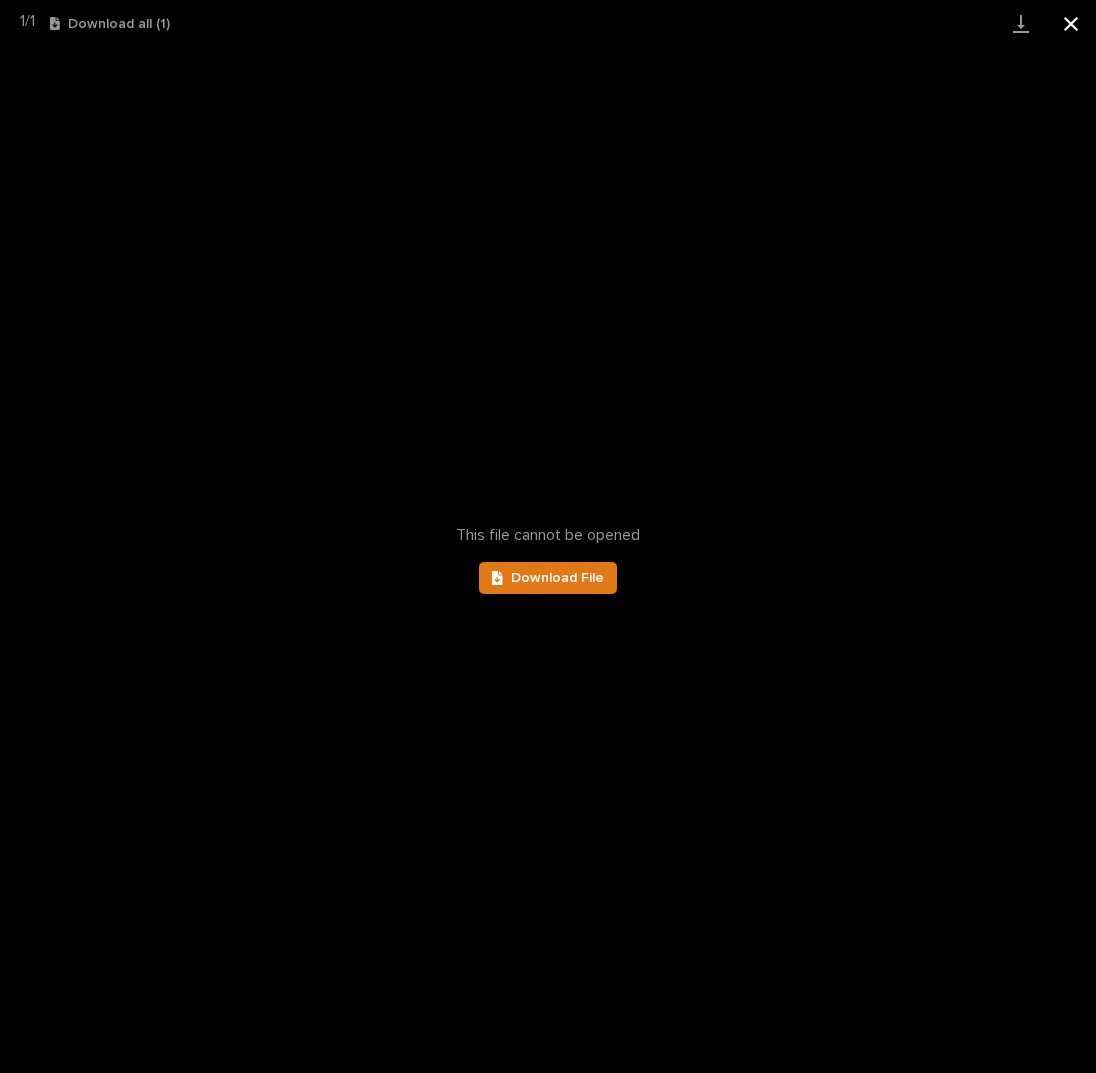 click at bounding box center (1071, 23) 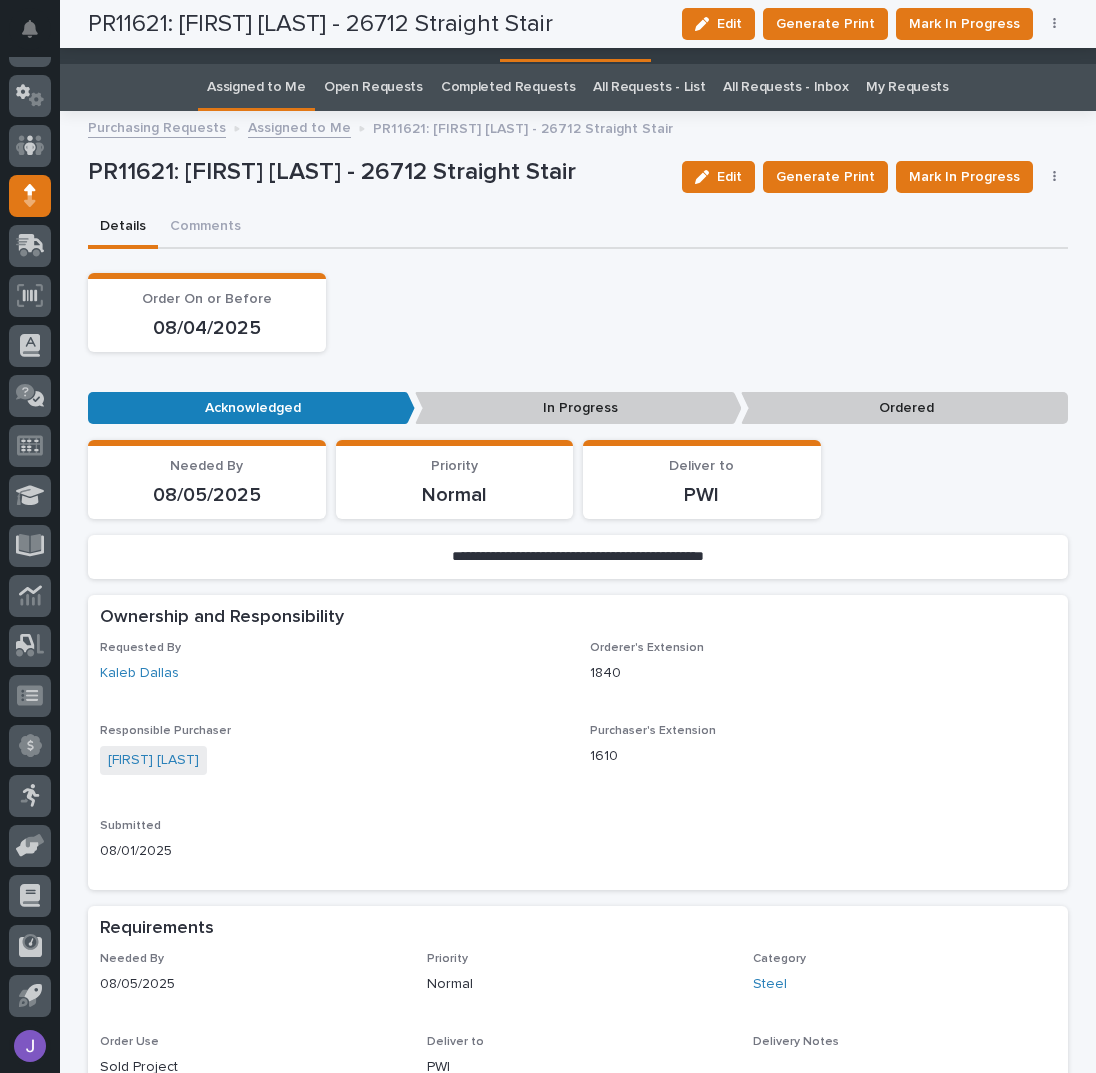 scroll, scrollTop: 0, scrollLeft: 0, axis: both 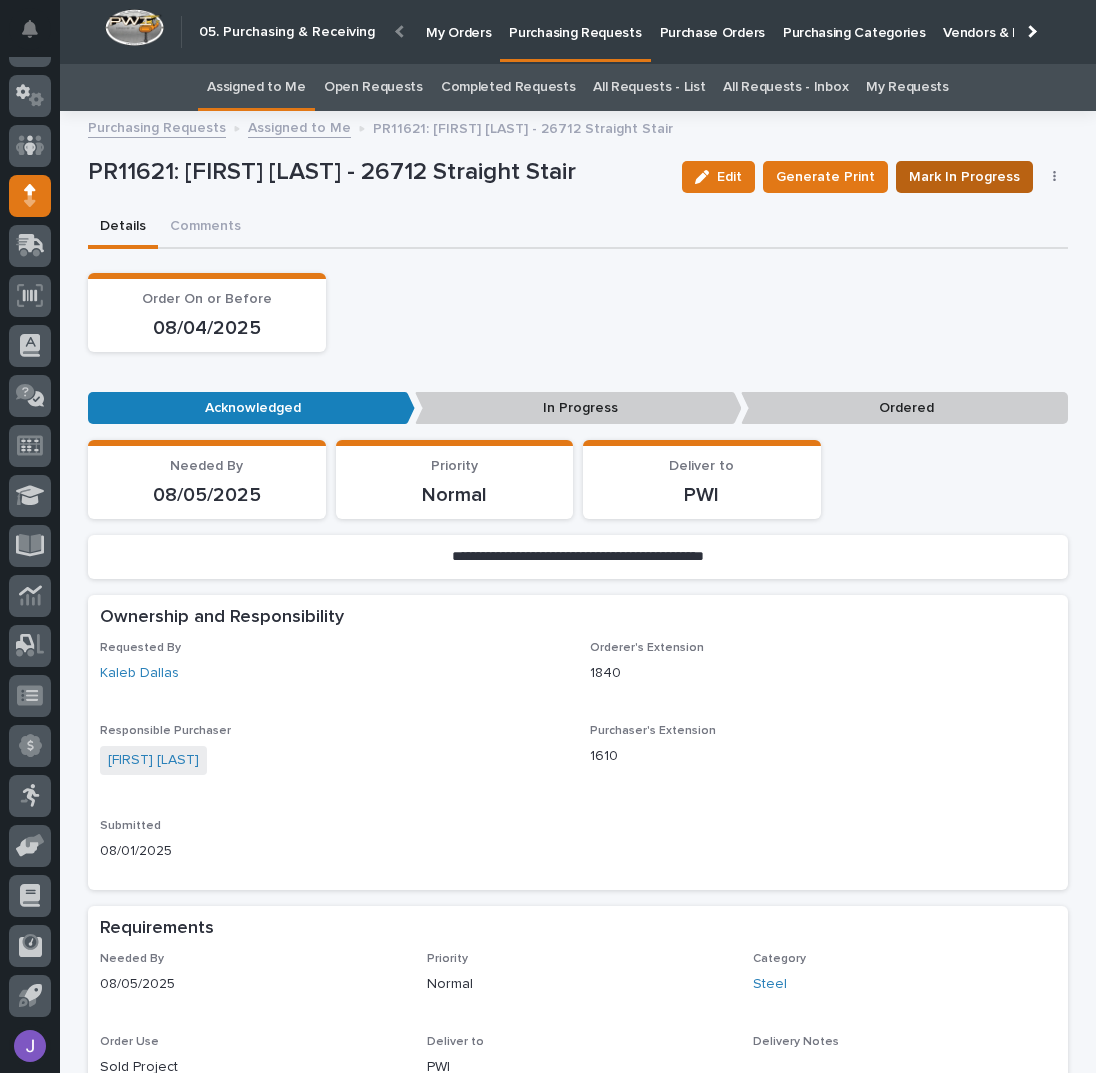 click on "Mark In Progress" at bounding box center (964, 177) 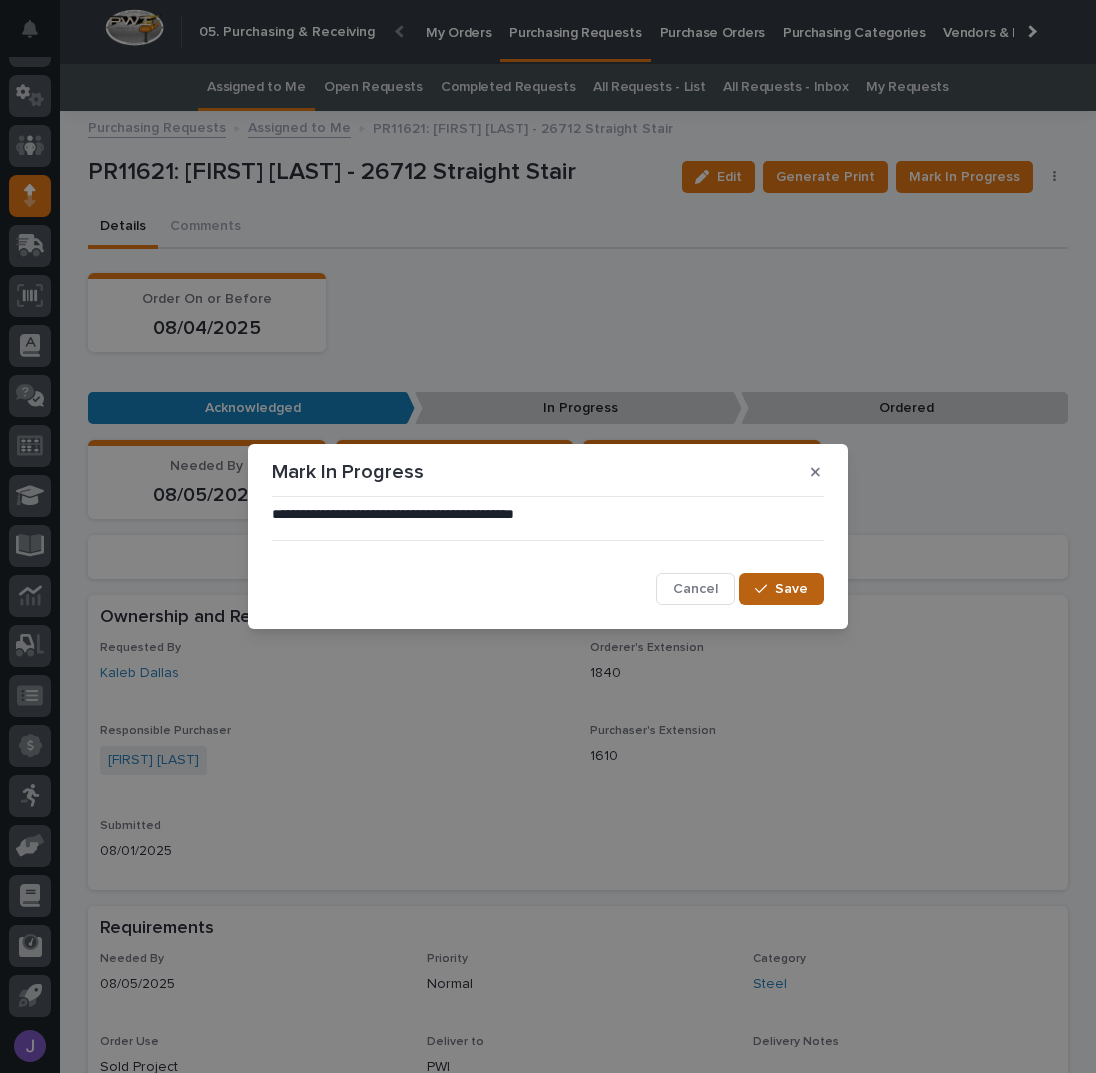 click on "Save" at bounding box center [781, 589] 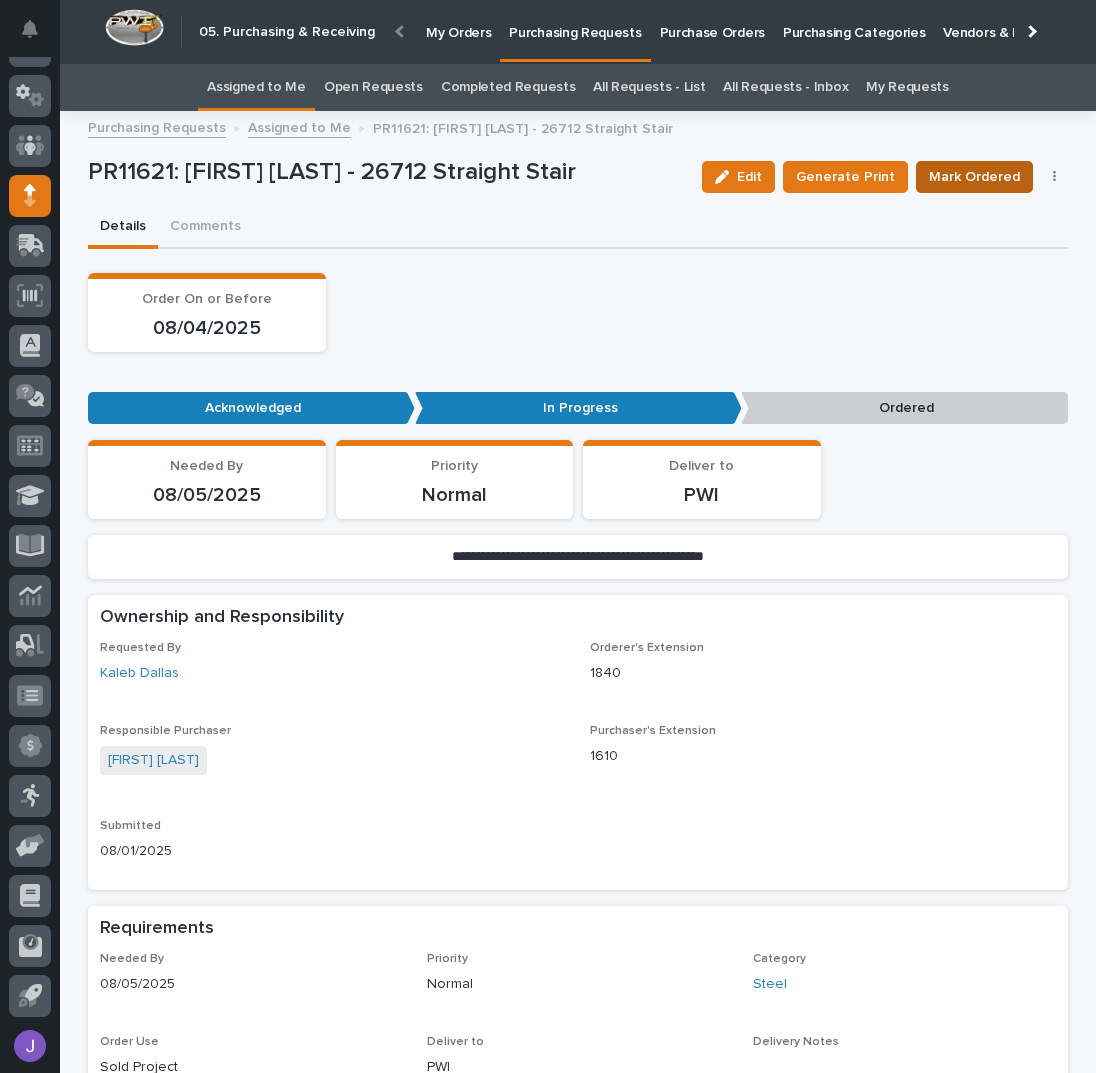 click on "Mark Ordered" at bounding box center (974, 177) 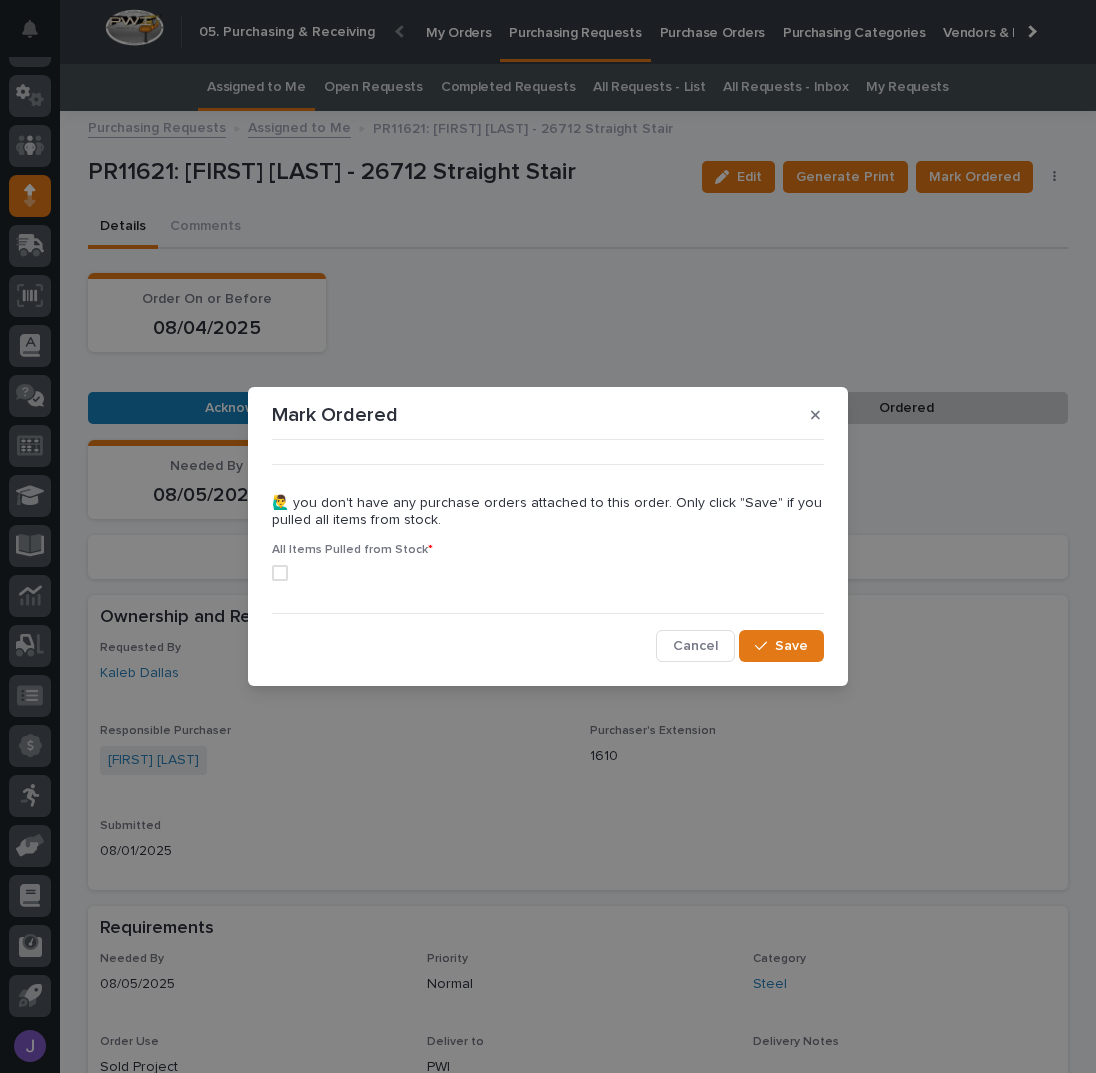 click at bounding box center (280, 573) 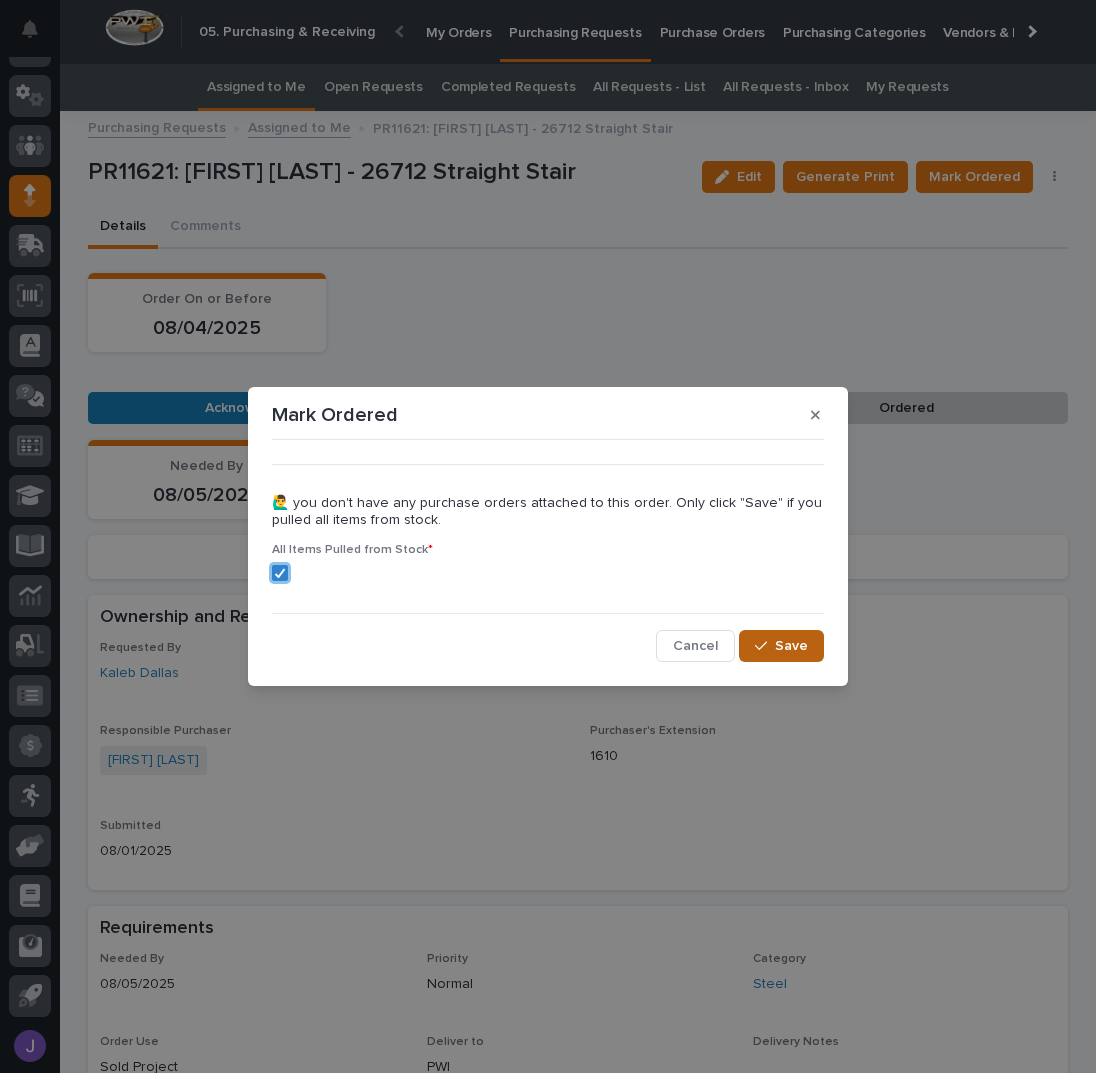 click on "Save" at bounding box center [781, 646] 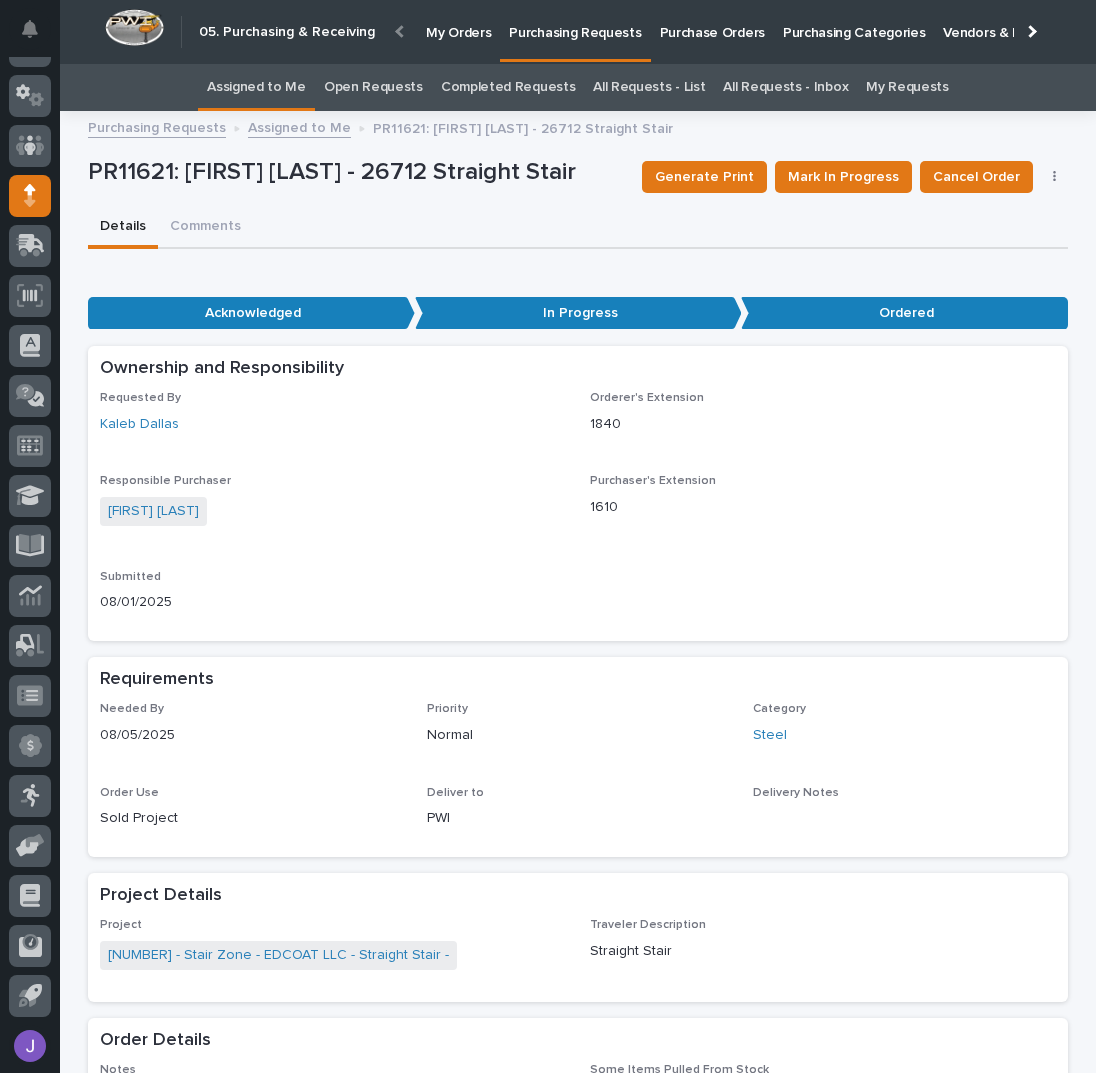 click on "Assigned to Me" at bounding box center [256, 87] 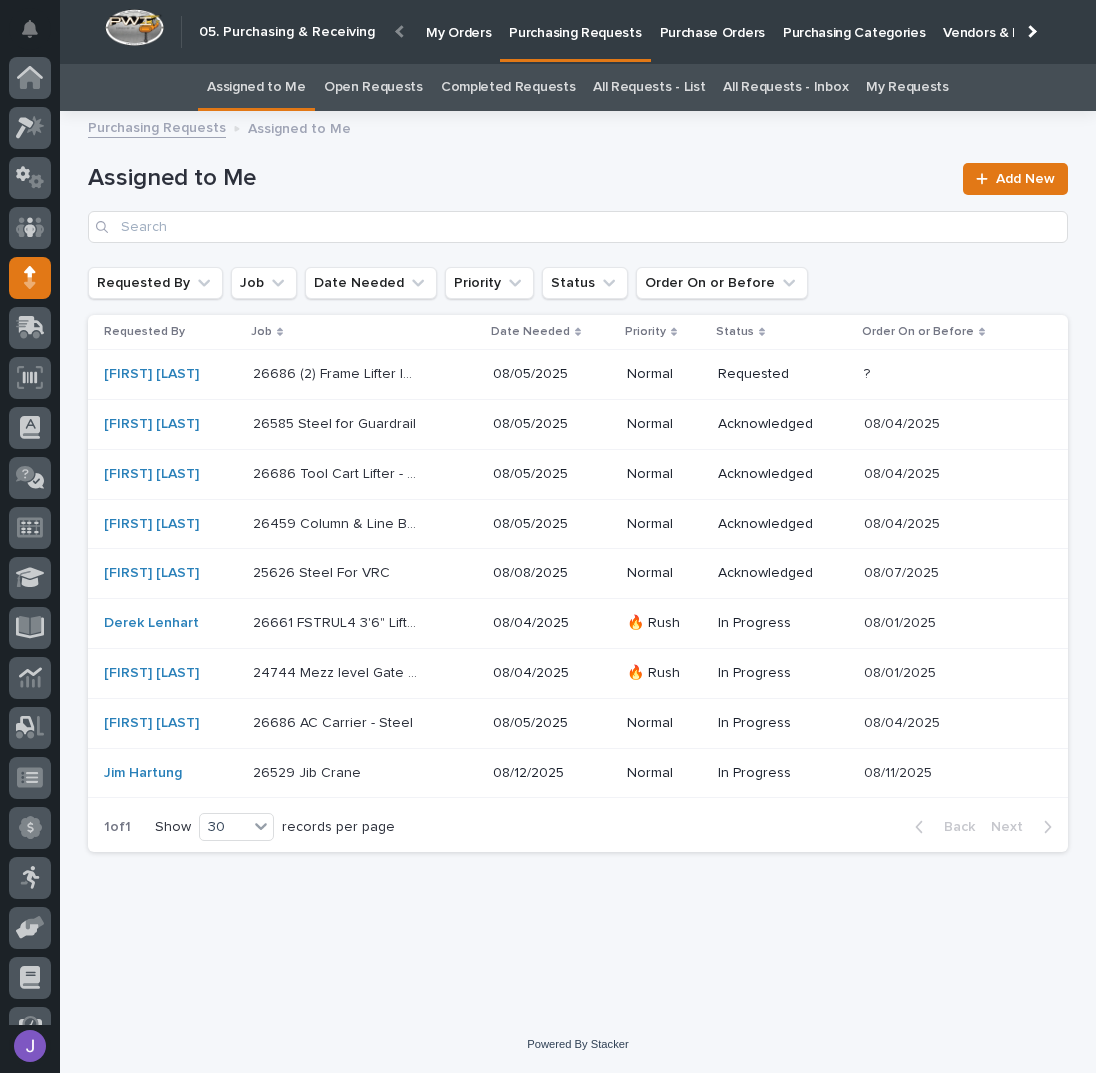 scroll, scrollTop: 82, scrollLeft: 0, axis: vertical 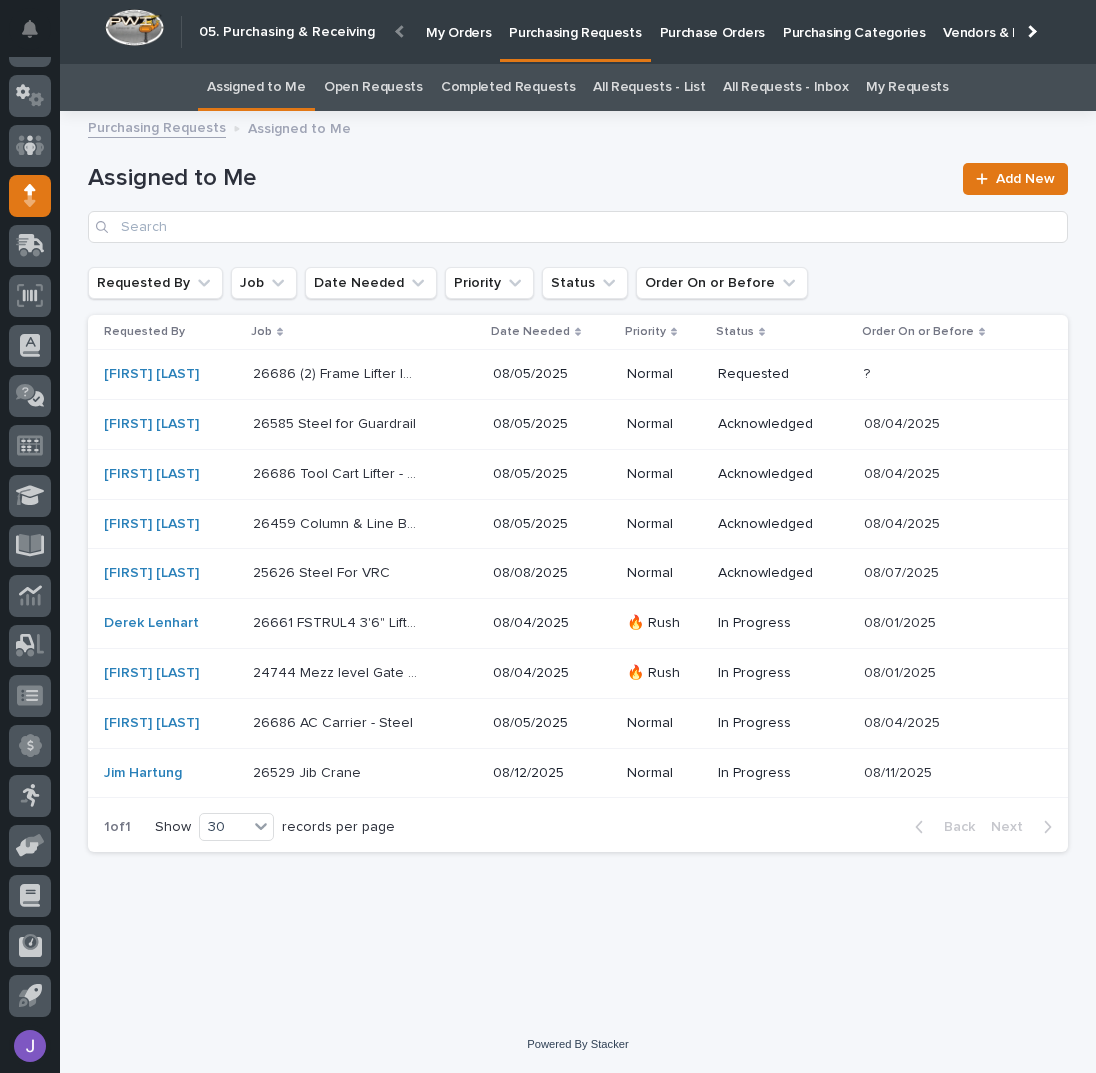 click on "[NUMBER] (2) Frame Lifter Inside I-Beam Style - Steel  [NUMBER] (2) Frame Lifter Inside I-Beam Style - Steel" at bounding box center [365, 374] 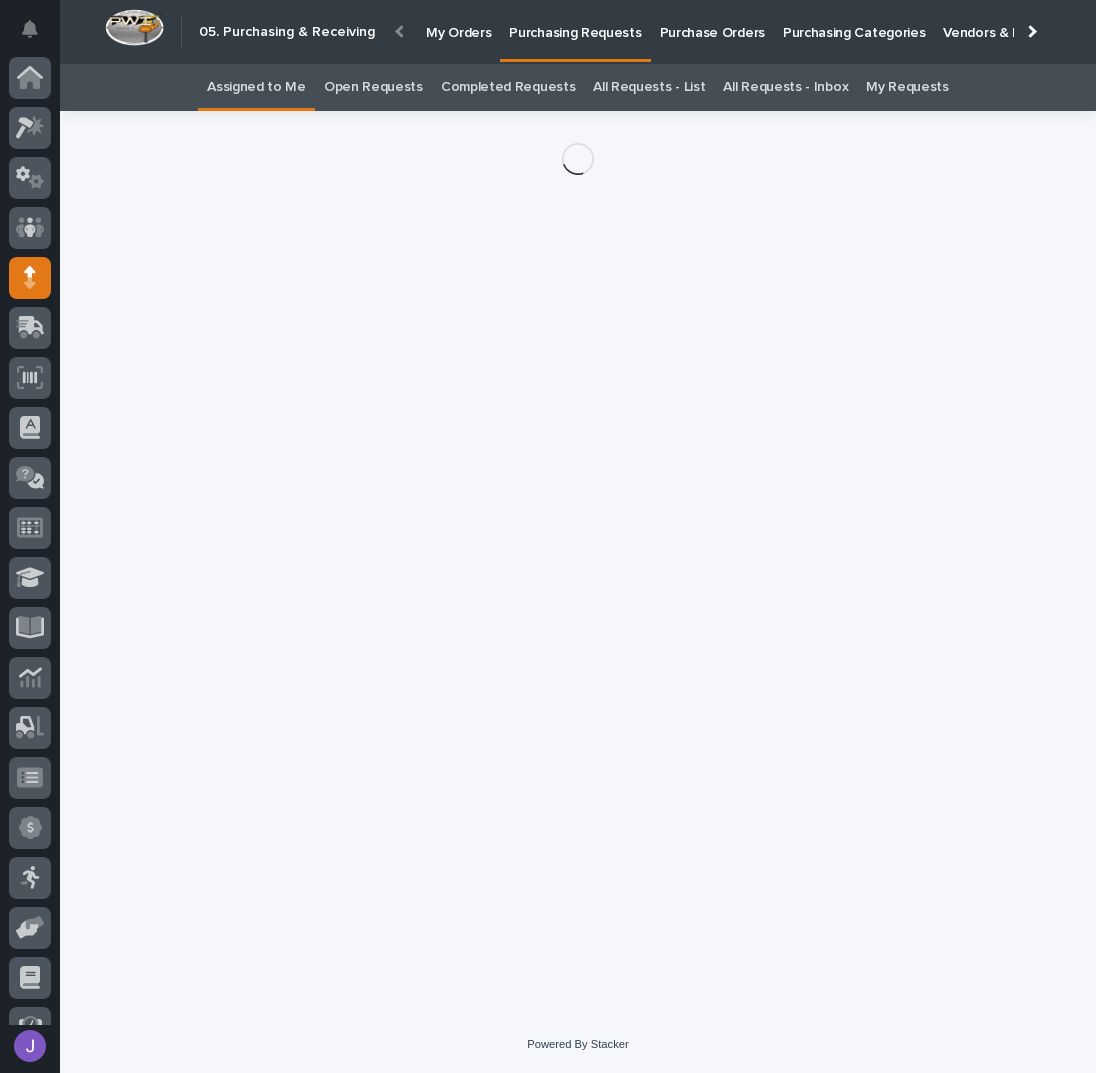 scroll, scrollTop: 82, scrollLeft: 0, axis: vertical 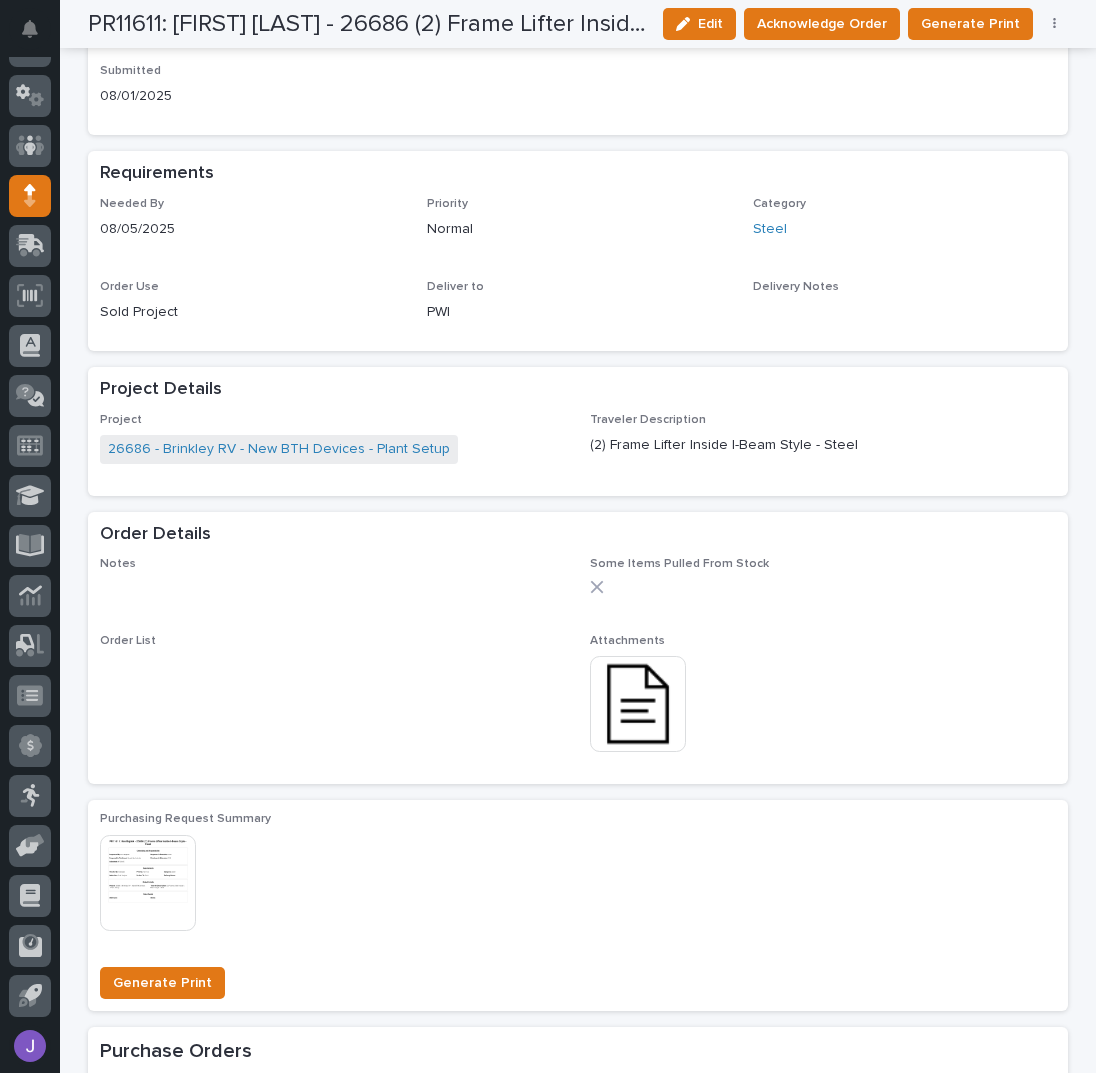 click at bounding box center [638, 704] 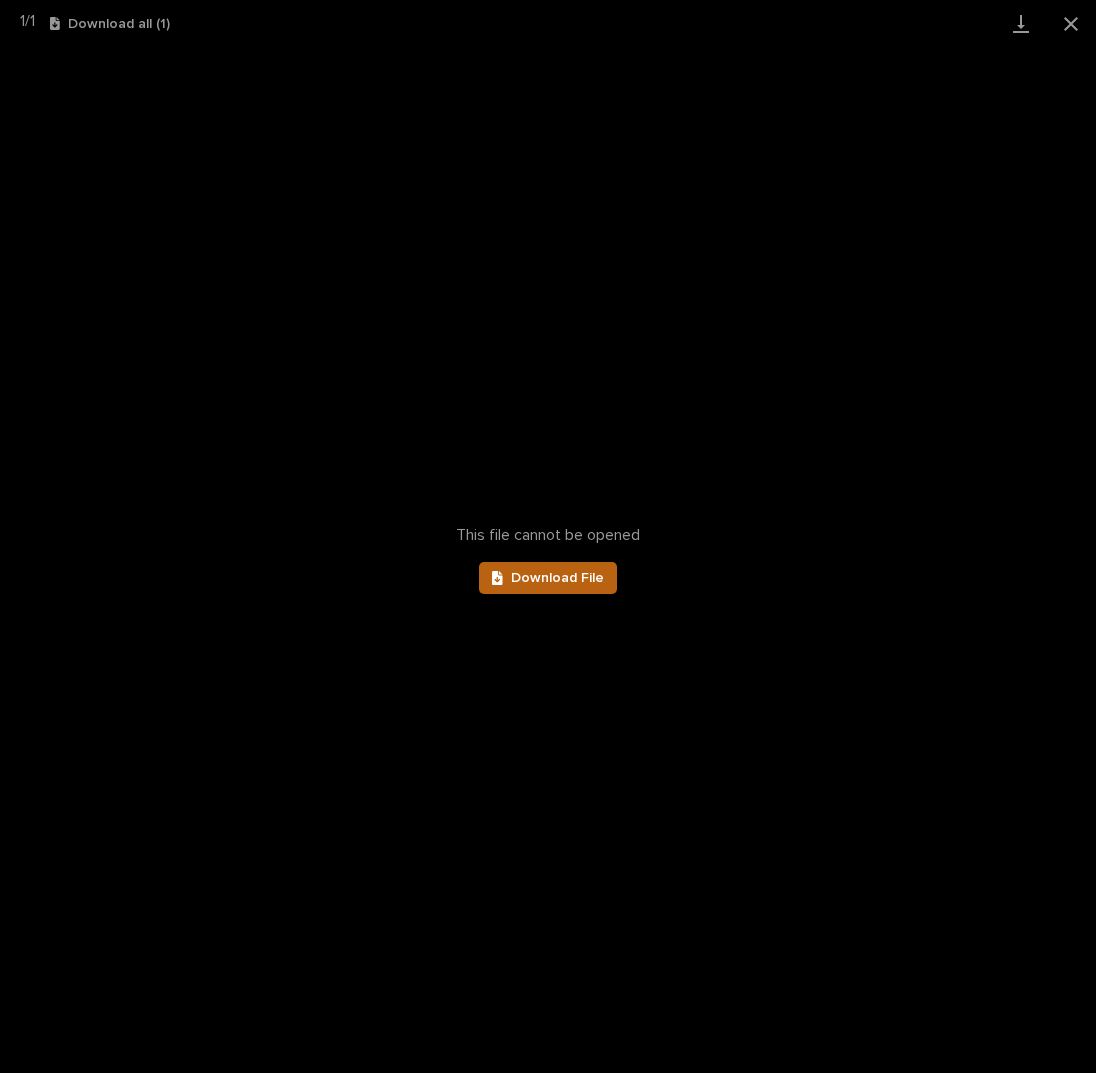 click on "Download File" at bounding box center [557, 578] 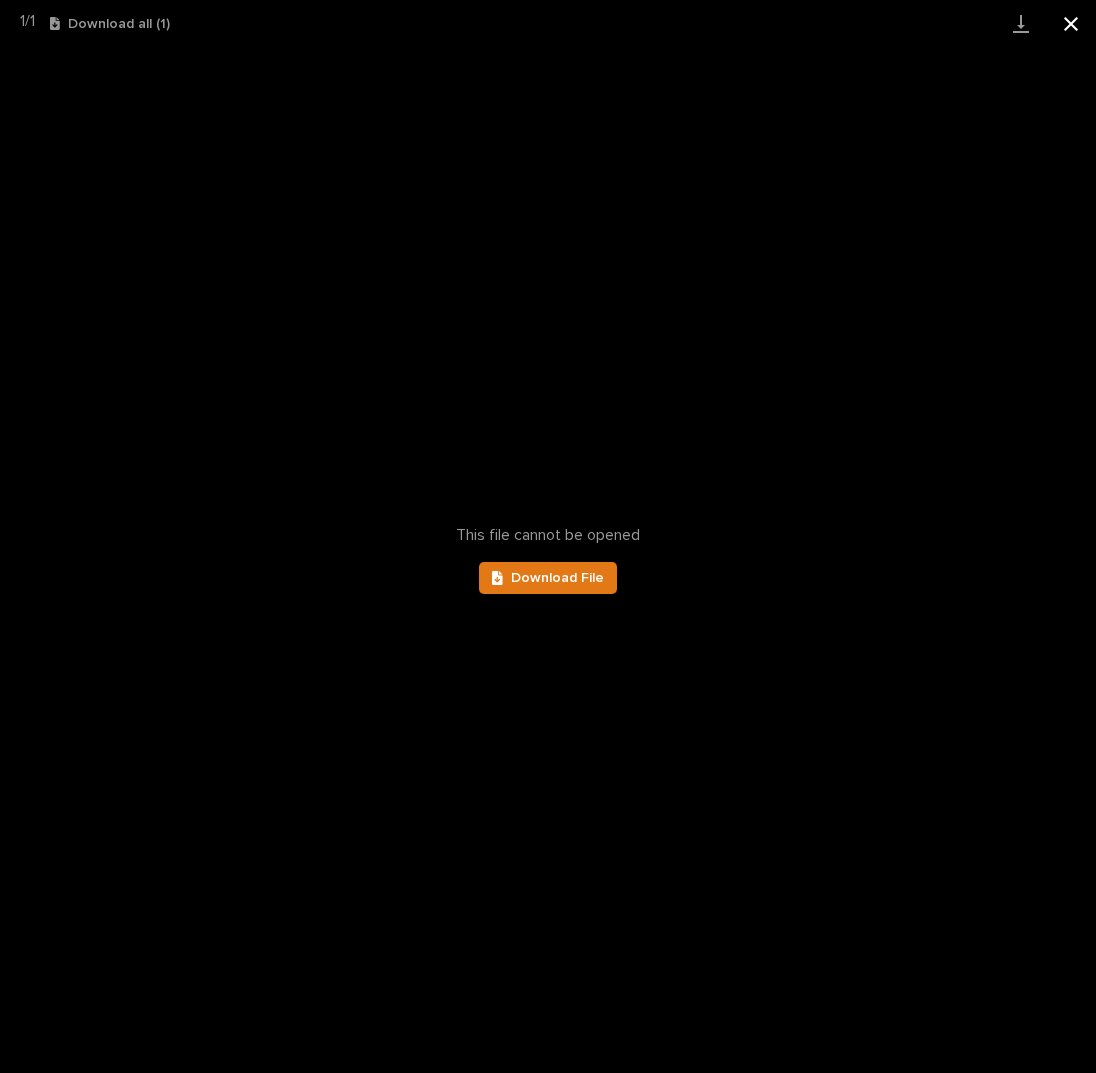 click at bounding box center (1071, 23) 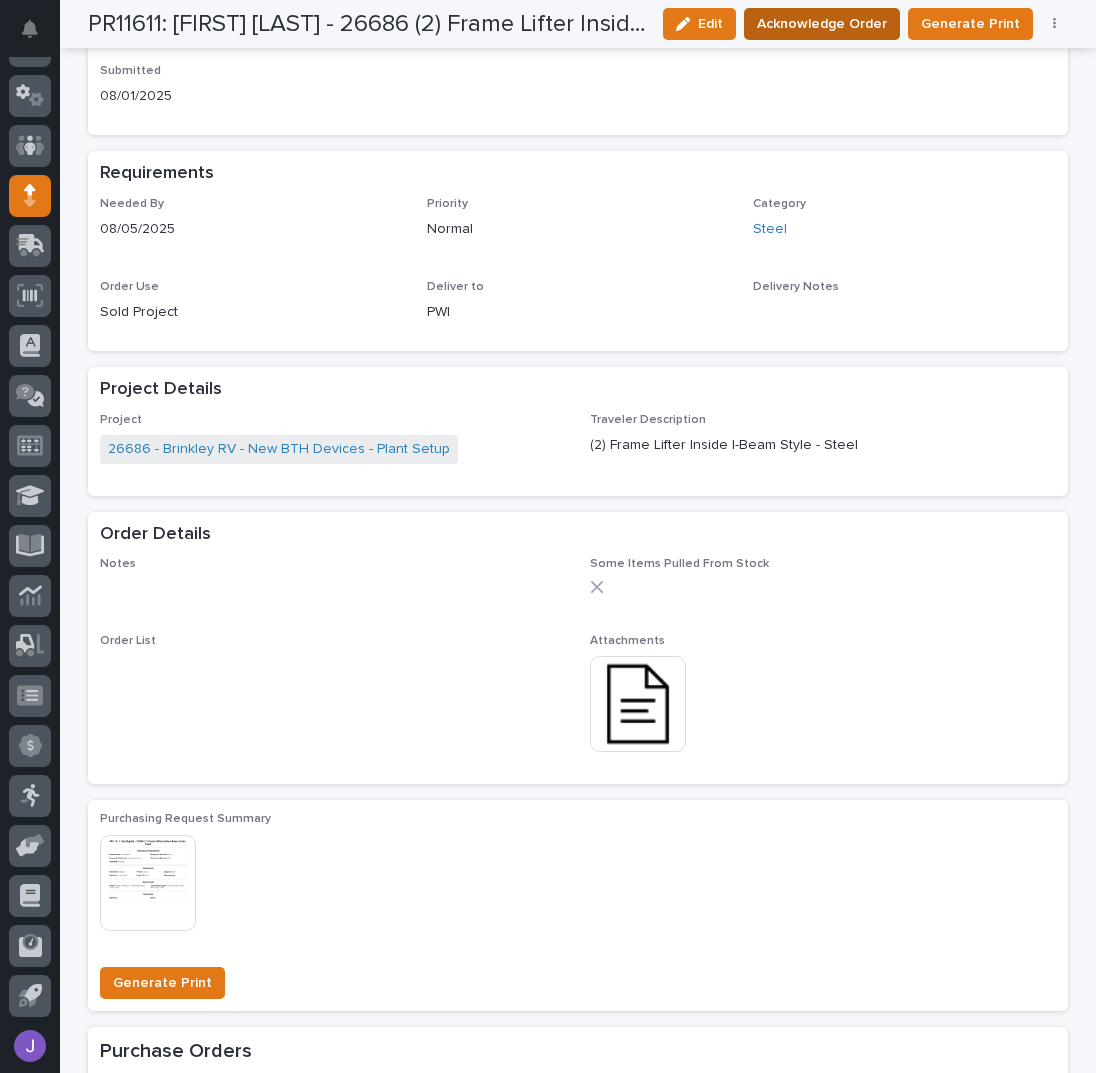 click on "Acknowledge Order" at bounding box center [822, 24] 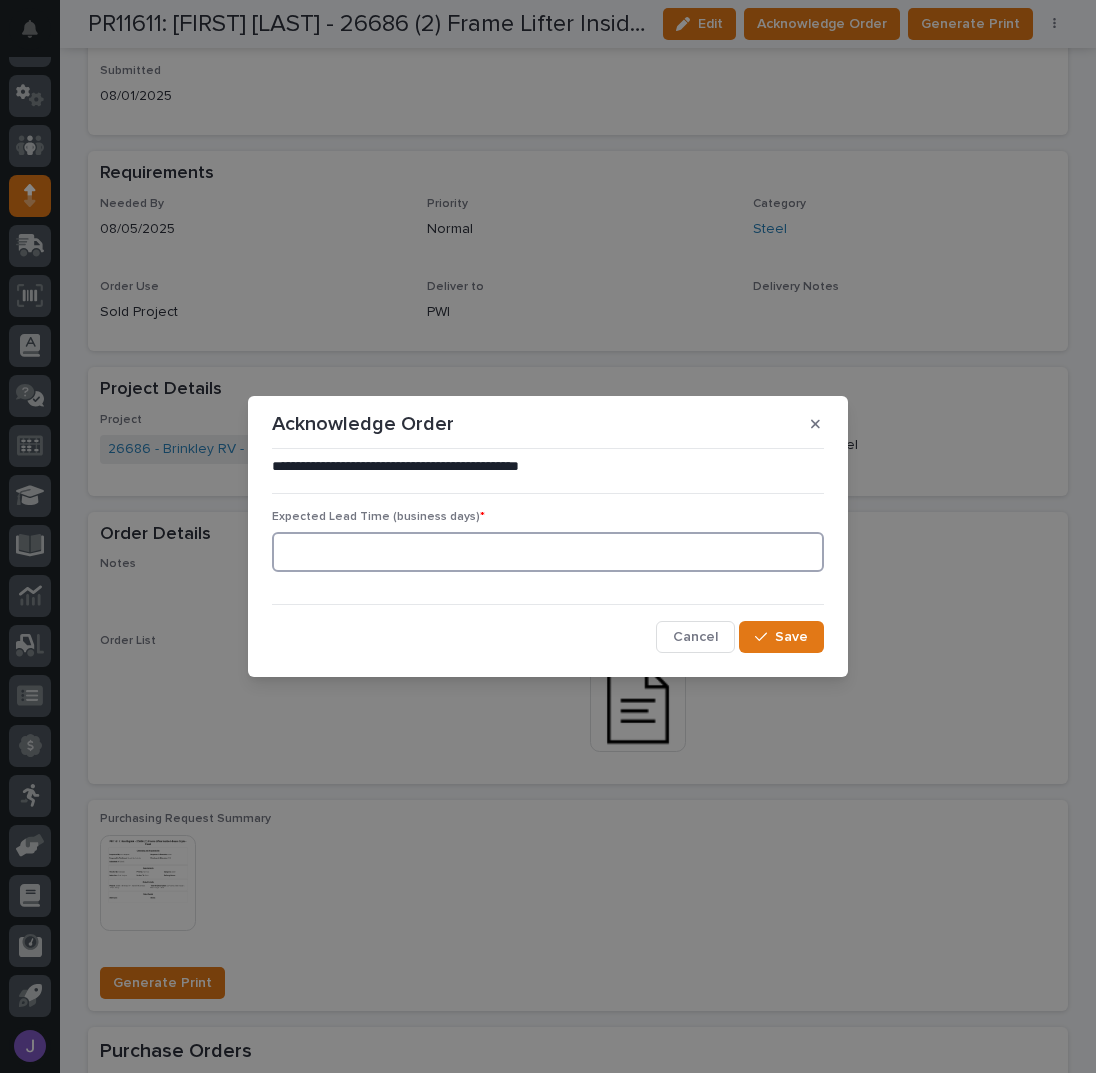 click at bounding box center (548, 552) 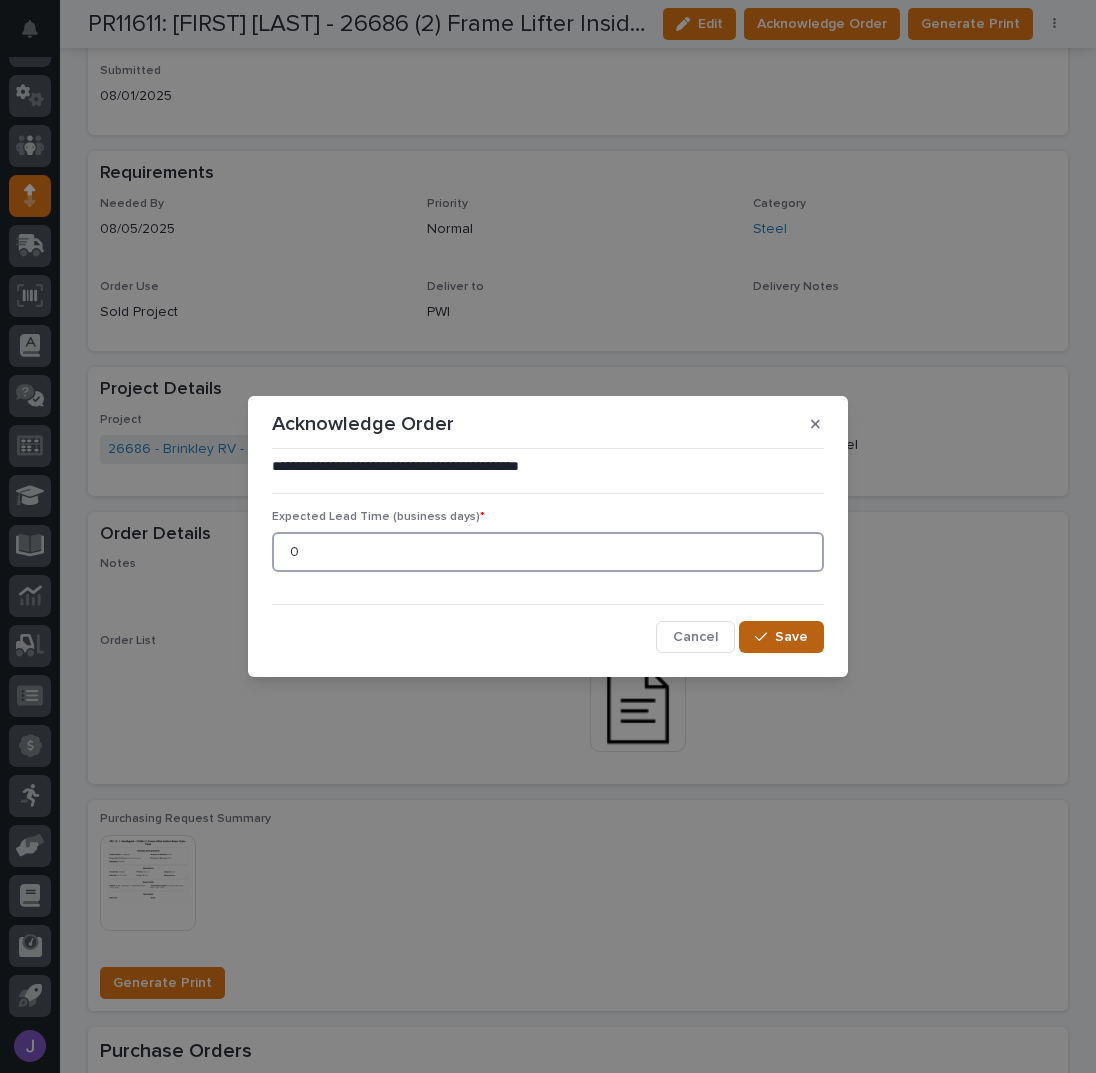 type on "0" 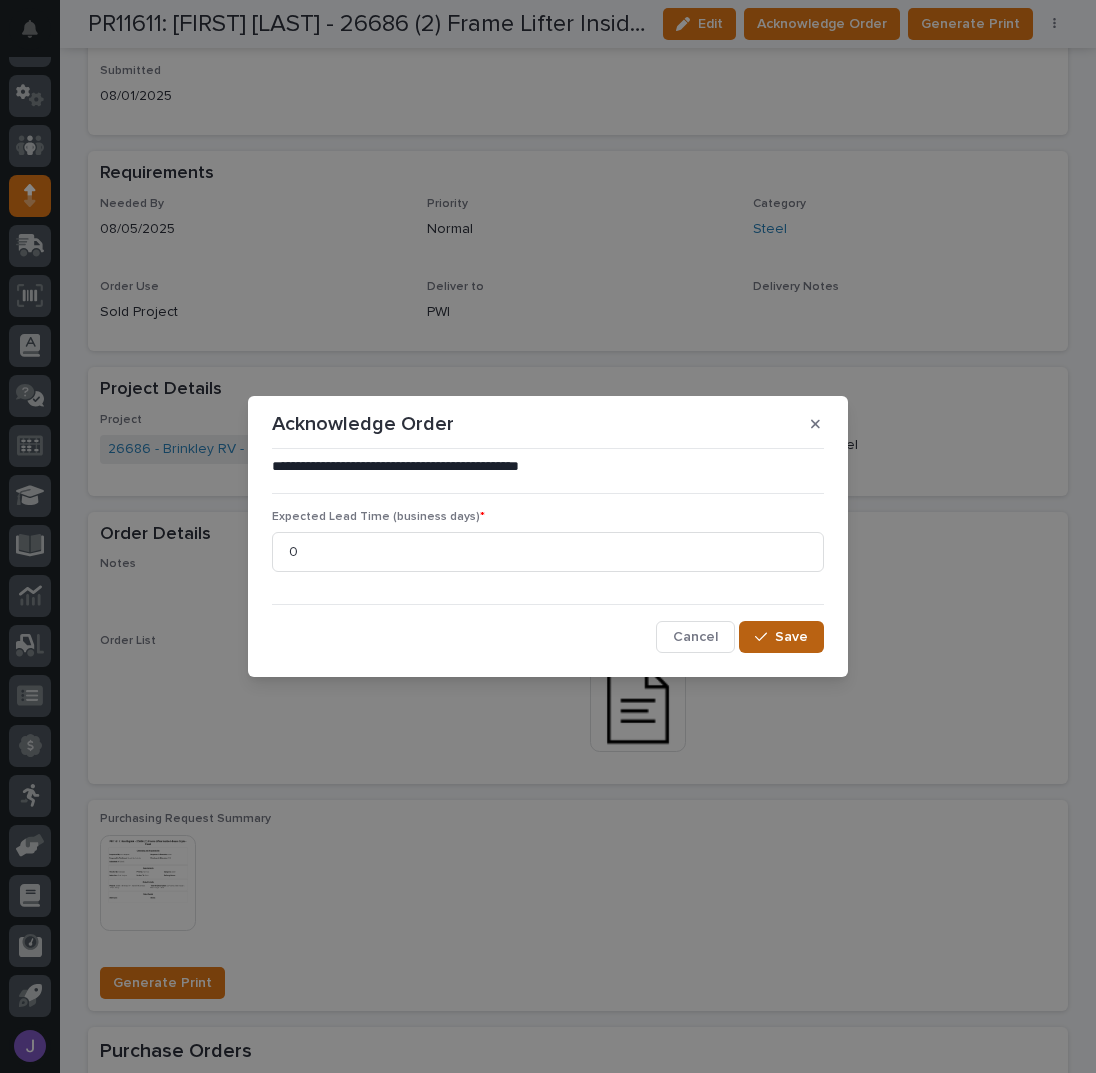 click on "Save" at bounding box center (781, 637) 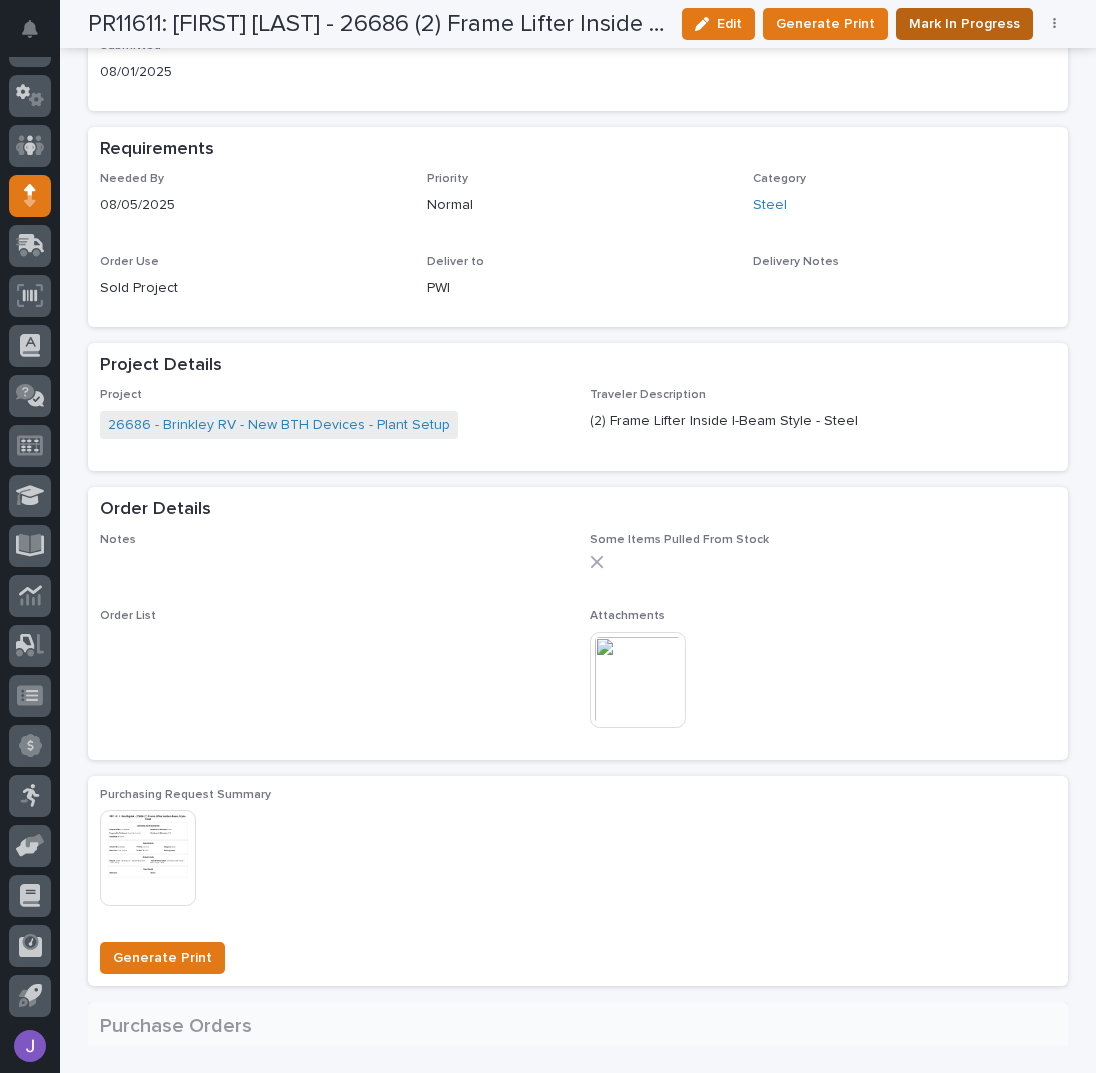 click on "Mark In Progress" at bounding box center [964, 24] 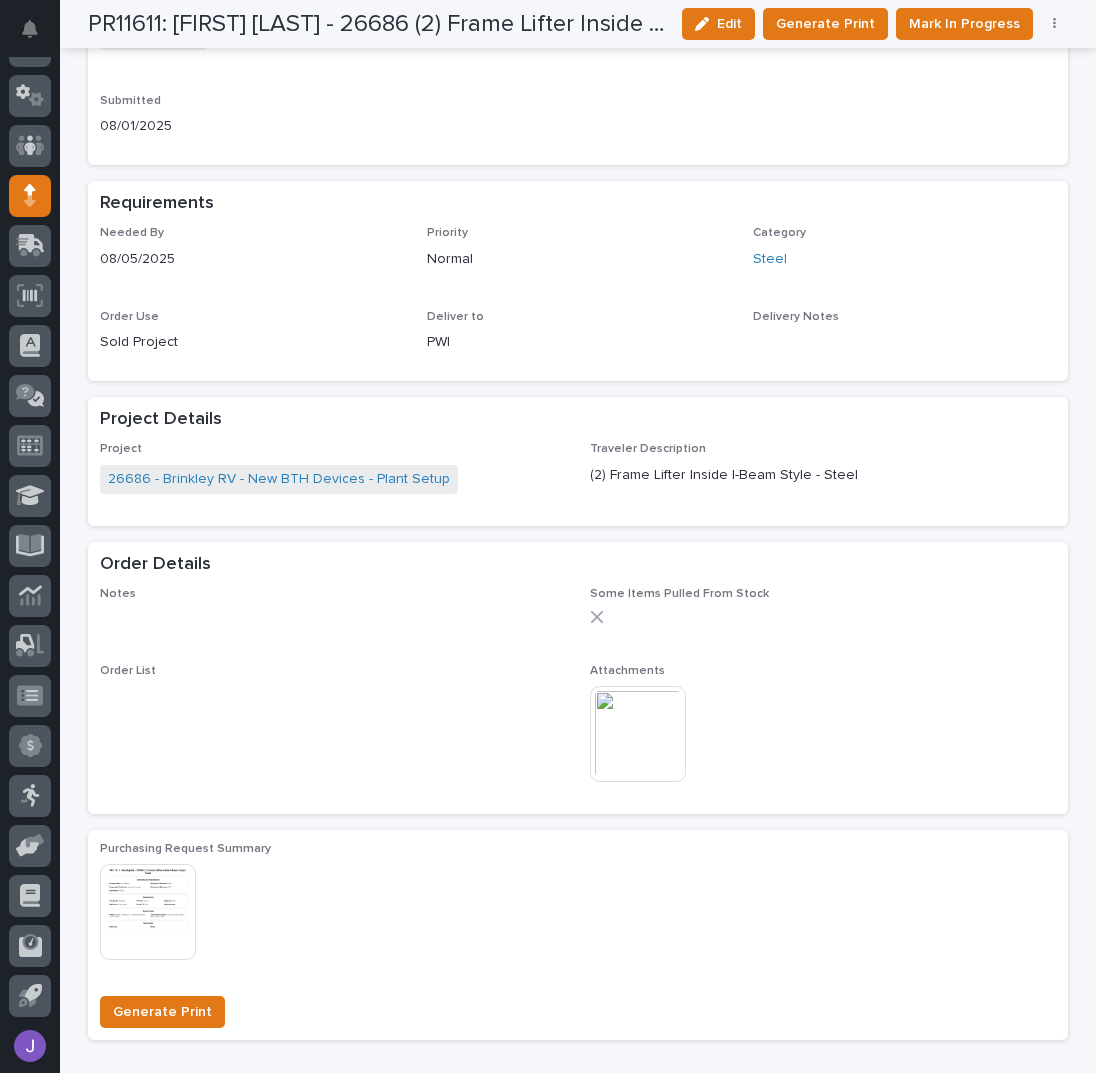 scroll, scrollTop: 873, scrollLeft: 0, axis: vertical 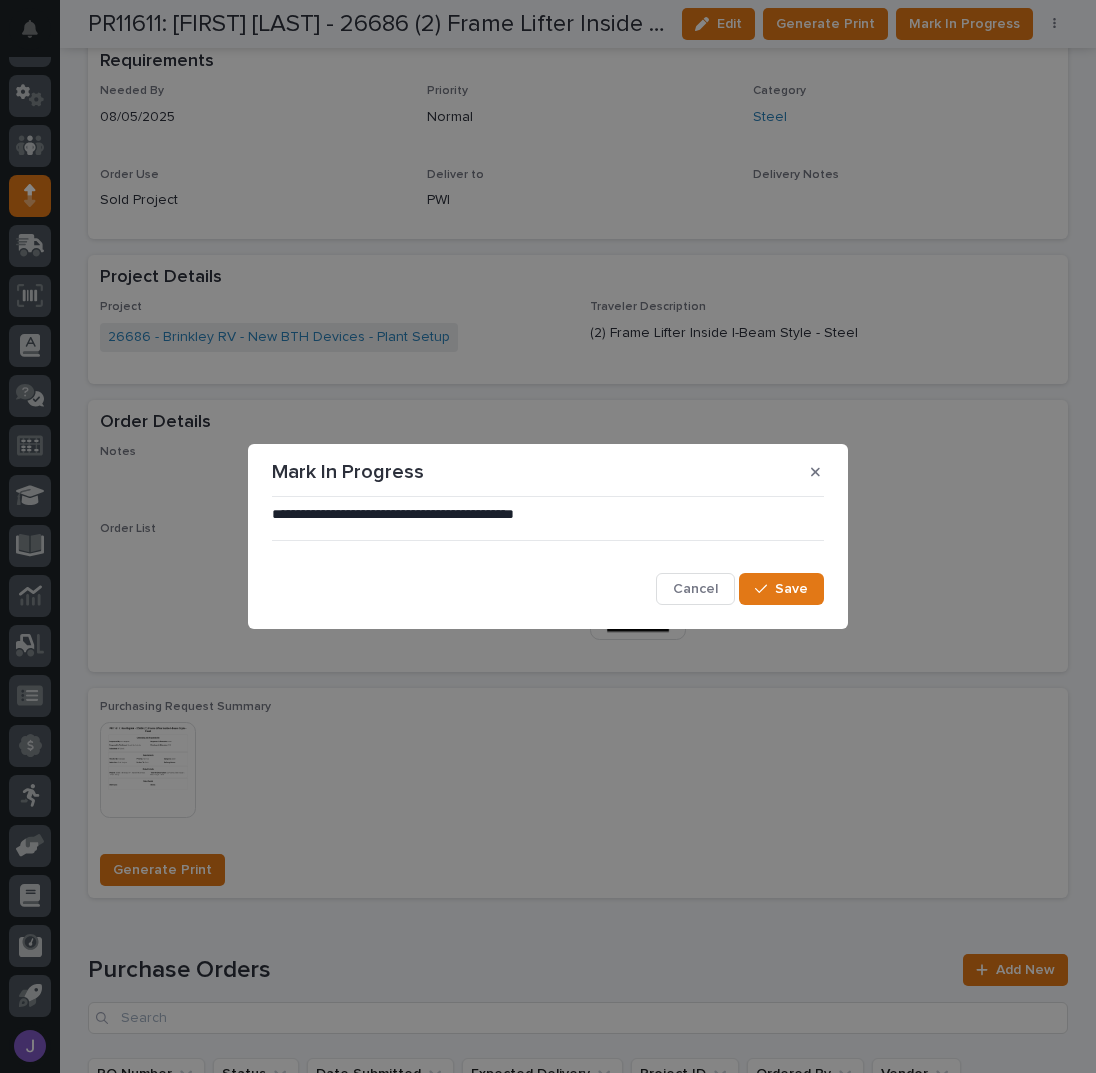 click on "**********" at bounding box center [548, 555] 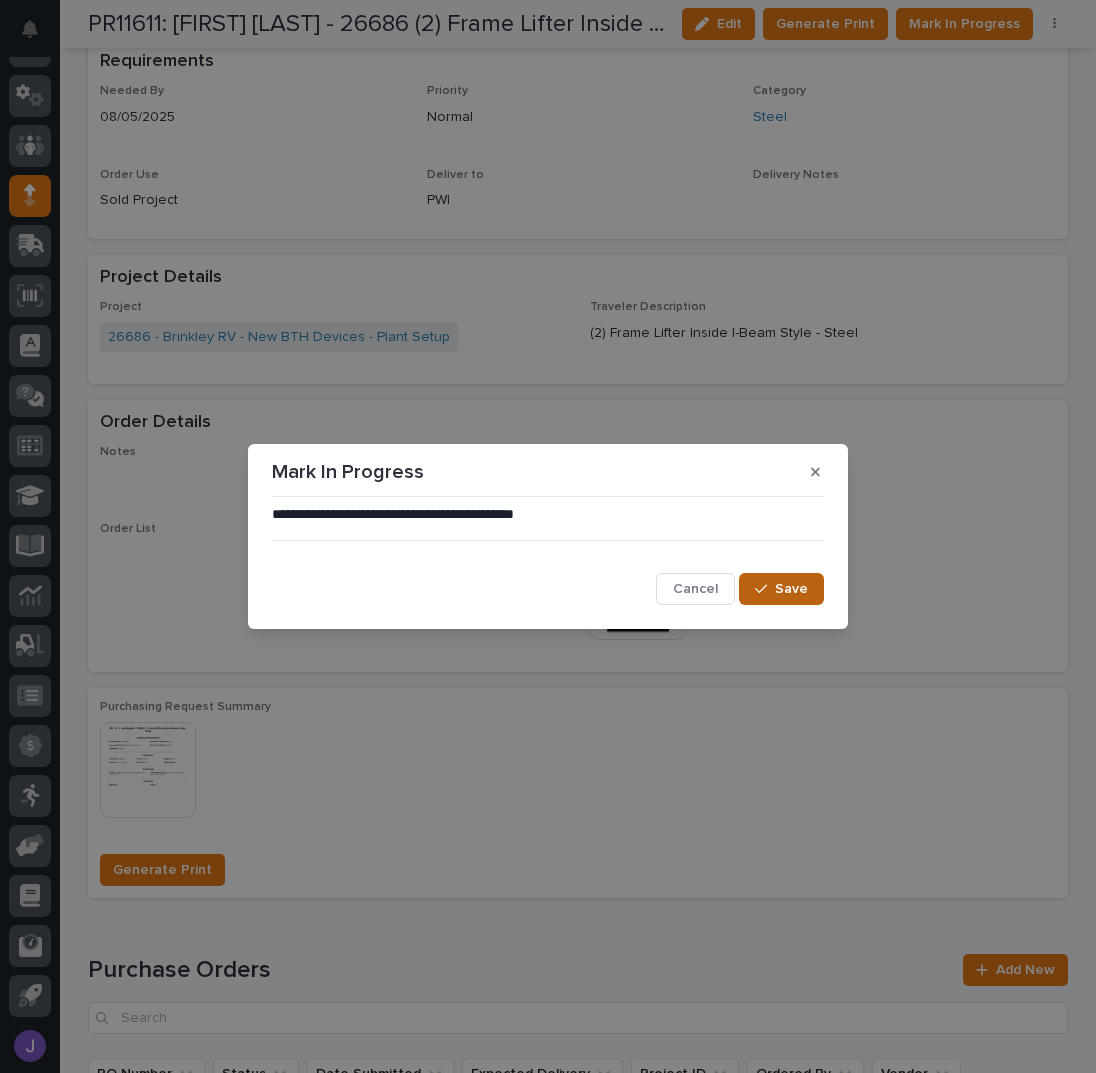 click on "Save" at bounding box center [781, 589] 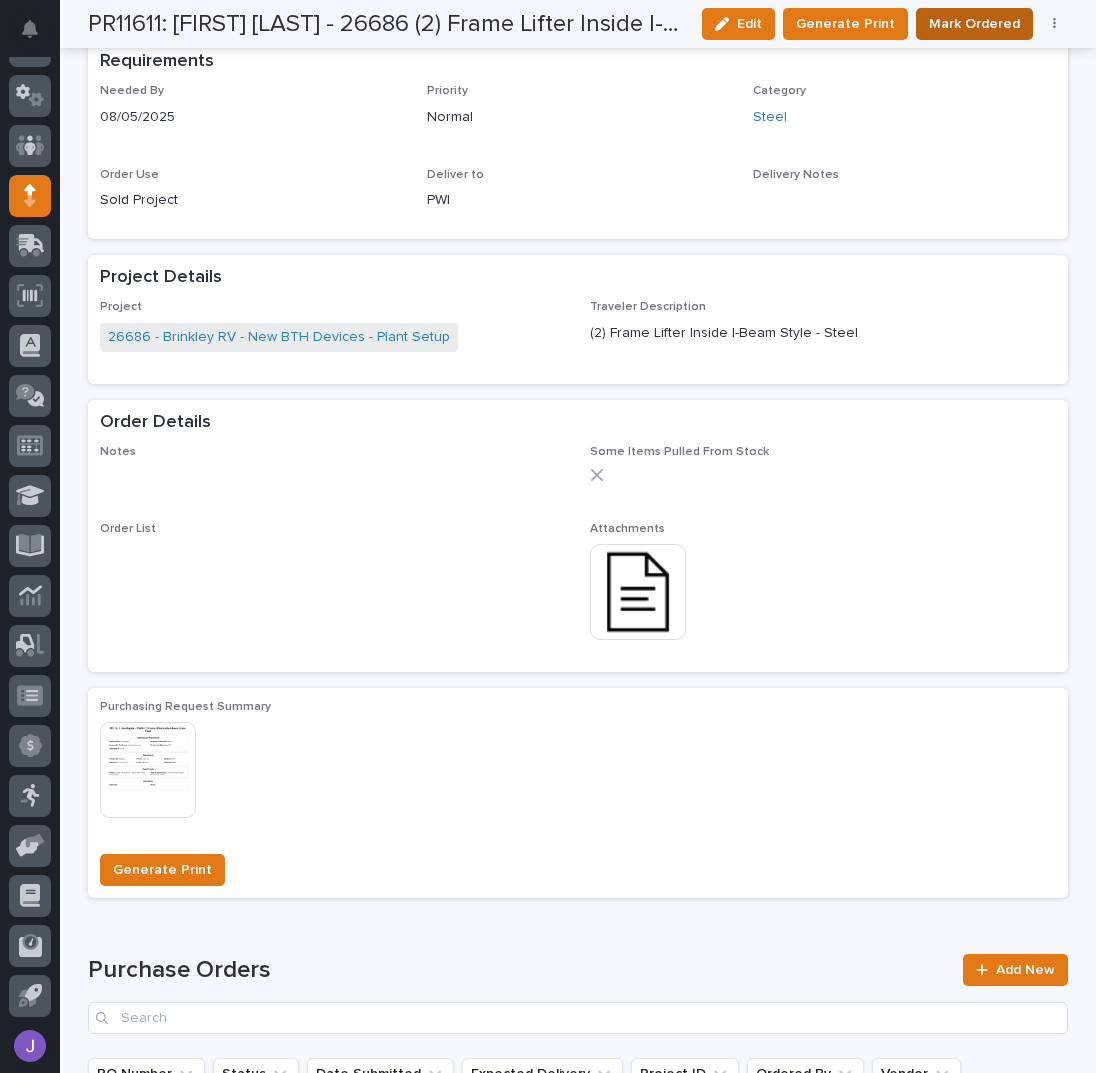 click on "Mark Ordered" at bounding box center (974, 24) 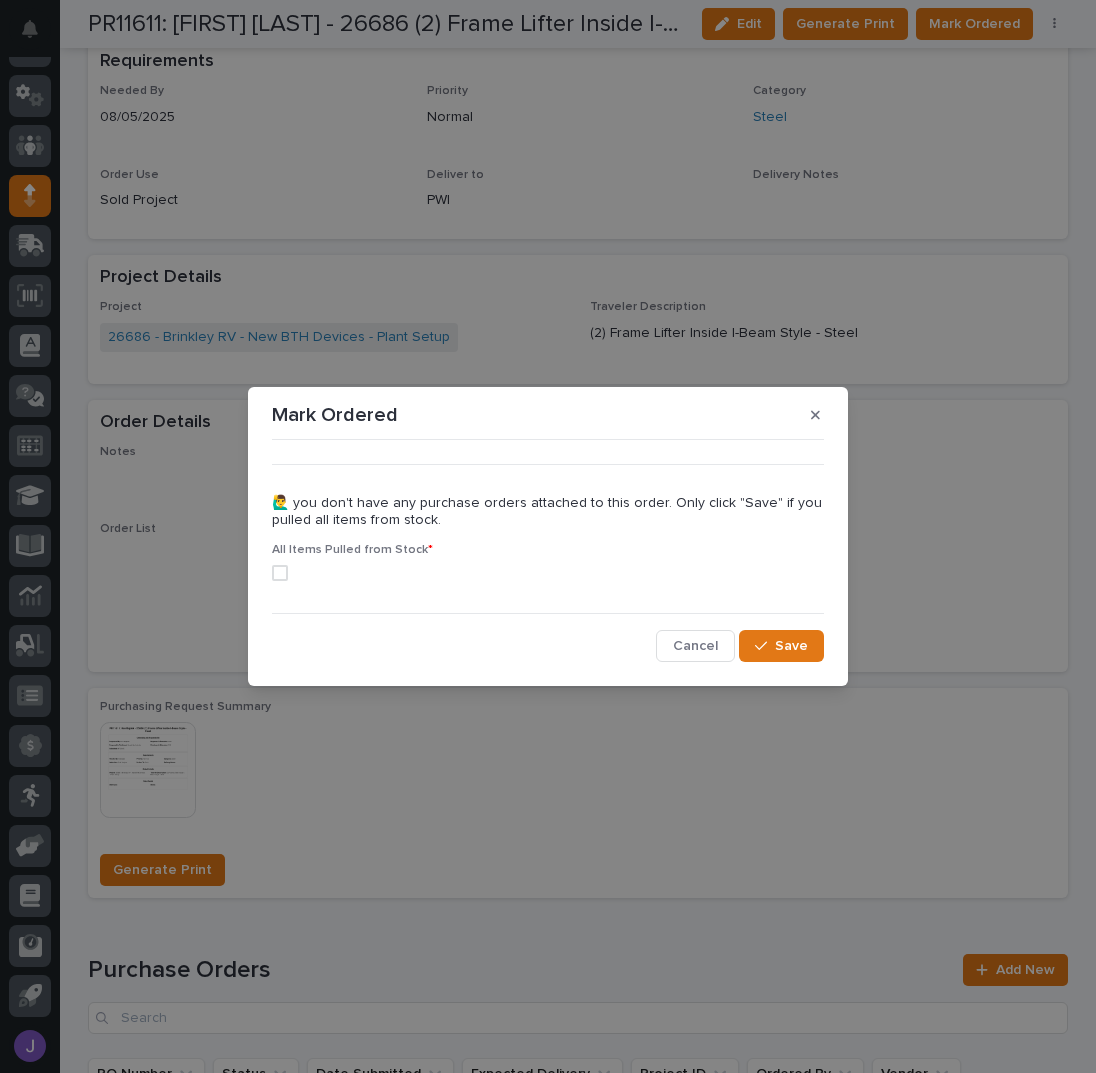 click at bounding box center [280, 573] 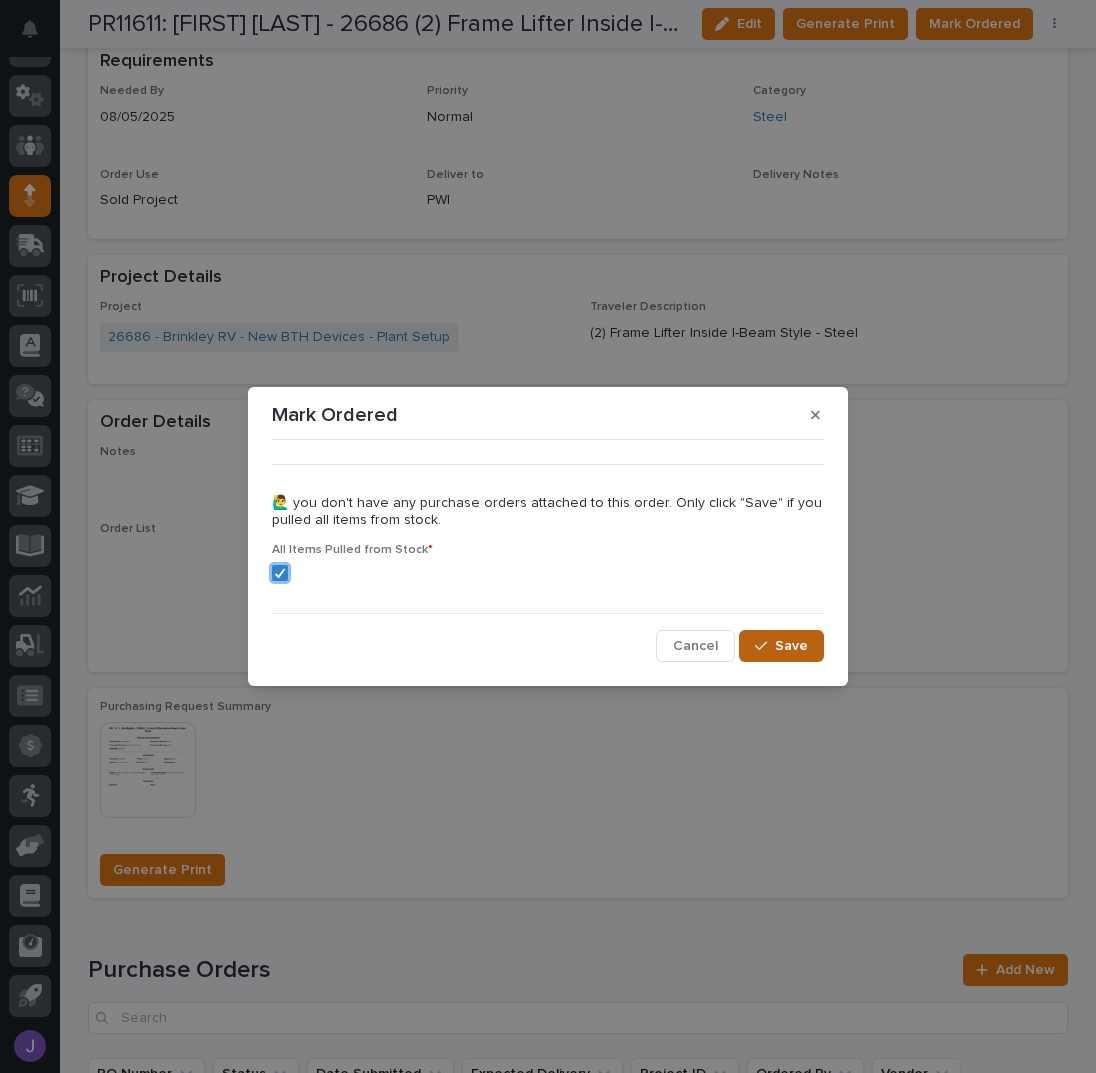 click 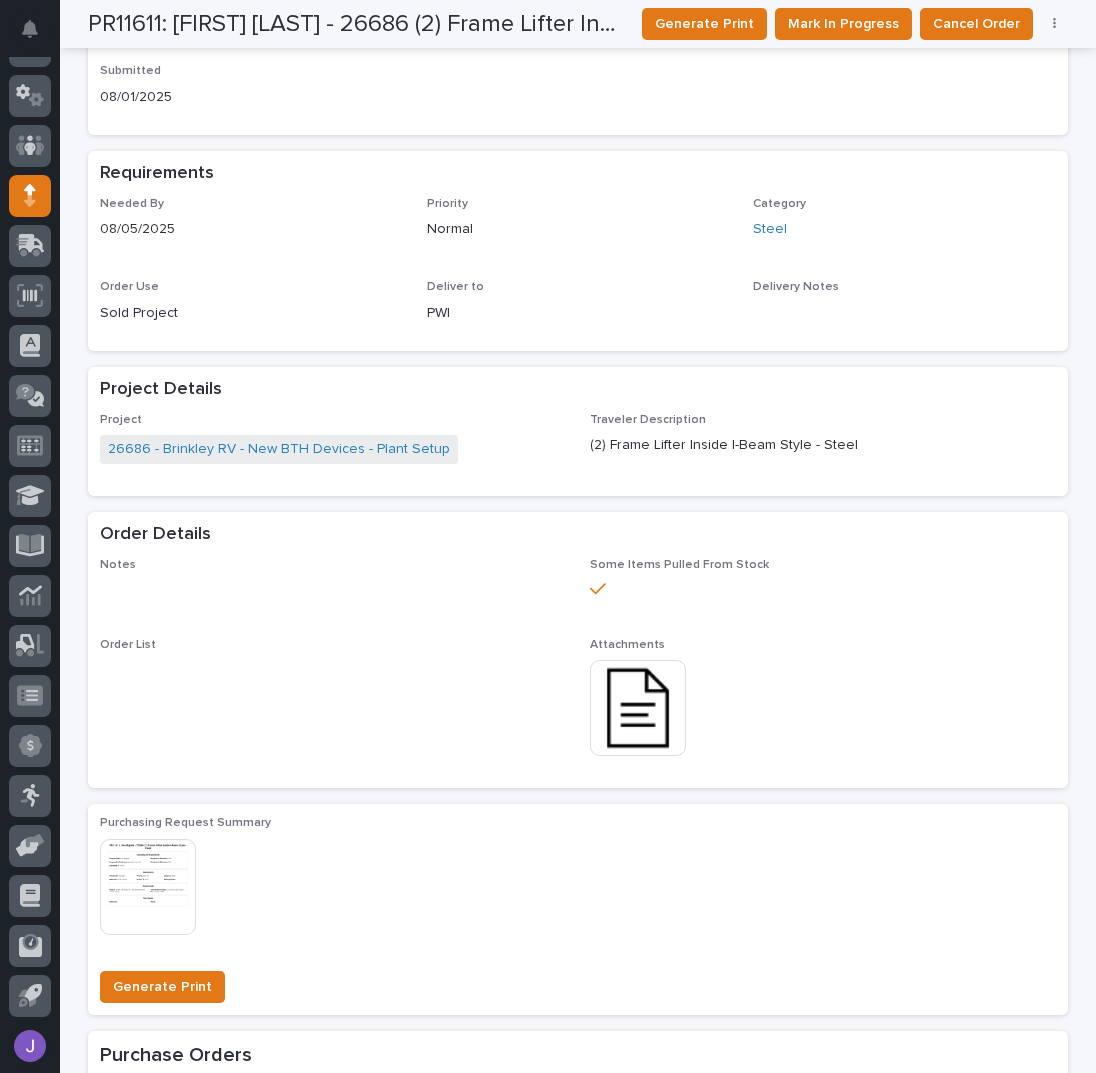 scroll, scrollTop: 0, scrollLeft: 0, axis: both 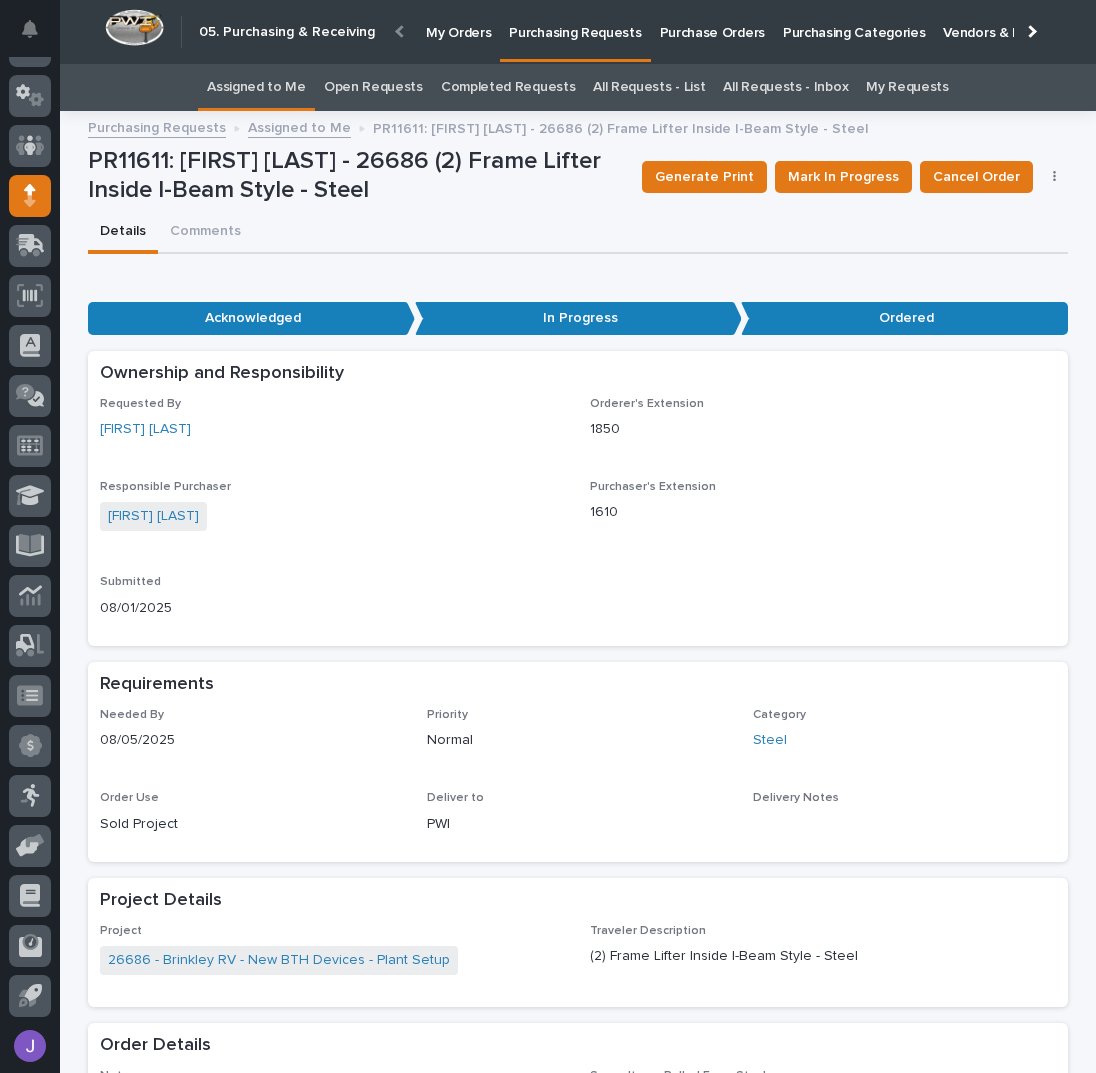 click on "Assigned to Me" at bounding box center [256, 87] 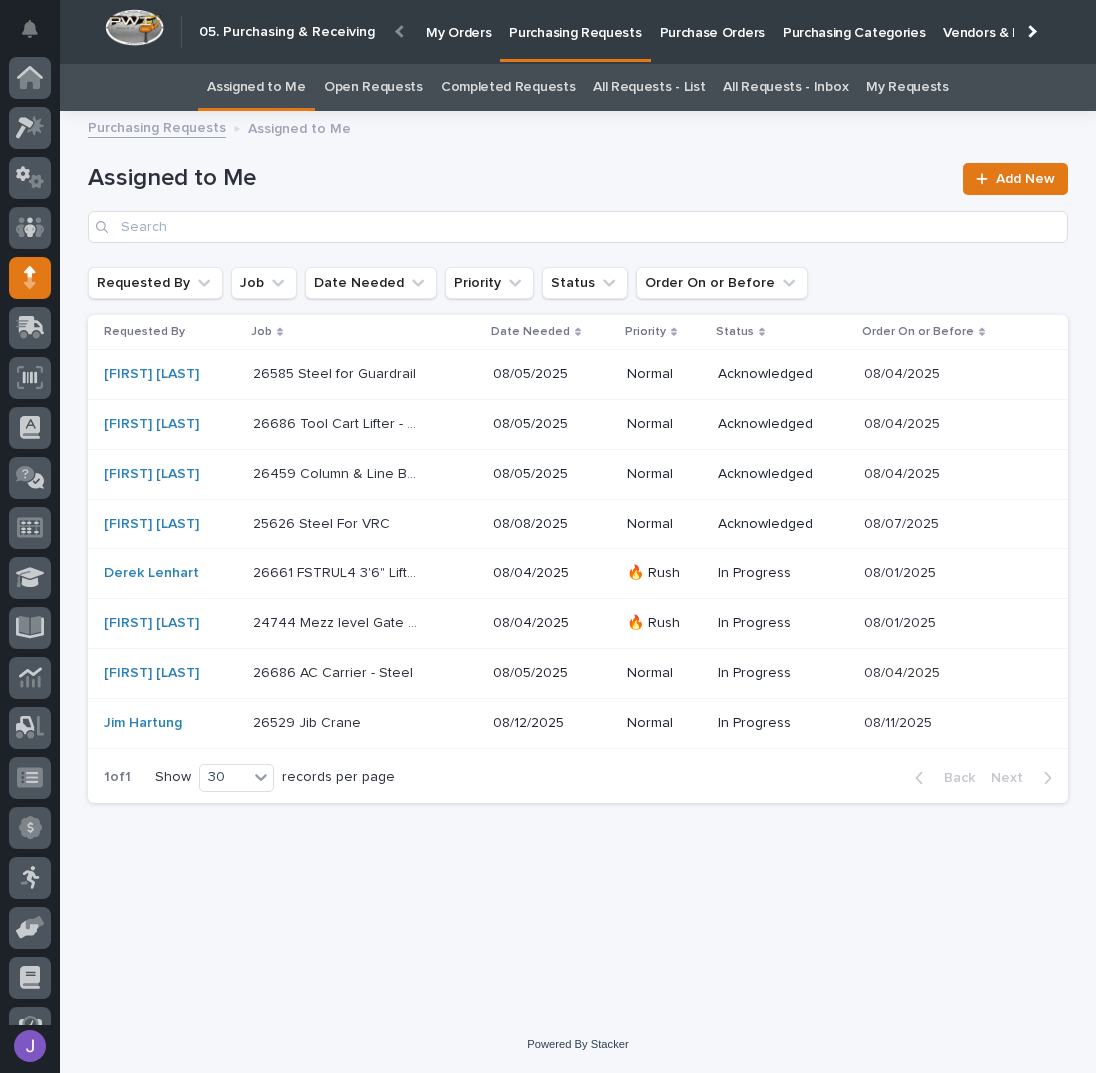 scroll, scrollTop: 82, scrollLeft: 0, axis: vertical 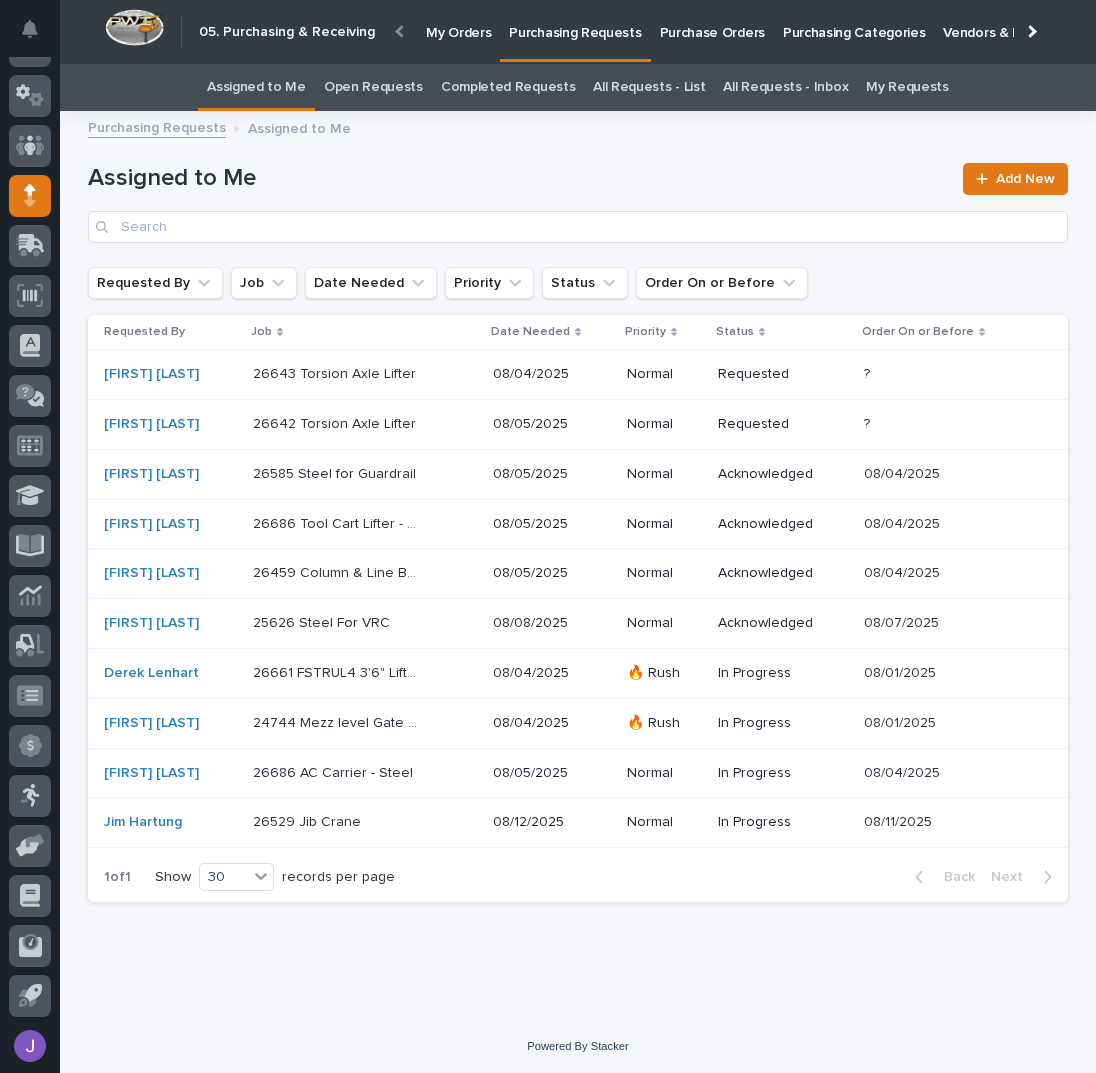 click on "26643 Torsion Axle Lifter 26643 Torsion Axle Lifter" at bounding box center (365, 374) 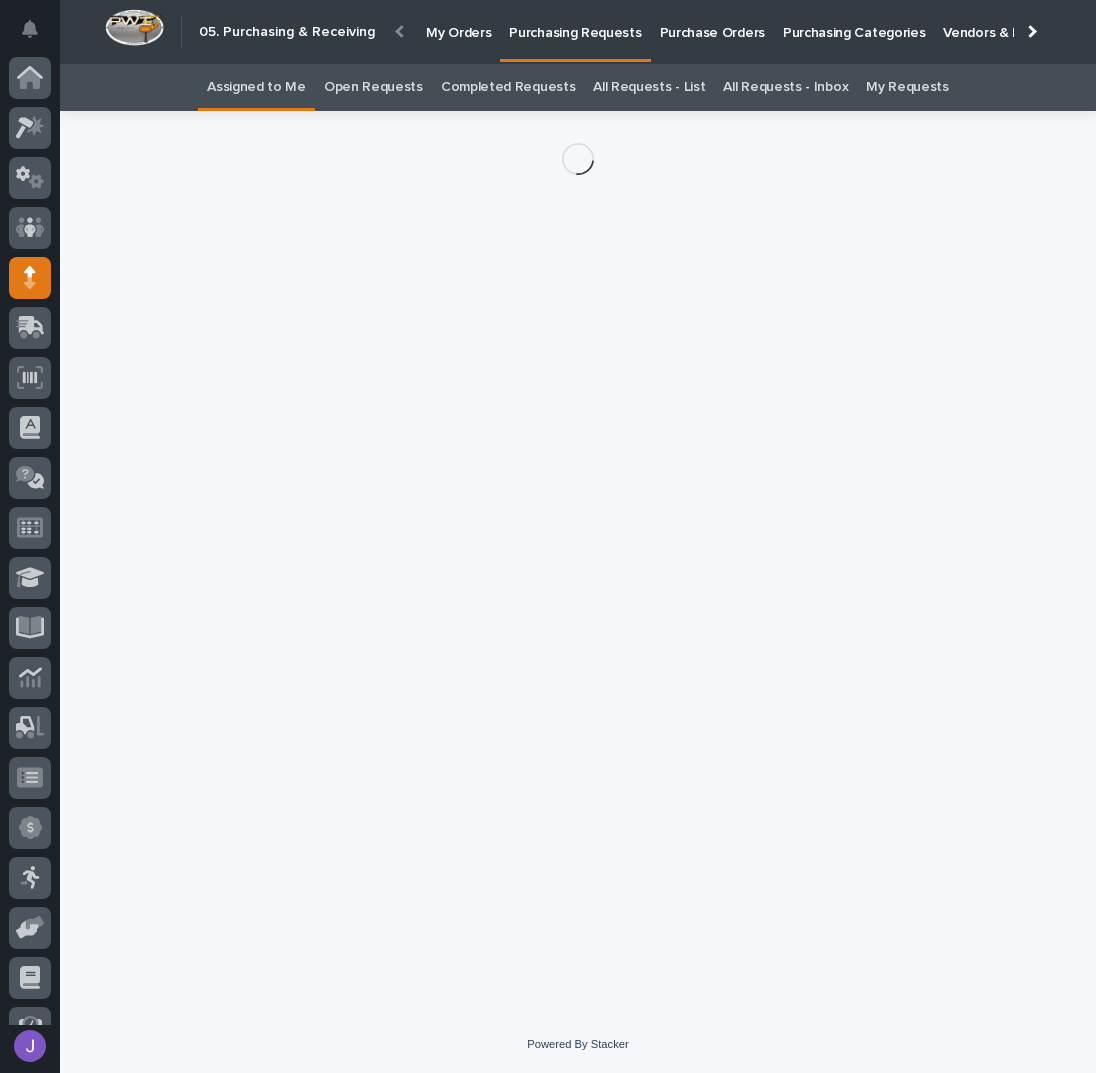 scroll, scrollTop: 82, scrollLeft: 0, axis: vertical 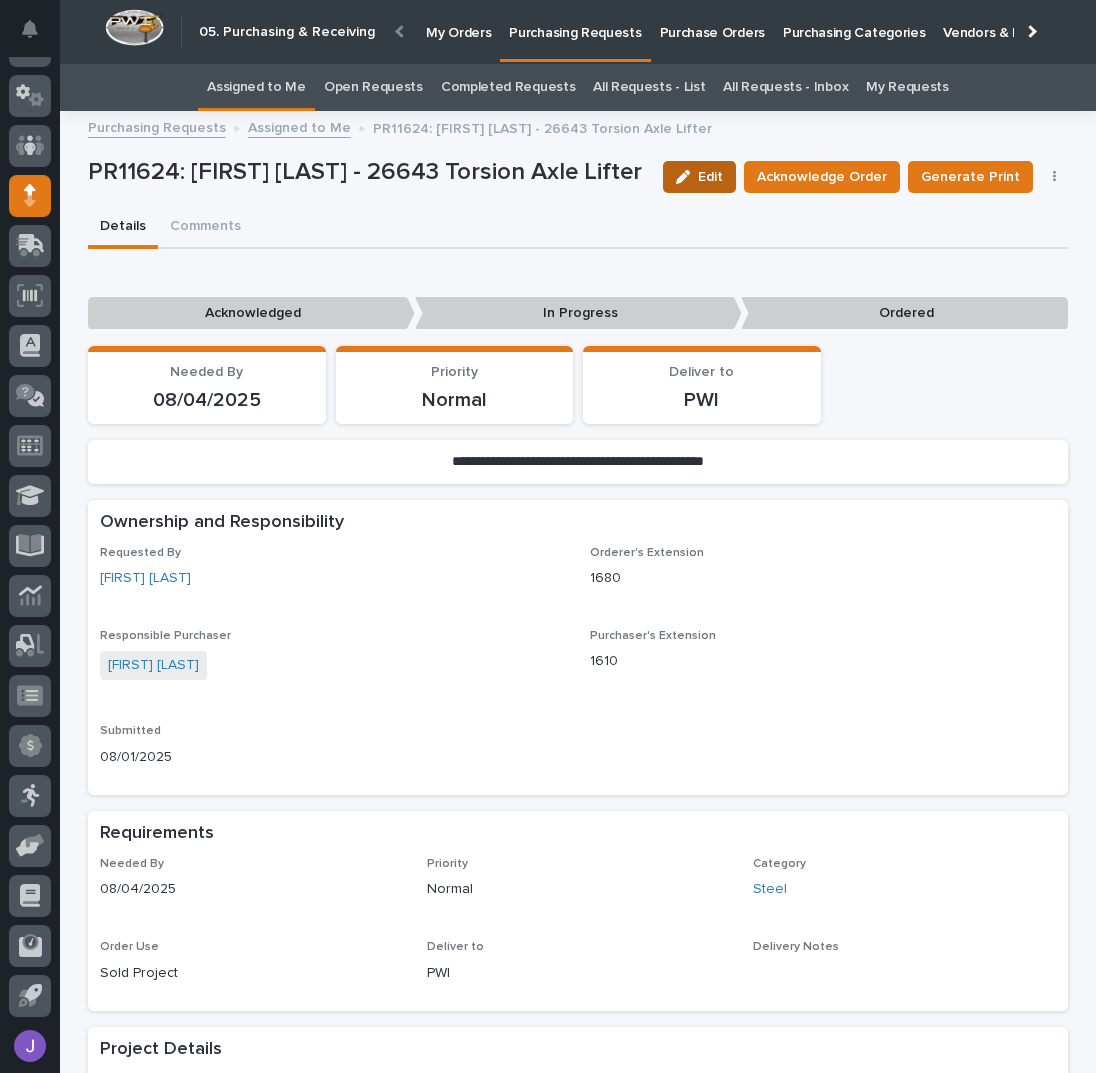 click on "Edit" at bounding box center [710, 177] 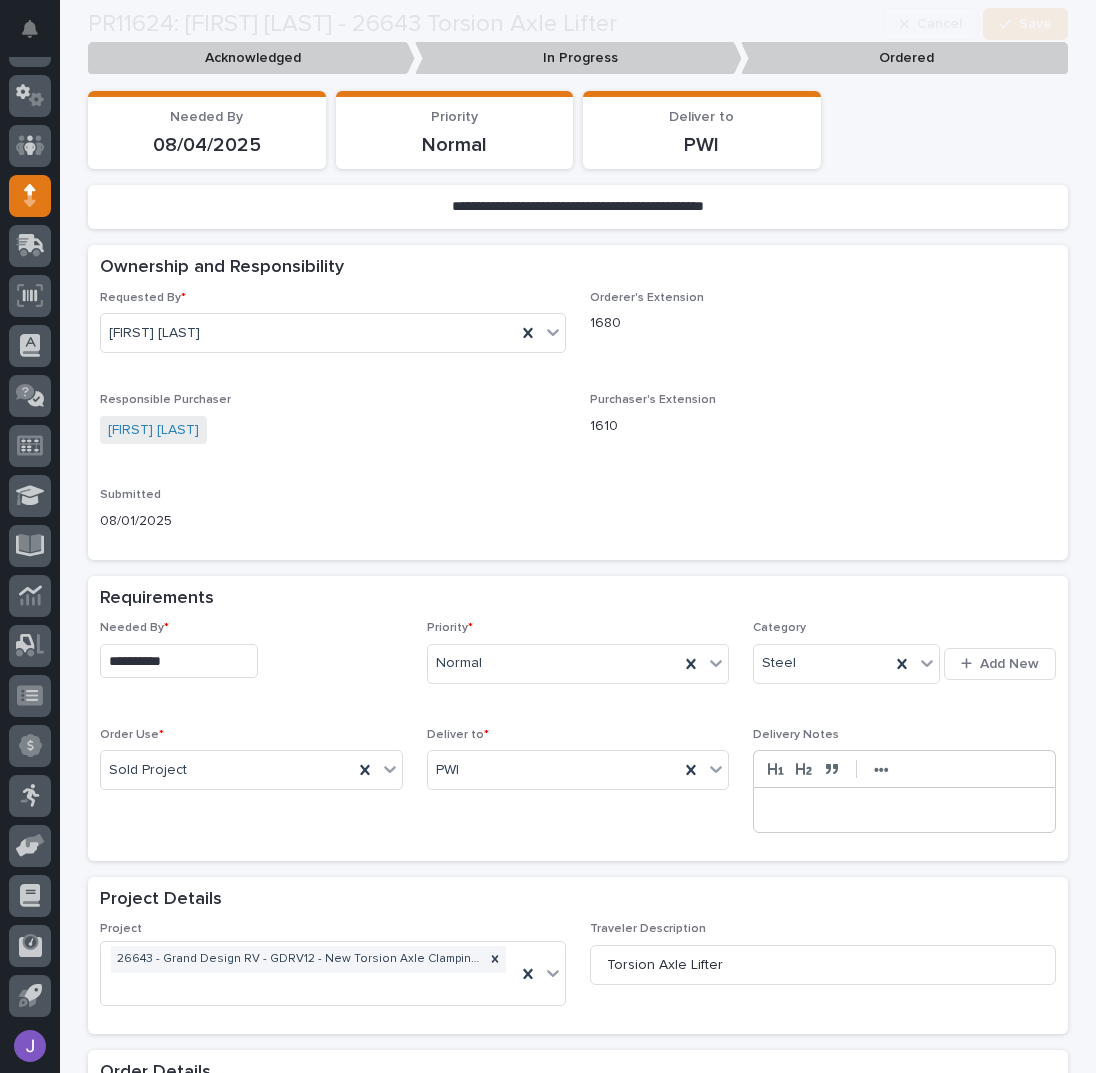 scroll, scrollTop: 400, scrollLeft: 0, axis: vertical 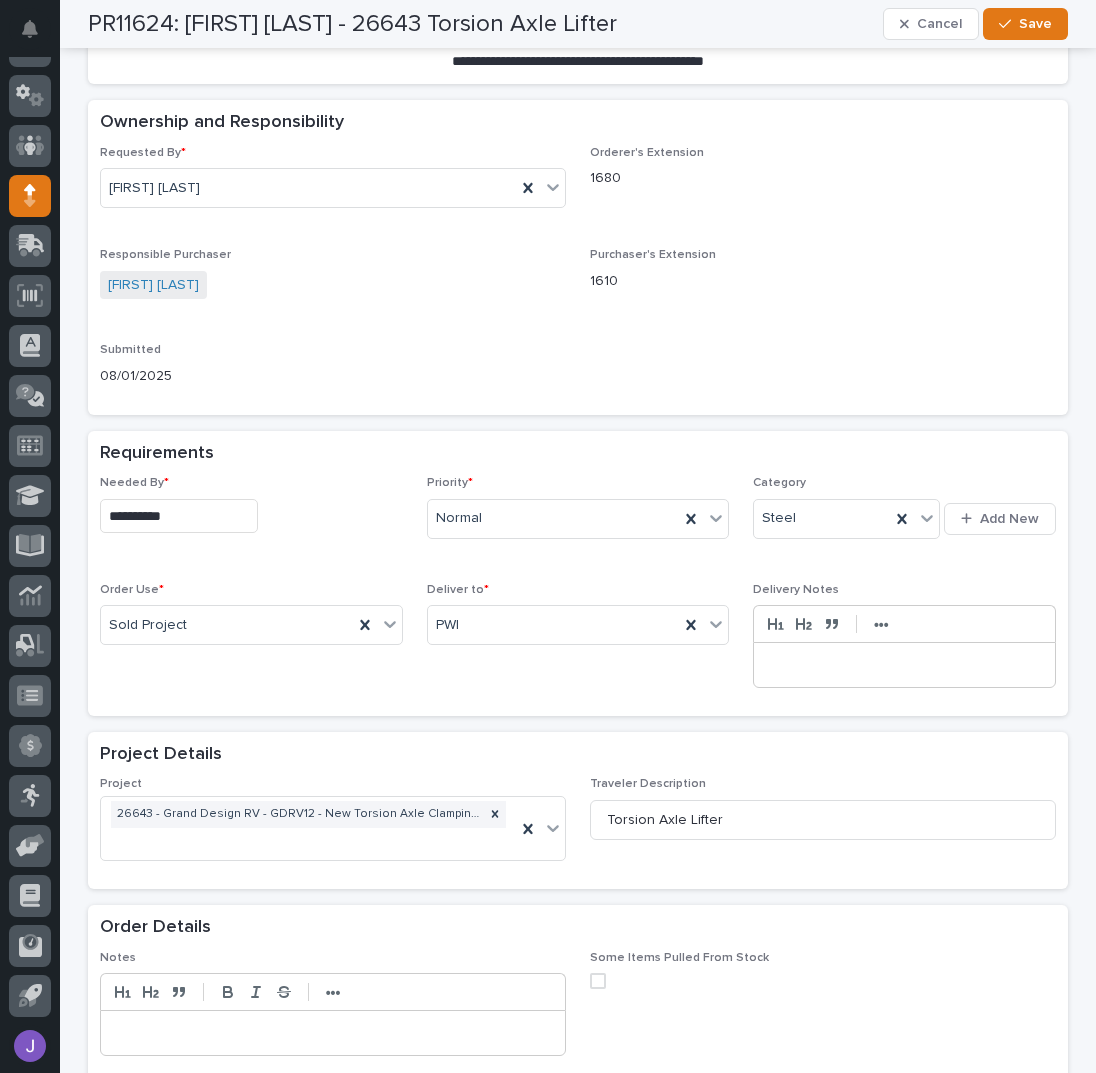 click on "**********" at bounding box center [179, 516] 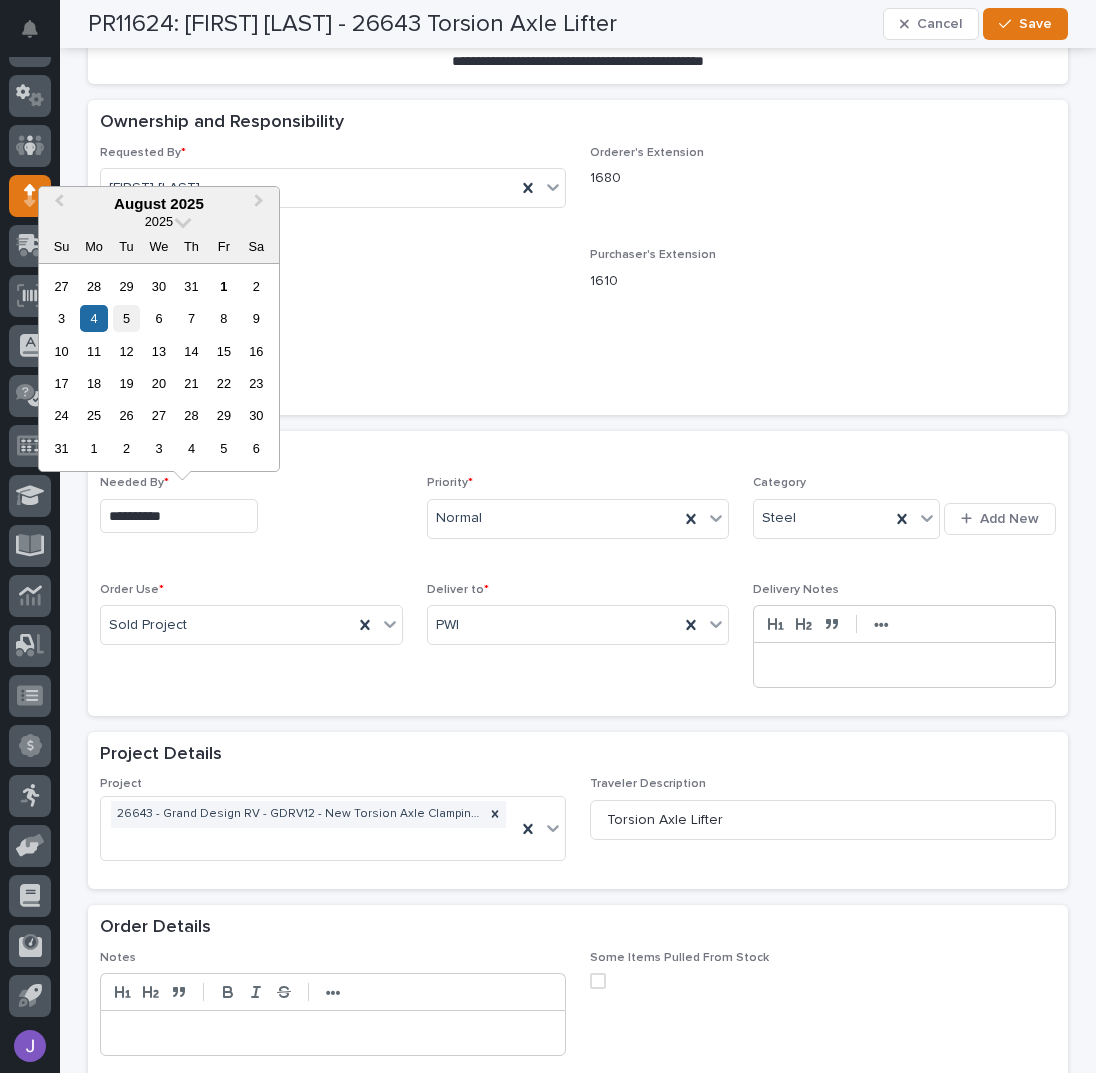 click on "5" at bounding box center [126, 318] 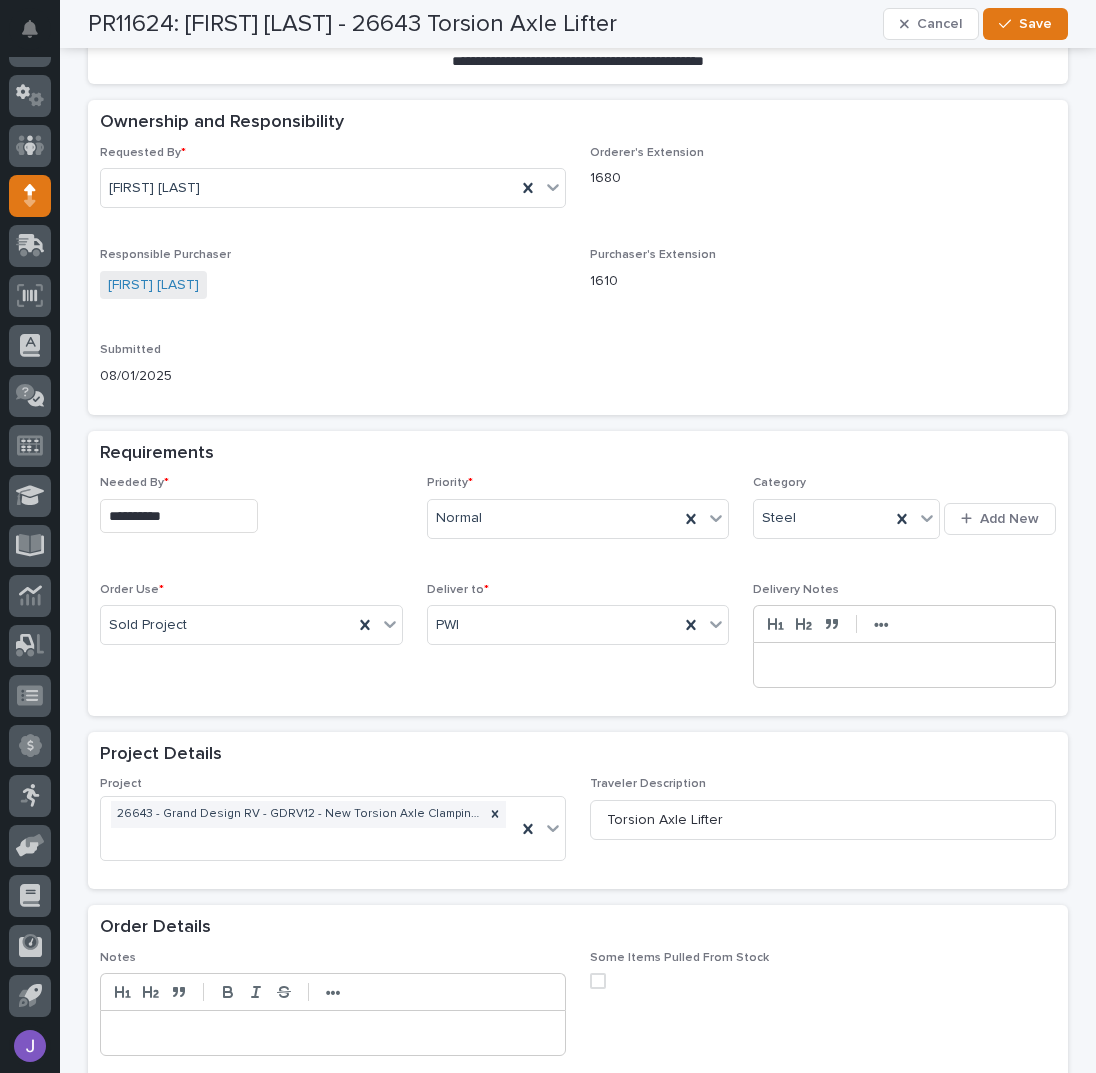 type on "**********" 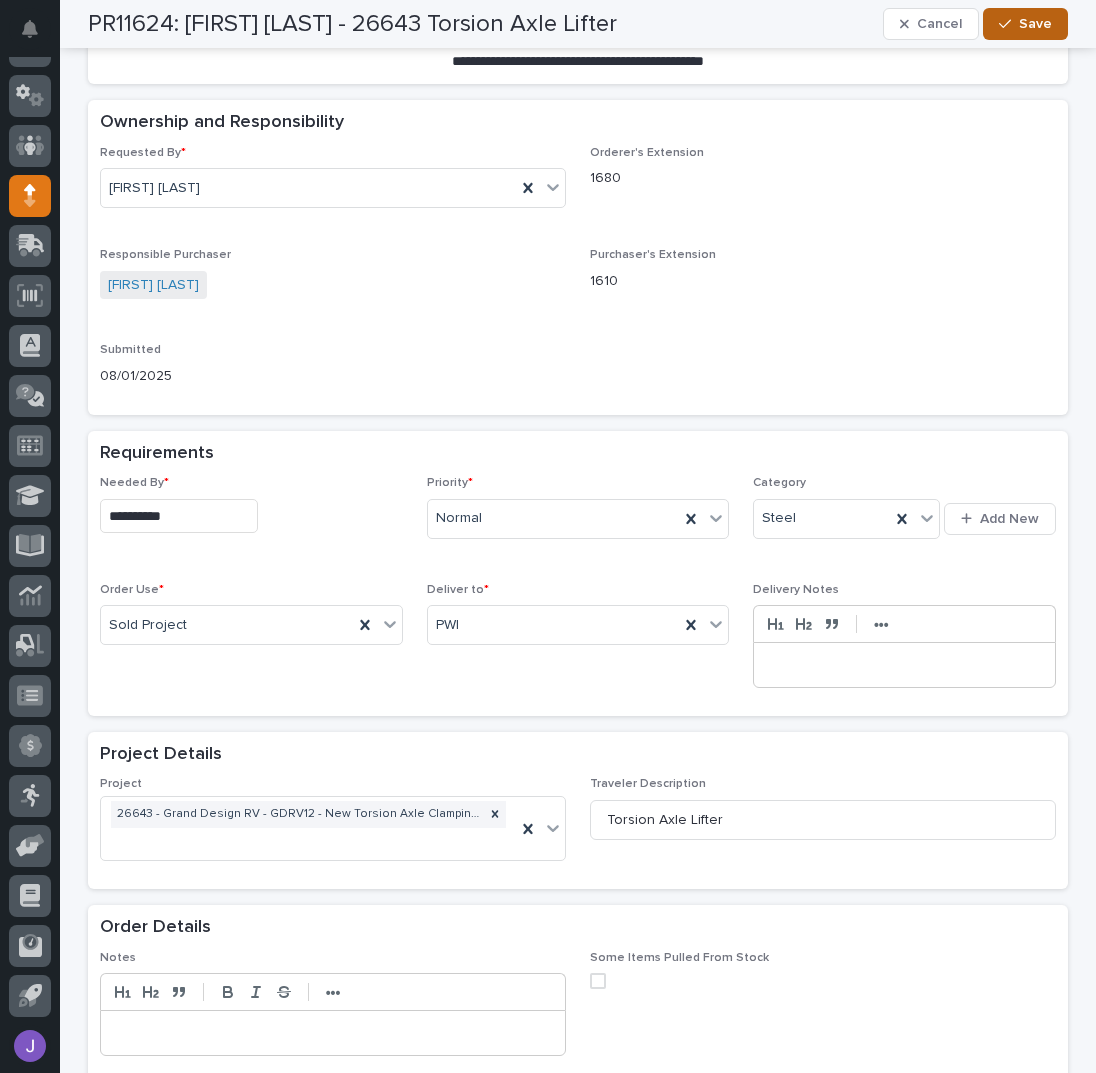 click 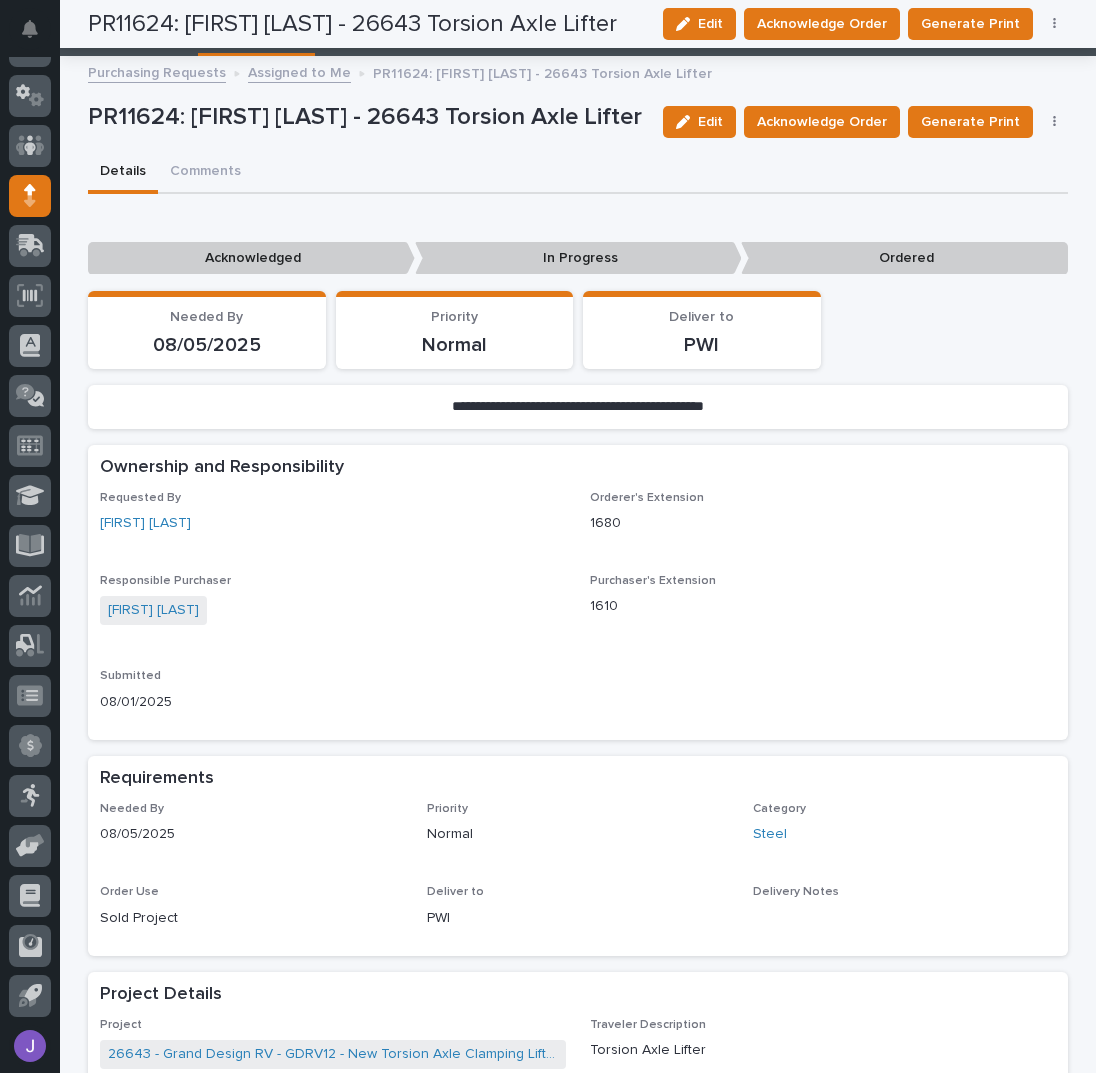 scroll, scrollTop: 0, scrollLeft: 0, axis: both 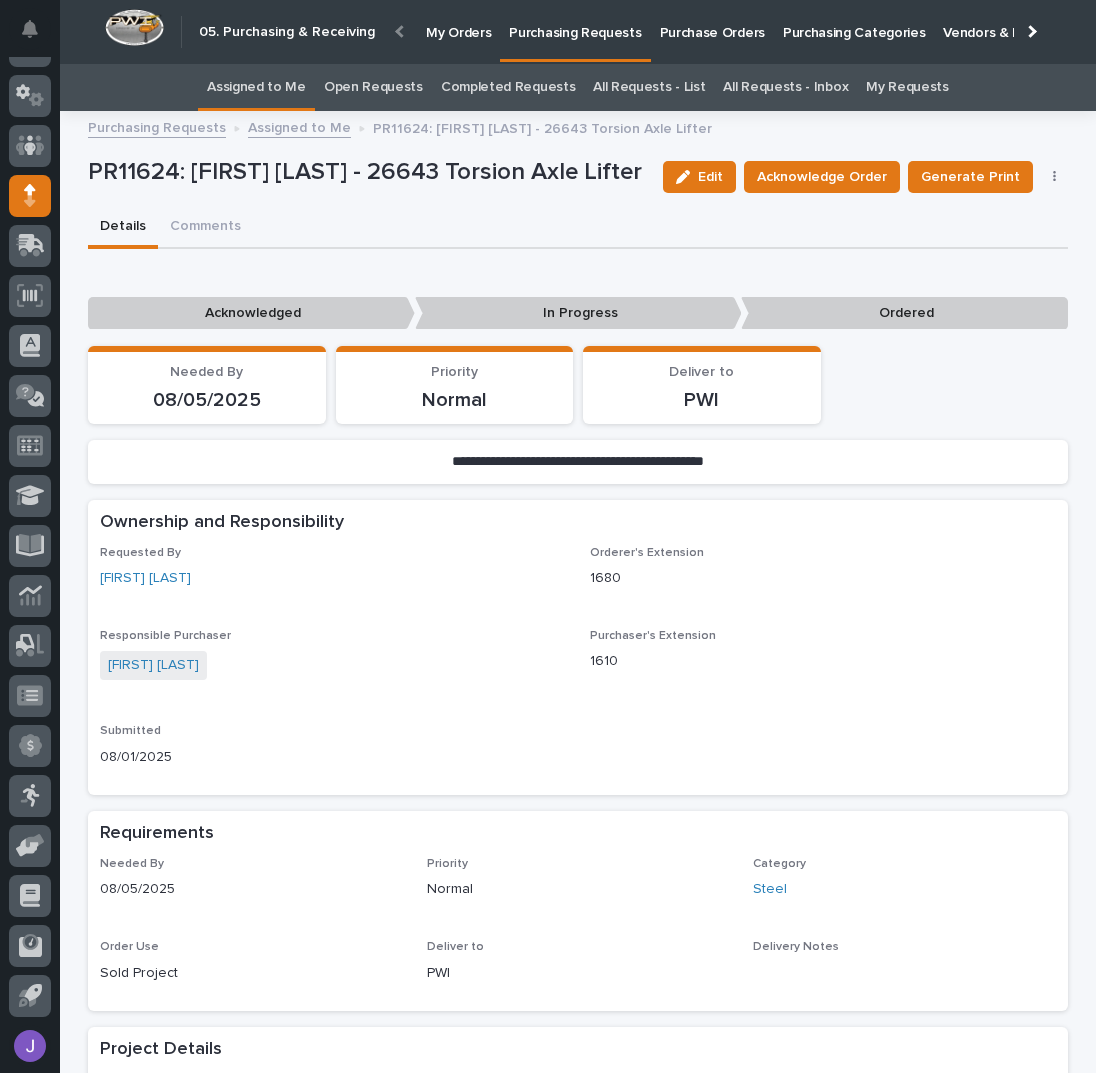 click on "Assigned to Me" at bounding box center [256, 87] 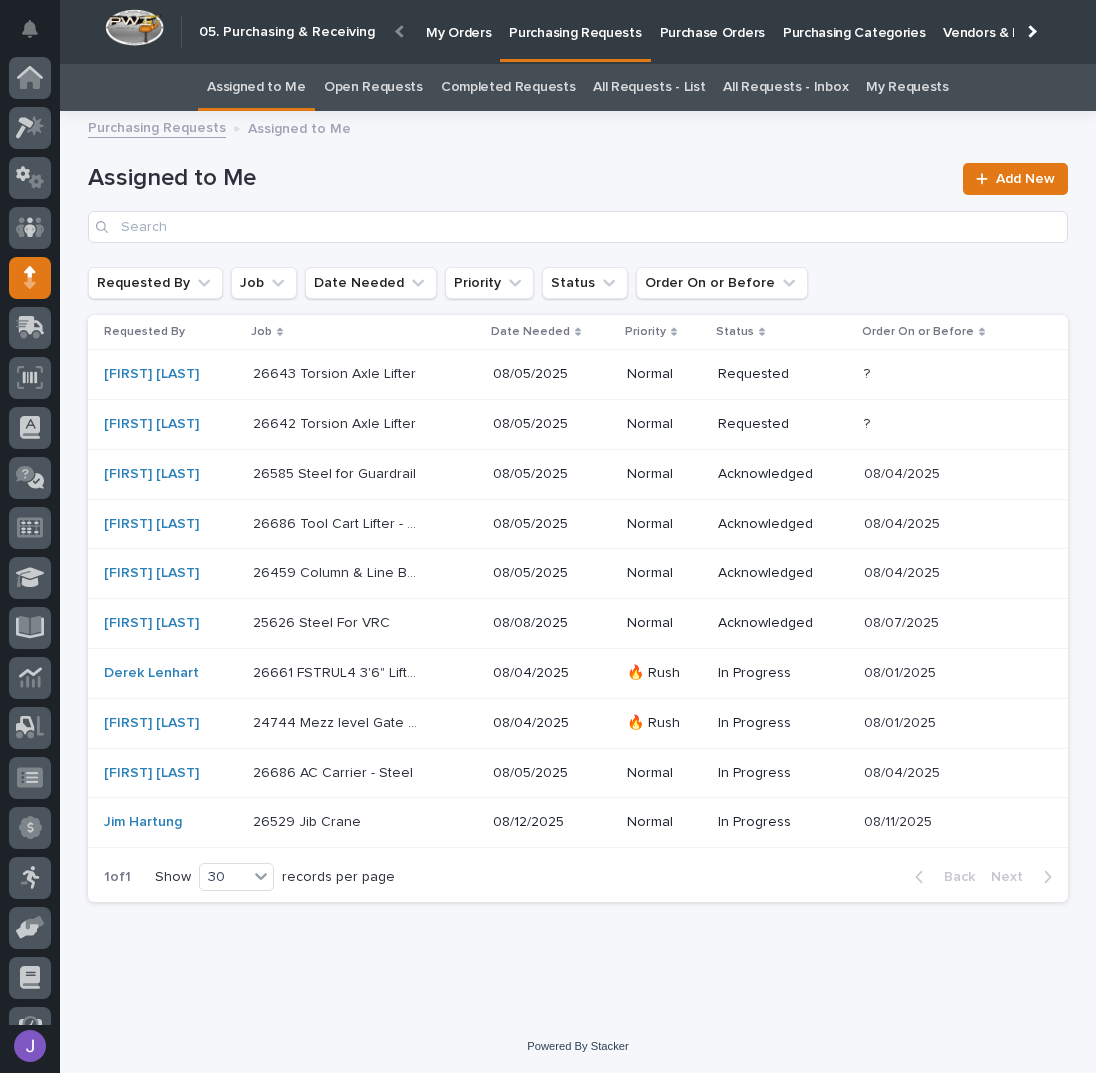 scroll, scrollTop: 82, scrollLeft: 0, axis: vertical 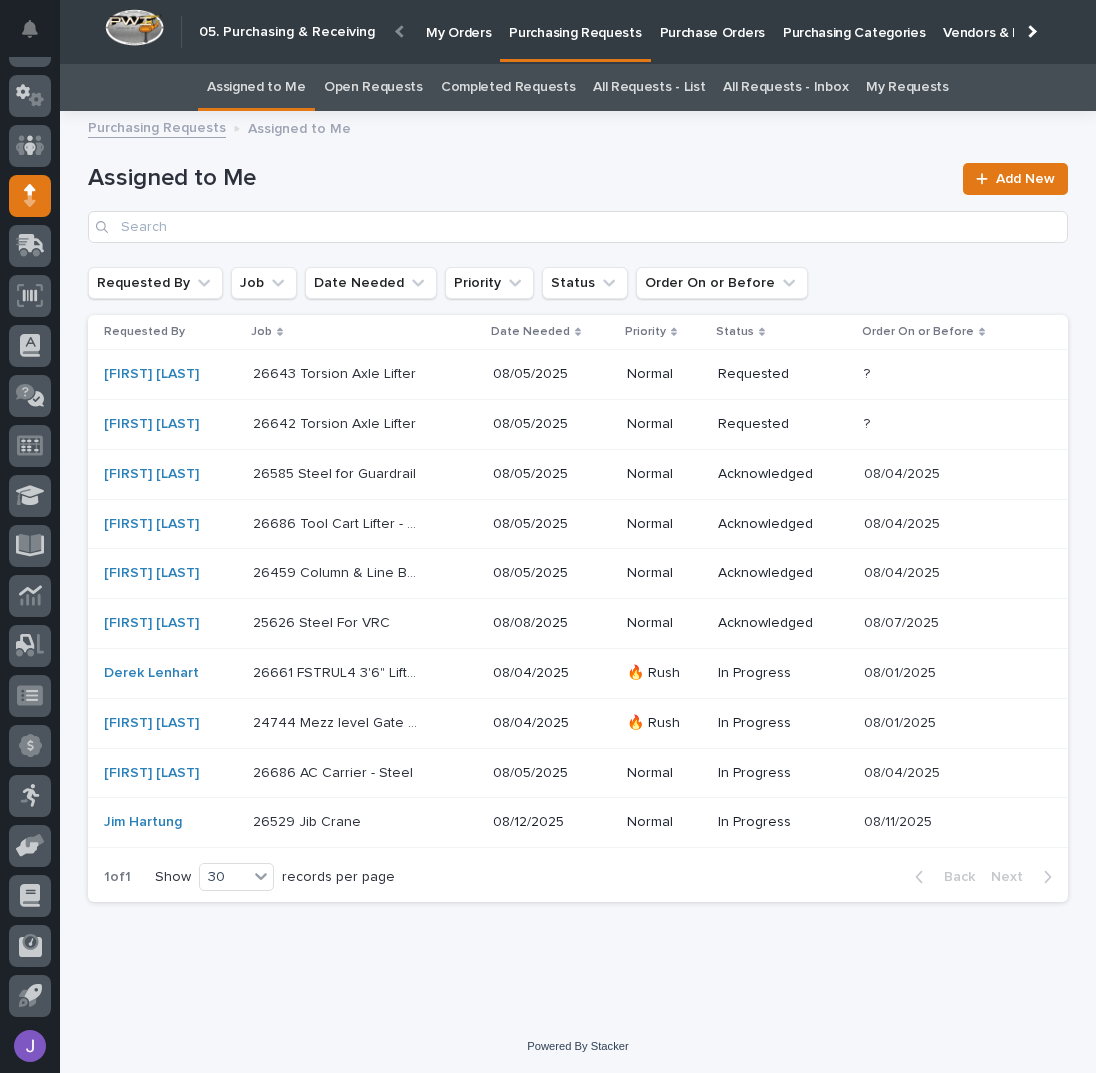 click on "Assigned to Me Add New" at bounding box center [578, 195] 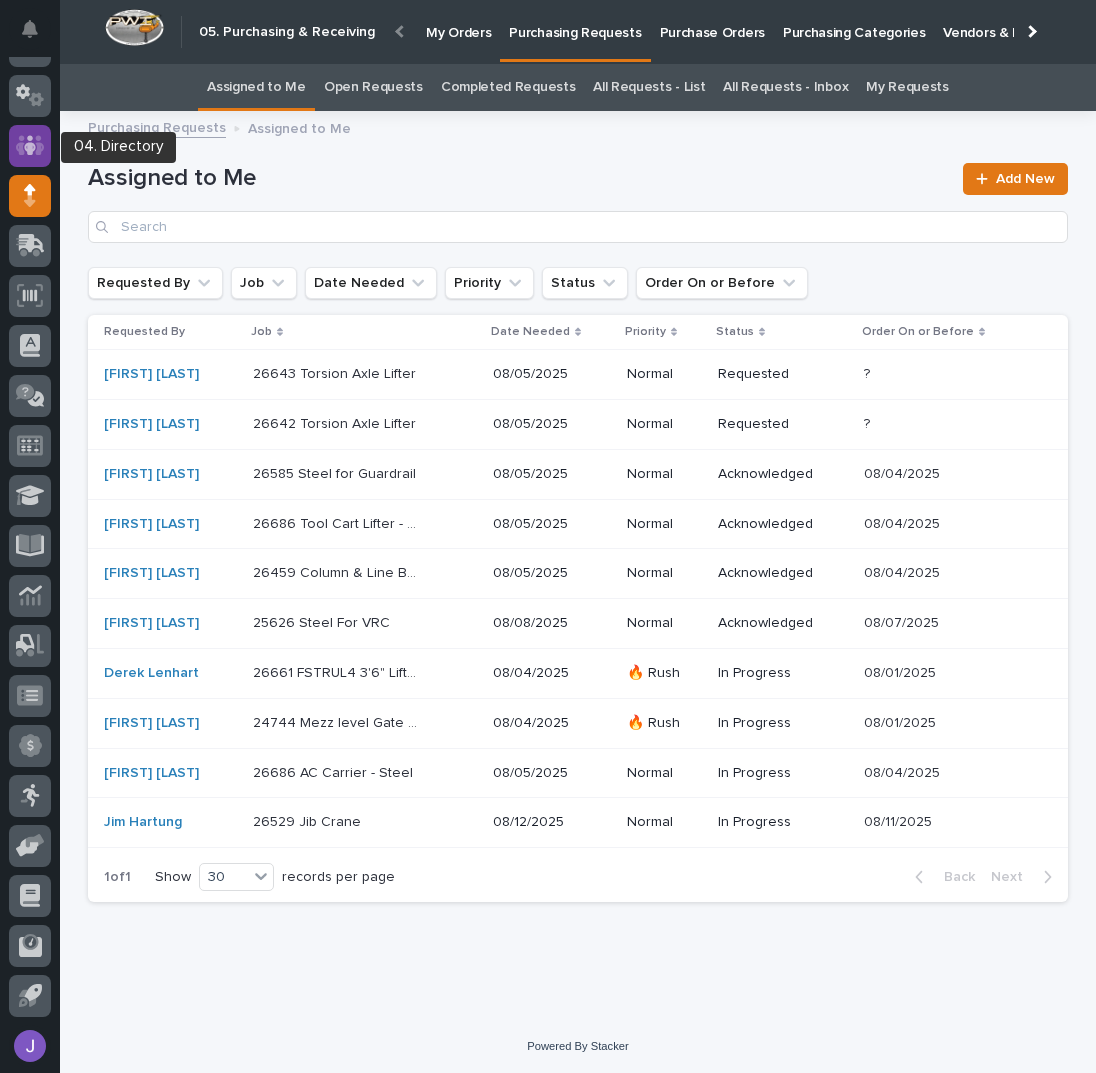 click 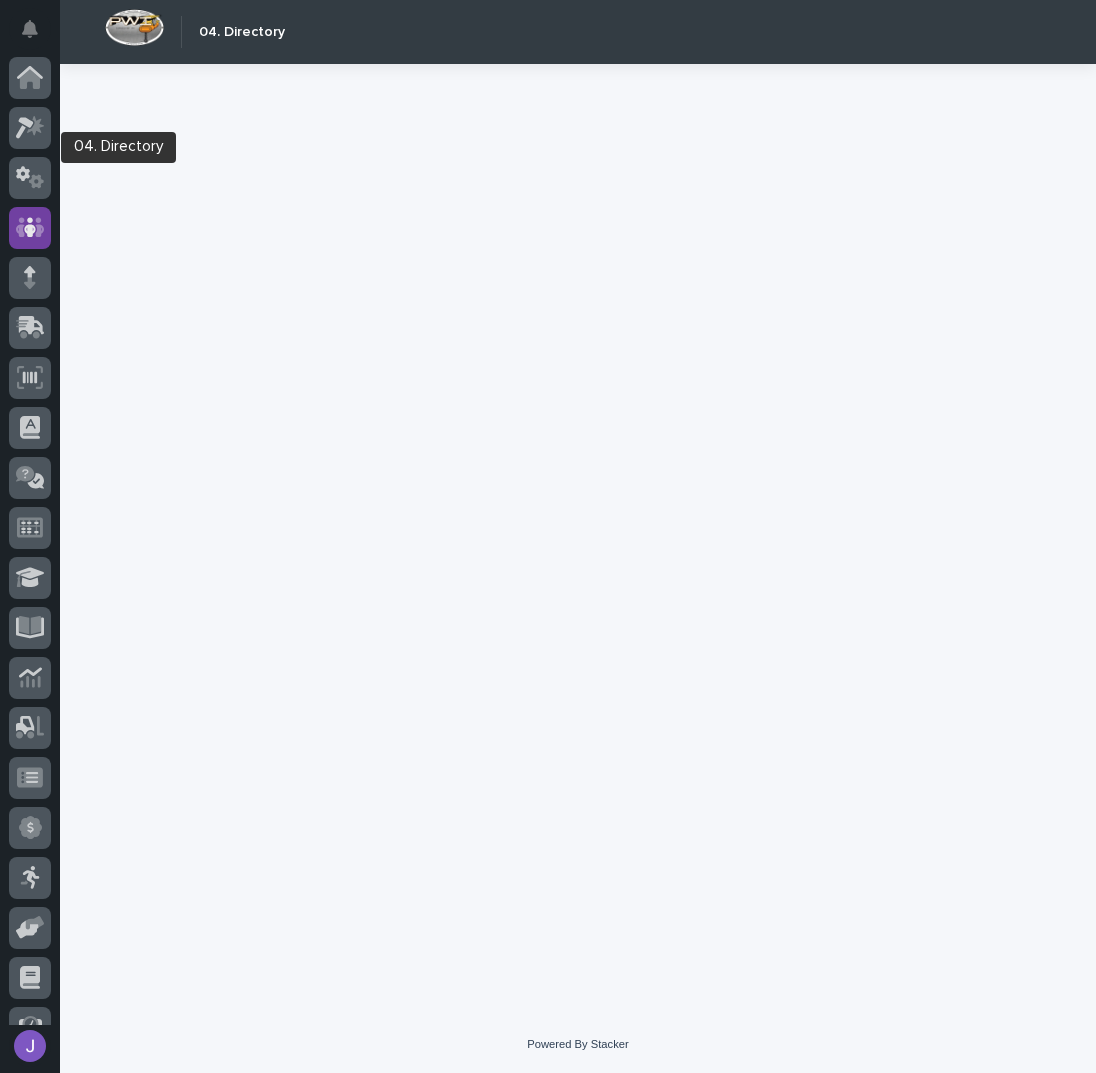 scroll, scrollTop: 82, scrollLeft: 0, axis: vertical 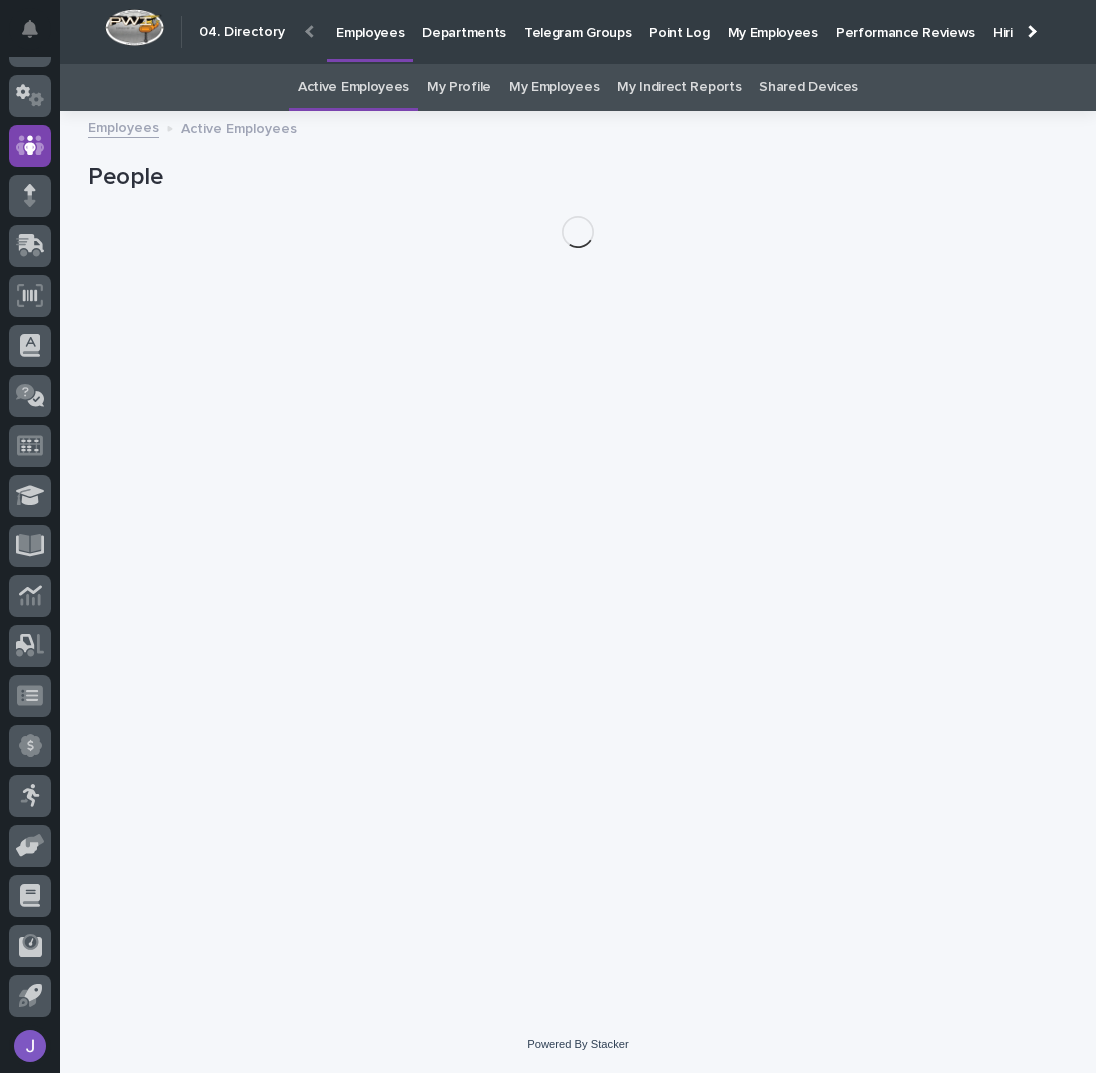 click on "My Profile" at bounding box center [459, 87] 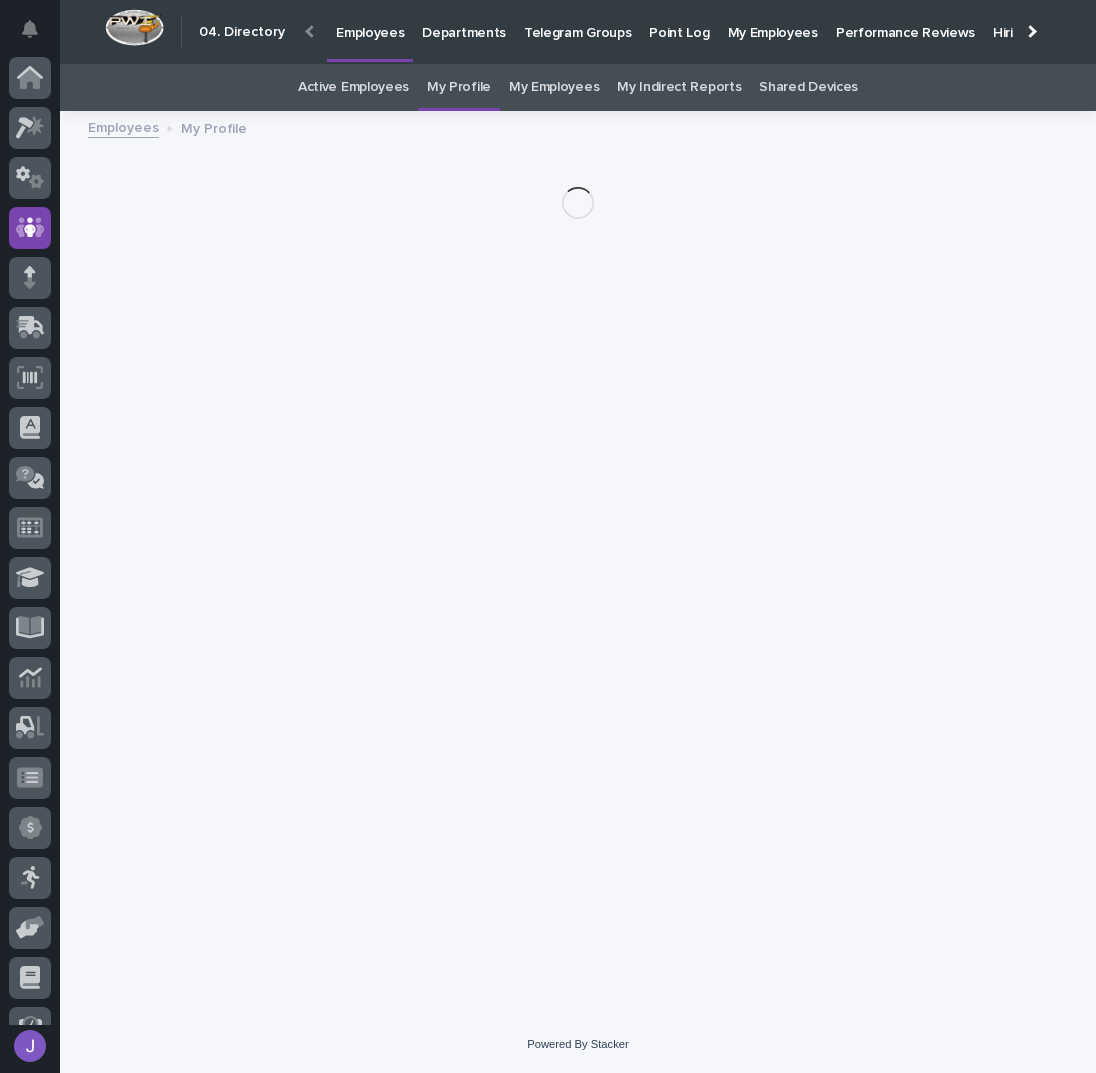 scroll, scrollTop: 82, scrollLeft: 0, axis: vertical 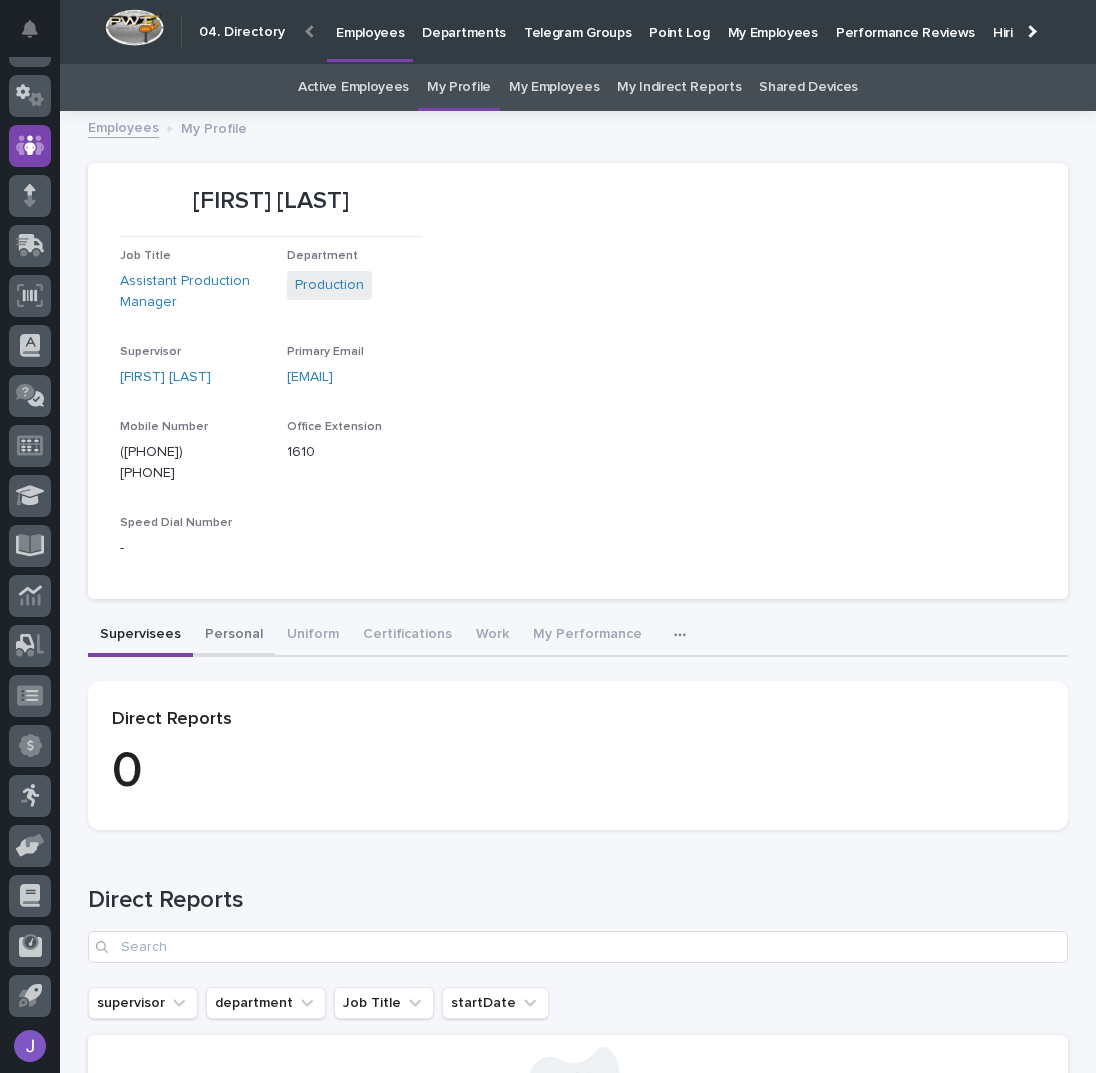 click on "Personal" at bounding box center [234, 636] 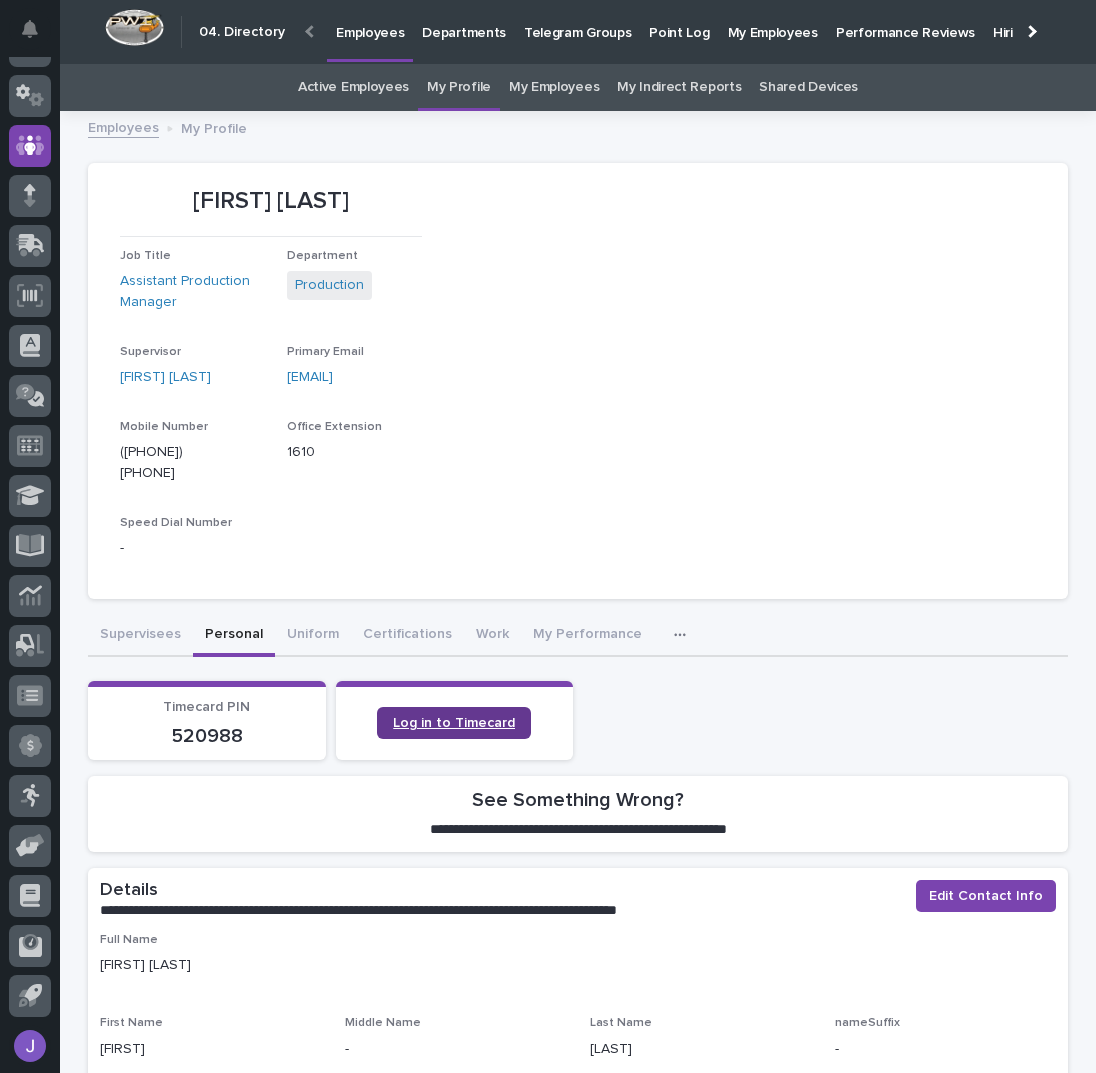 click on "Log in to Timecard" at bounding box center [454, 723] 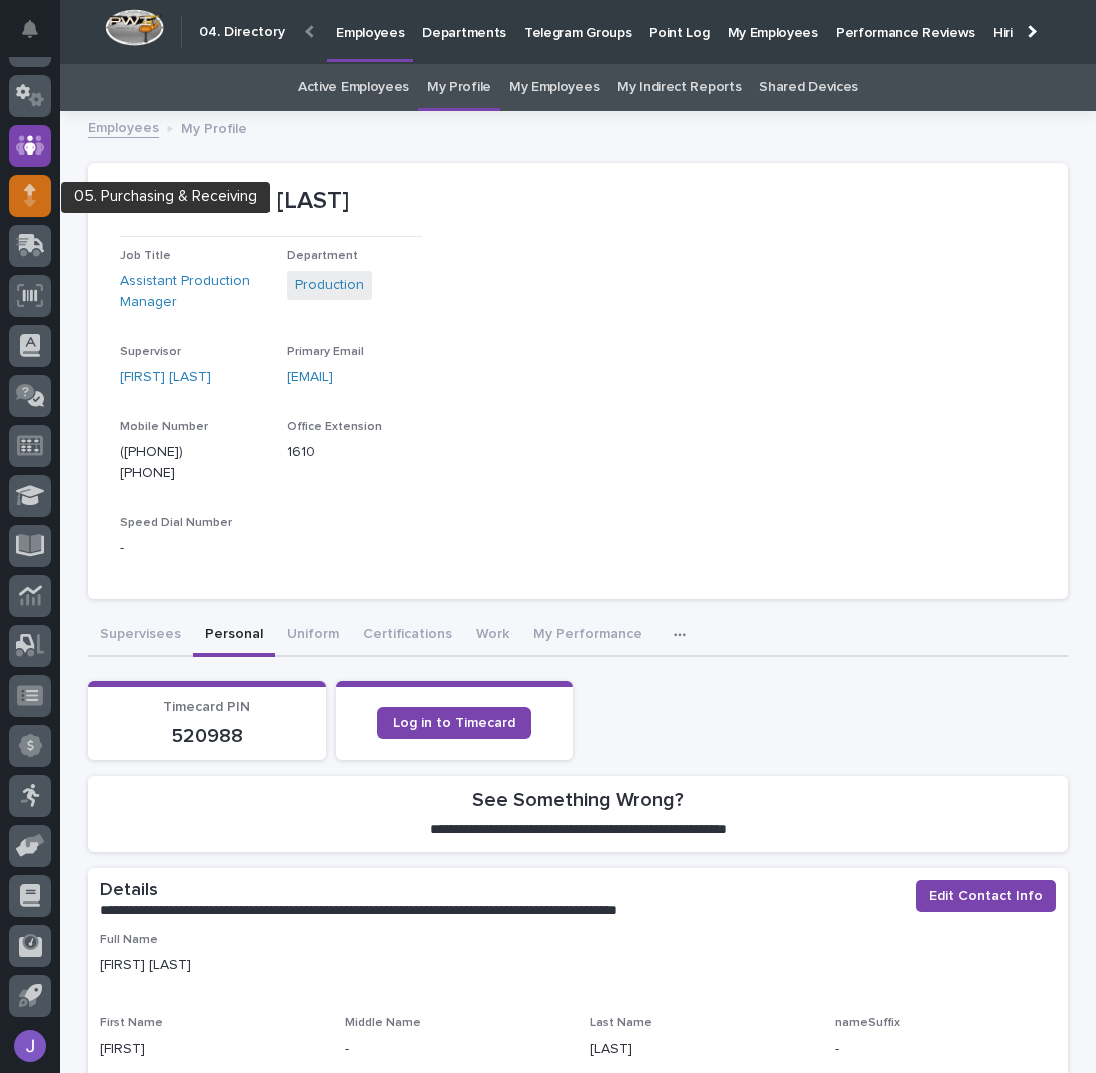click at bounding box center (30, 196) 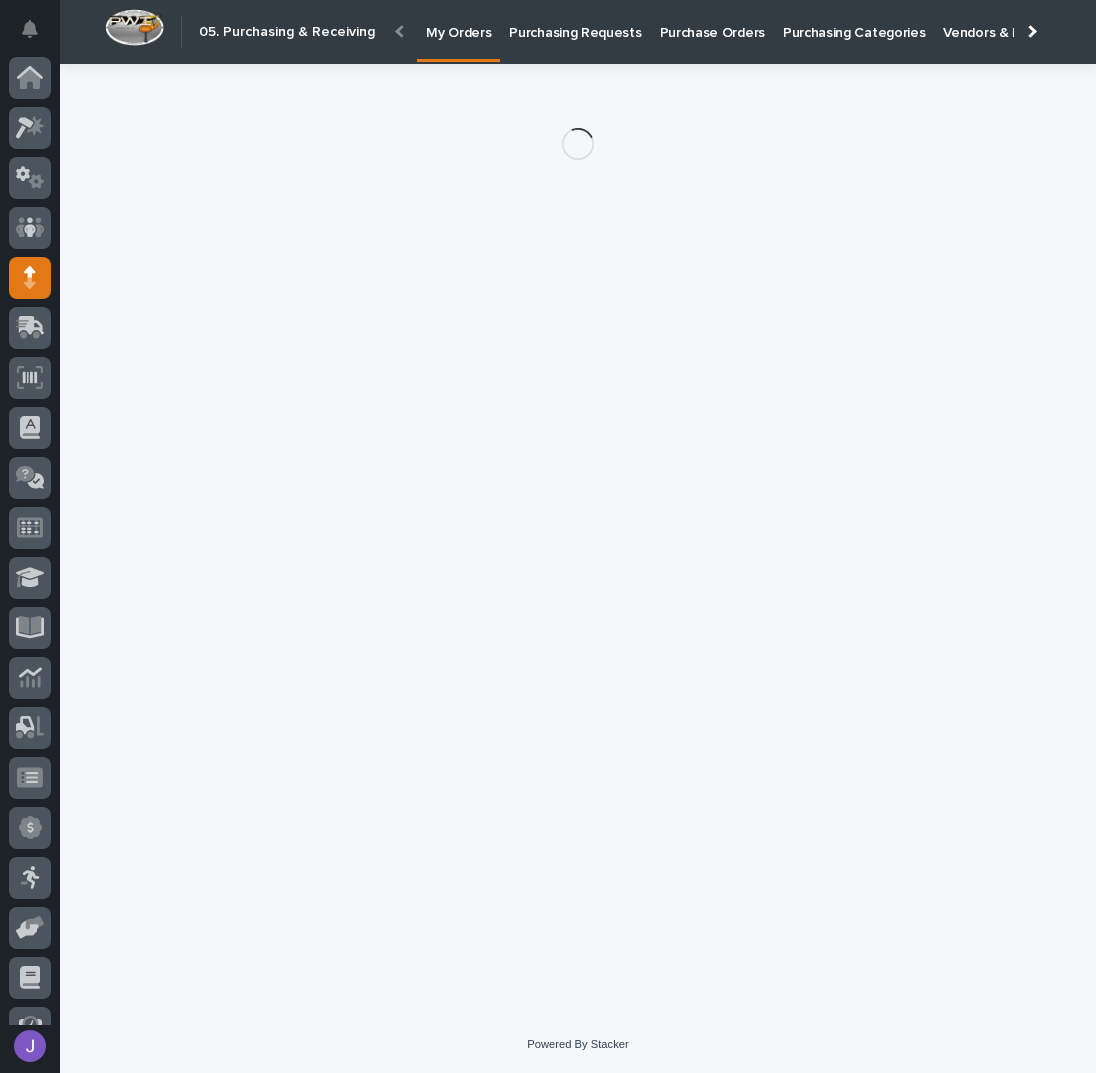 scroll, scrollTop: 82, scrollLeft: 0, axis: vertical 